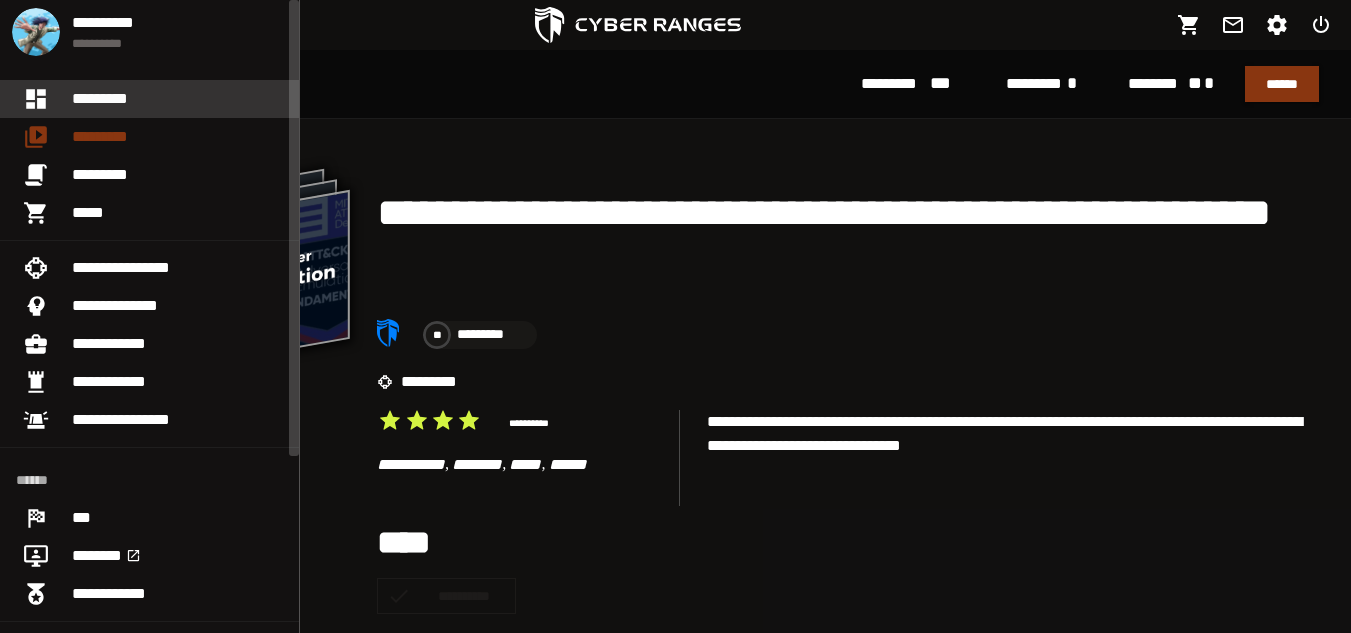 scroll, scrollTop: 469, scrollLeft: 0, axis: vertical 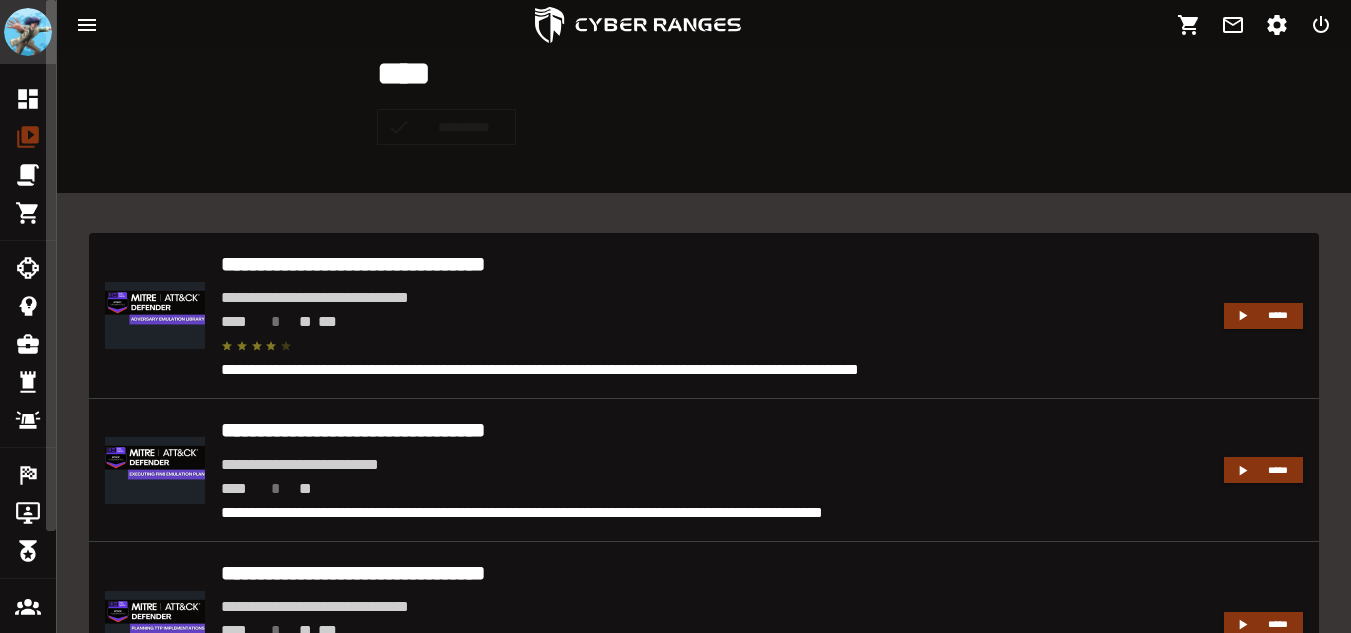 click at bounding box center (87, 25) 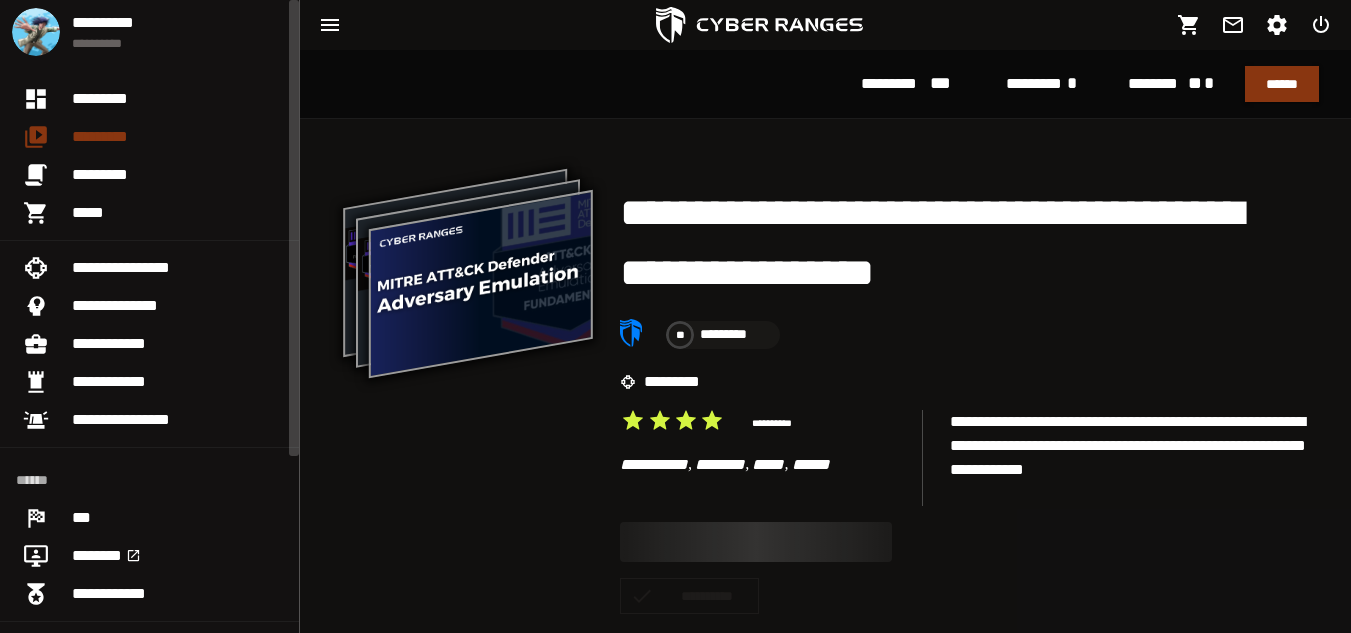 scroll, scrollTop: 0, scrollLeft: 0, axis: both 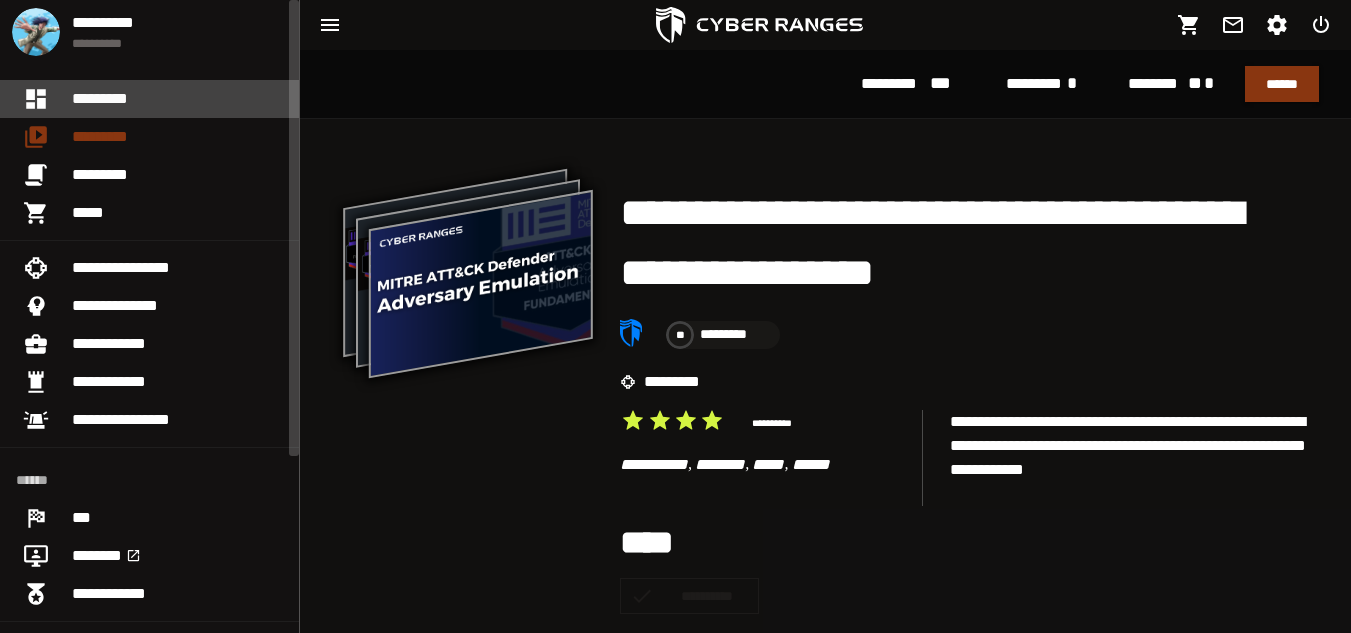 click on "*********" at bounding box center [177, 99] 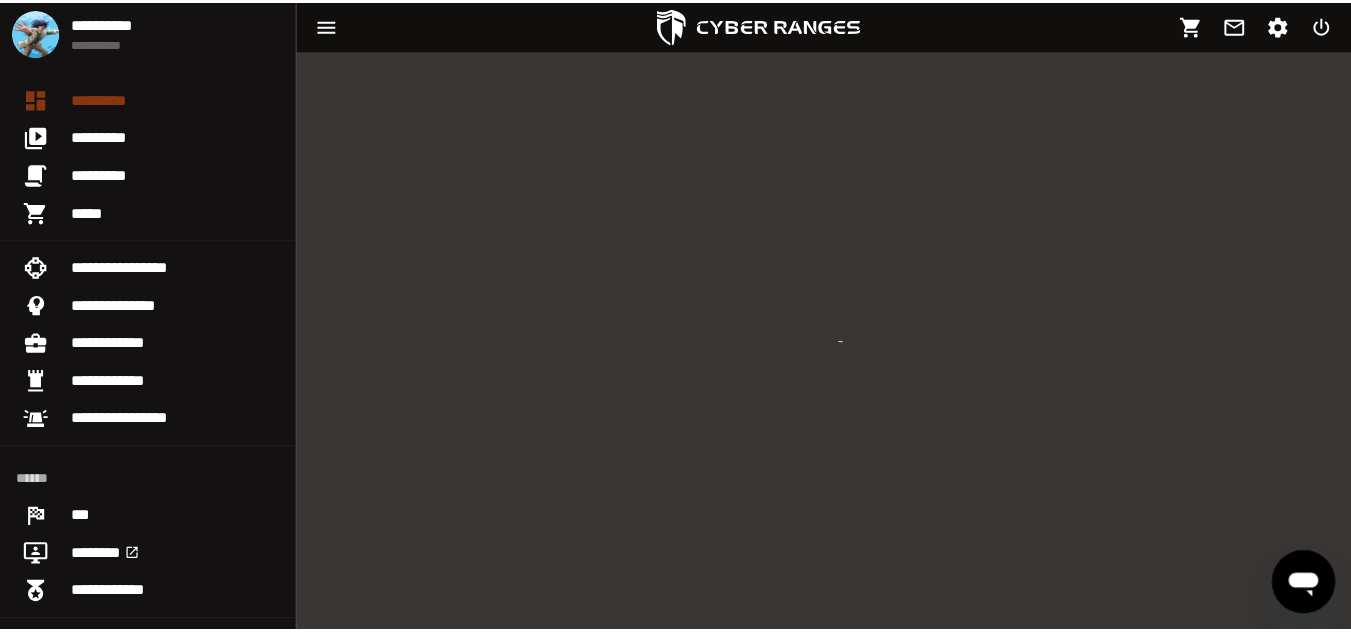 scroll, scrollTop: 0, scrollLeft: 0, axis: both 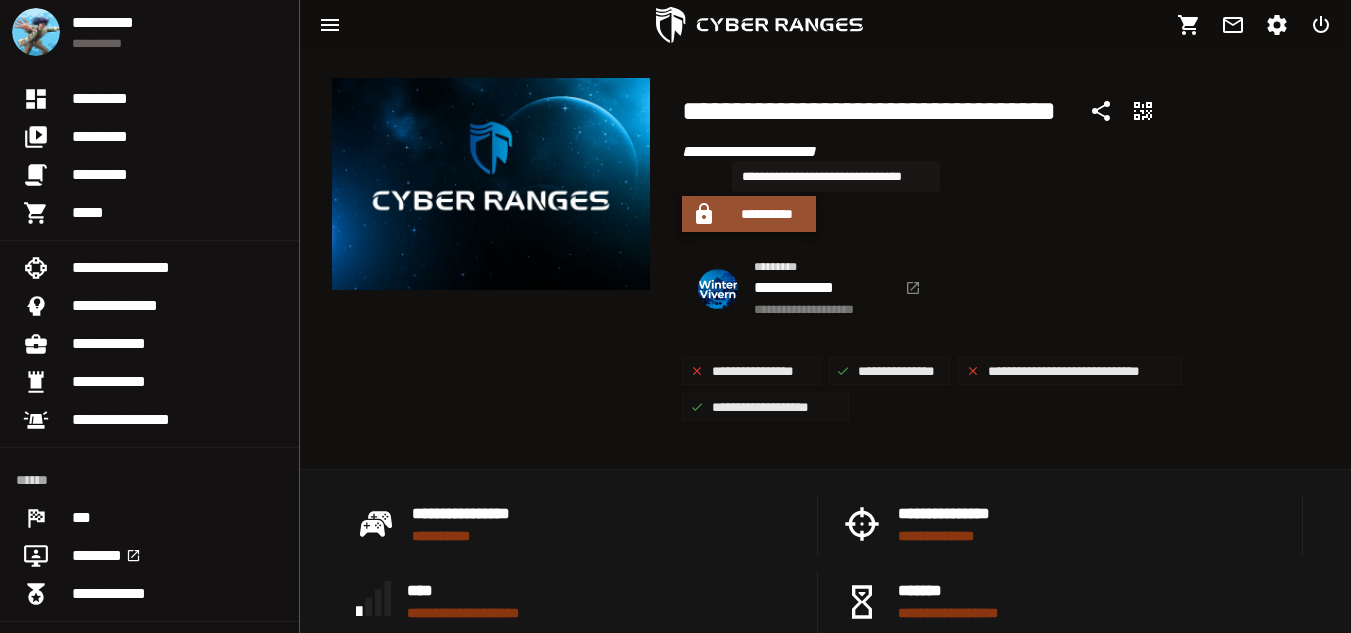 click on "**********" at bounding box center [767, 214] 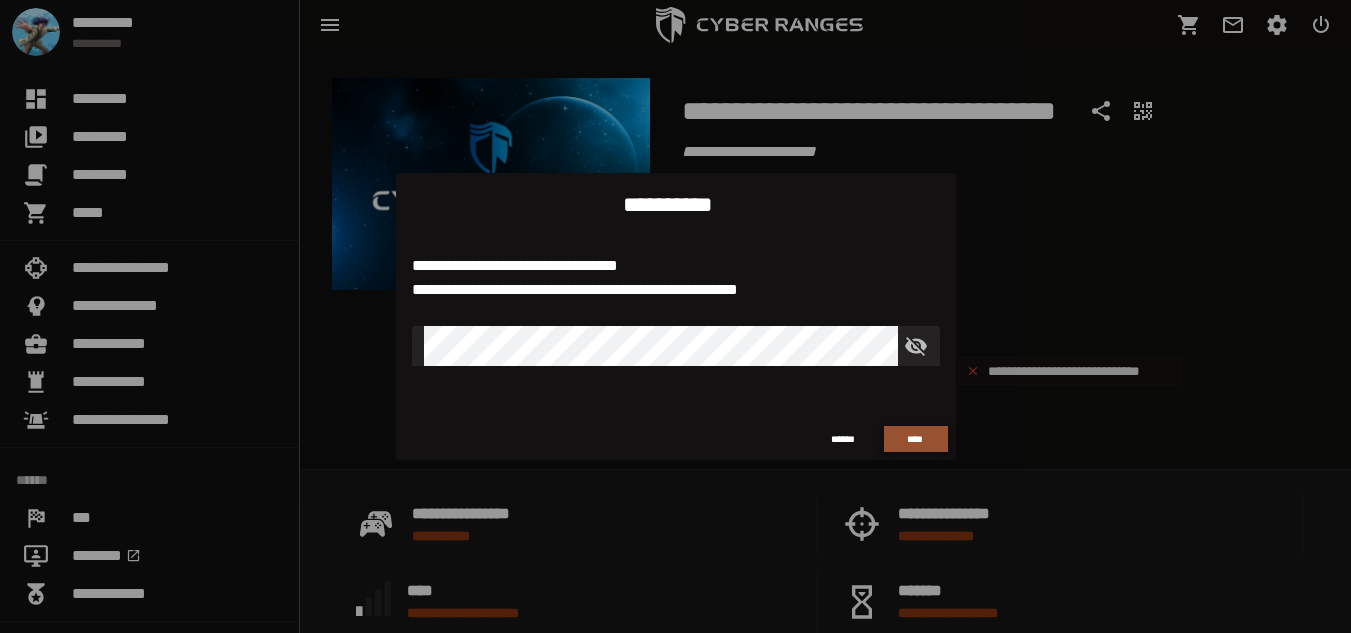 click on "****" at bounding box center [915, 439] 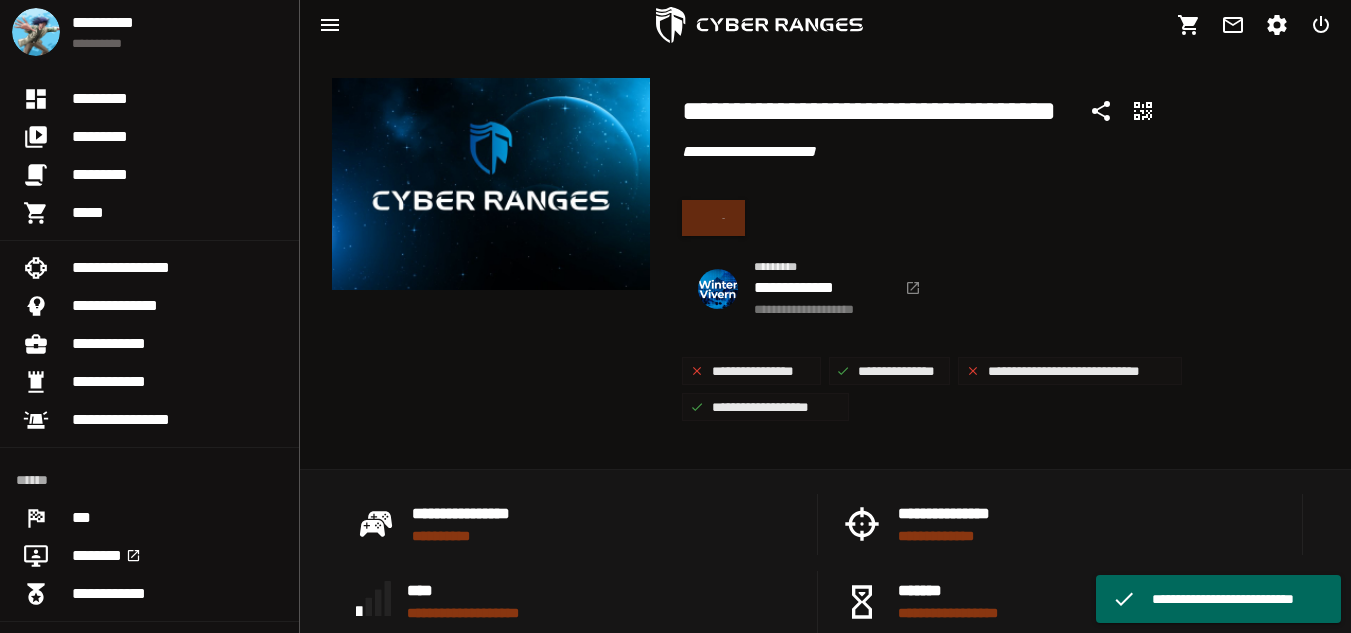 scroll, scrollTop: 90, scrollLeft: 0, axis: vertical 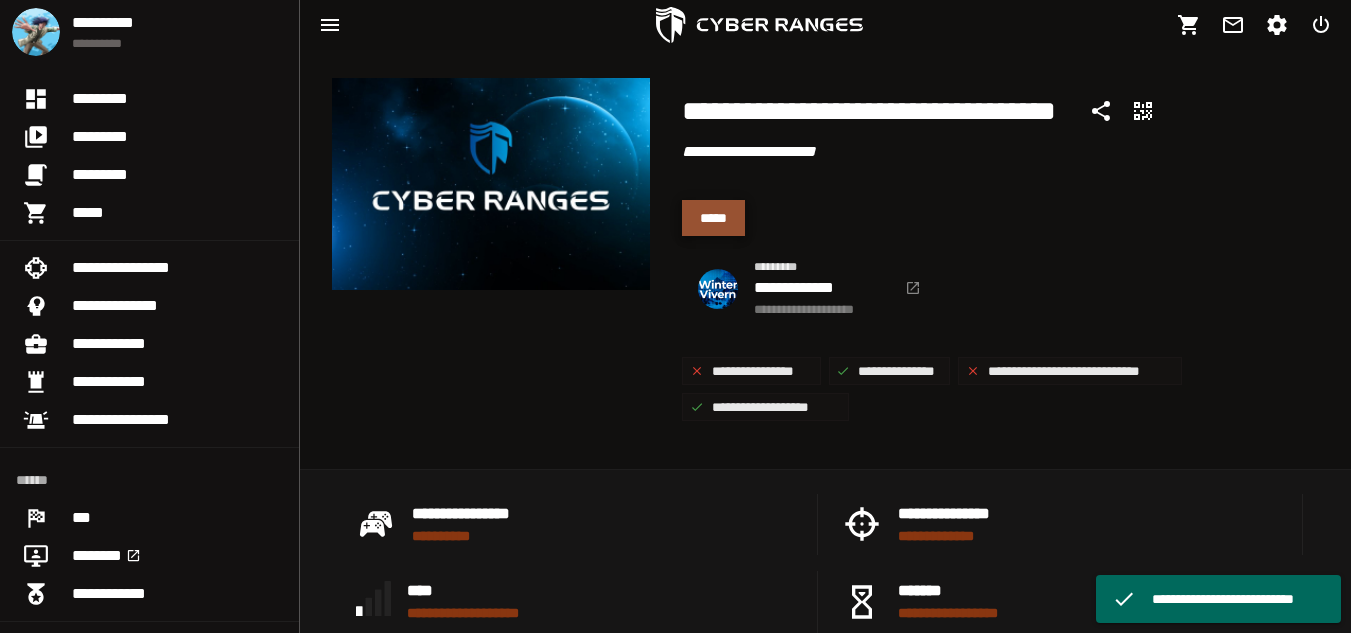 click on "*****" at bounding box center [713, 218] 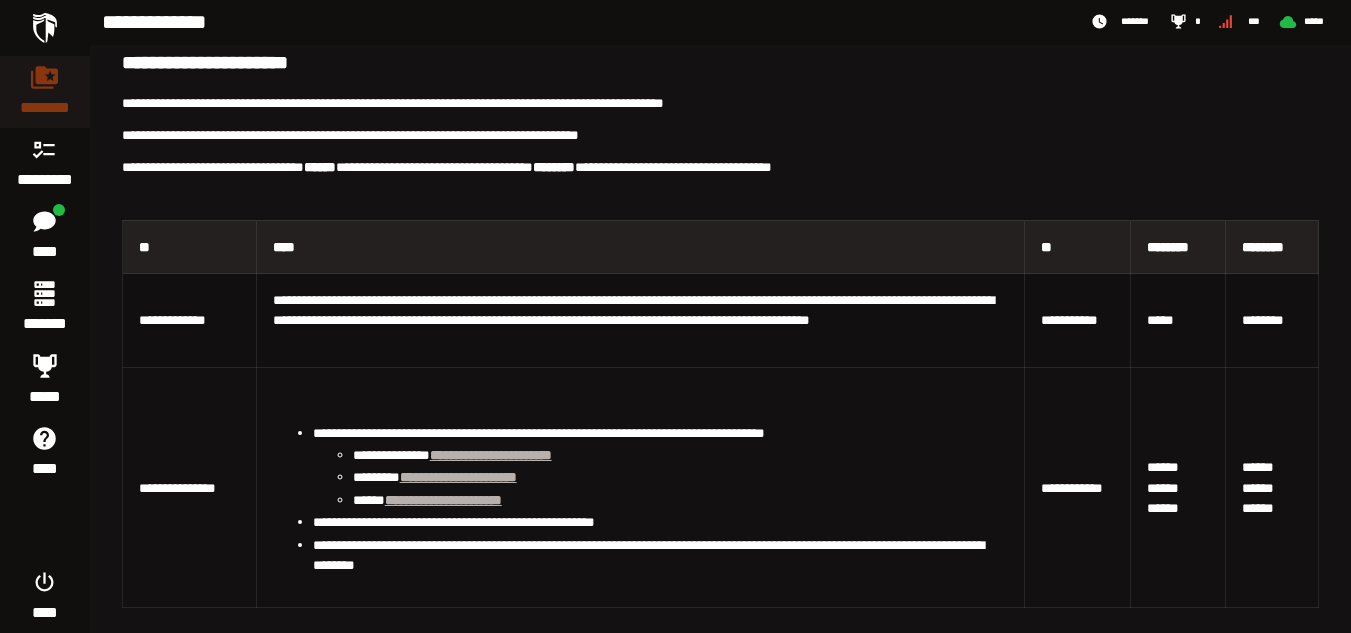 scroll, scrollTop: 257, scrollLeft: 0, axis: vertical 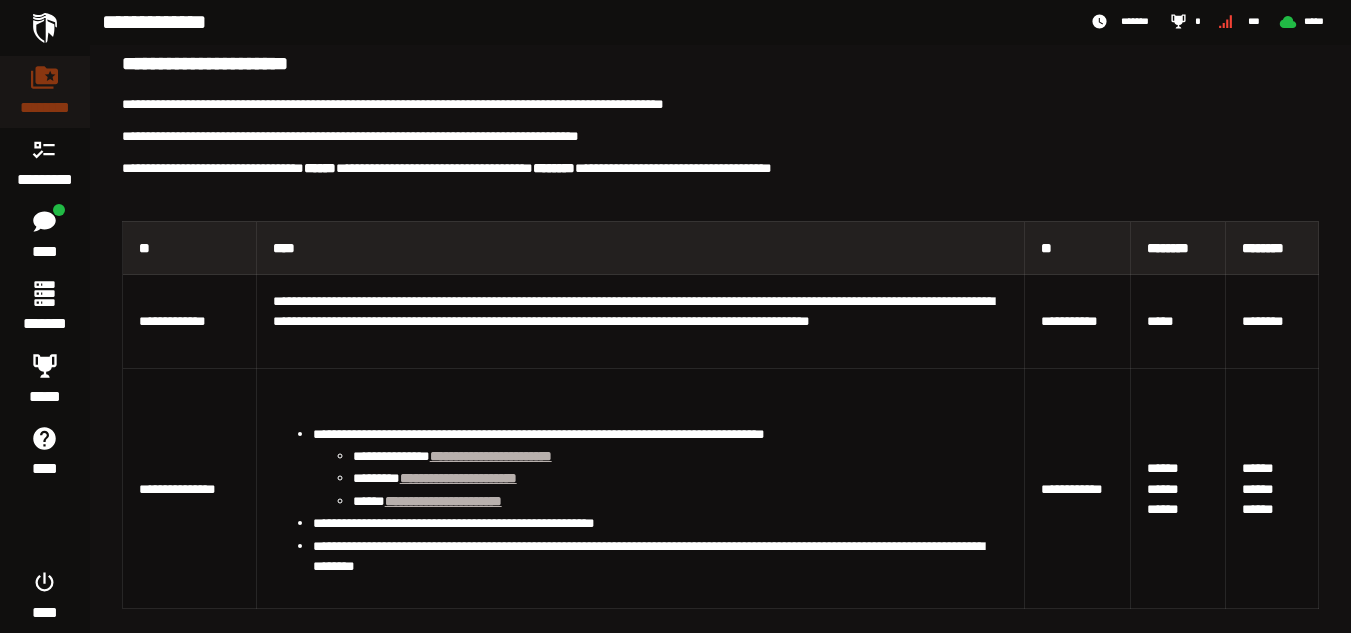 click on "*****" at bounding box center (1178, 321) 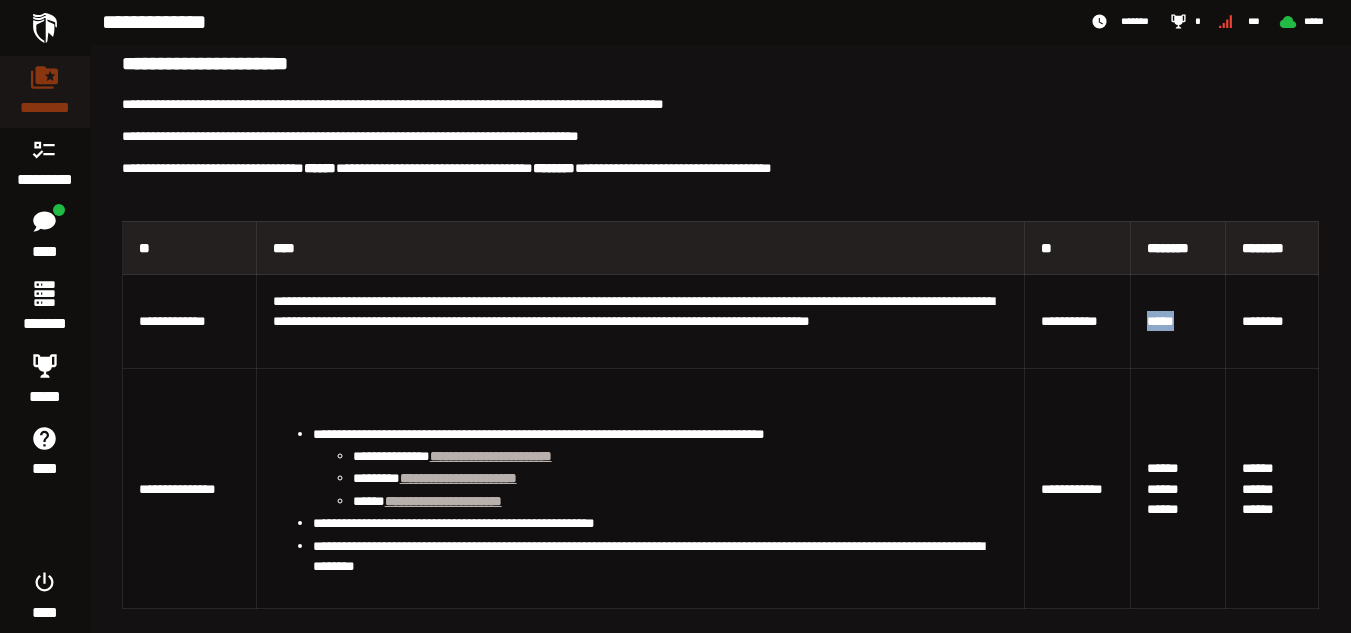 click on "*****" at bounding box center (1178, 321) 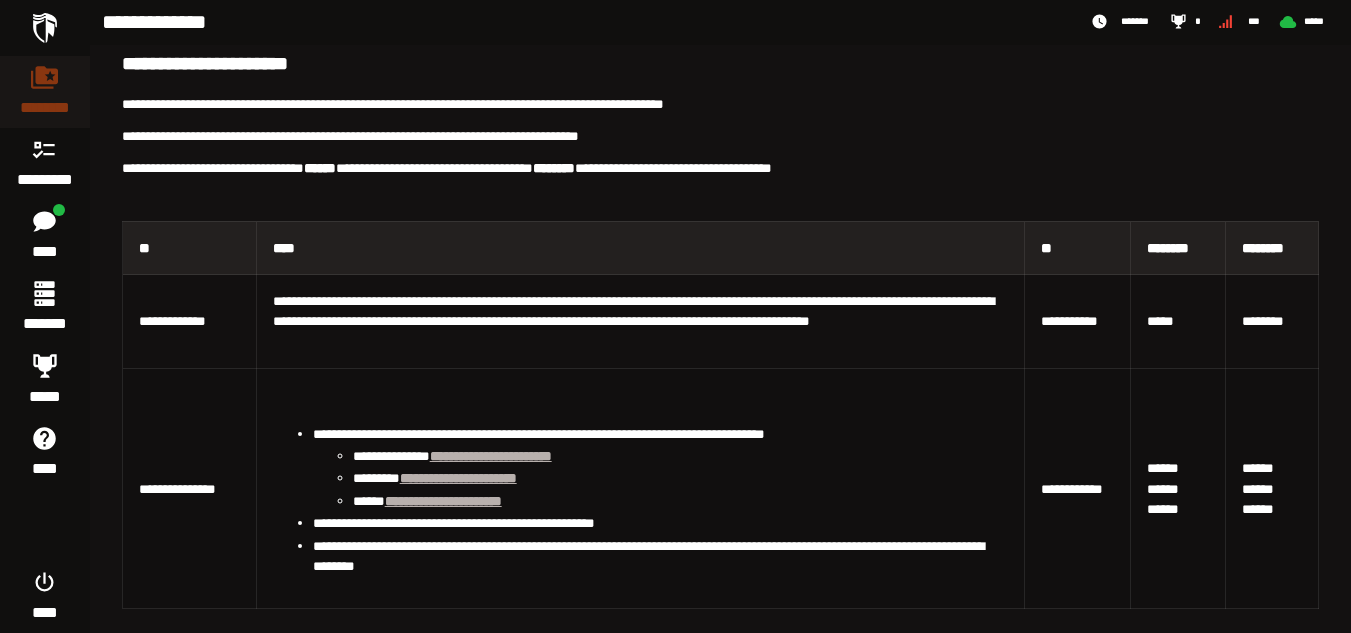 click on "********" at bounding box center [1272, 321] 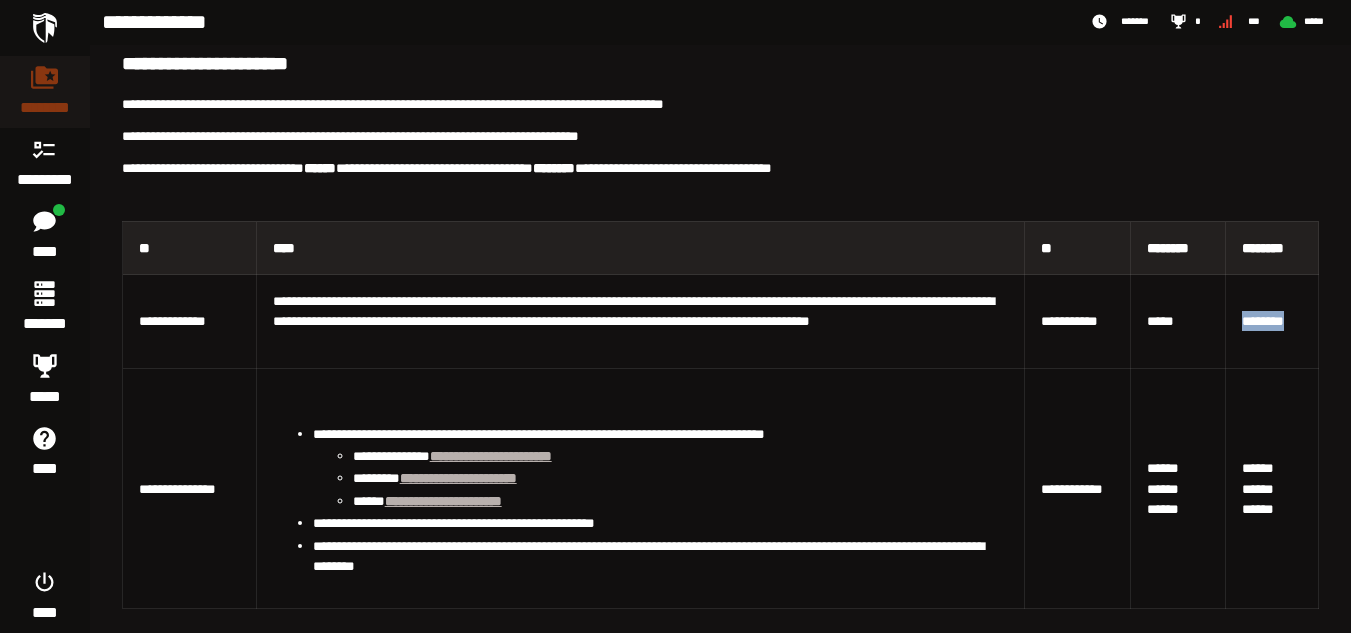 click on "********" at bounding box center (1272, 321) 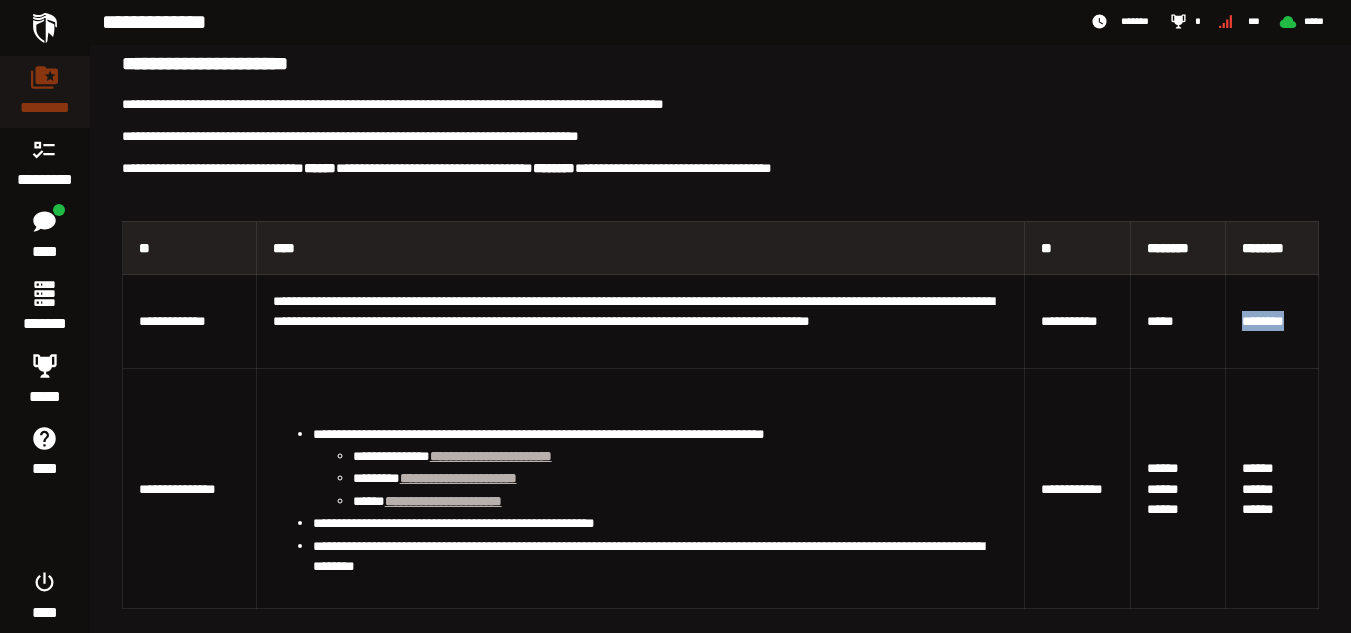 copy on "********" 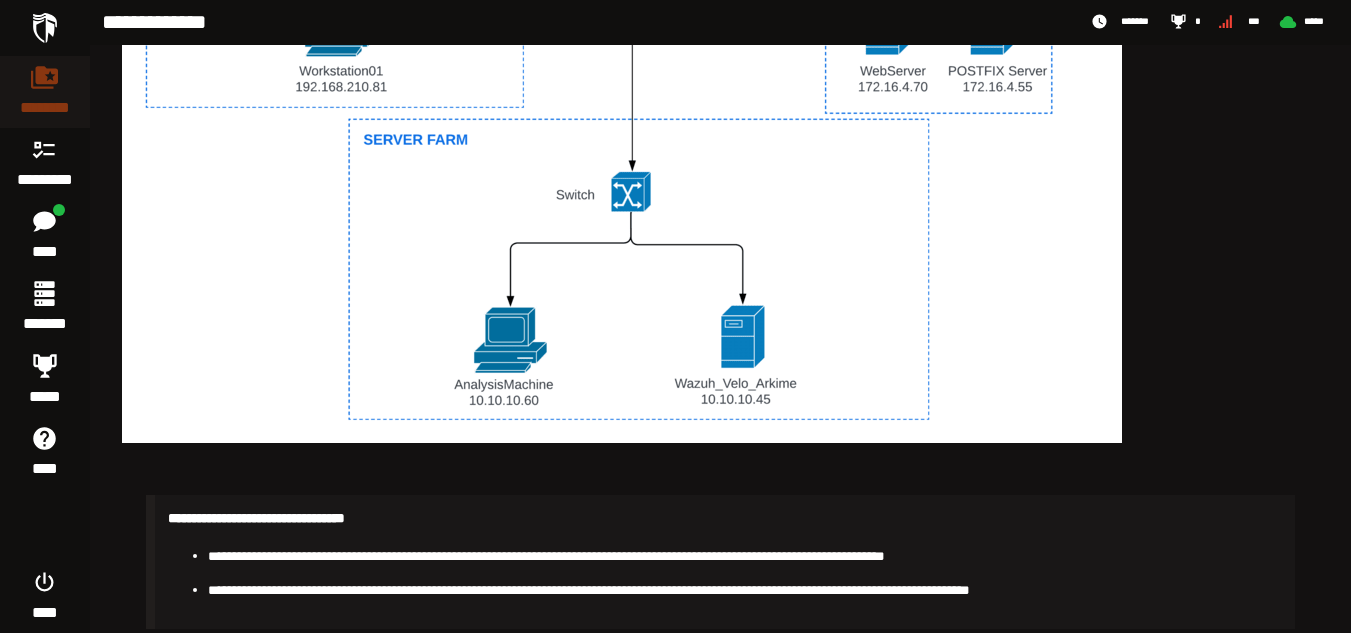 scroll, scrollTop: 1357, scrollLeft: 0, axis: vertical 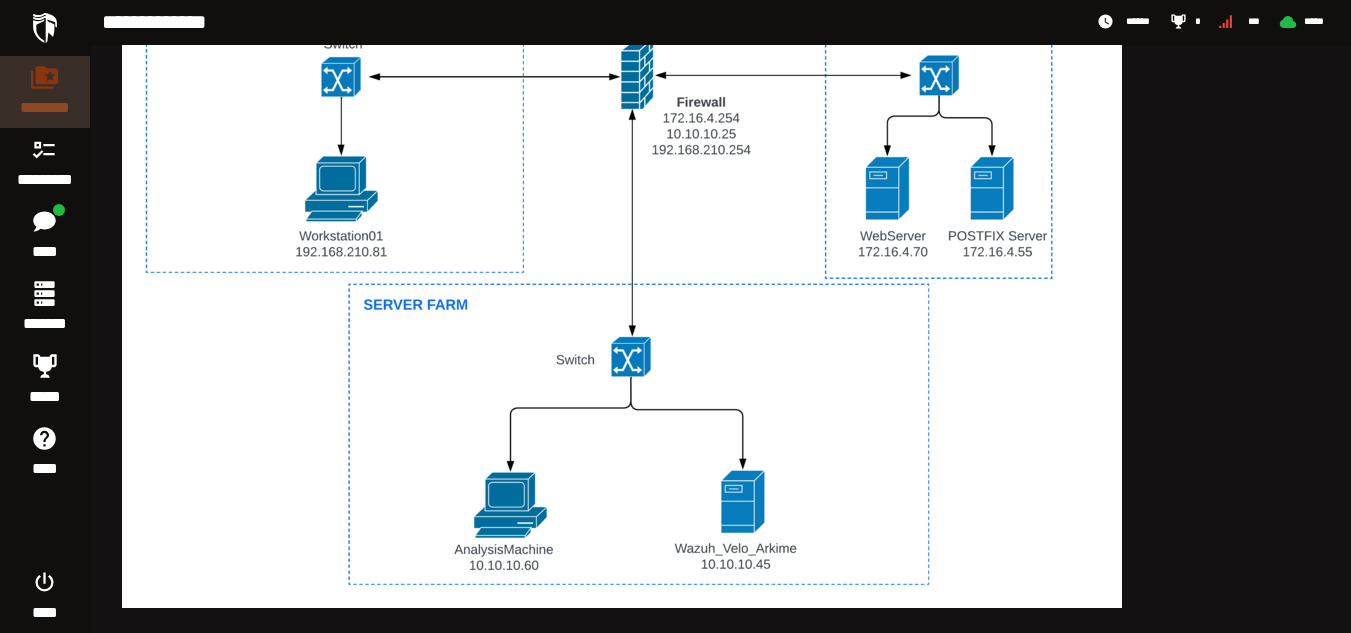 click 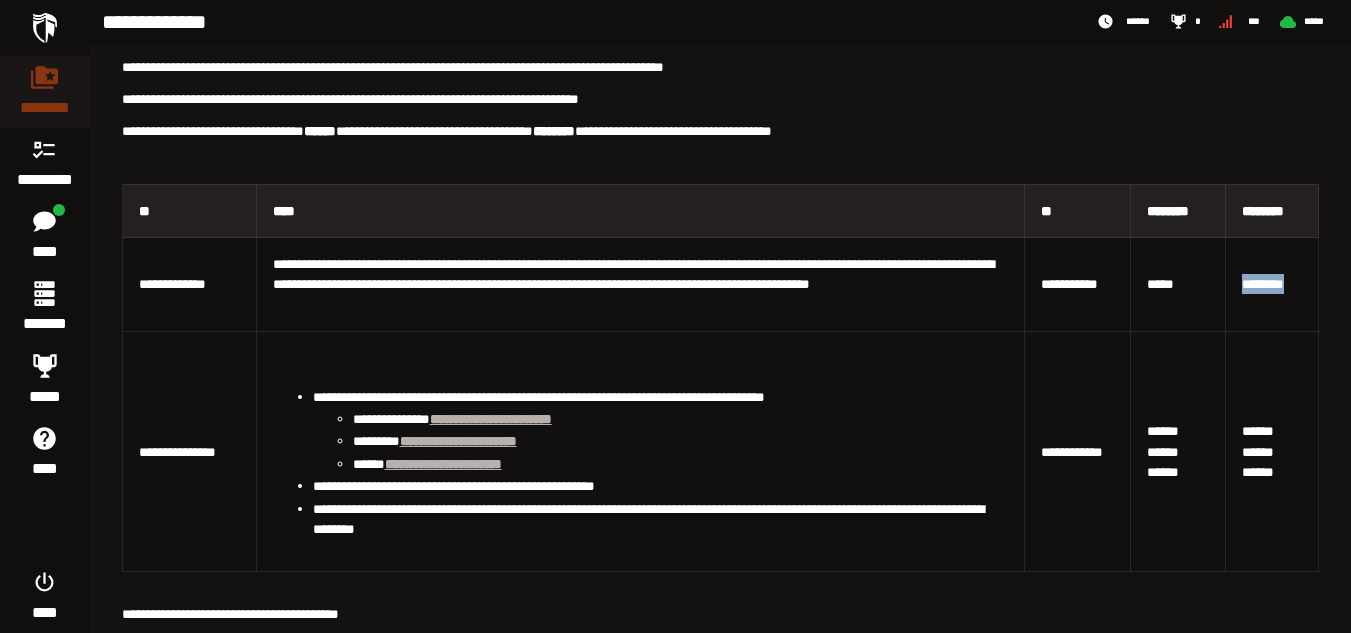 scroll, scrollTop: 300, scrollLeft: 0, axis: vertical 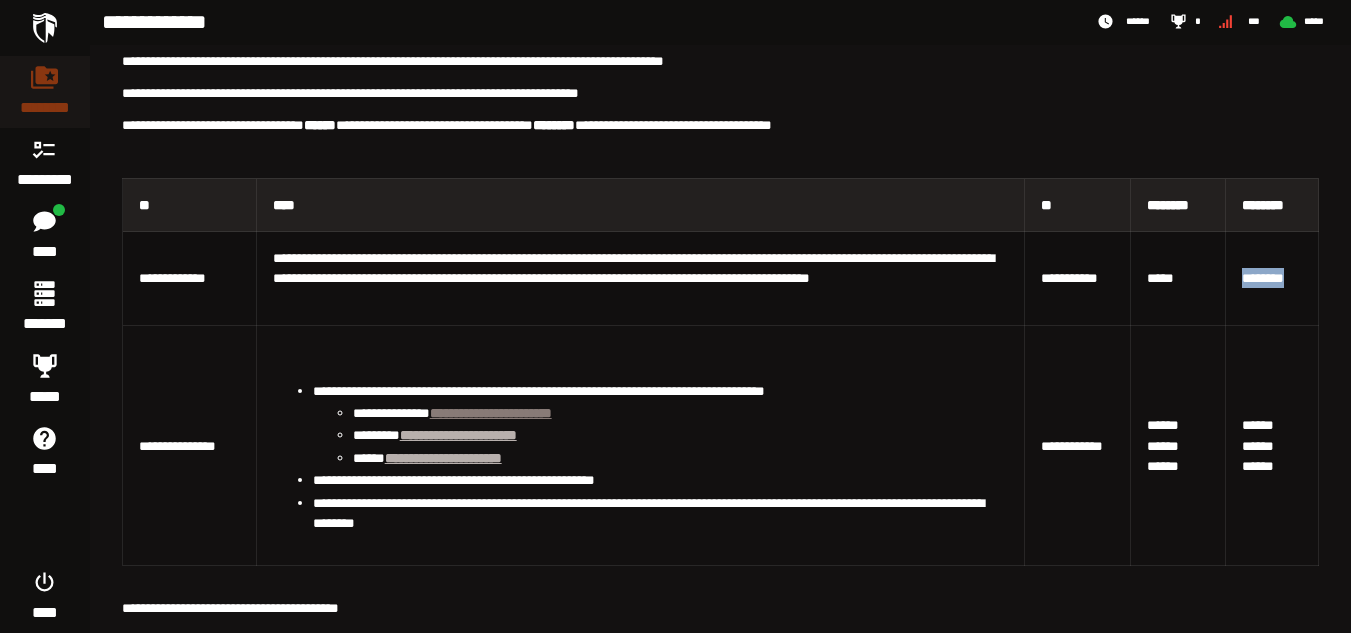 click on "**********" at bounding box center (491, 413) 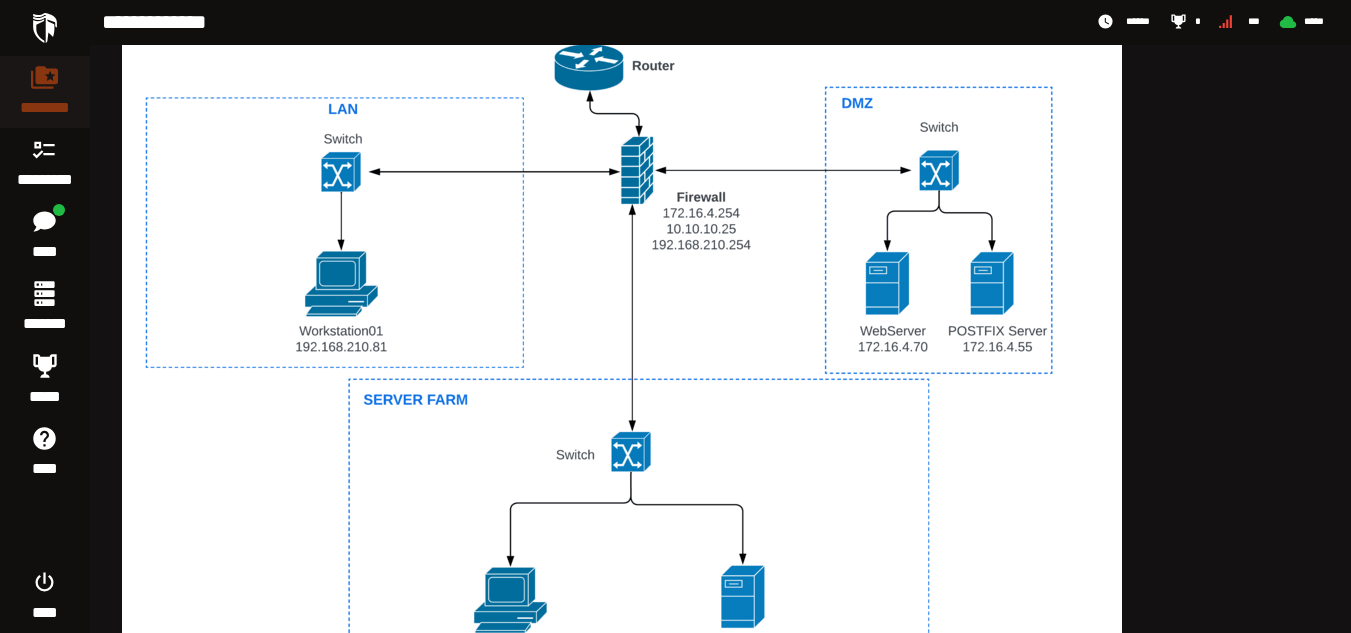 scroll, scrollTop: 957, scrollLeft: 0, axis: vertical 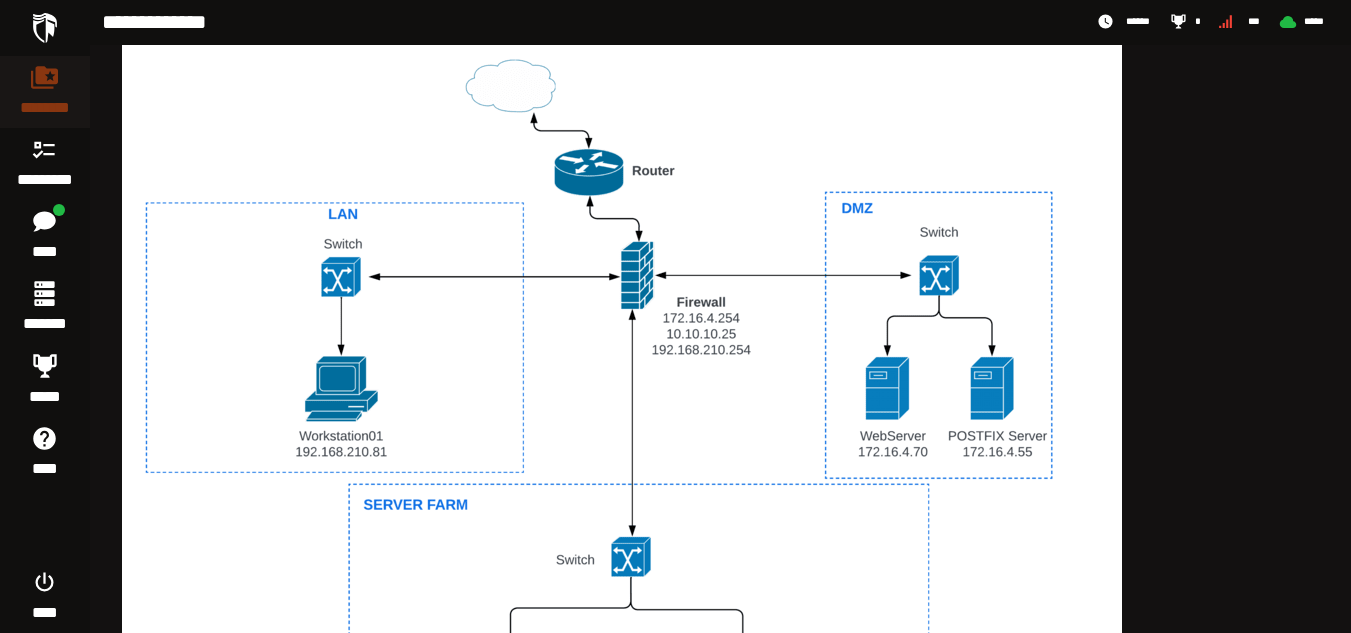 click at bounding box center [622, 422] 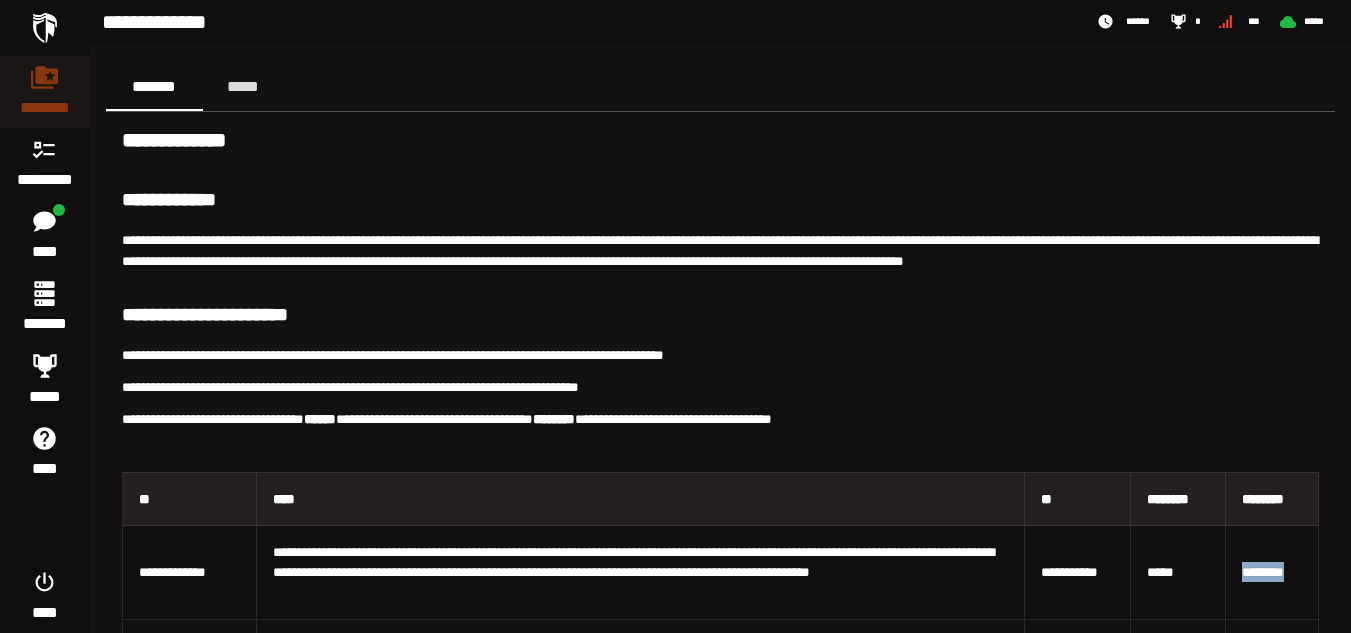 scroll, scrollTop: 0, scrollLeft: 0, axis: both 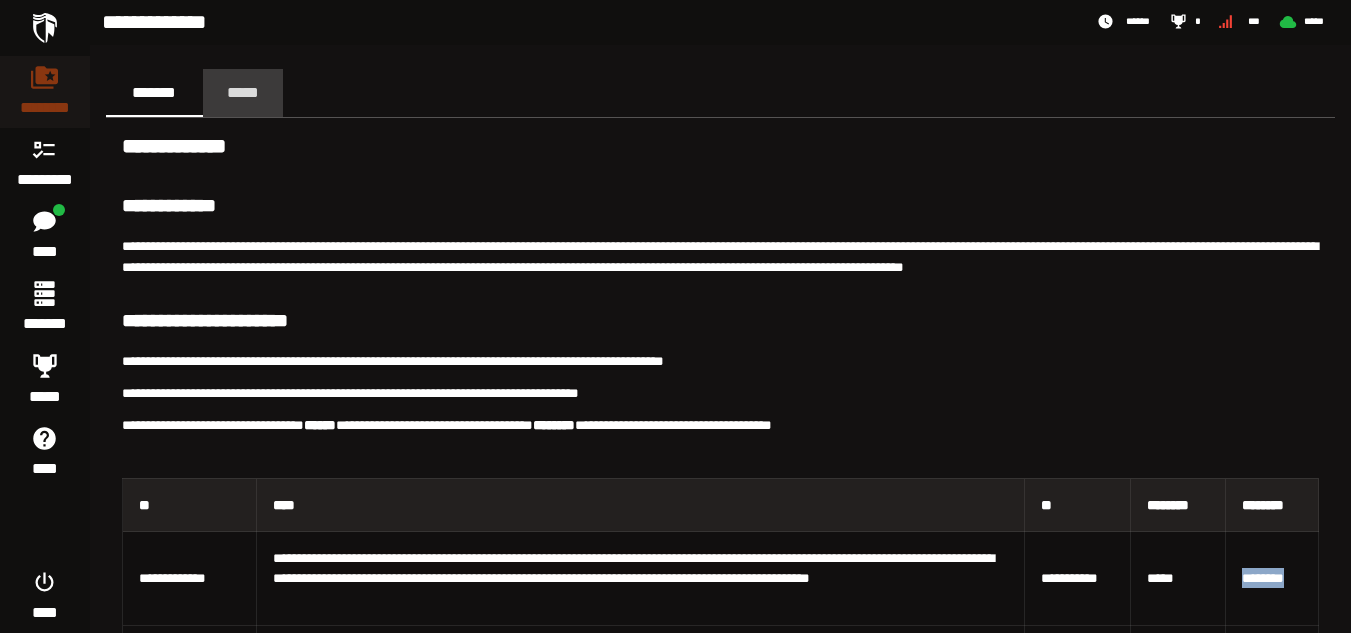click on "*****" at bounding box center (243, 92) 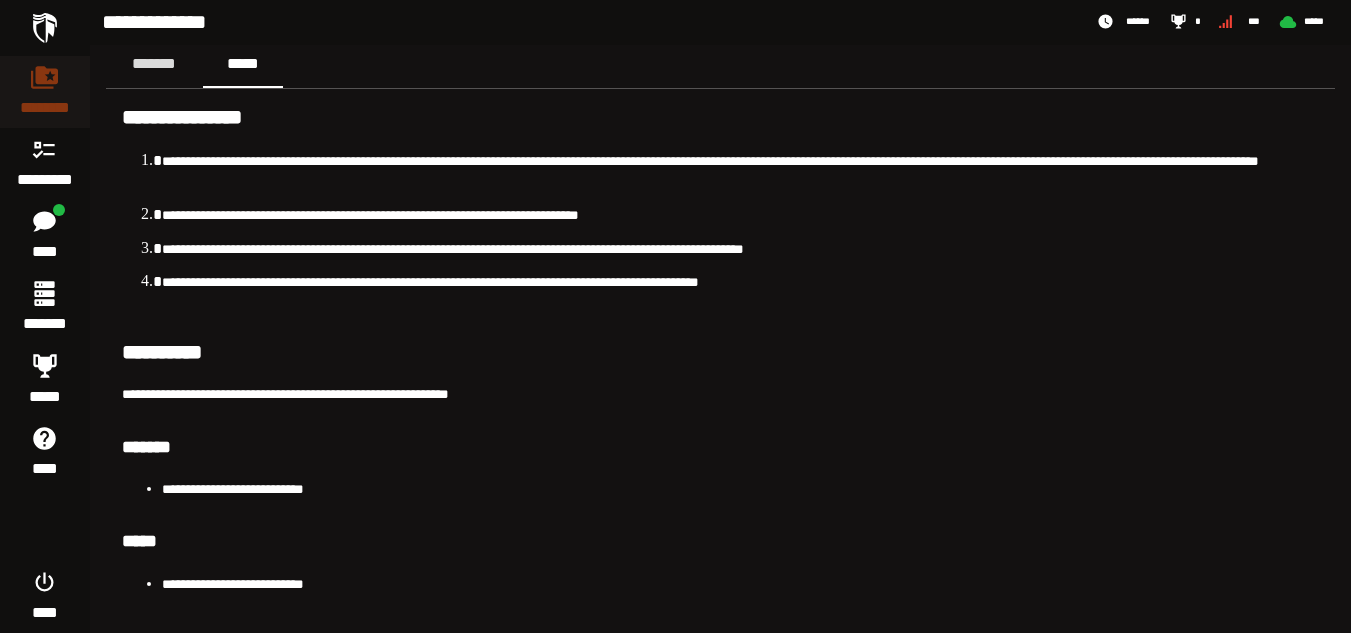 scroll, scrollTop: 54, scrollLeft: 0, axis: vertical 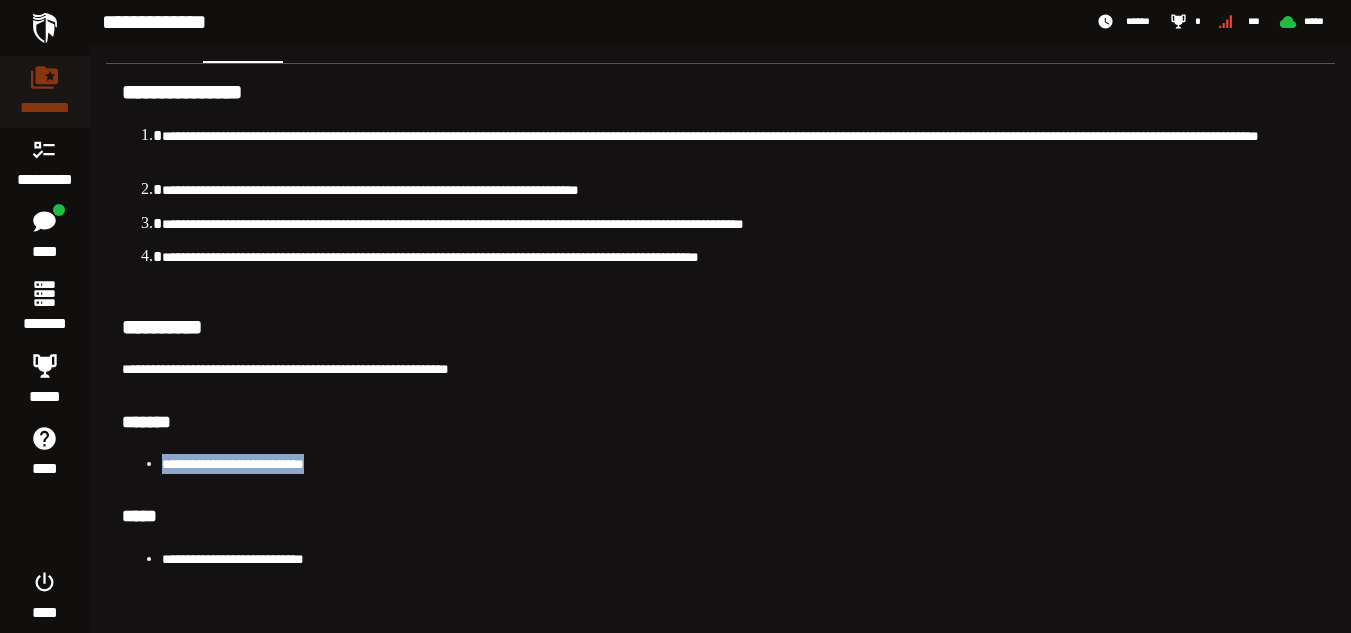 drag, startPoint x: 356, startPoint y: 466, endPoint x: 161, endPoint y: 467, distance: 195.00256 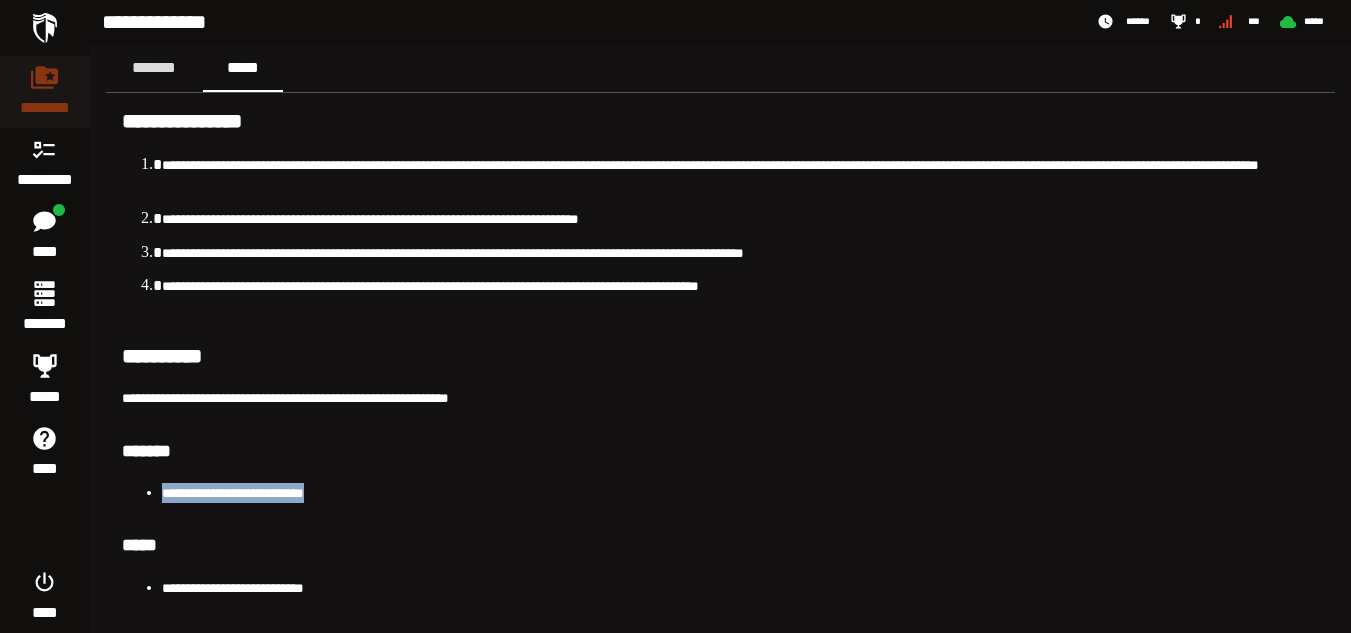 scroll, scrollTop: 0, scrollLeft: 0, axis: both 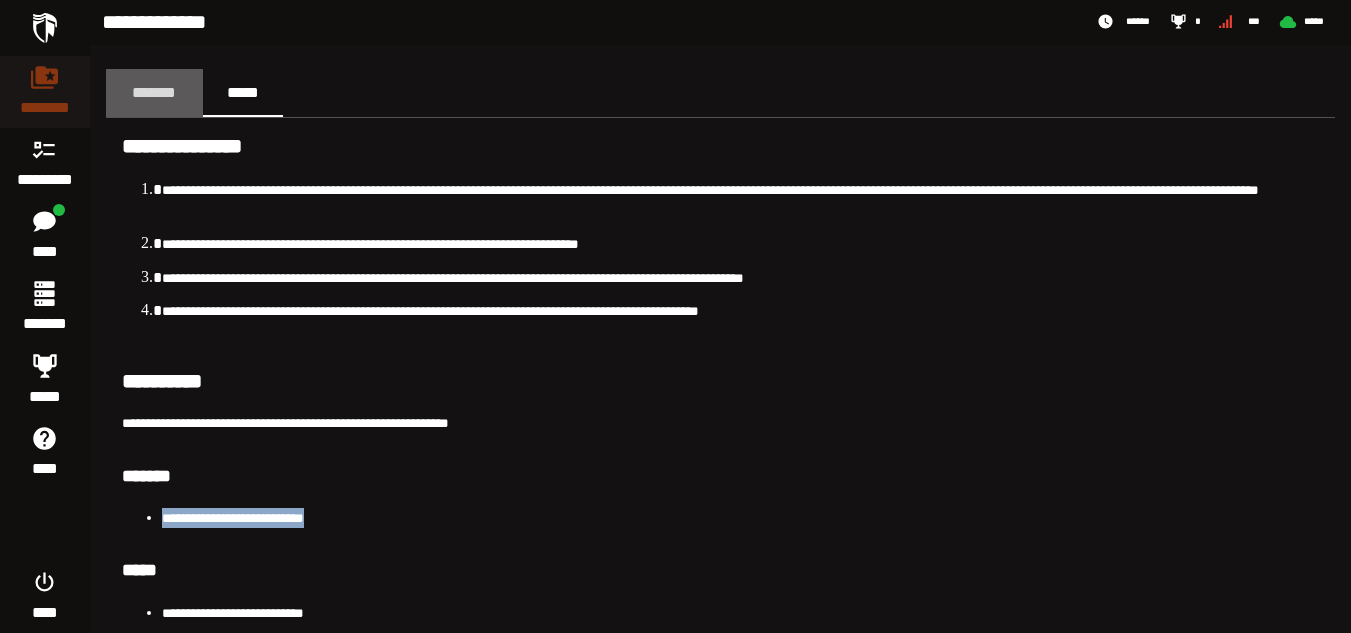 click on "*******" at bounding box center (154, 92) 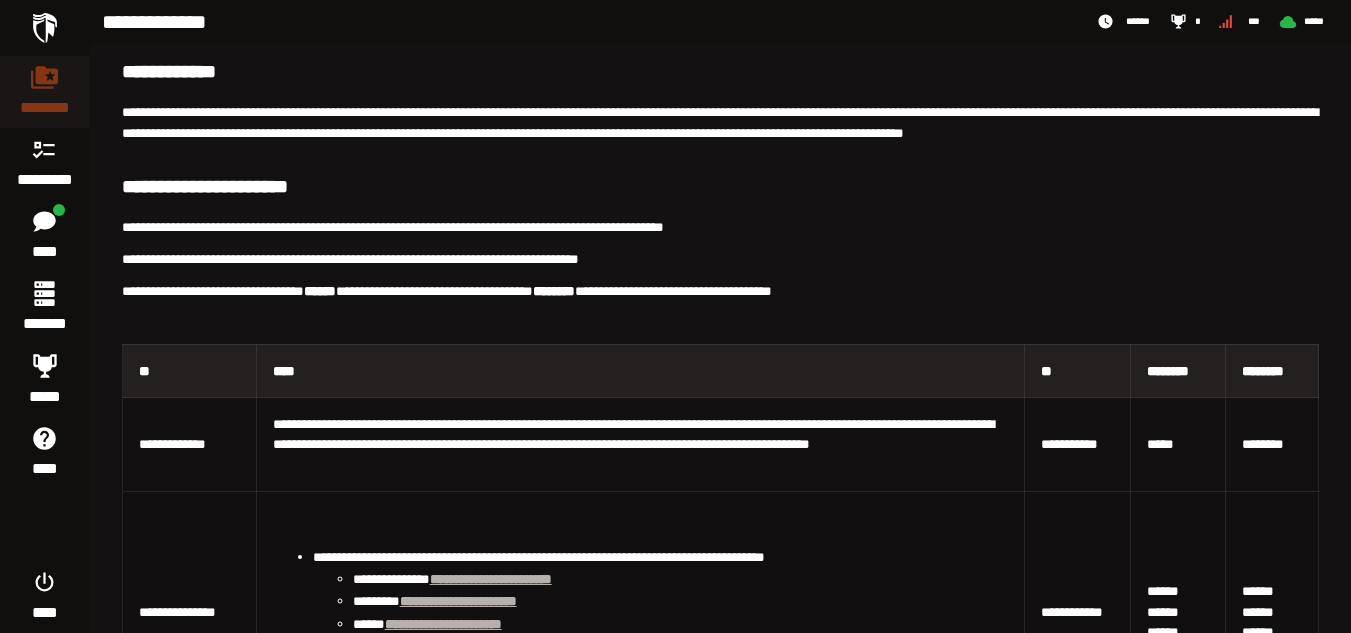 scroll, scrollTop: 400, scrollLeft: 0, axis: vertical 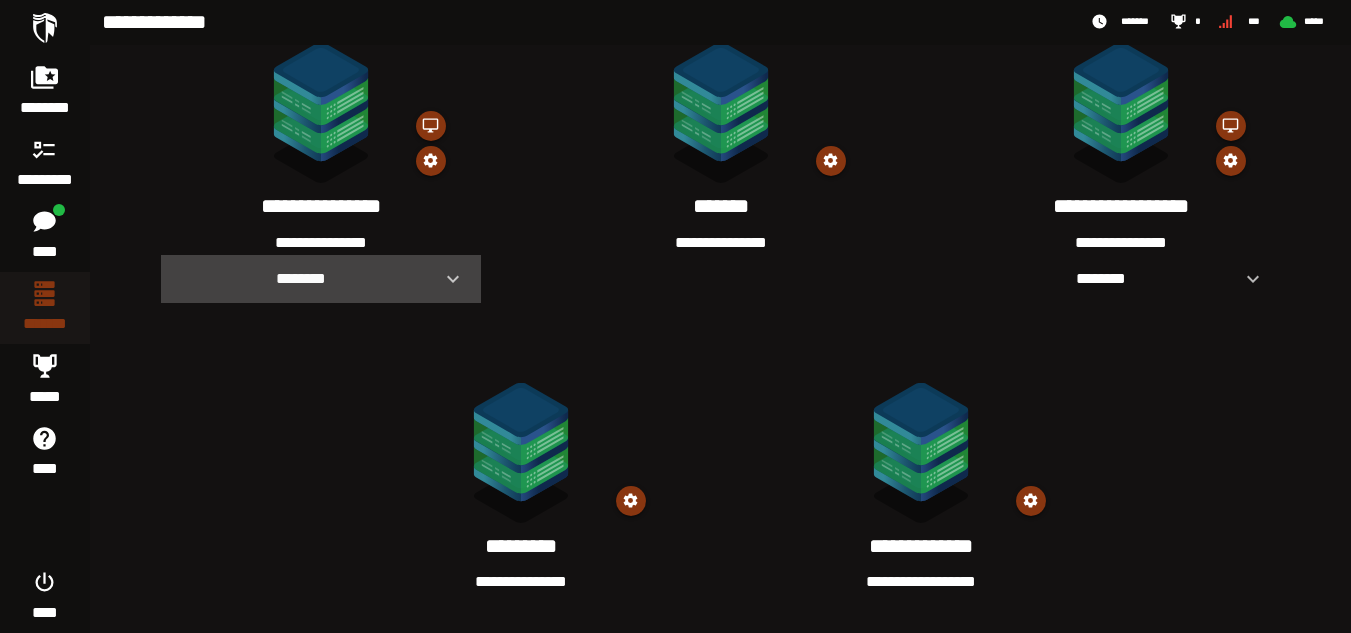 click 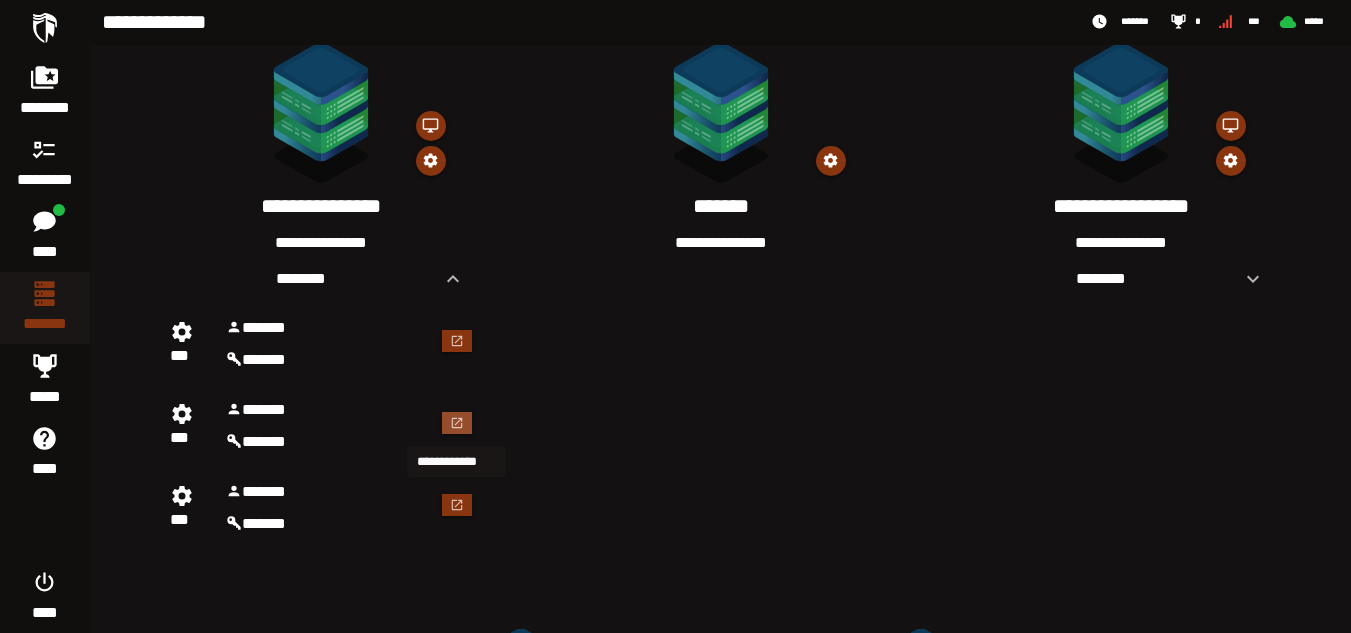 click 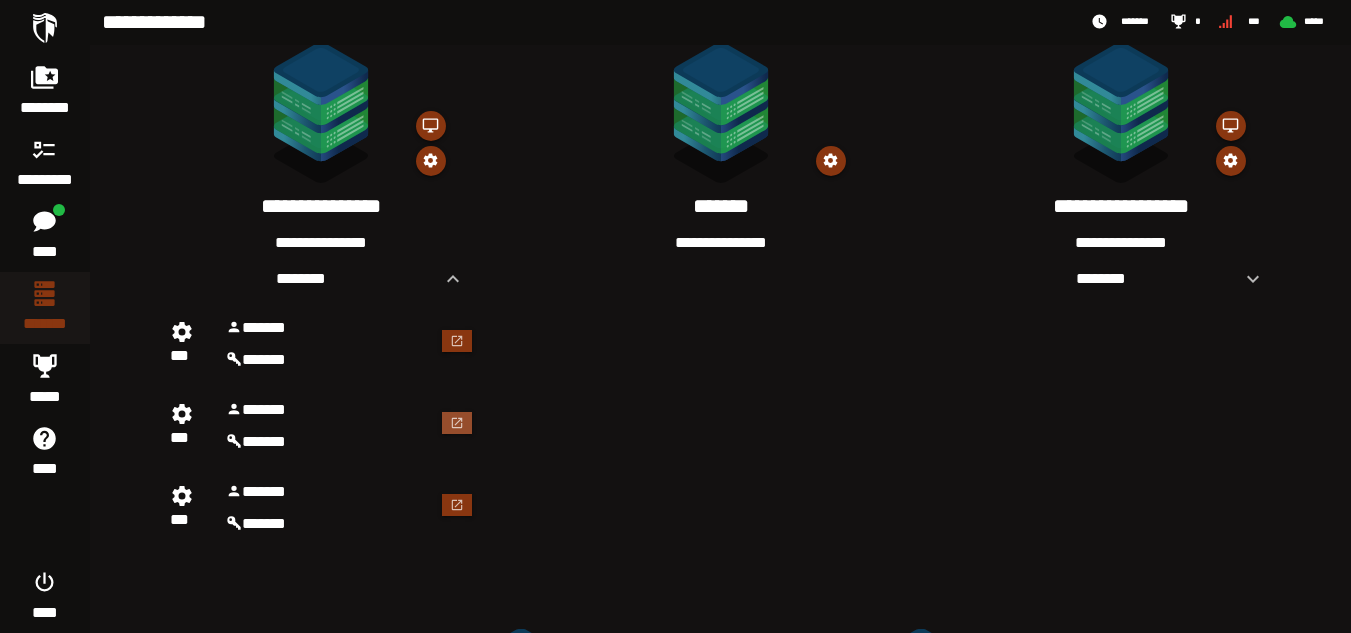 scroll, scrollTop: 400, scrollLeft: 0, axis: vertical 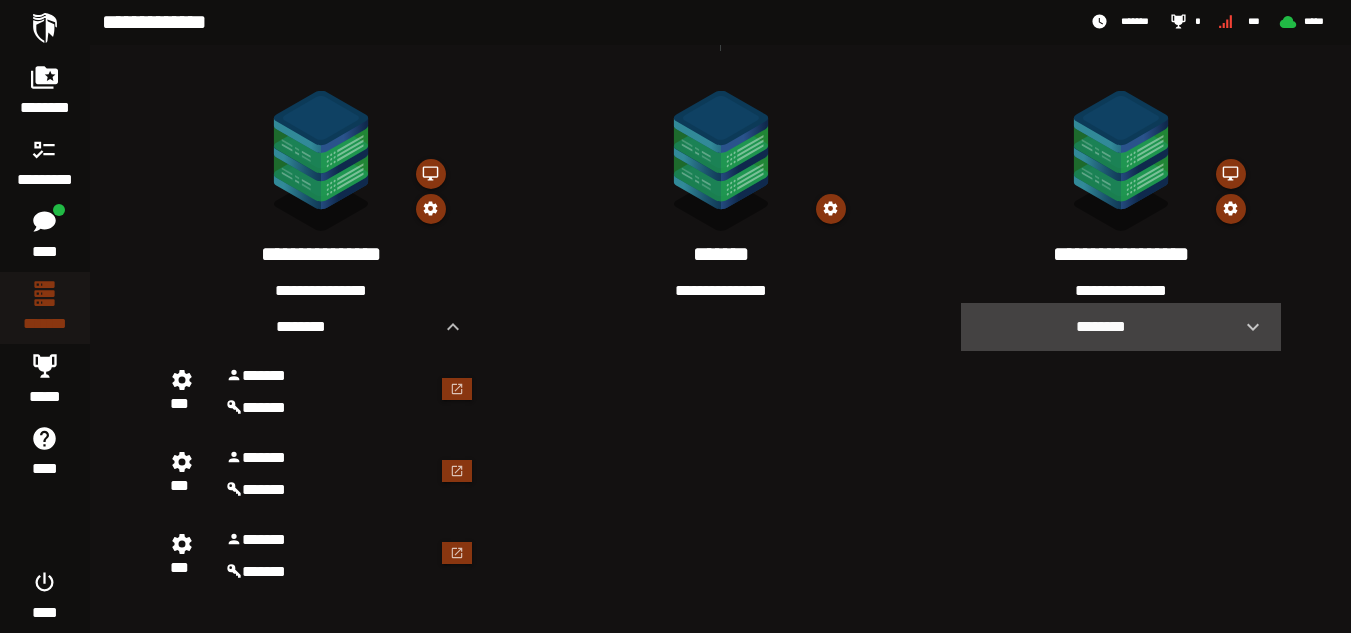 click 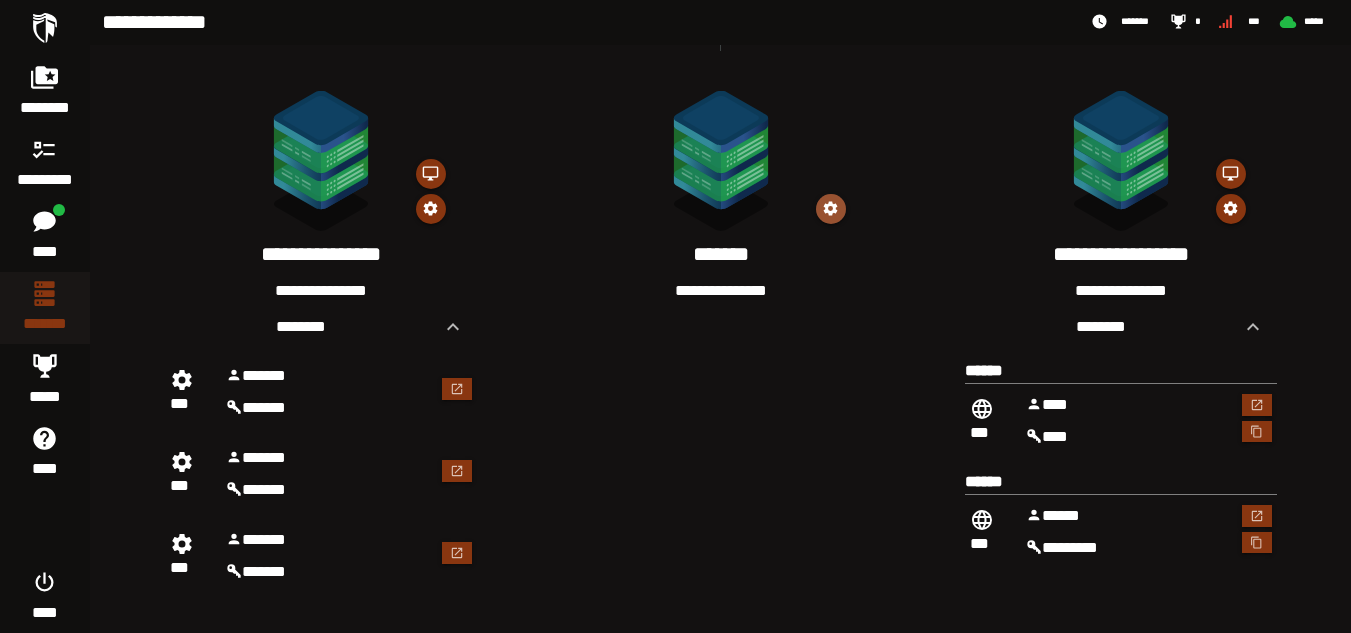 click 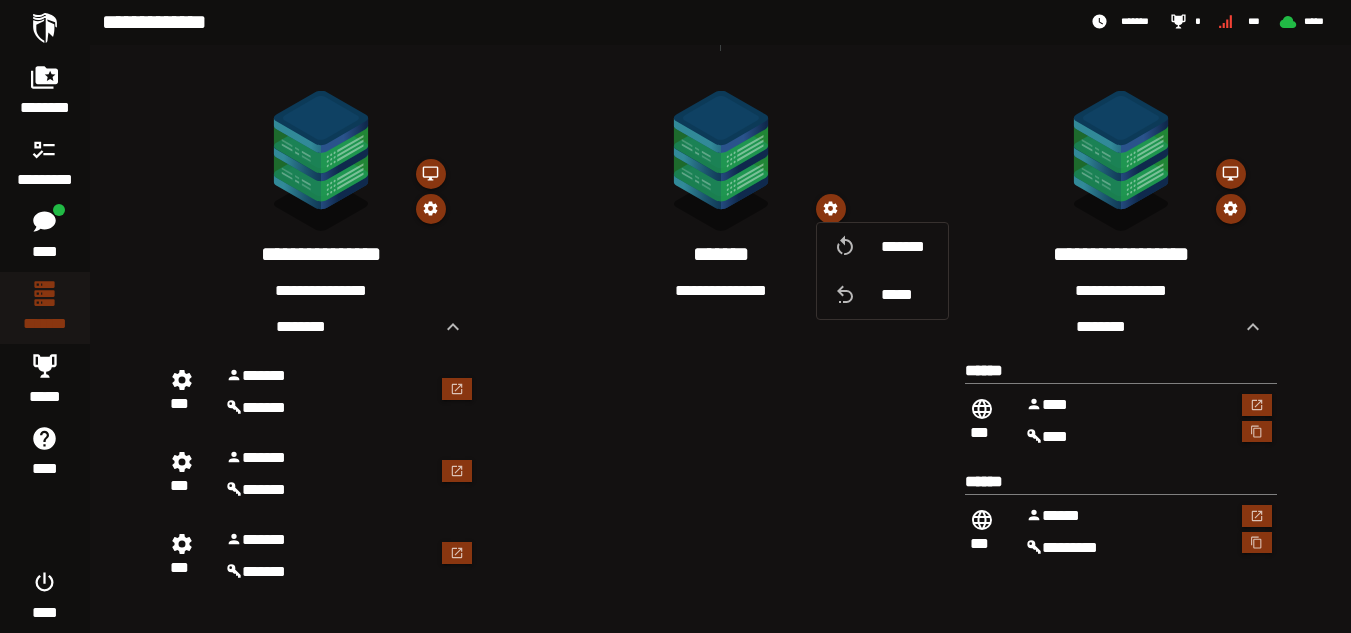 drag, startPoint x: 852, startPoint y: 400, endPoint x: 793, endPoint y: 360, distance: 71.281136 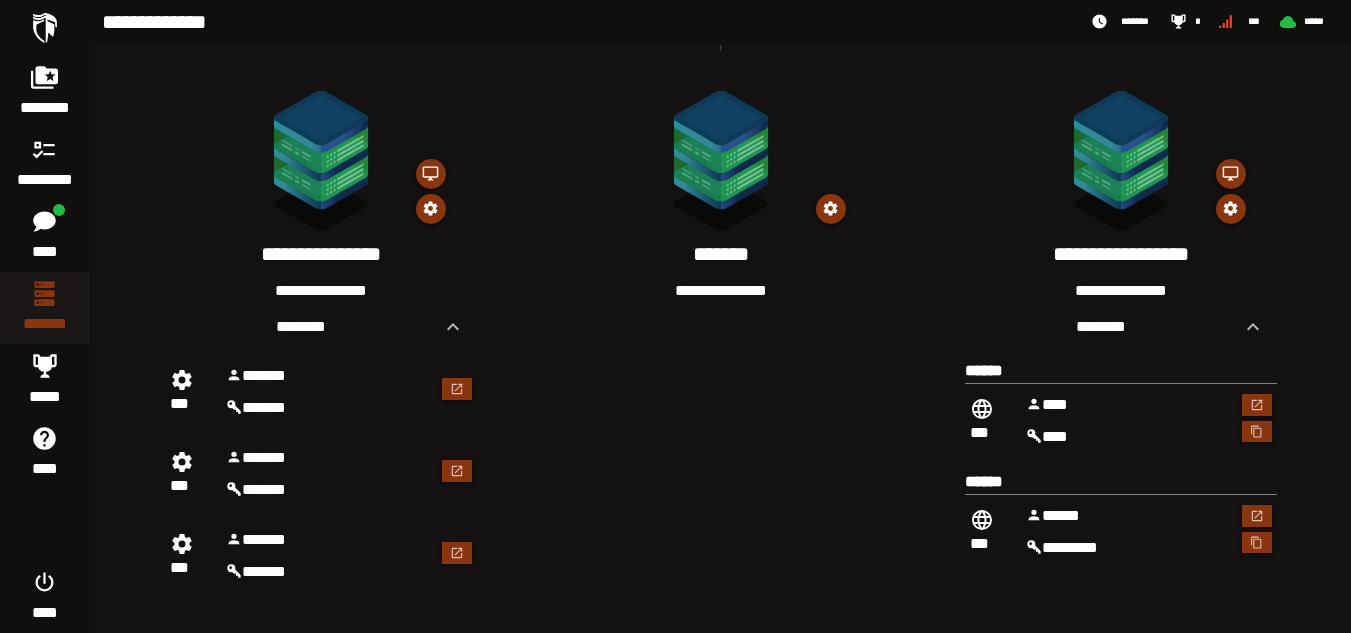 click on "**********" at bounding box center [721, 271] 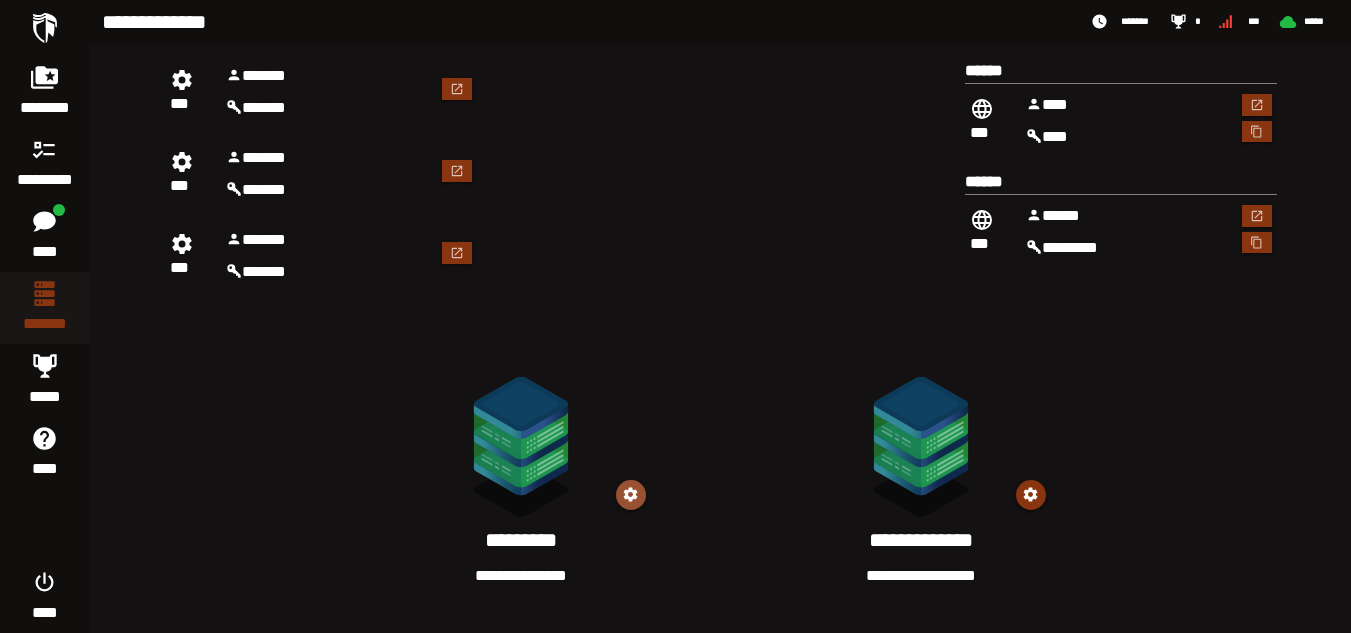 click 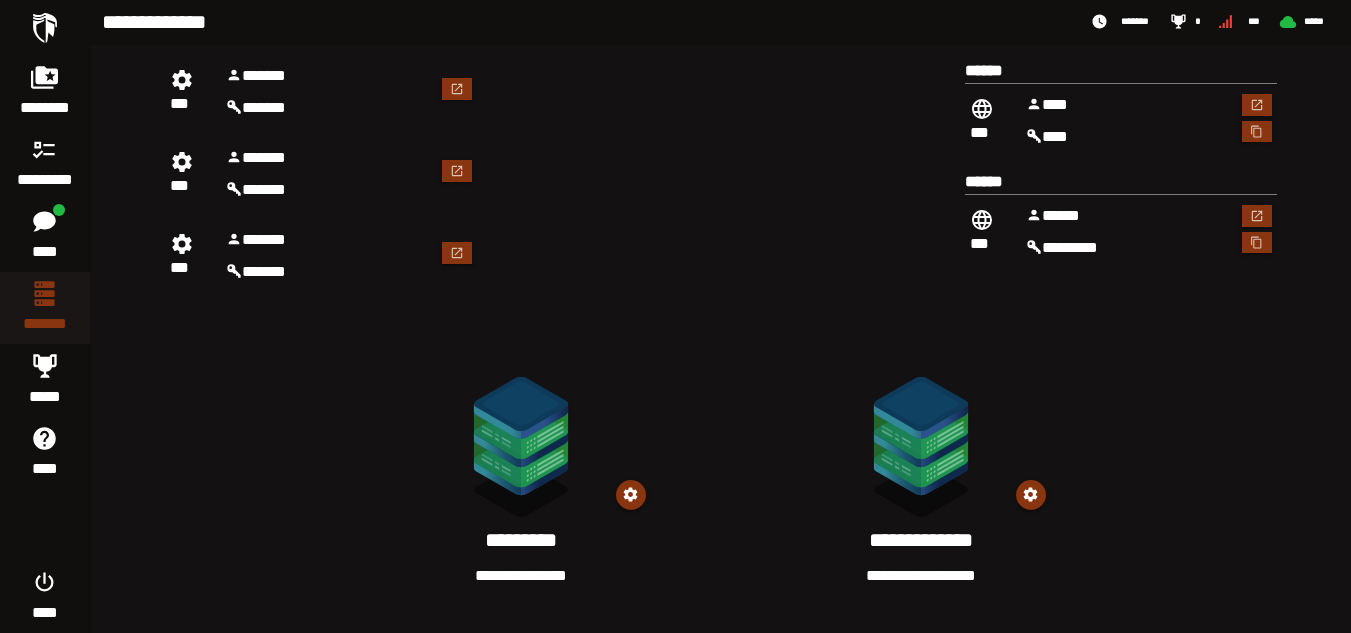 click on "**********" at bounding box center [921, 483] 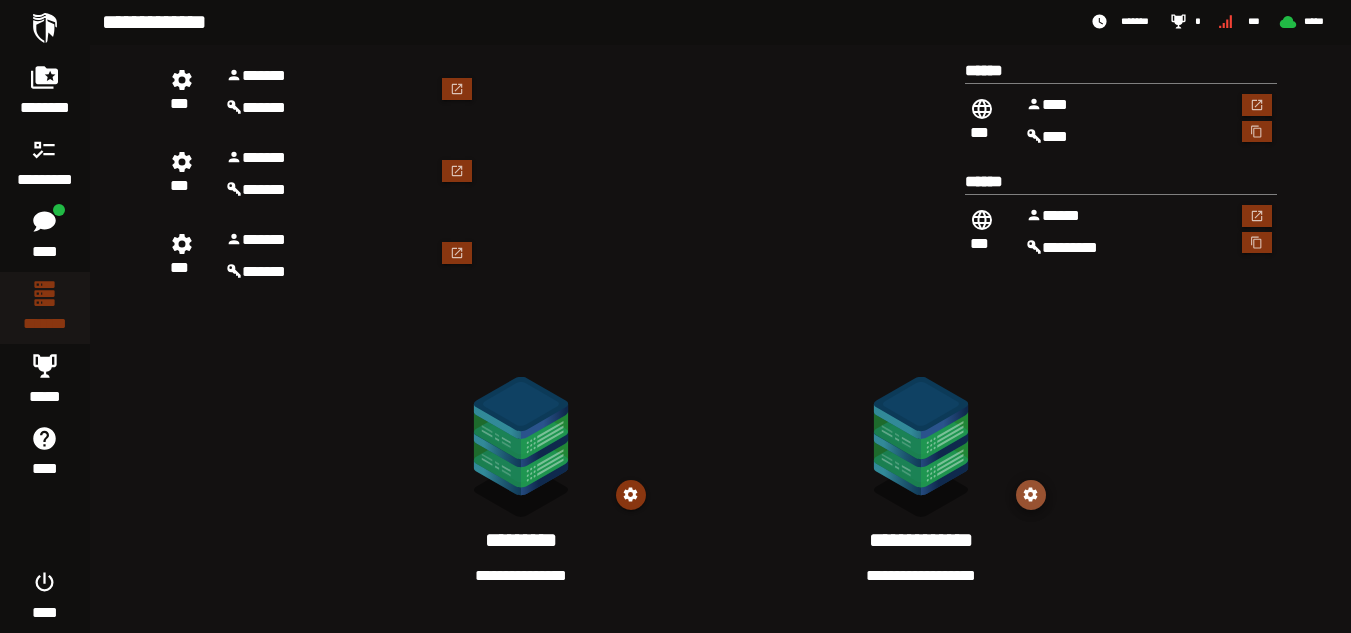 click 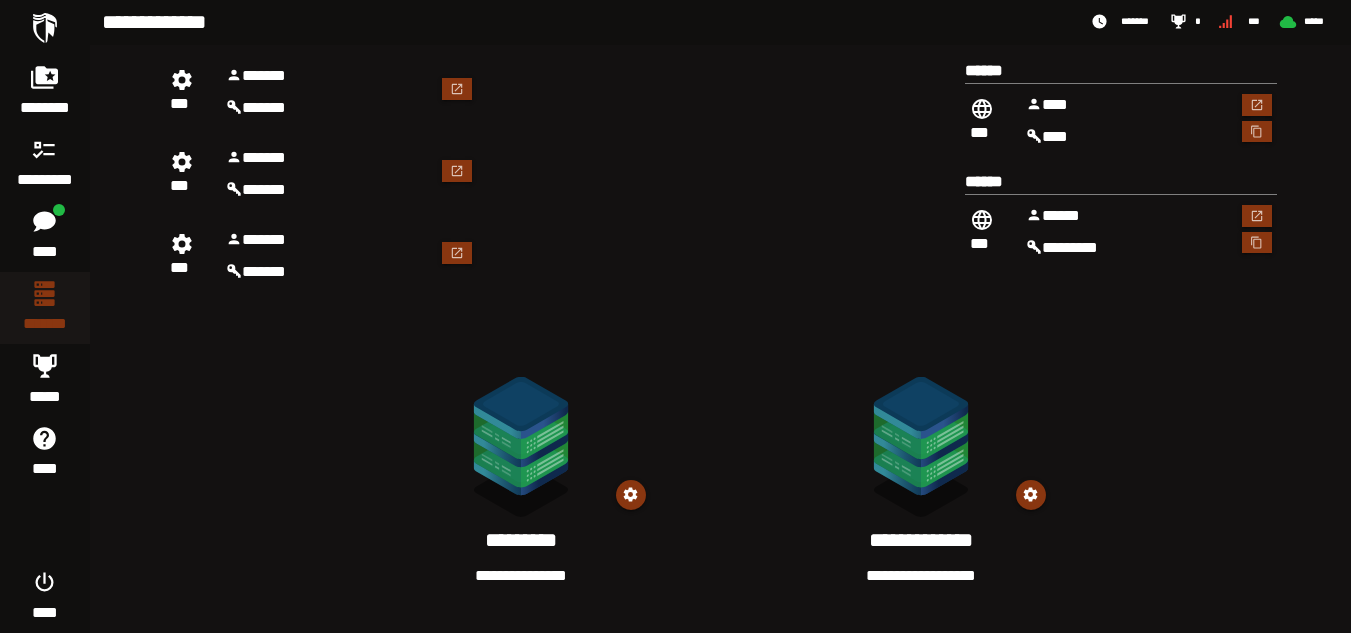click on "**********" 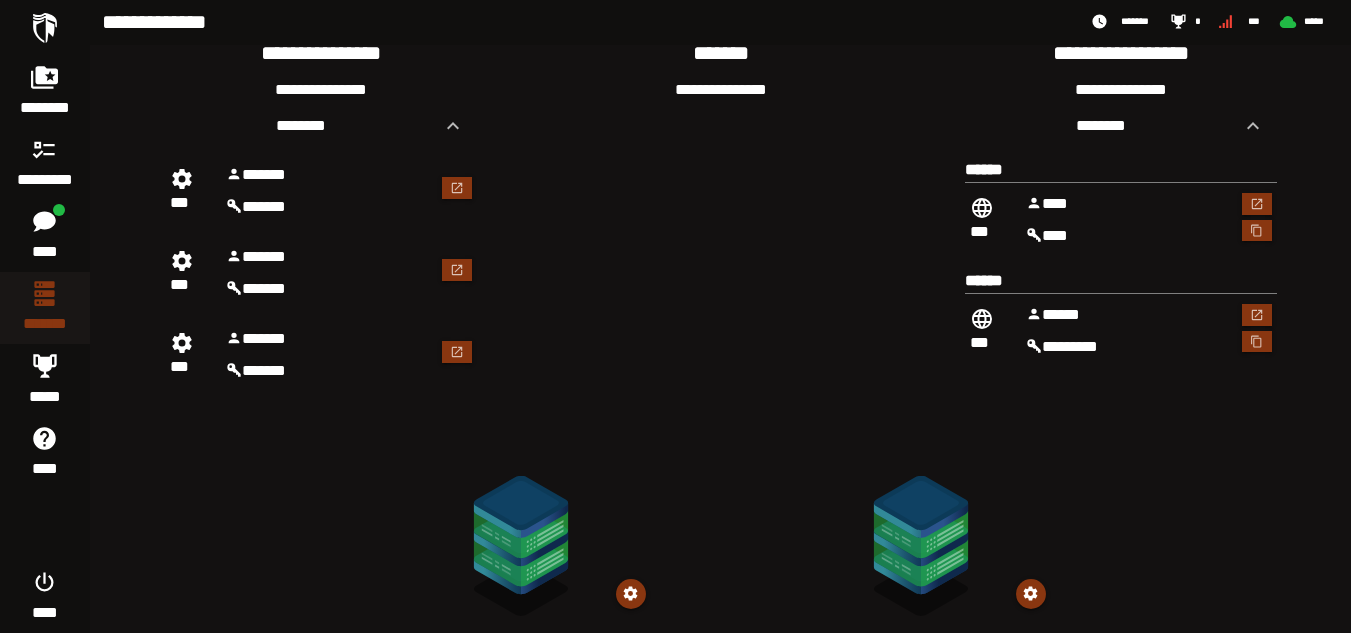 scroll, scrollTop: 552, scrollLeft: 0, axis: vertical 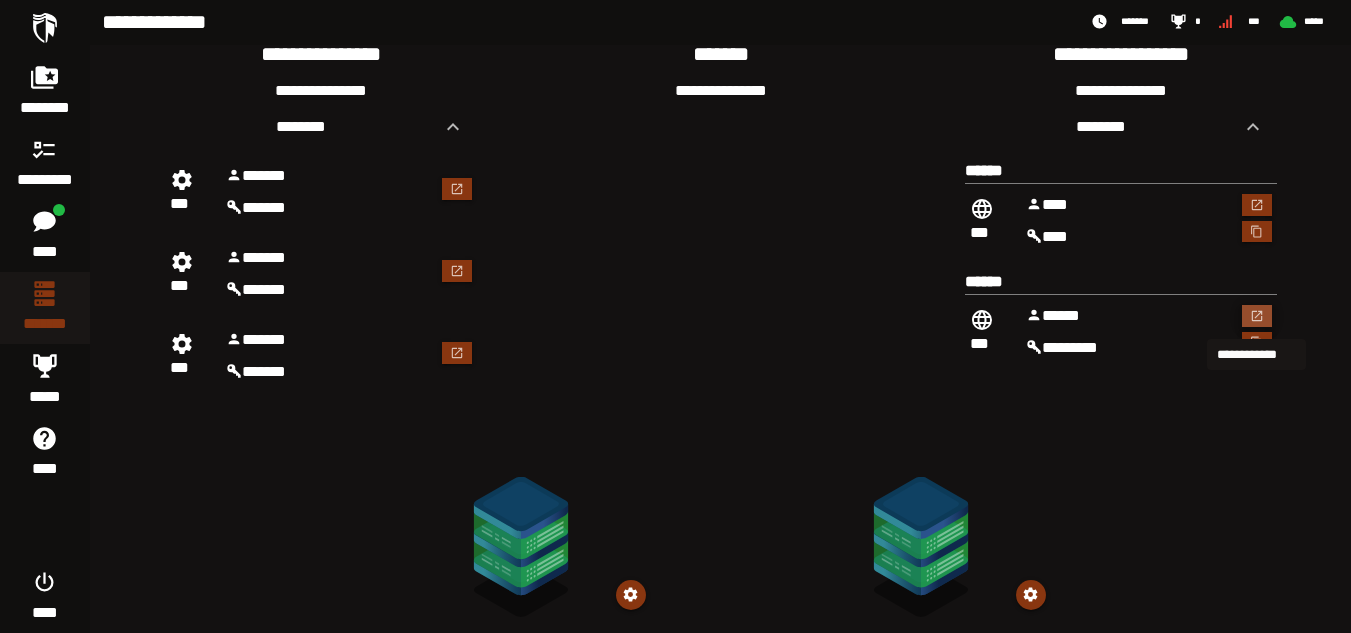 click 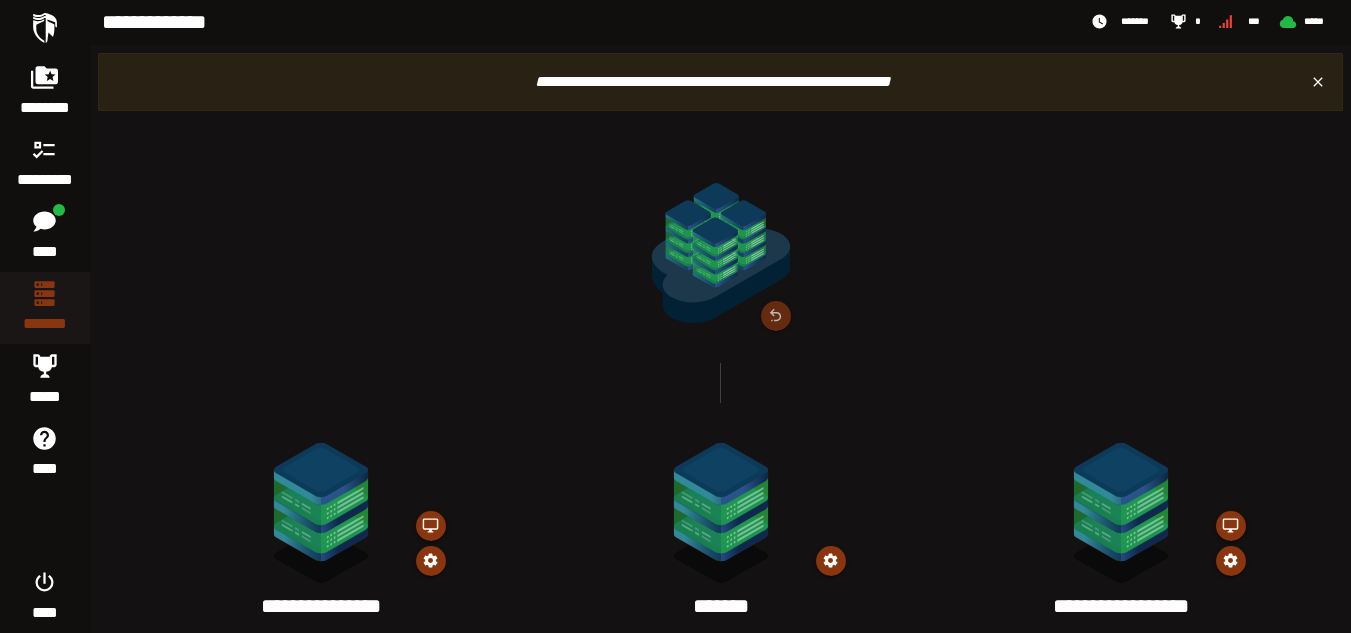 scroll, scrollTop: 552, scrollLeft: 0, axis: vertical 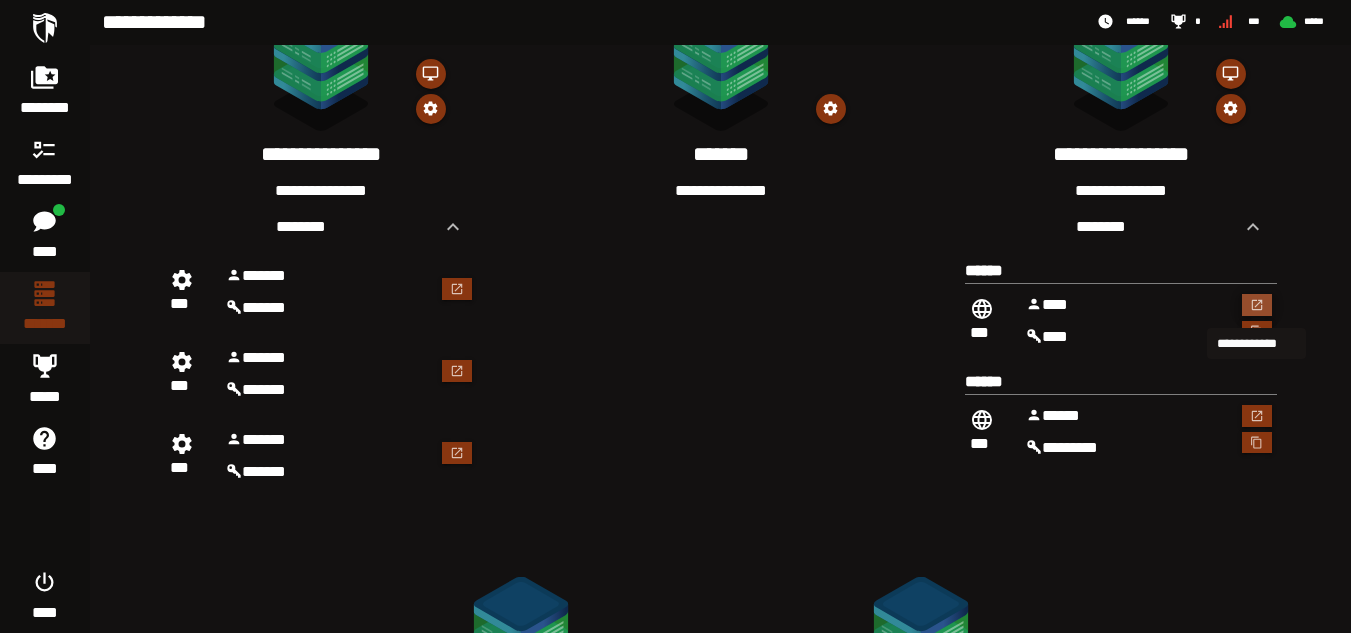 click 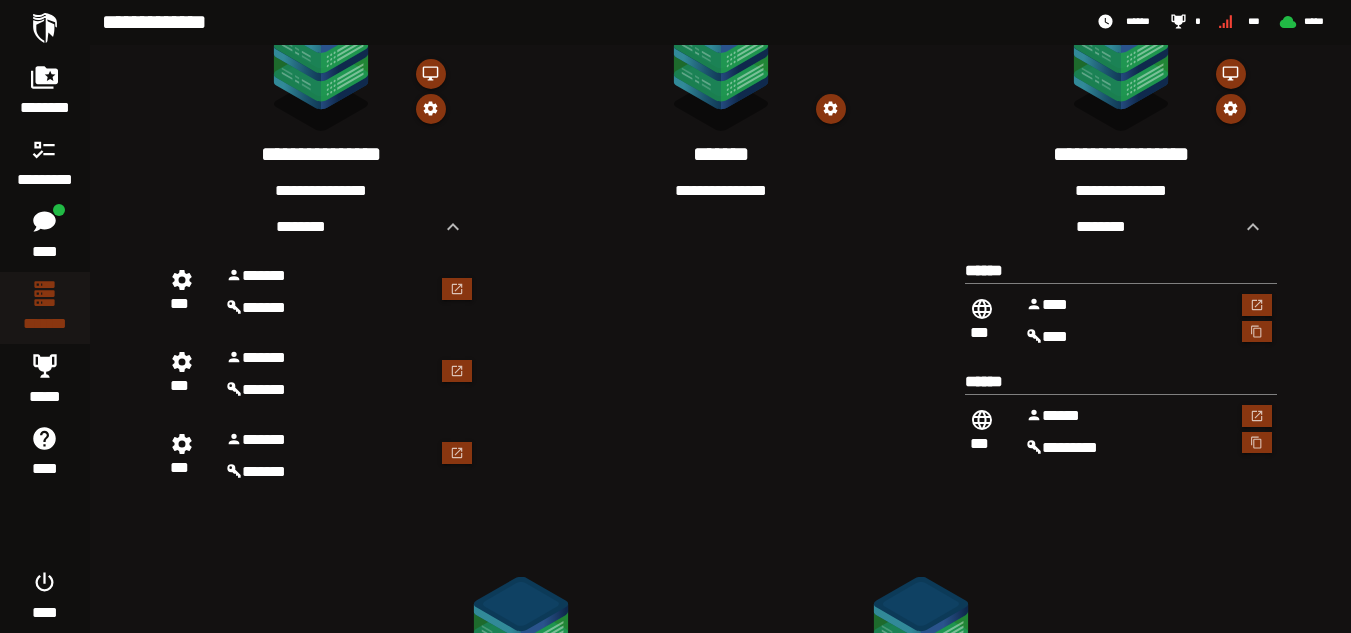 scroll, scrollTop: 452, scrollLeft: 0, axis: vertical 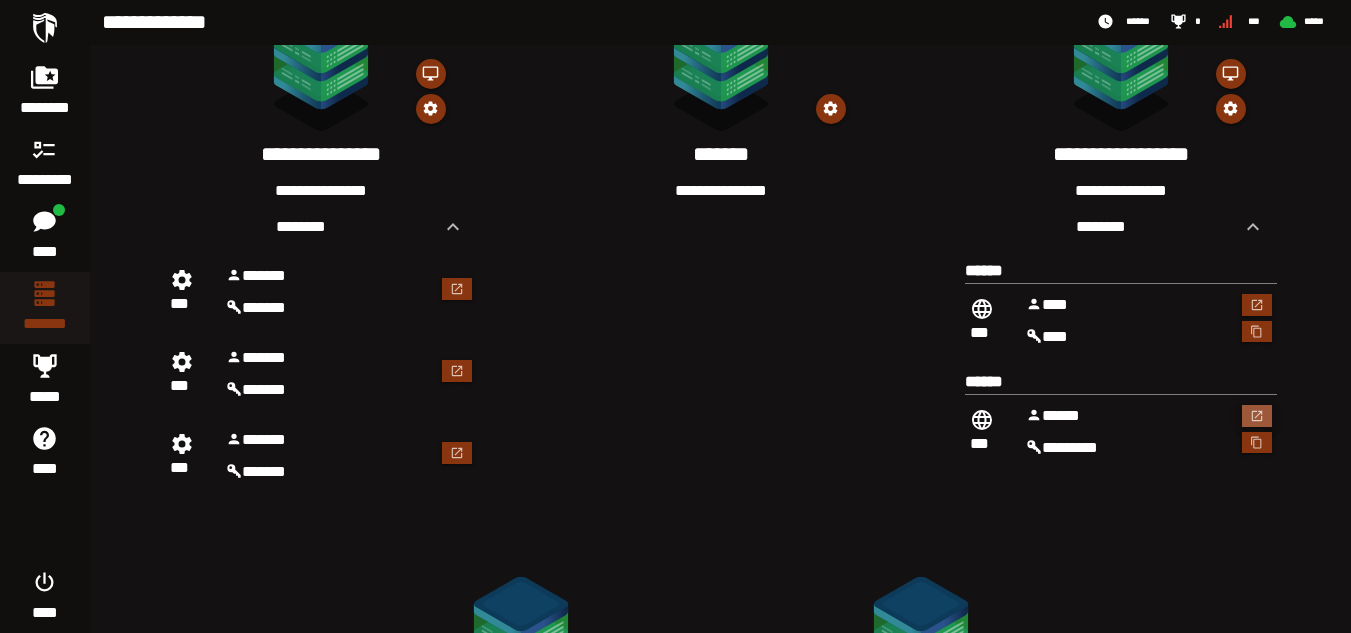 drag, startPoint x: 1268, startPoint y: 415, endPoint x: 639, endPoint y: 391, distance: 629.4577 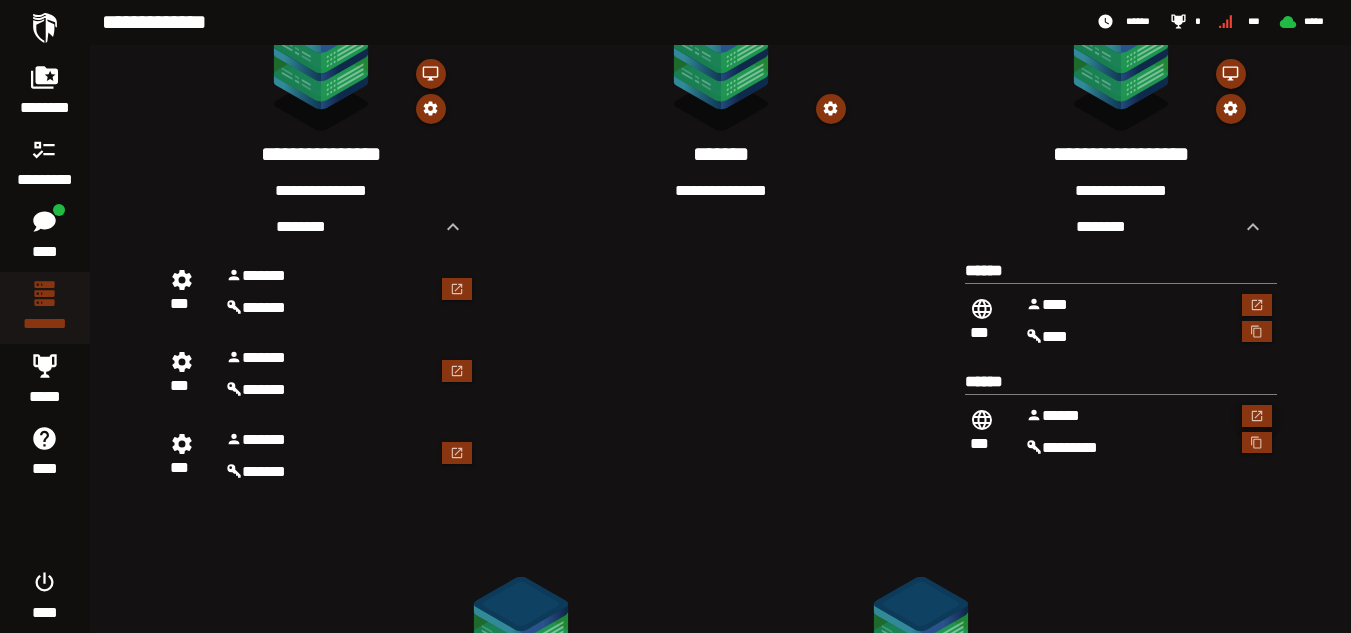 click on "**********" 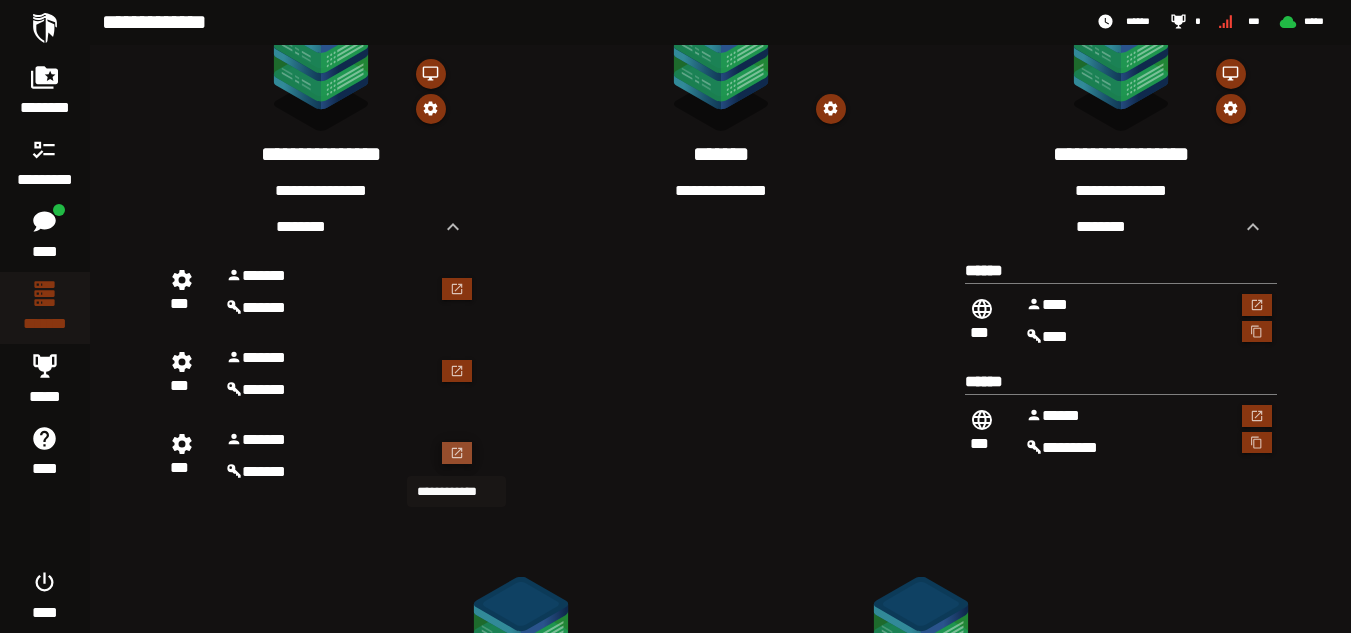 click 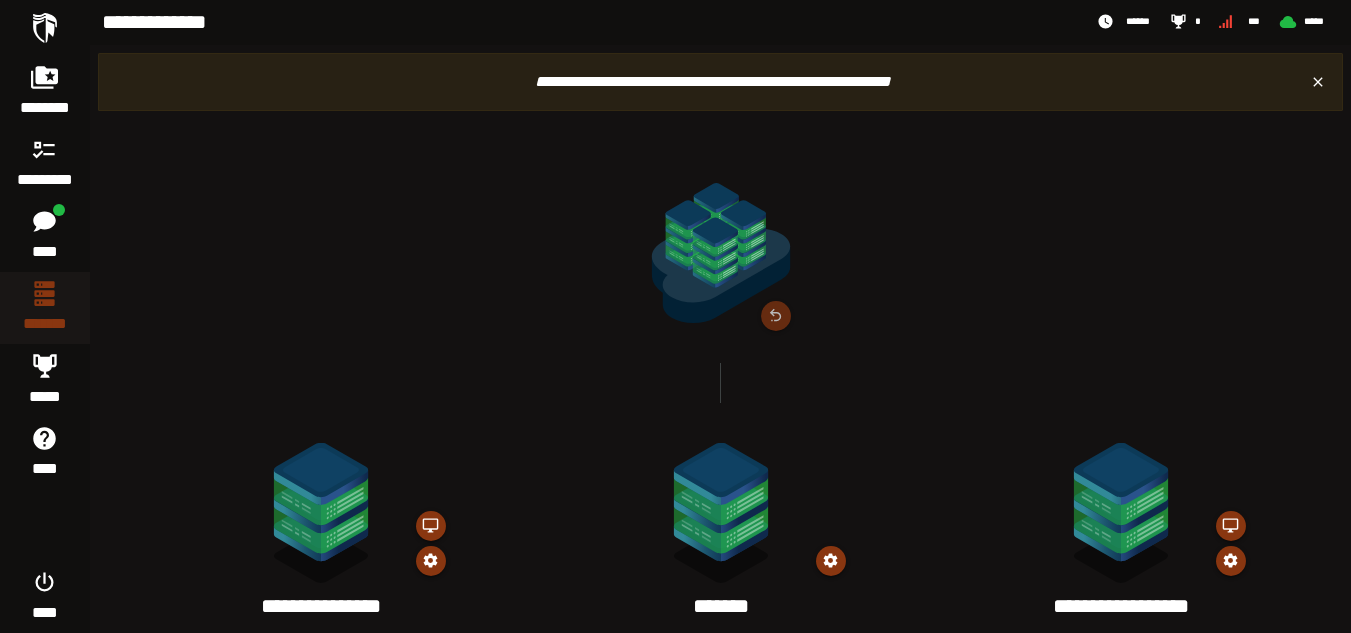 scroll, scrollTop: 452, scrollLeft: 0, axis: vertical 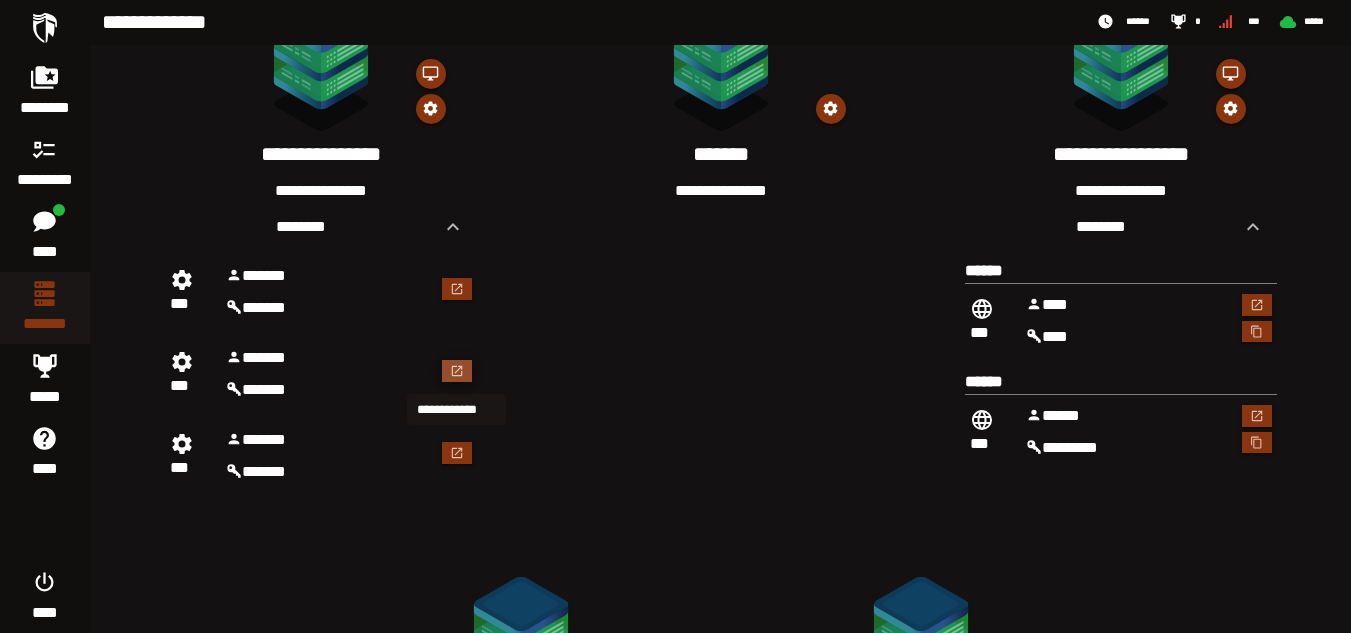 click 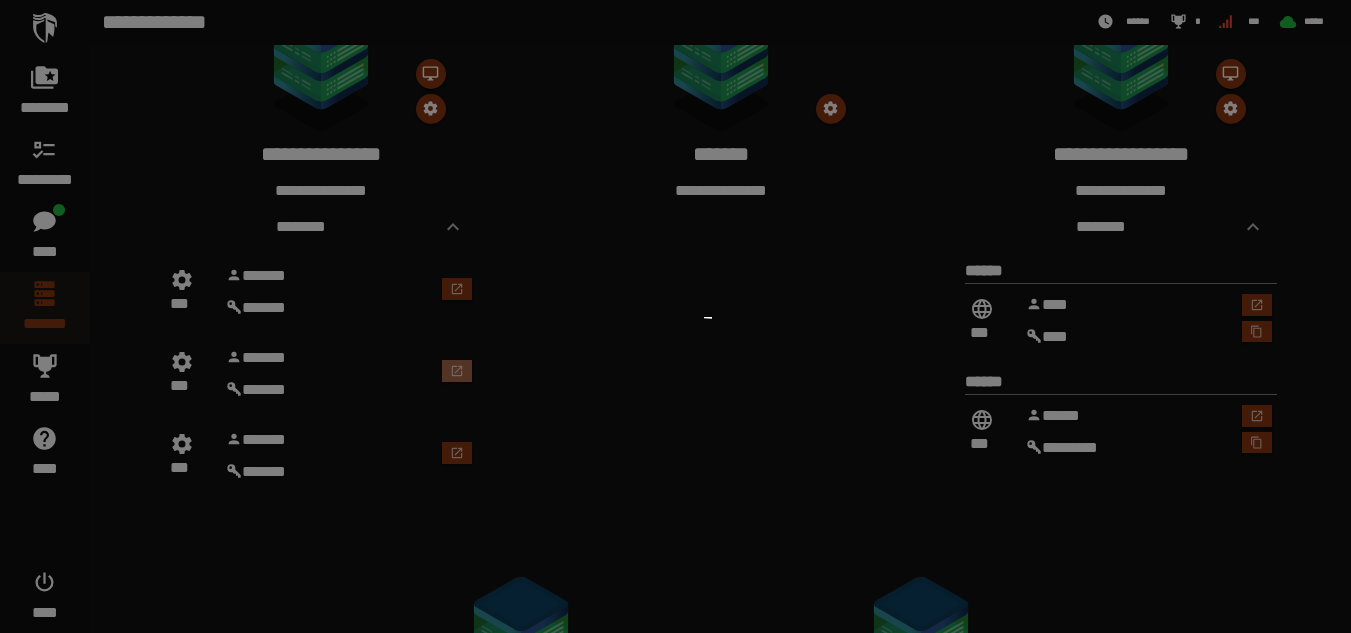scroll, scrollTop: 0, scrollLeft: 0, axis: both 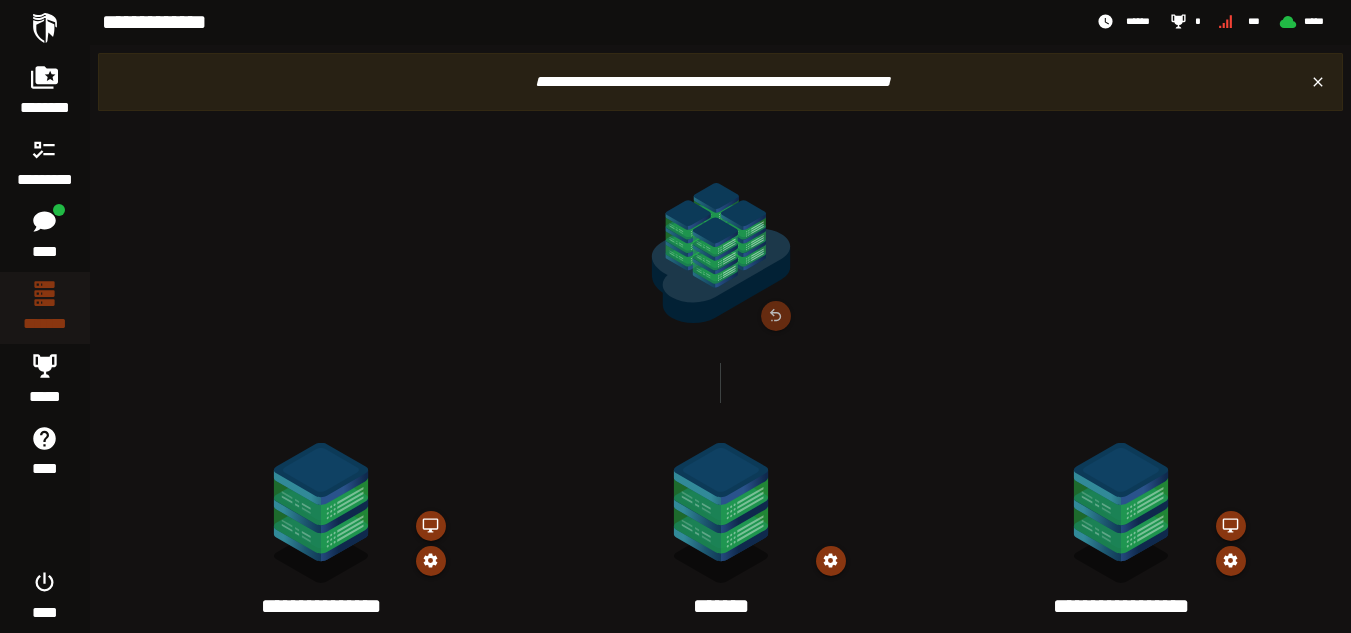 click 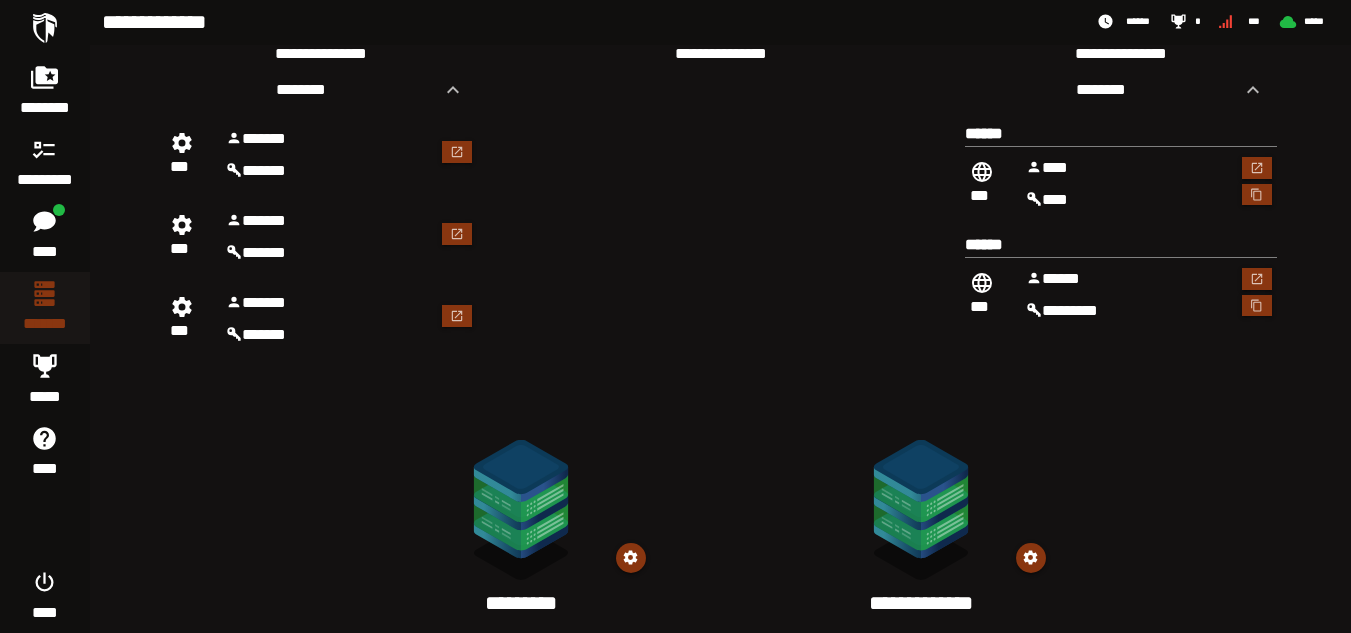 scroll, scrollTop: 652, scrollLeft: 0, axis: vertical 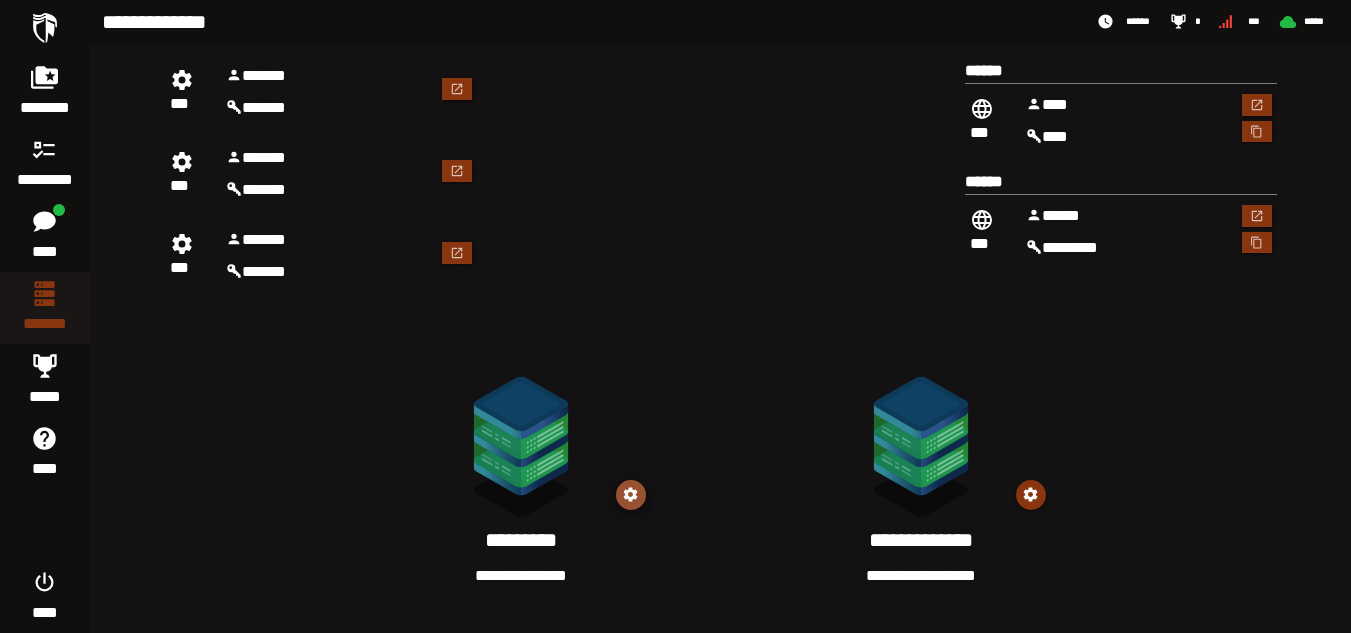 click 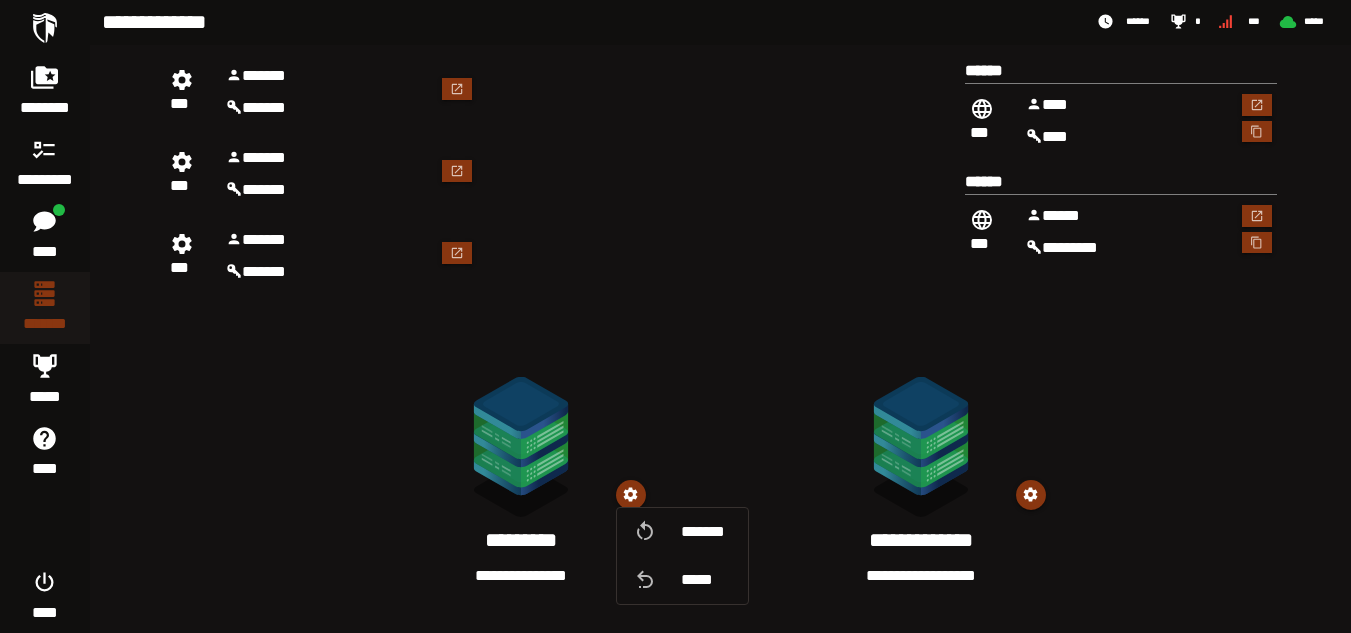 click on "**********" 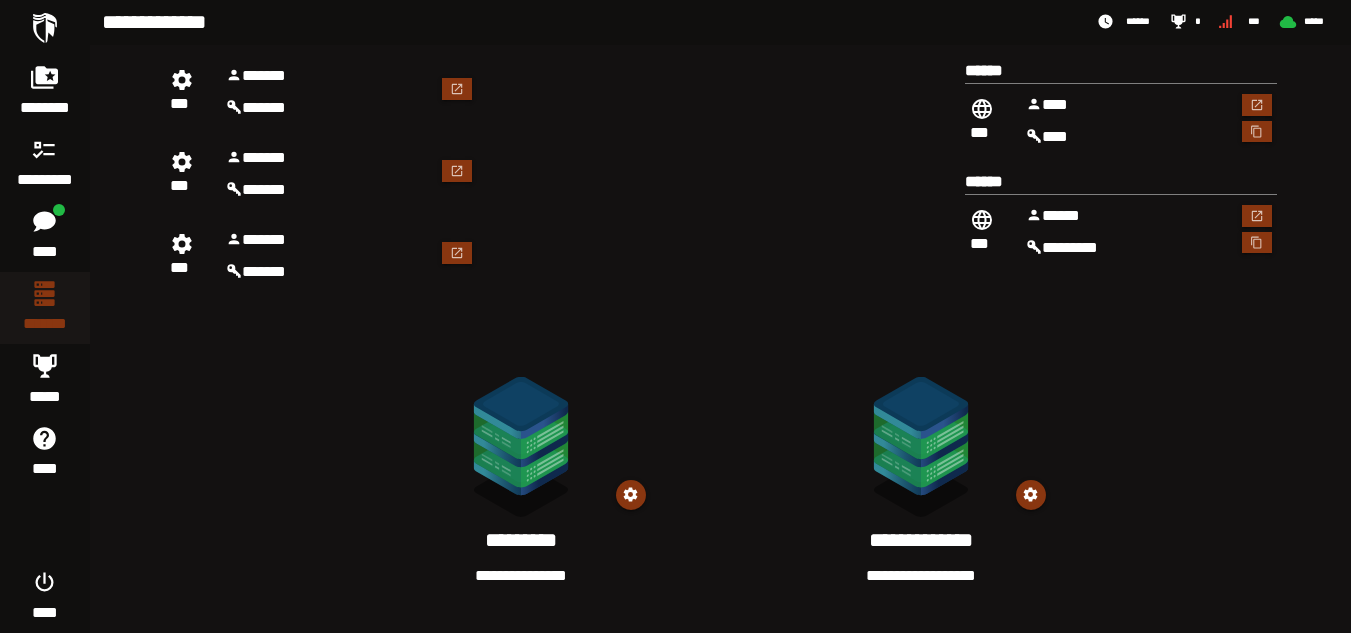 click on "**********" at bounding box center [521, 557] 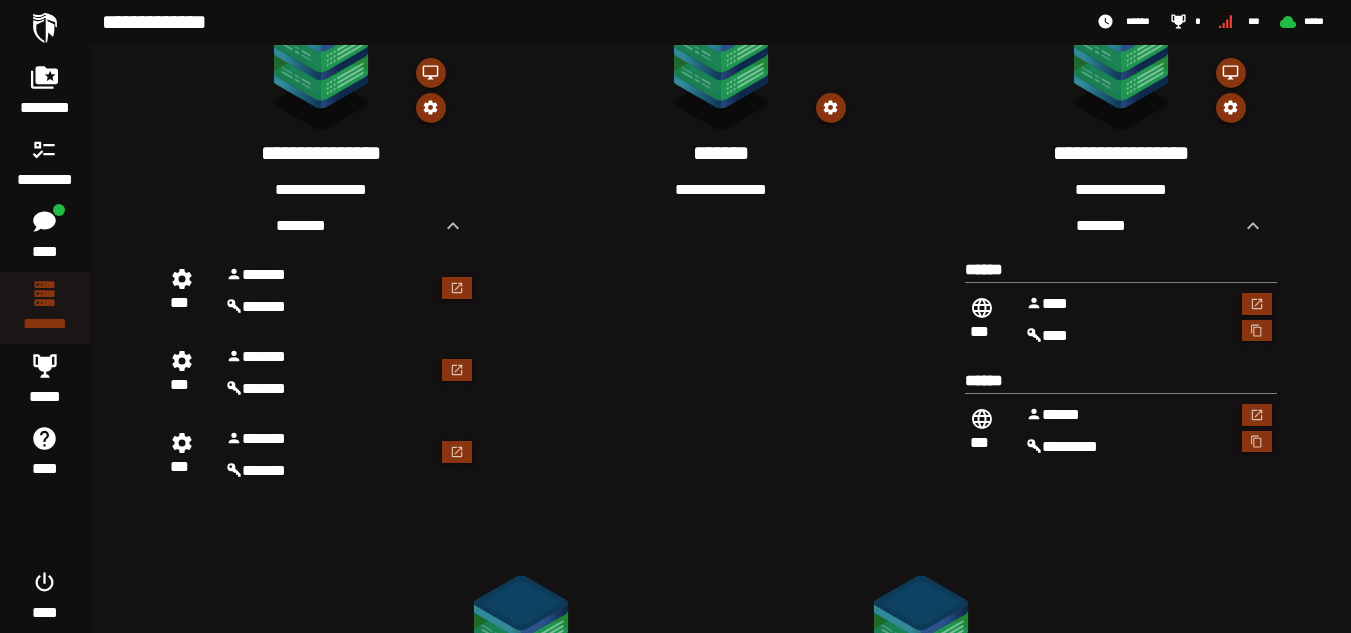 scroll, scrollTop: 452, scrollLeft: 0, axis: vertical 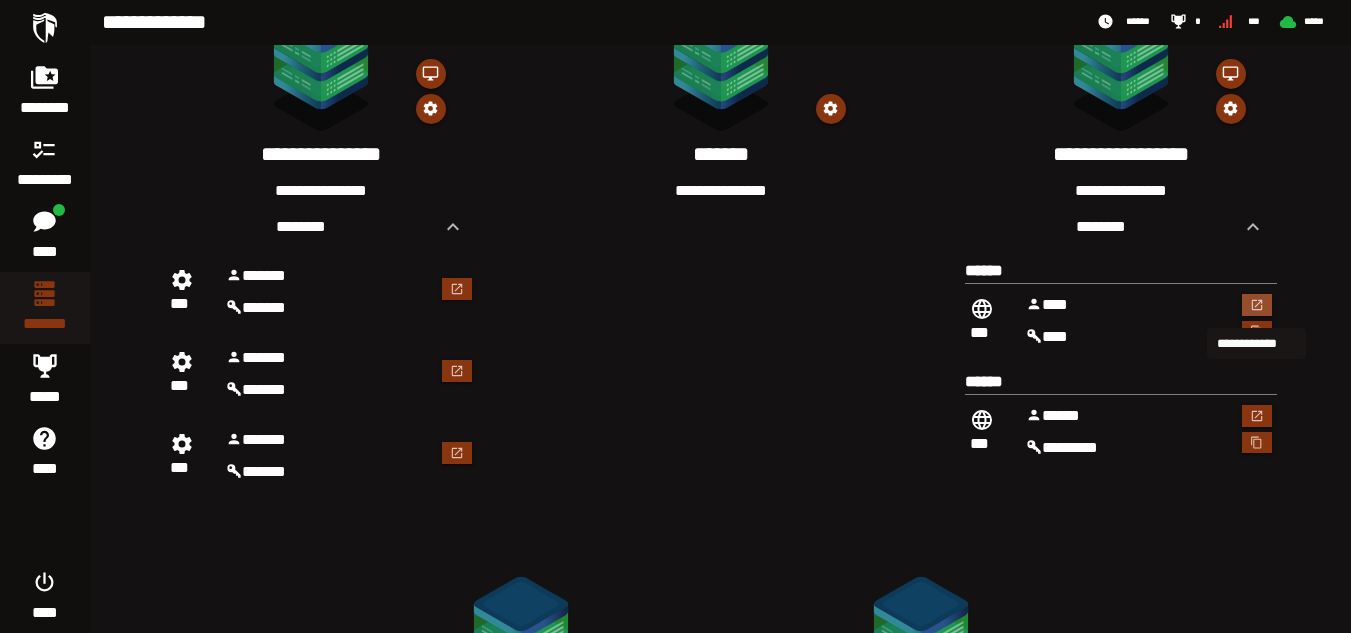 click 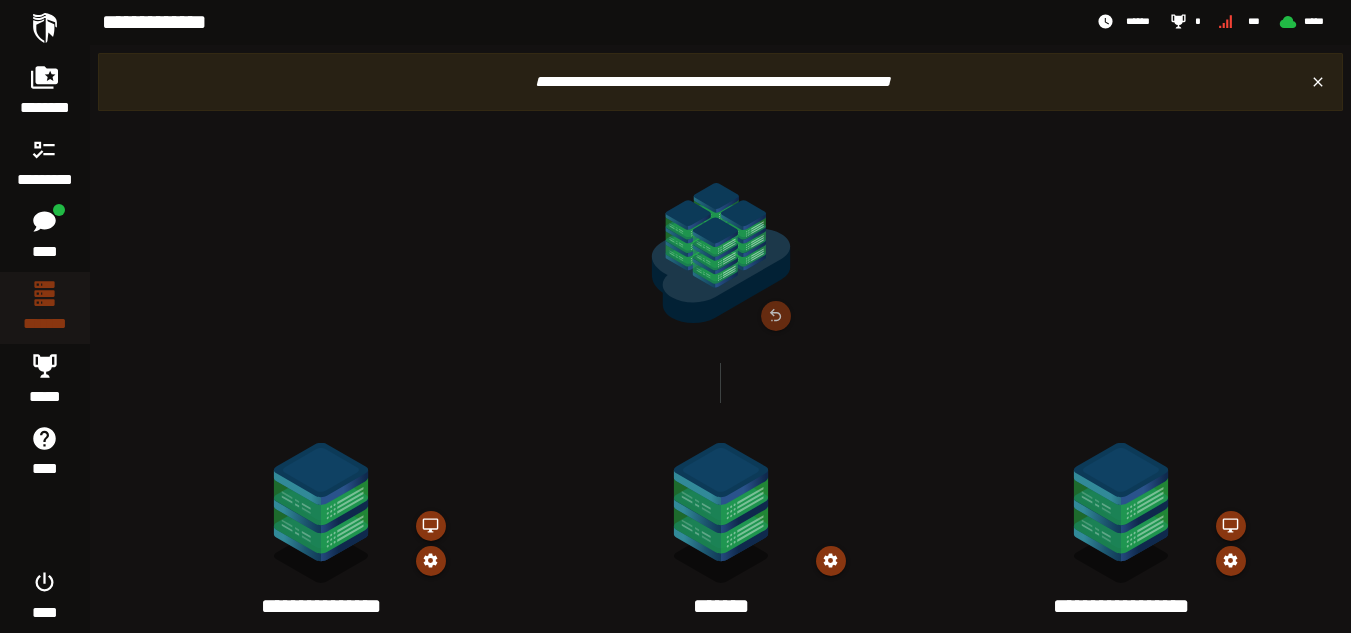 scroll, scrollTop: 452, scrollLeft: 0, axis: vertical 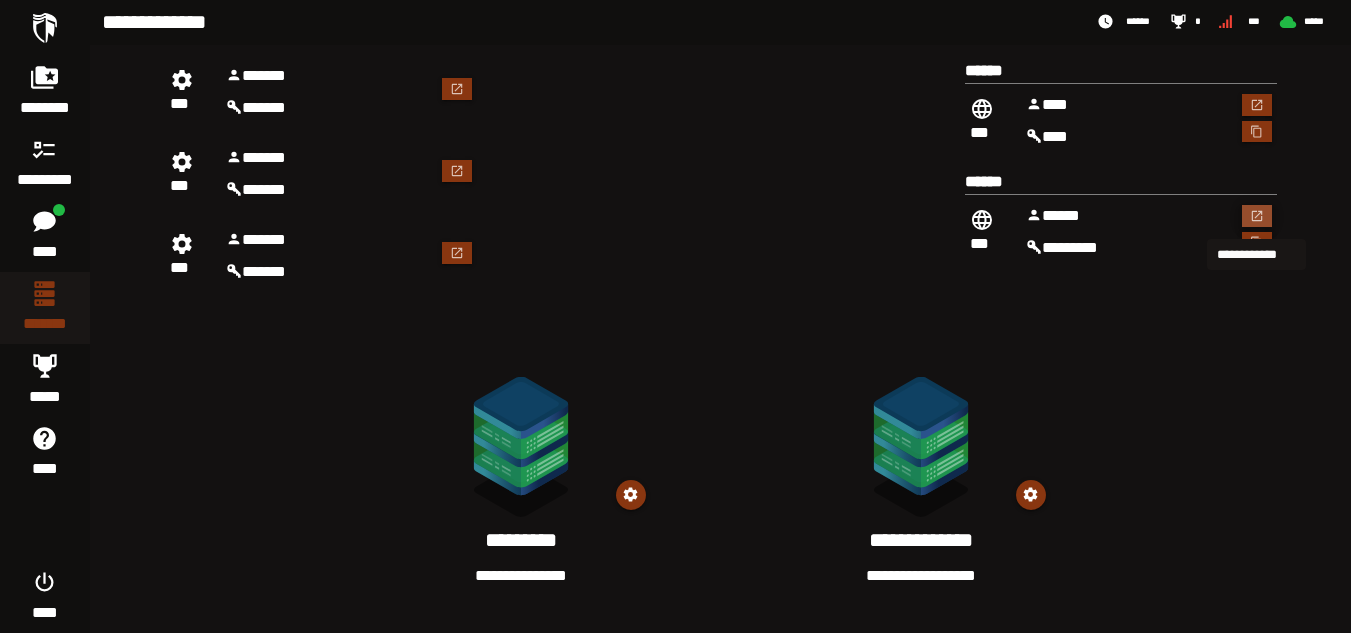 click 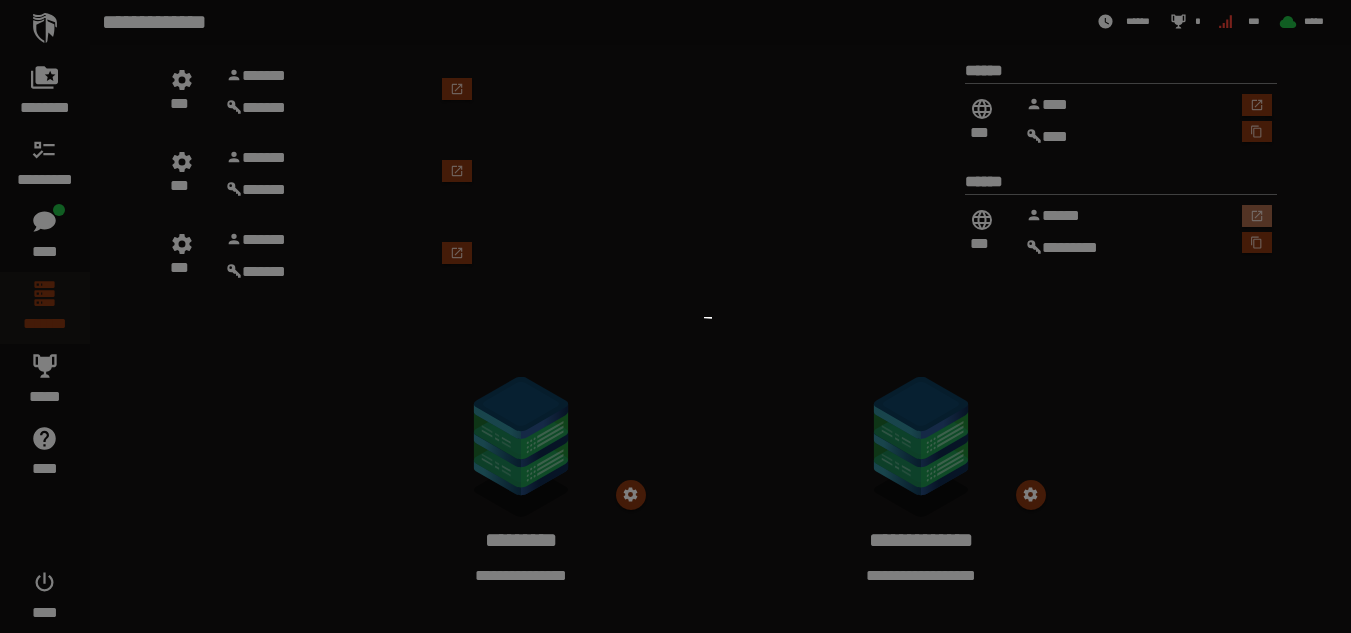 scroll, scrollTop: 0, scrollLeft: 0, axis: both 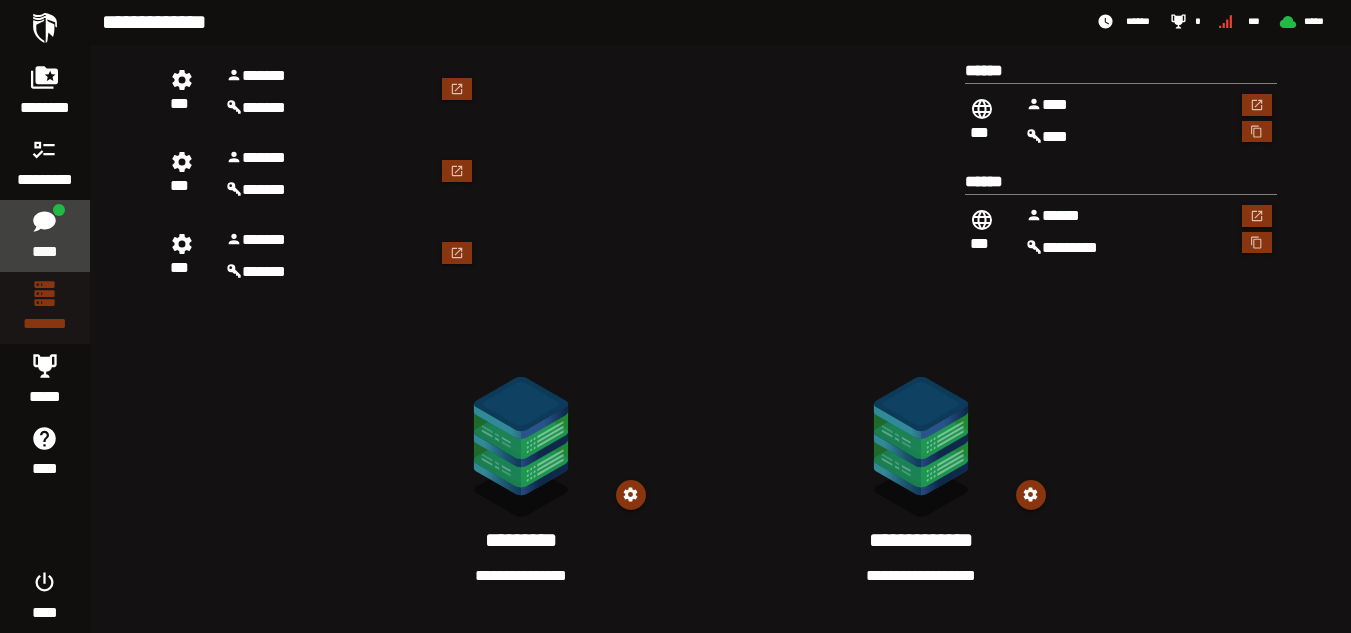 click on "****" at bounding box center (44, 252) 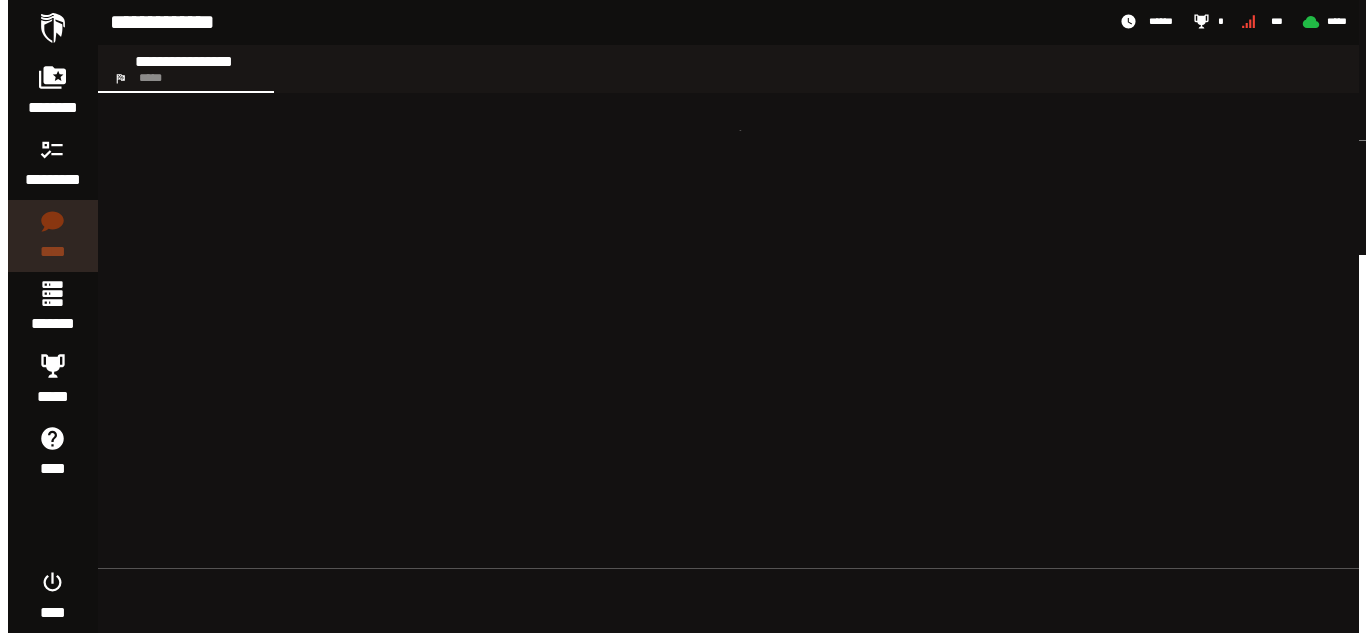 scroll, scrollTop: 0, scrollLeft: 0, axis: both 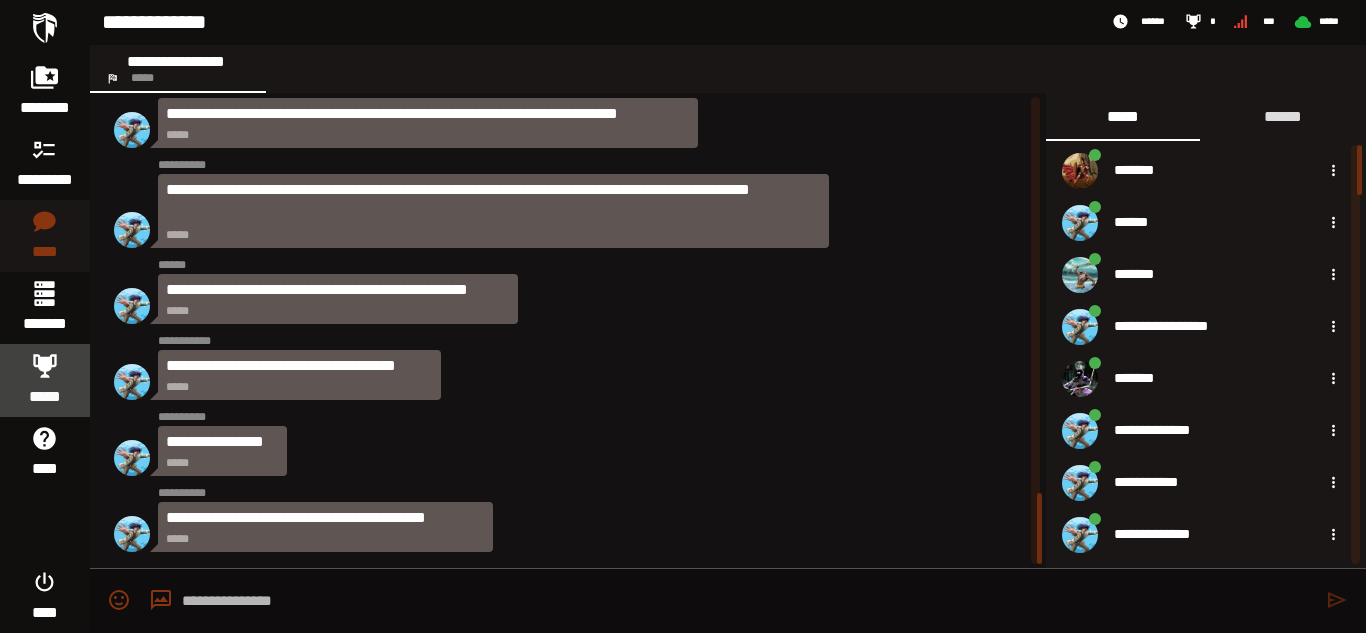 click 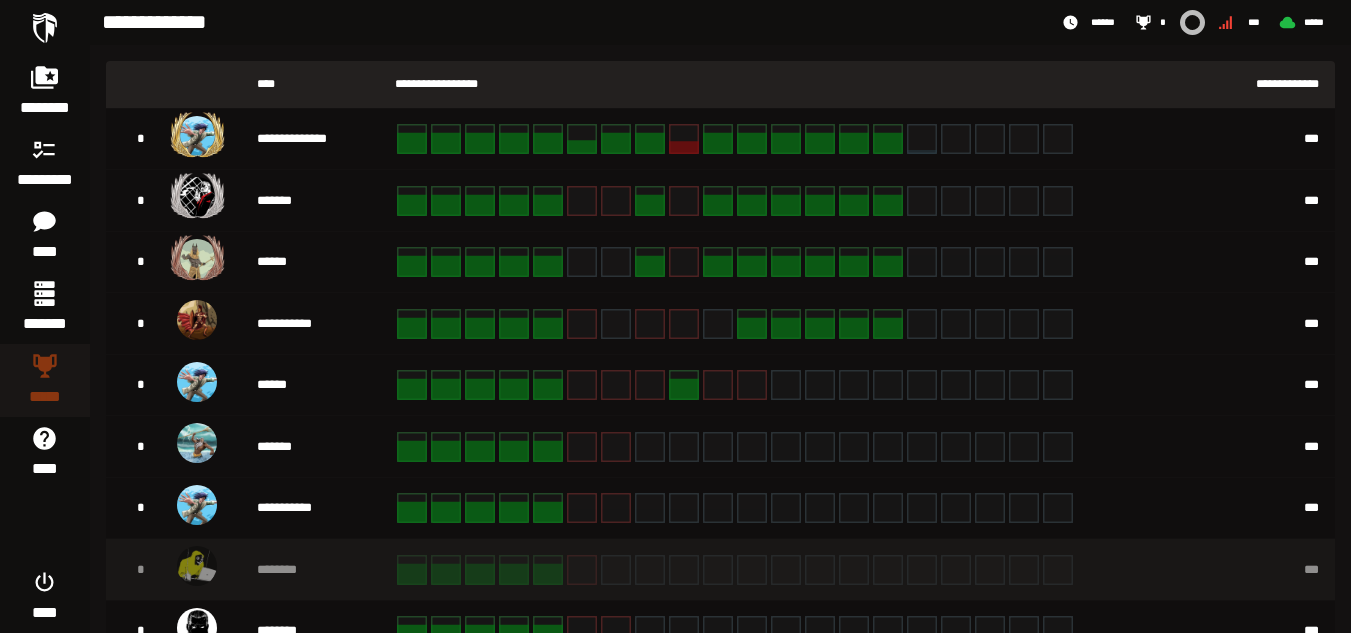 scroll, scrollTop: 373, scrollLeft: 0, axis: vertical 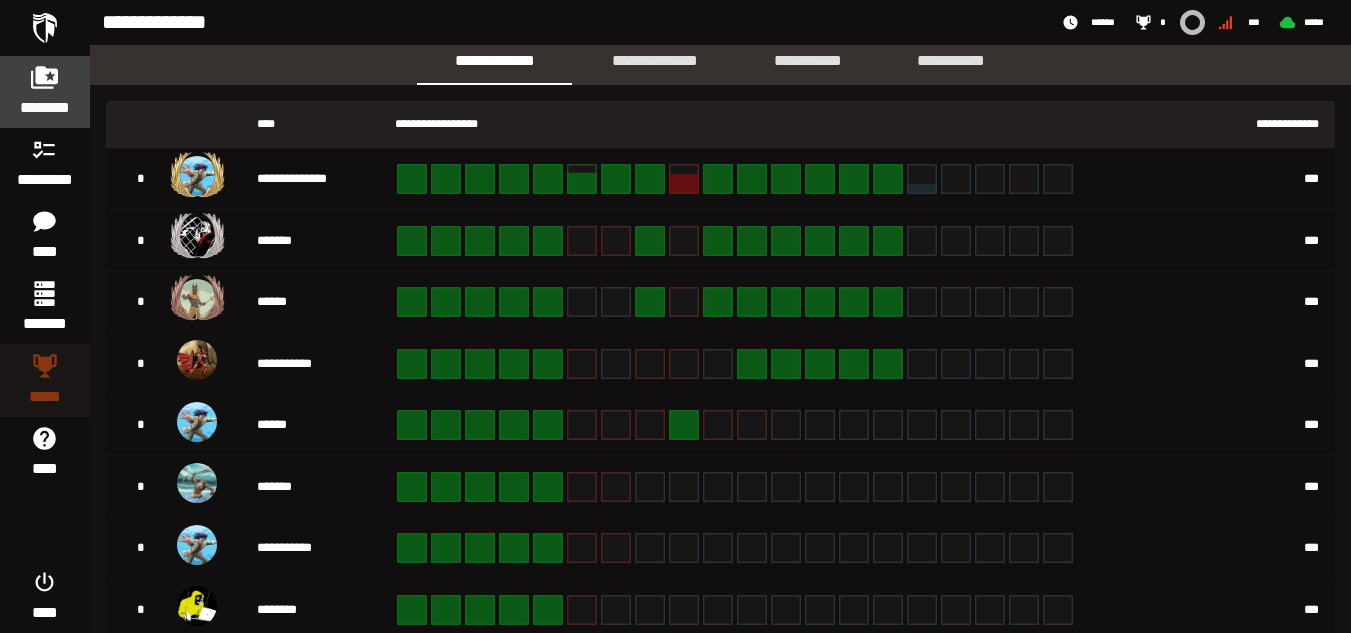 click on "********" at bounding box center (45, 108) 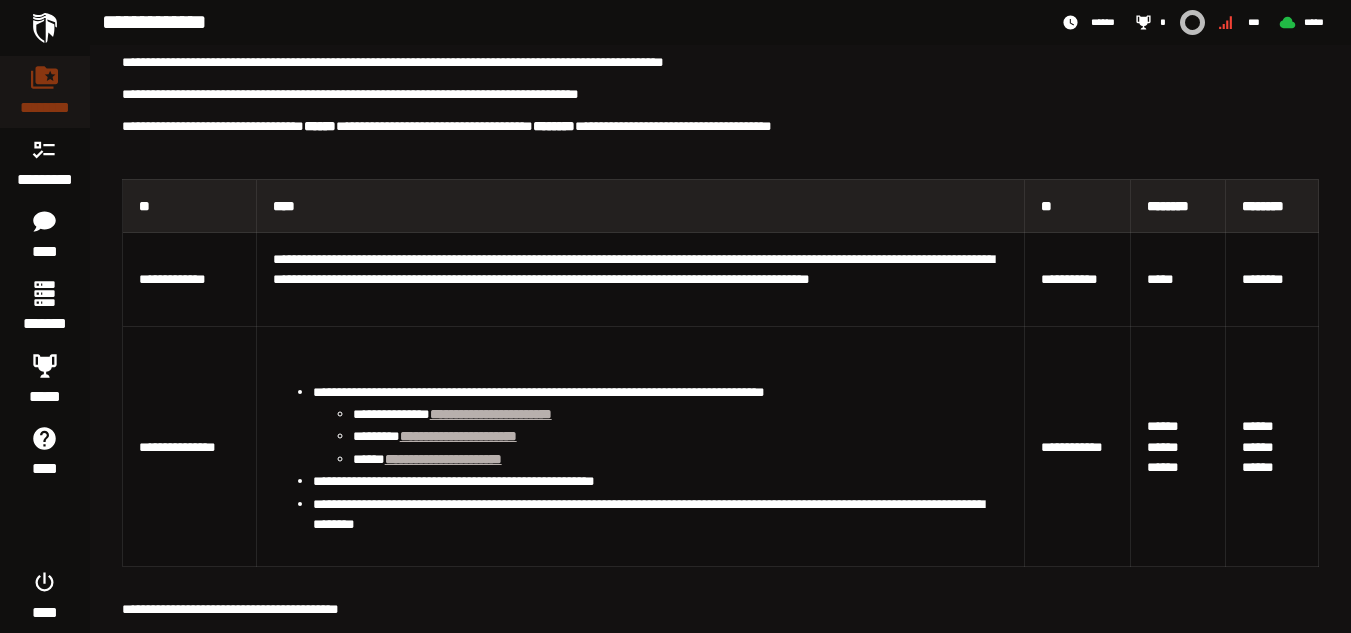 scroll, scrollTop: 300, scrollLeft: 0, axis: vertical 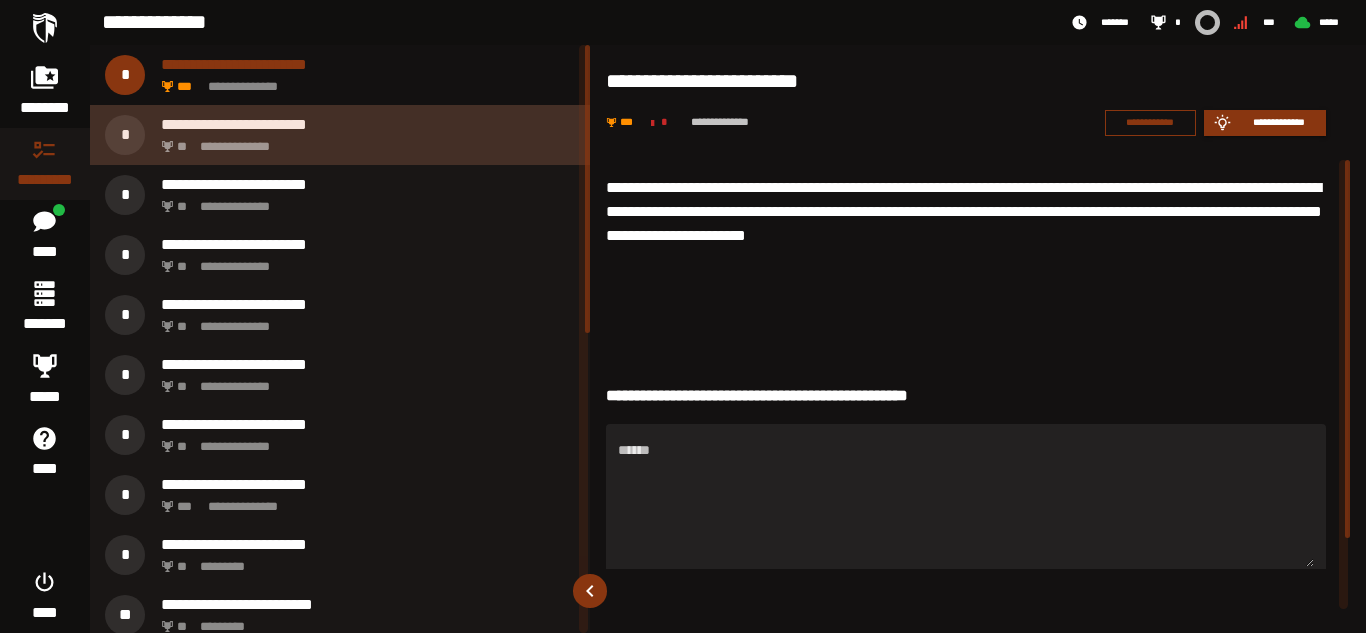 click on "**********" at bounding box center [364, 141] 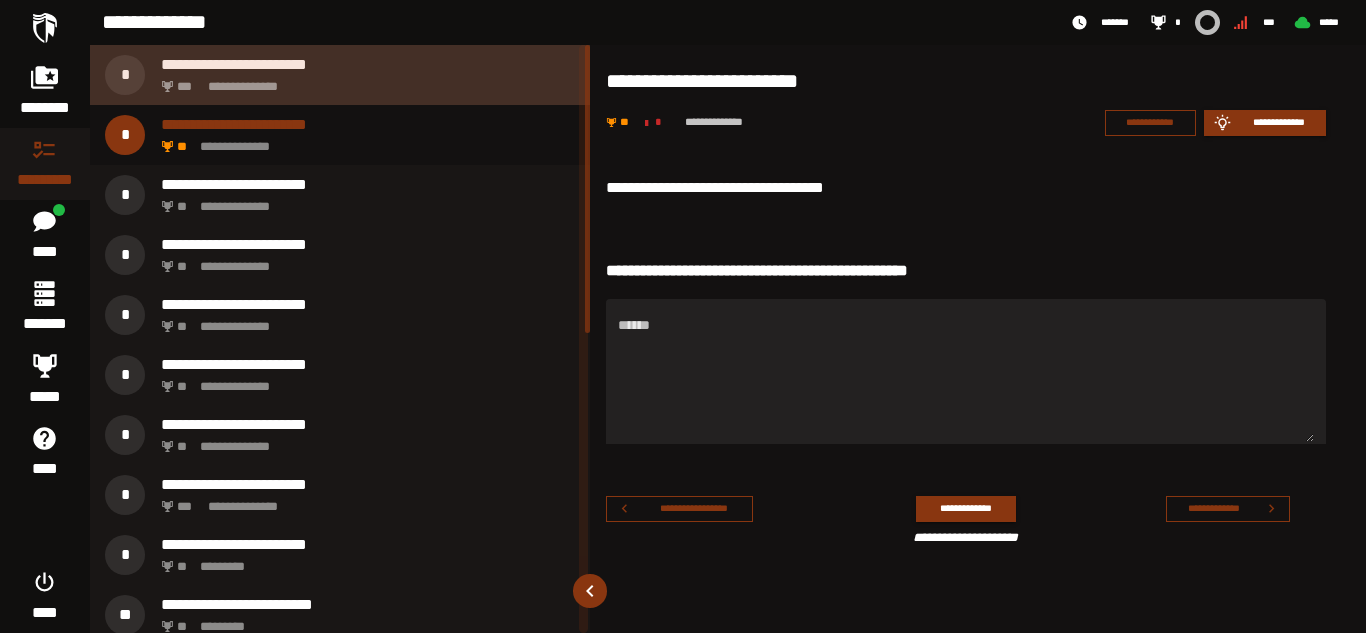 click on "**********" at bounding box center [364, 81] 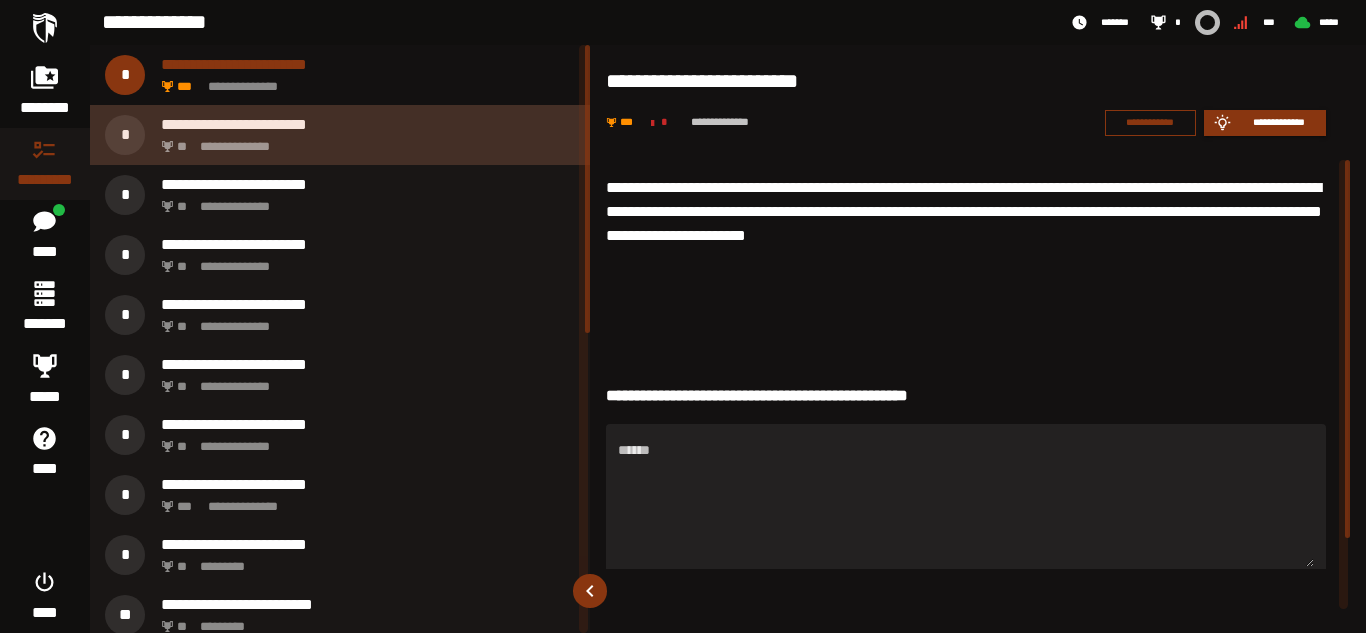 click on "**********" 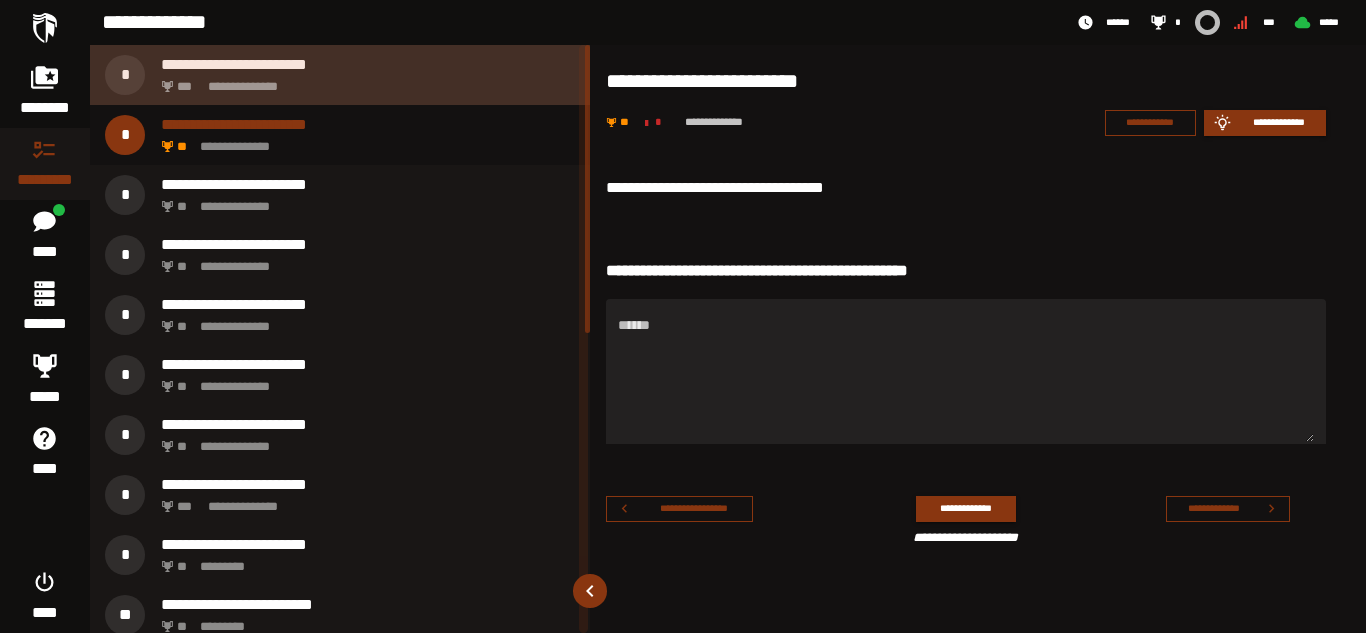 click on "**********" at bounding box center [364, 81] 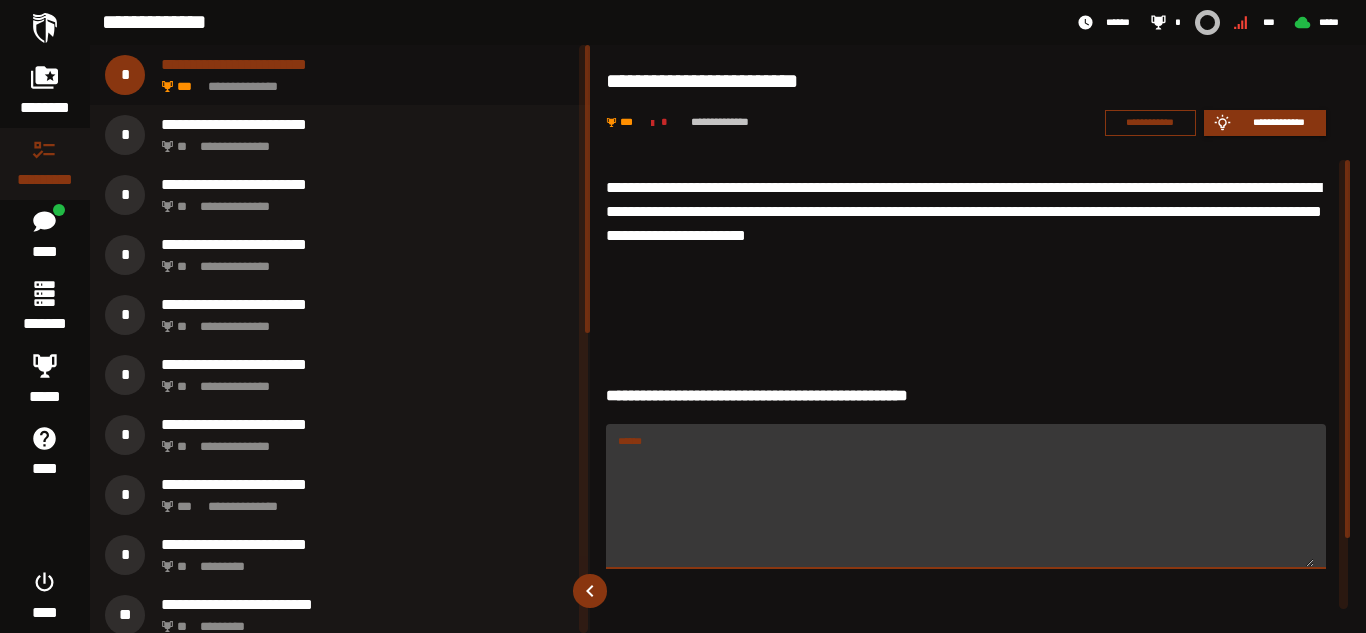 click on "******" at bounding box center (966, 495) 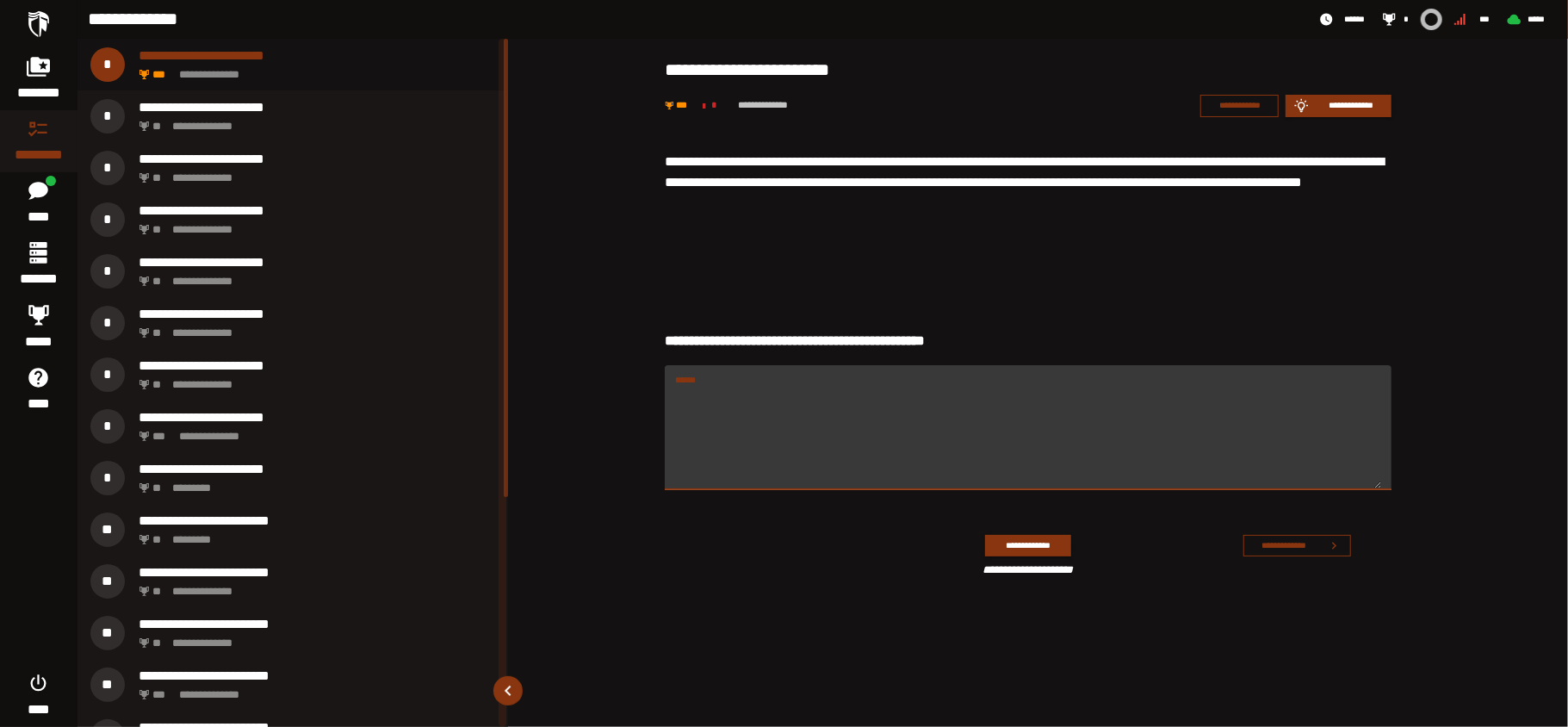 paste on "**********" 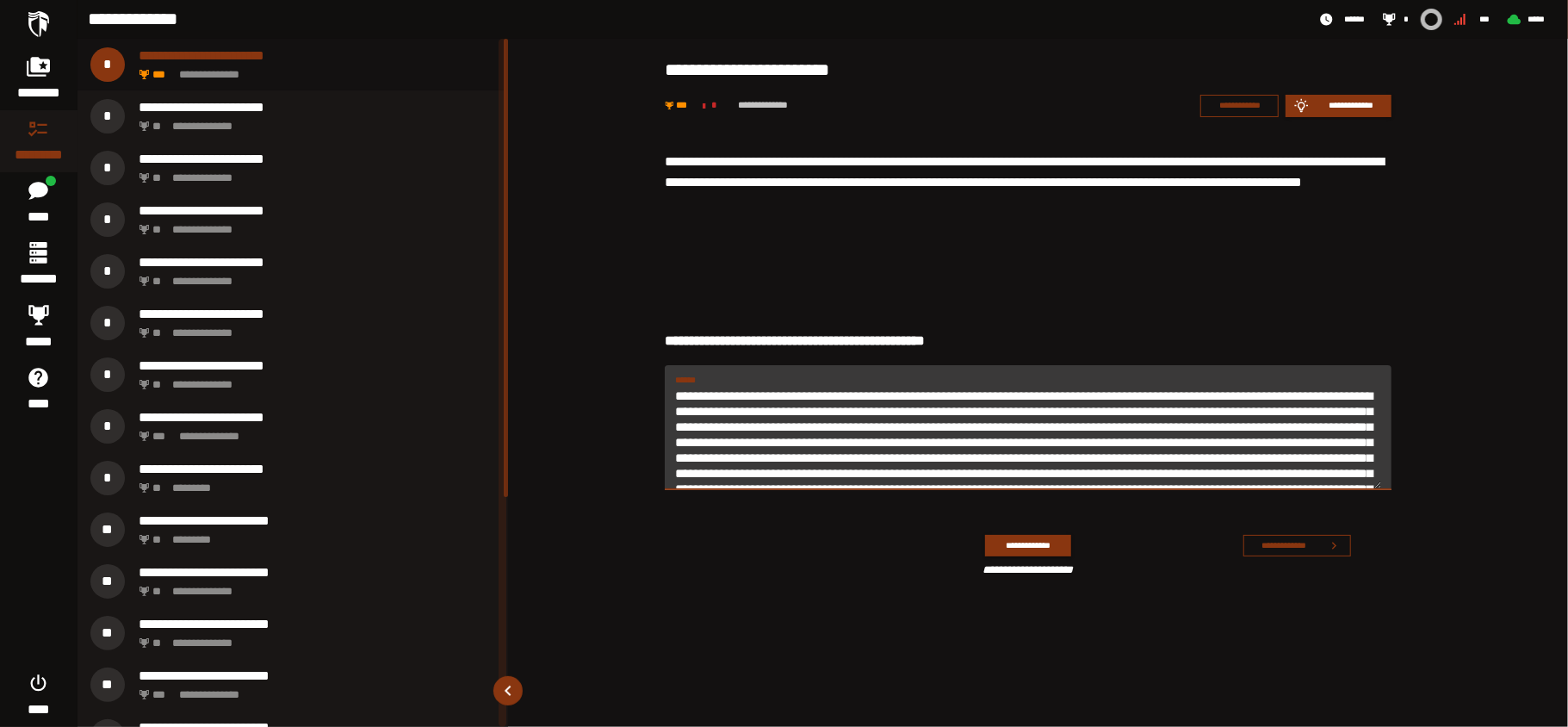 scroll, scrollTop: 163, scrollLeft: 0, axis: vertical 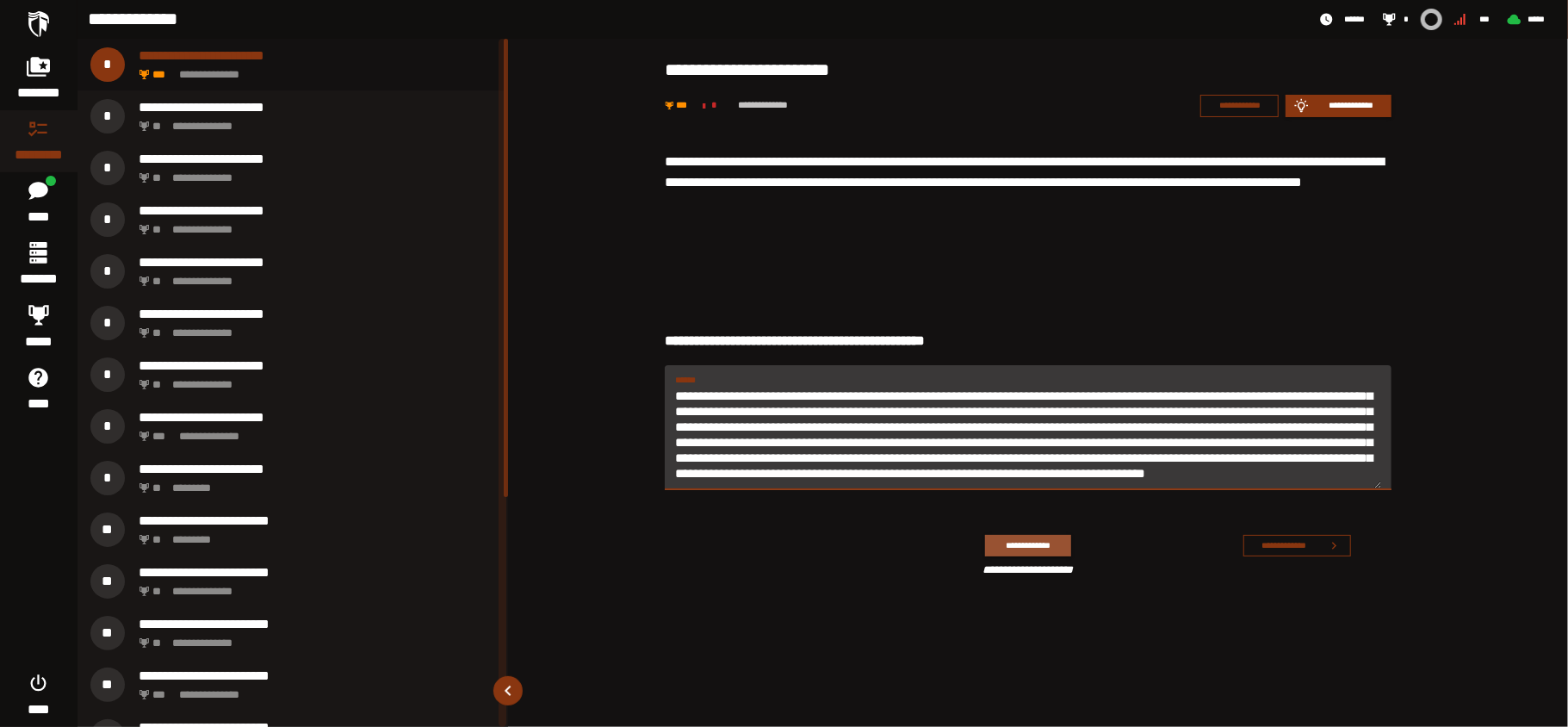 type on "**********" 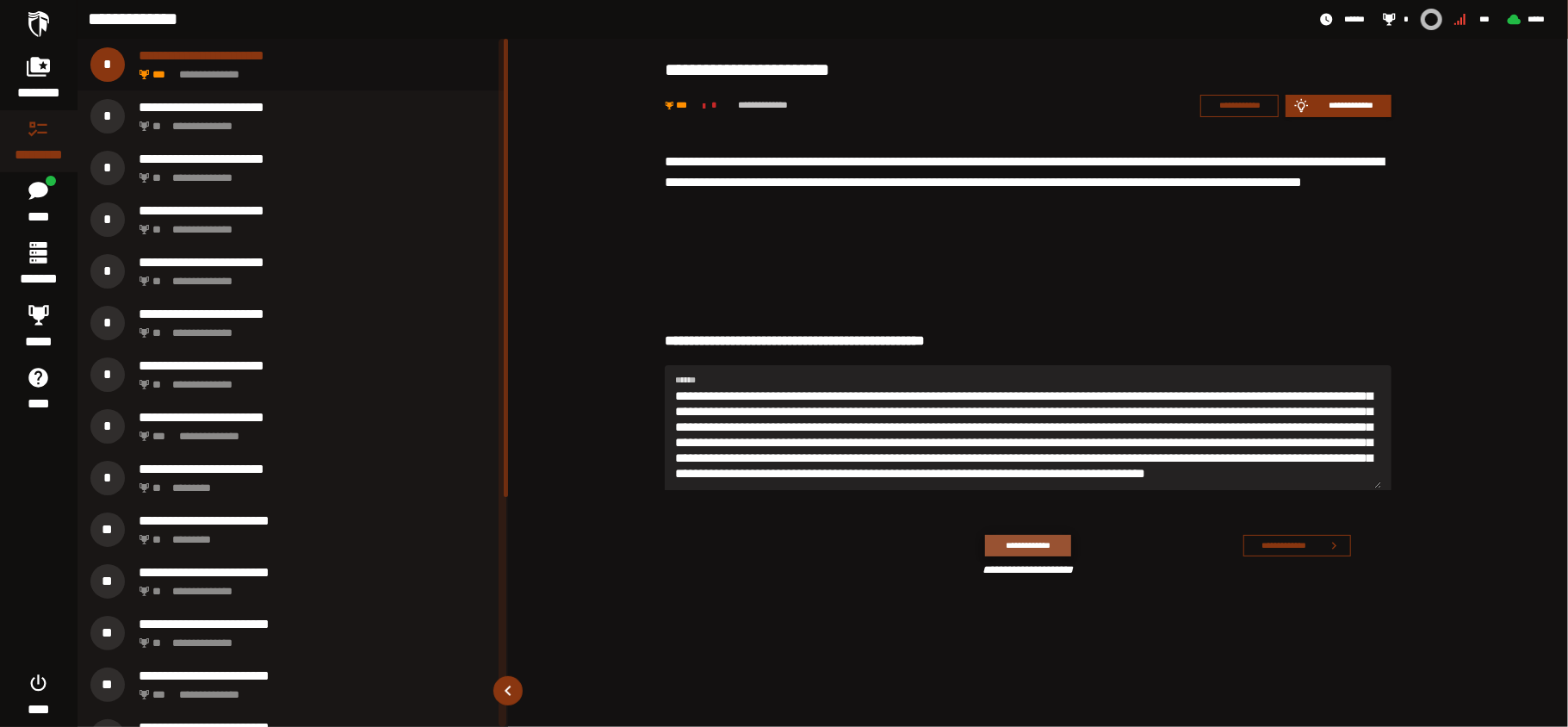 click on "**********" at bounding box center [1027, 545] 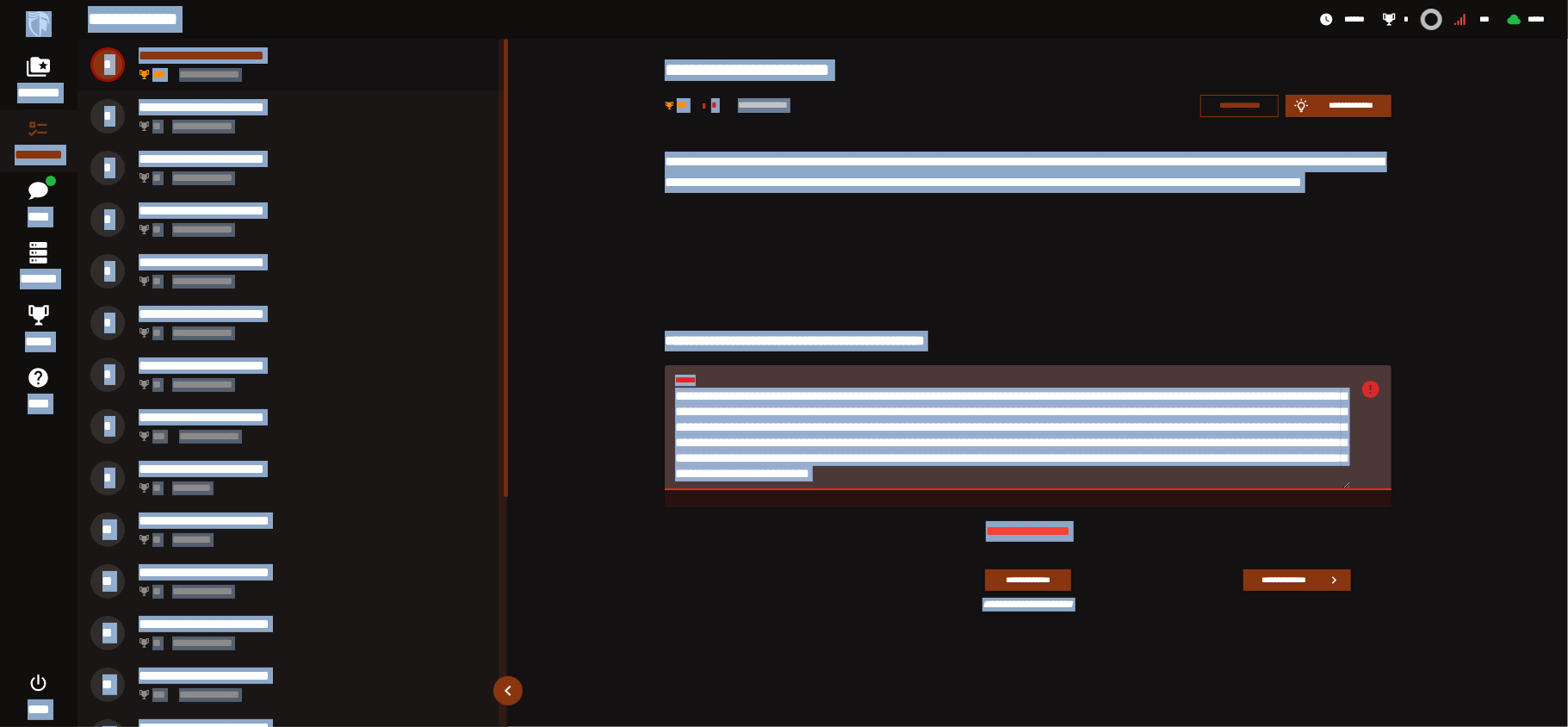 click on "**********" at bounding box center [1021, 587] 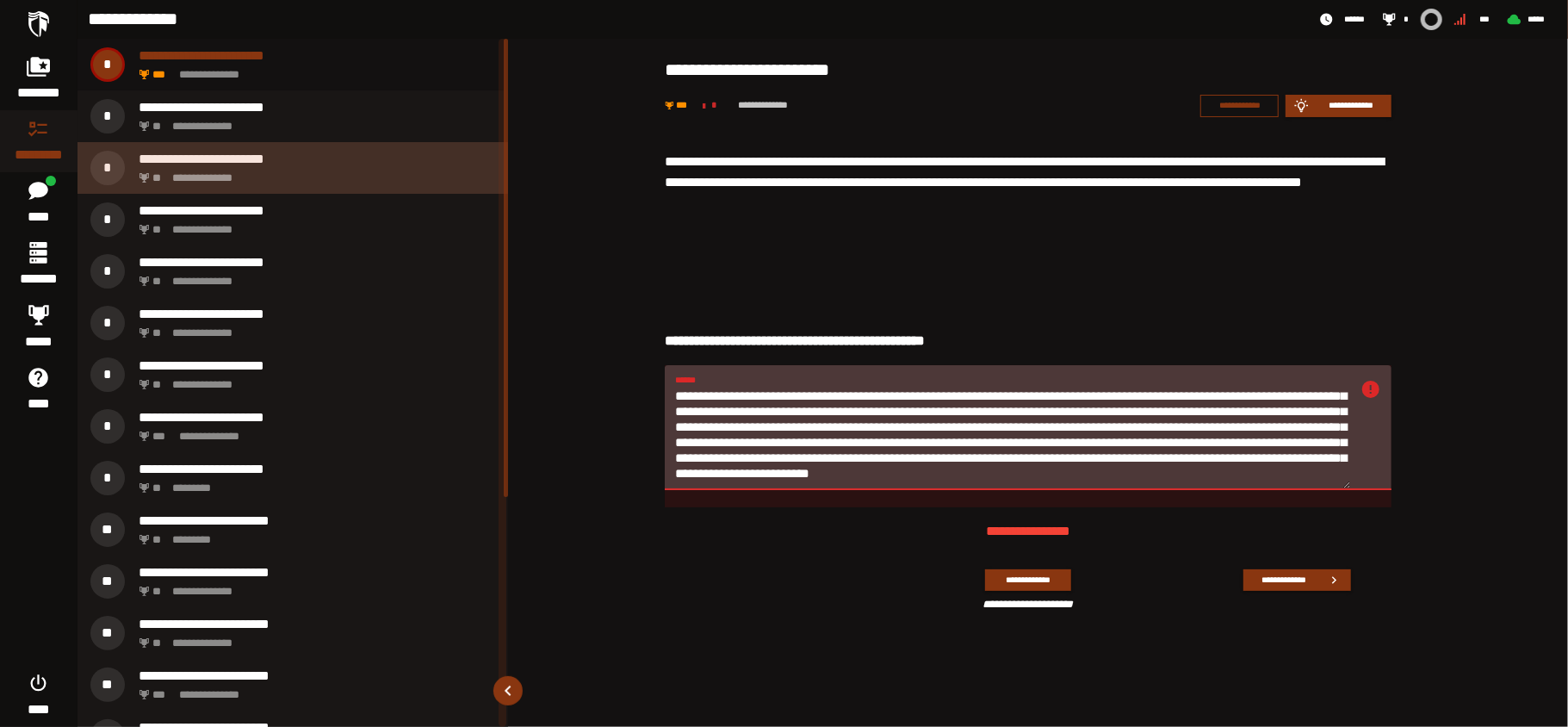 click on "**********" at bounding box center (313, 173) 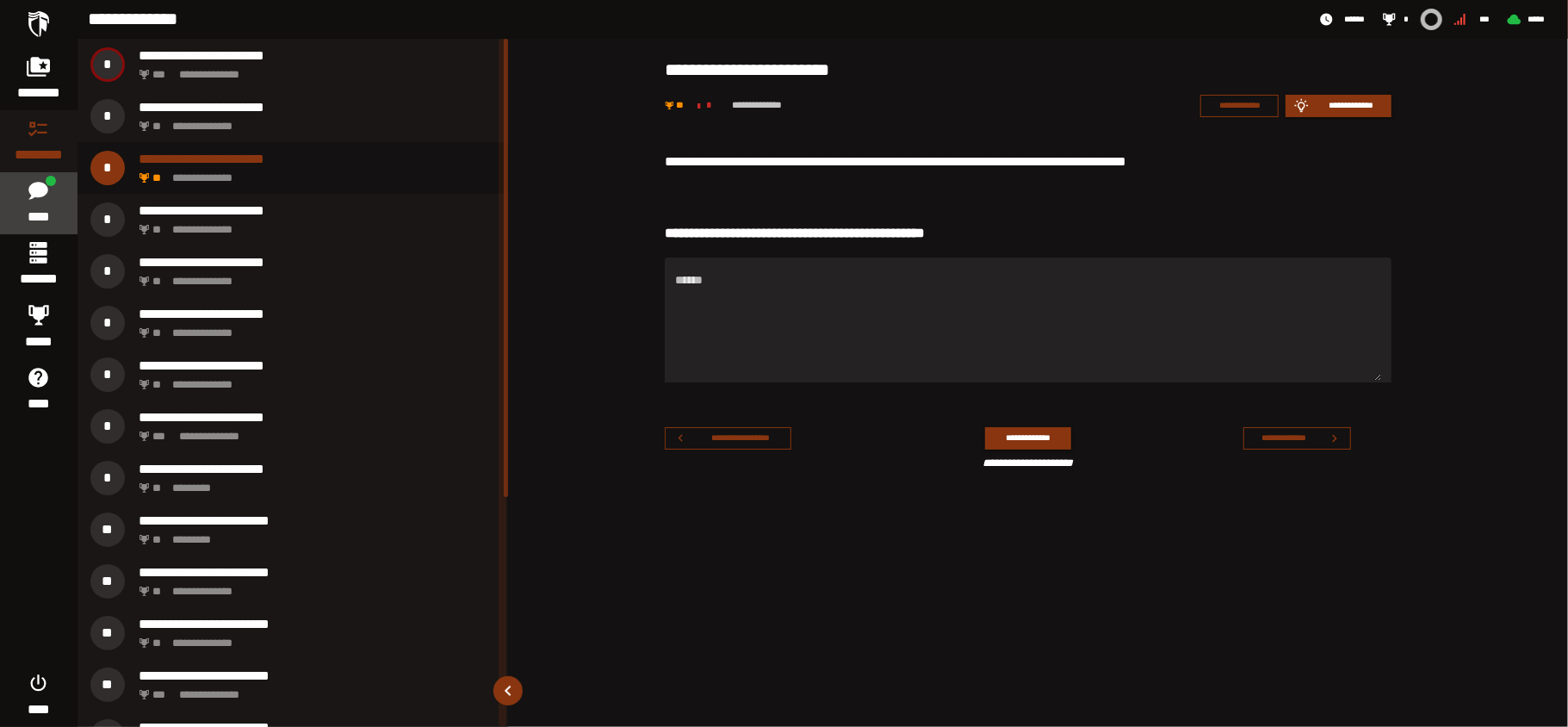 click at bounding box center [38, 190] 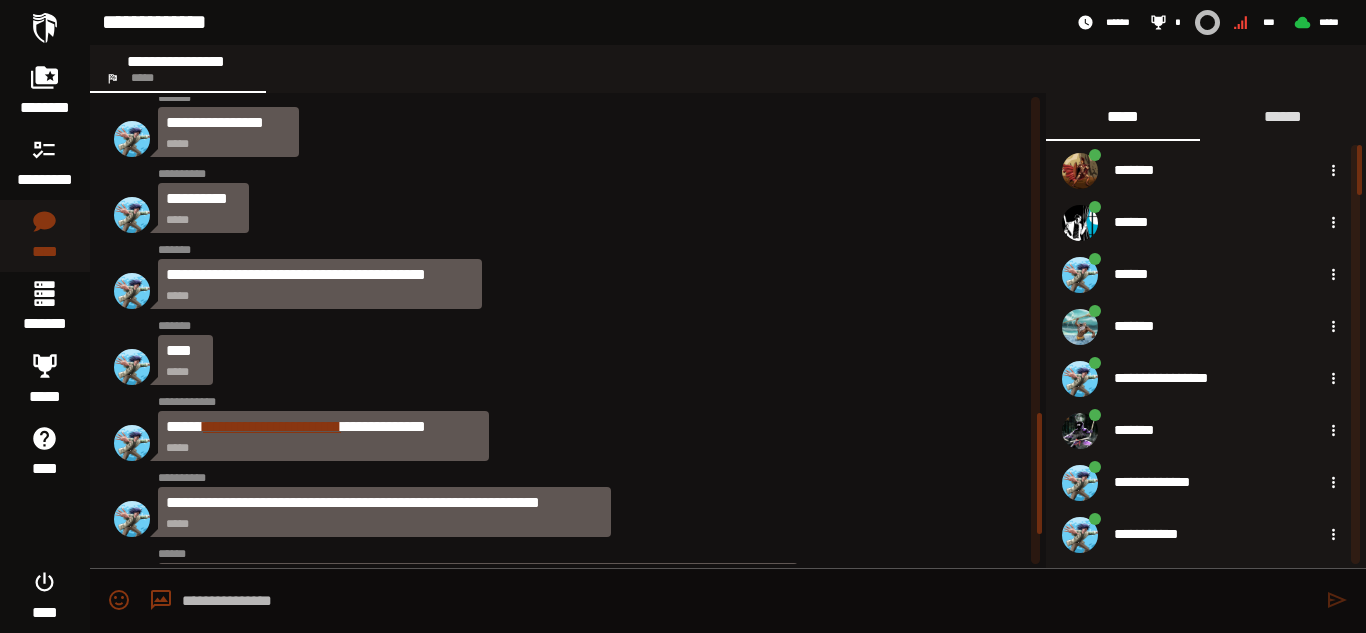 scroll, scrollTop: 1337, scrollLeft: 0, axis: vertical 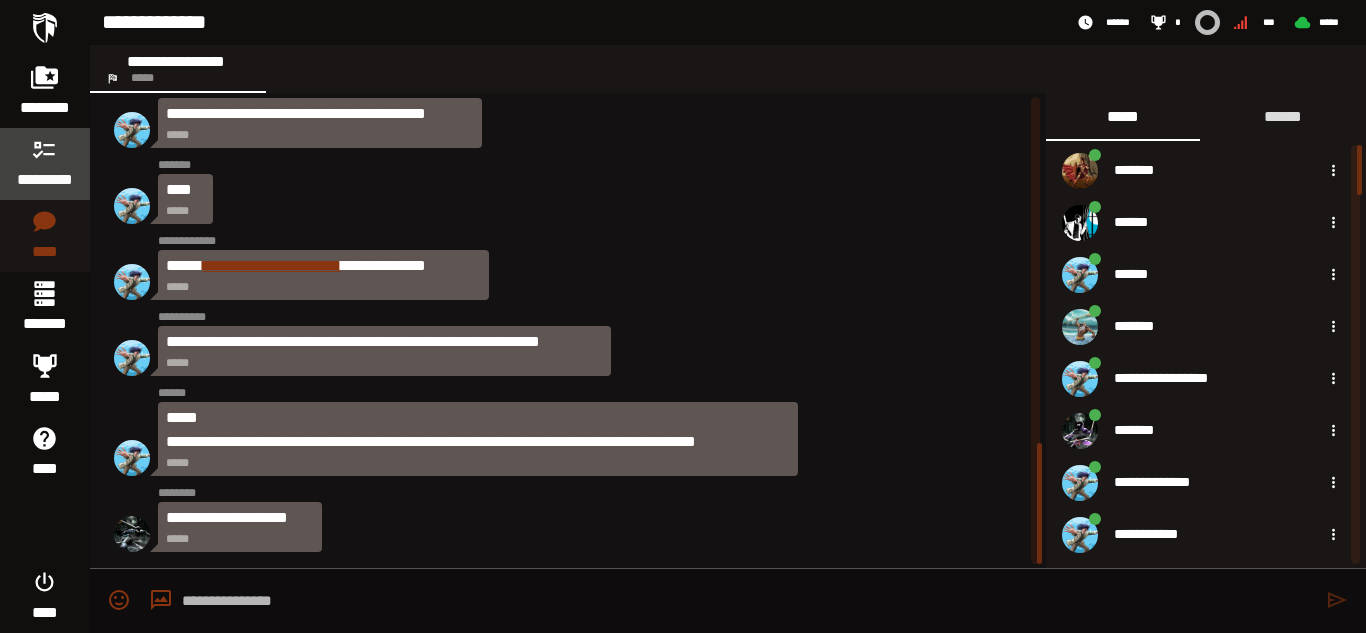 click 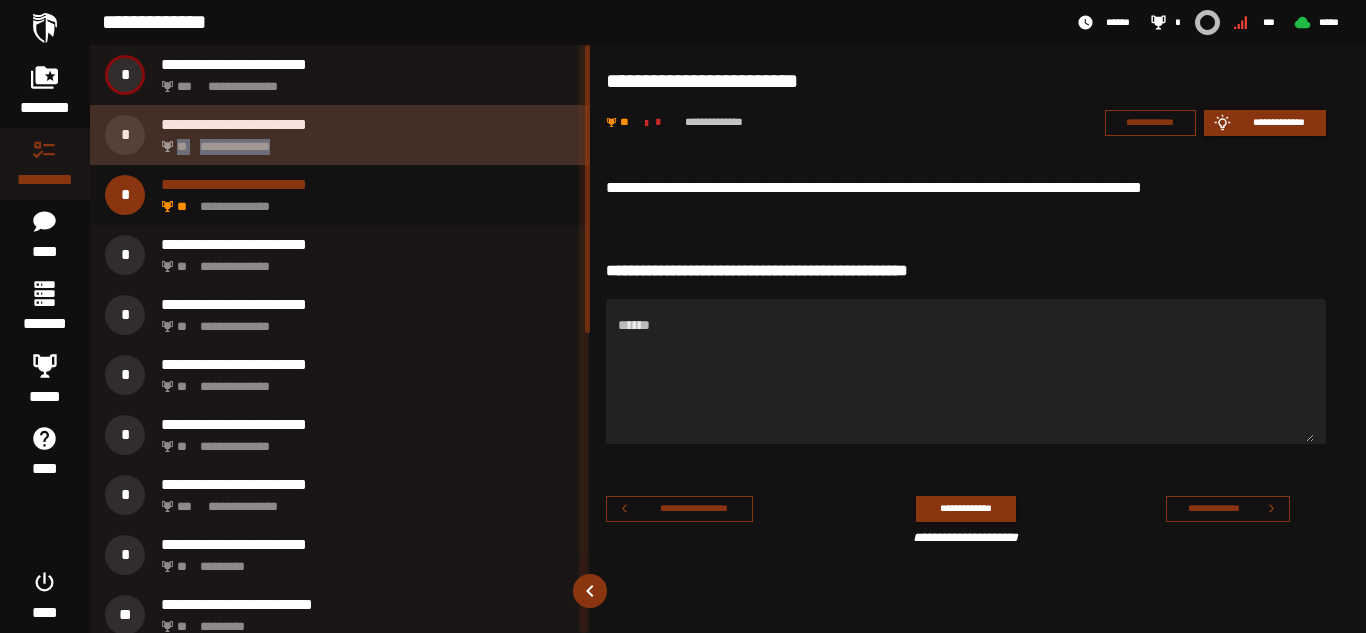 click on "**********" at bounding box center (368, 135) 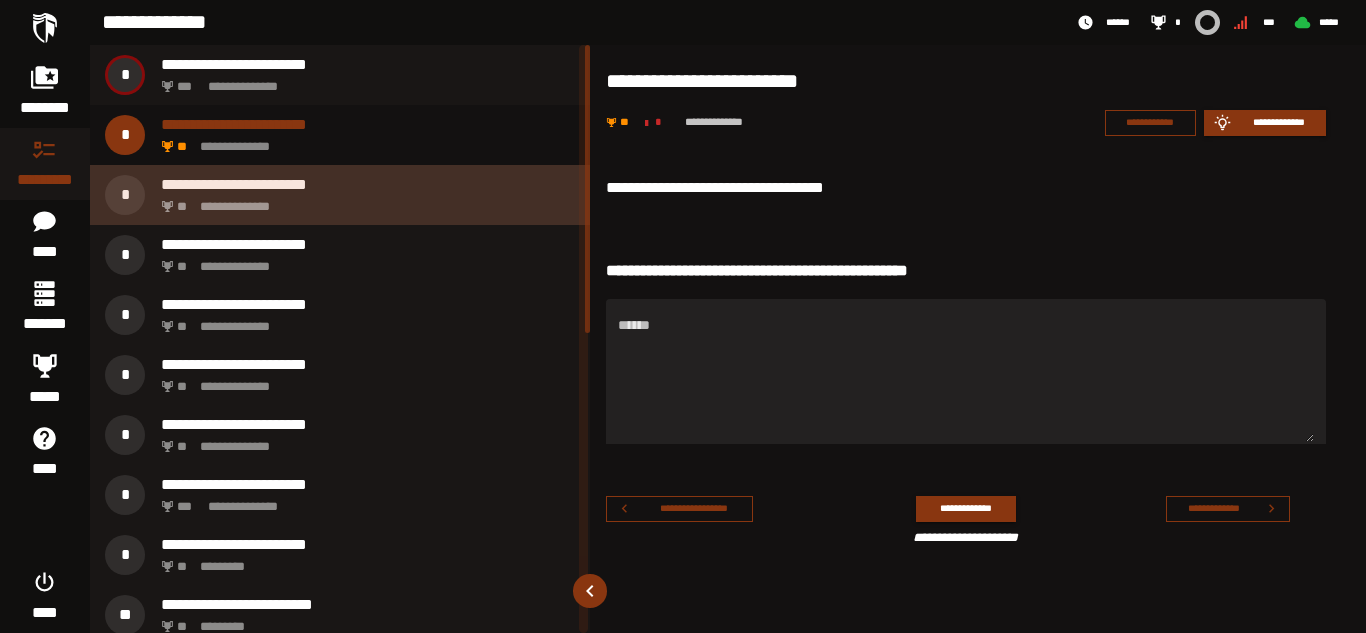 click on "**********" at bounding box center (364, 201) 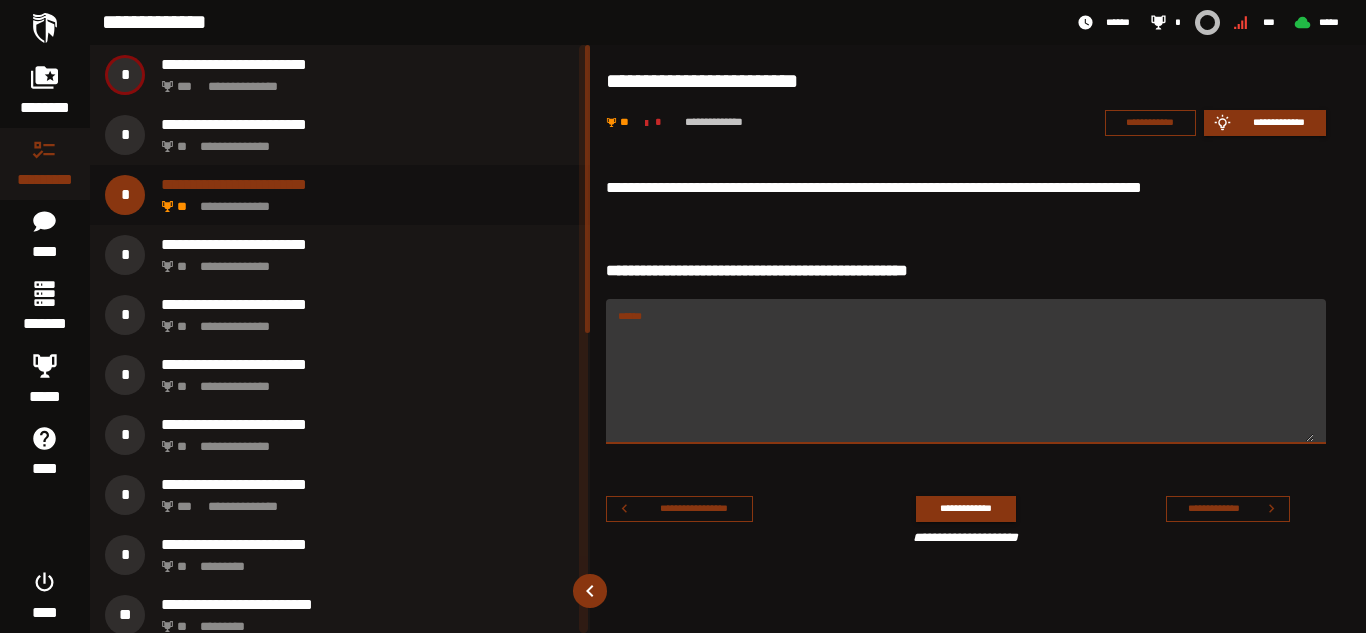 click on "******" at bounding box center [966, 383] 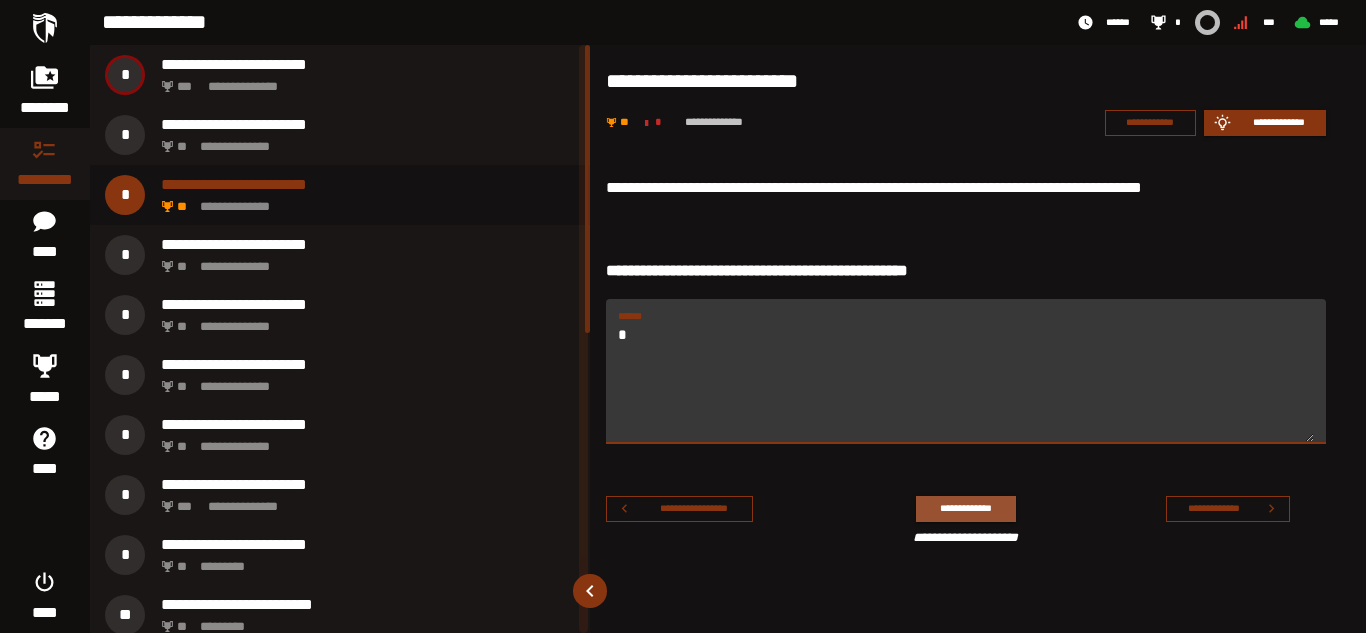 type on "*" 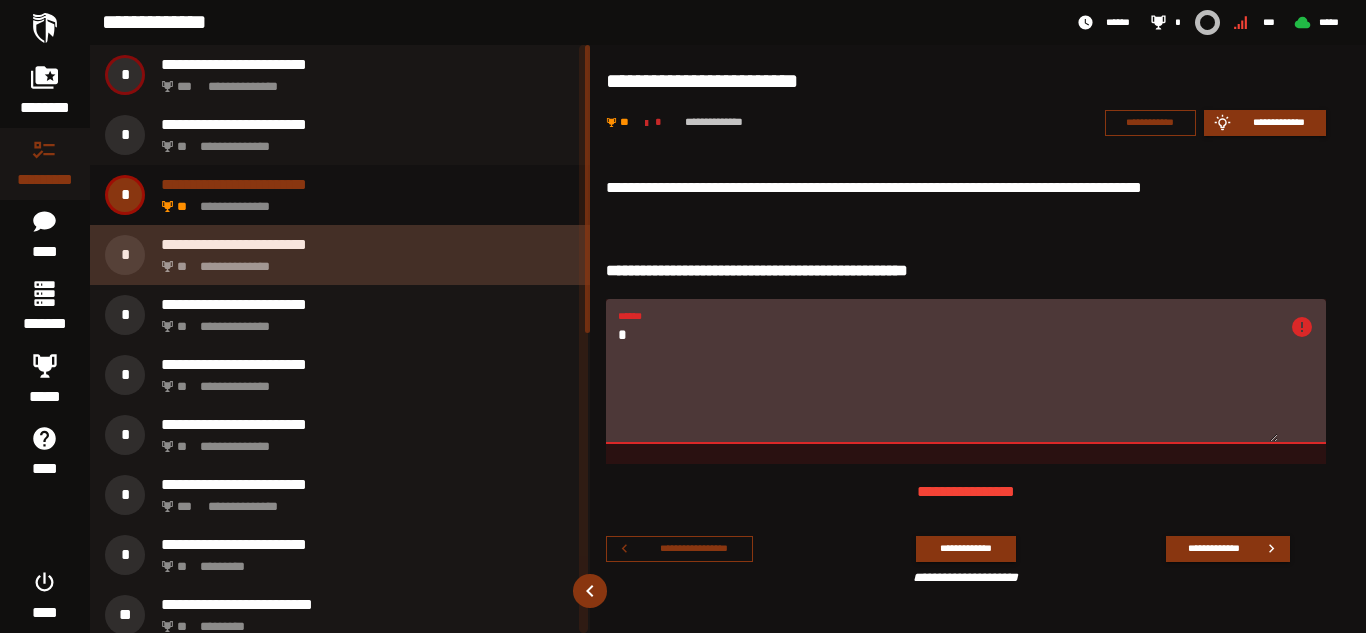 click on "**********" 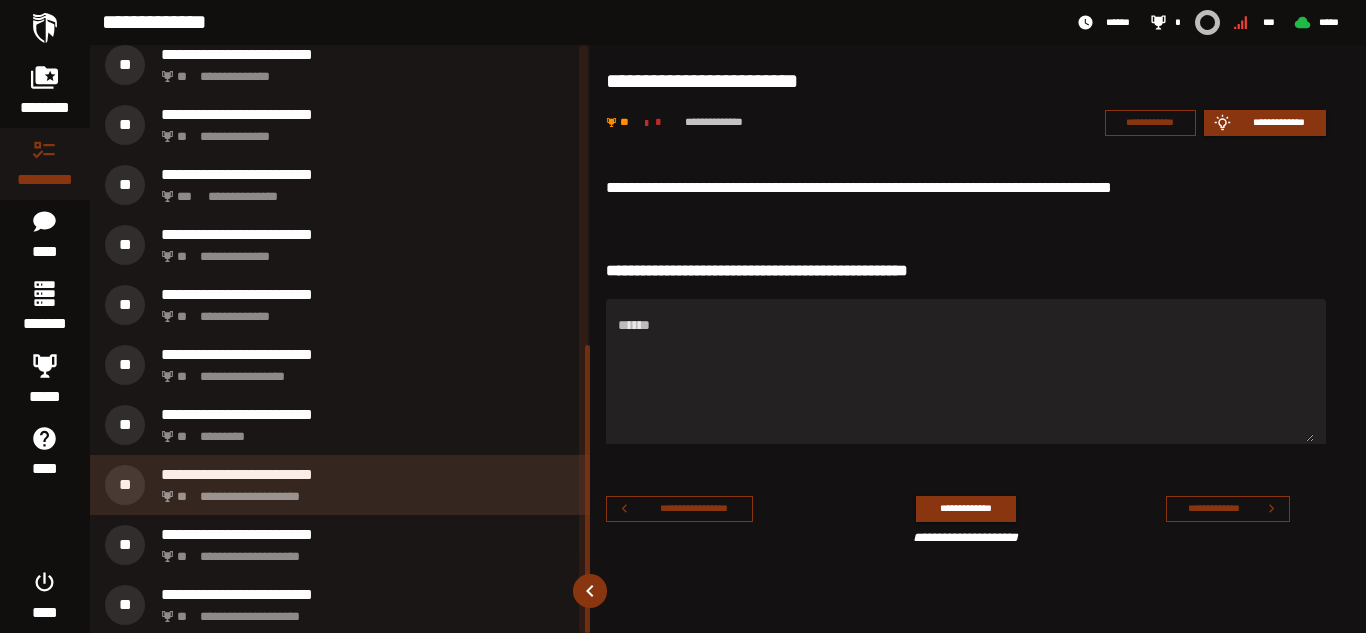 scroll, scrollTop: 612, scrollLeft: 0, axis: vertical 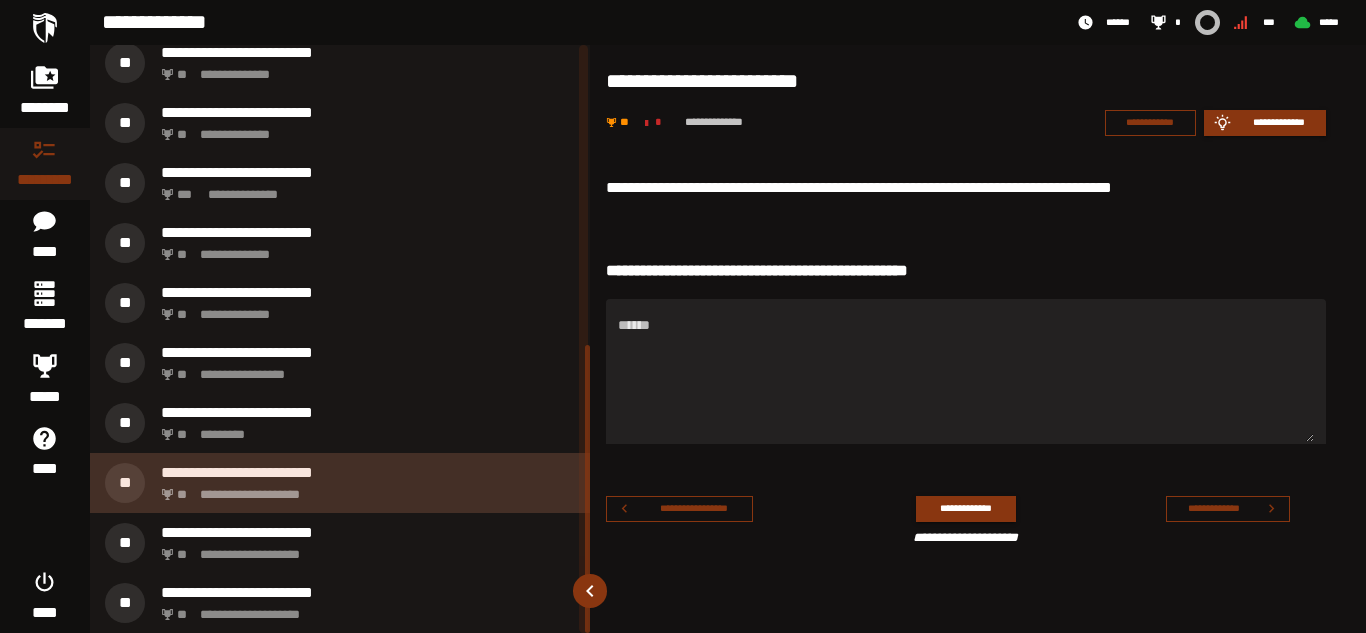 click on "**********" 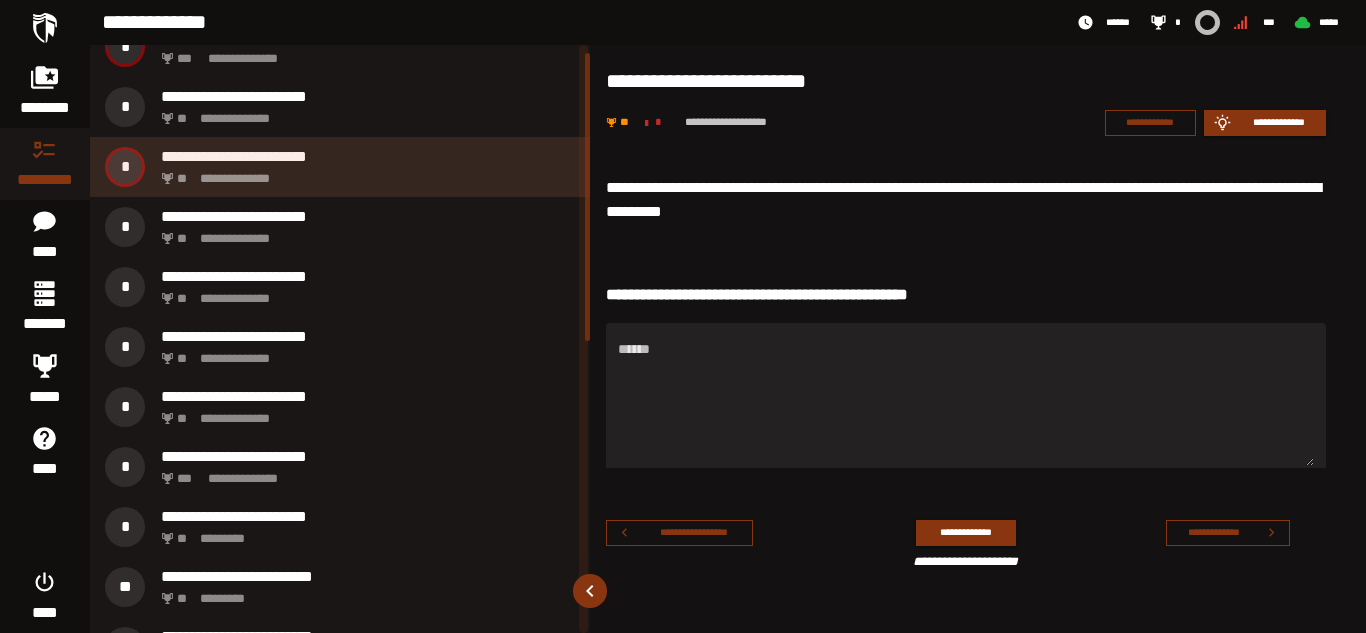 scroll, scrollTop: 0, scrollLeft: 0, axis: both 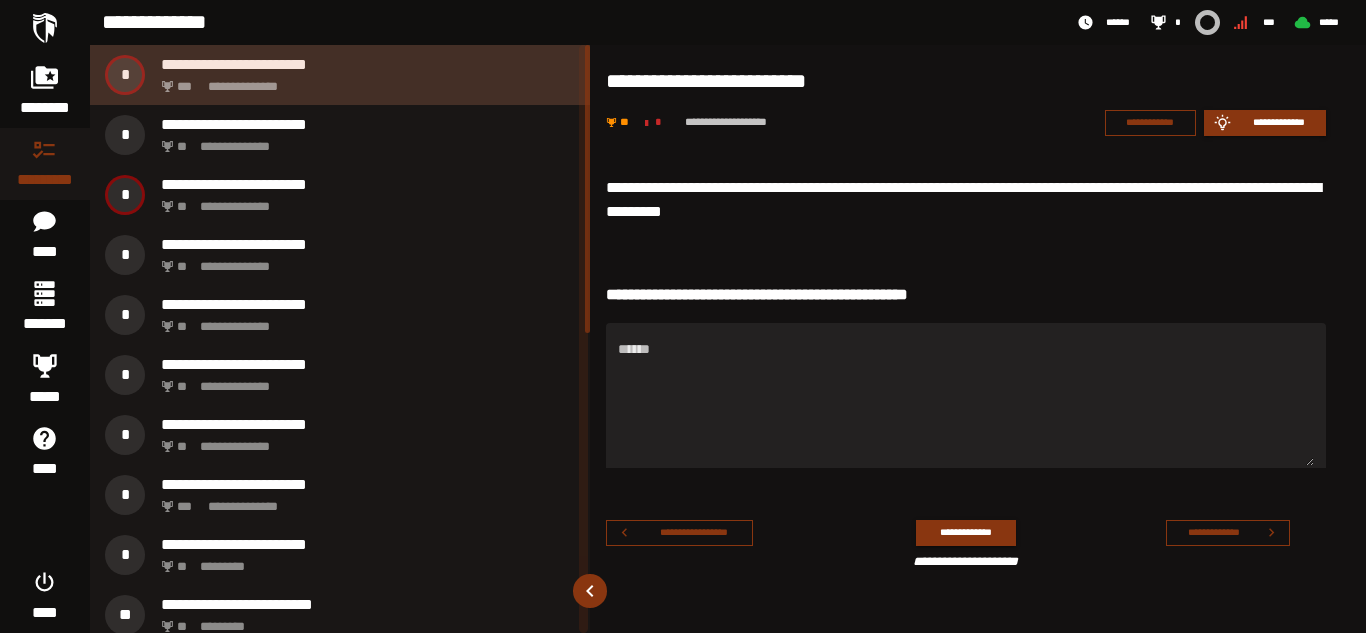 click on "**********" at bounding box center (364, 81) 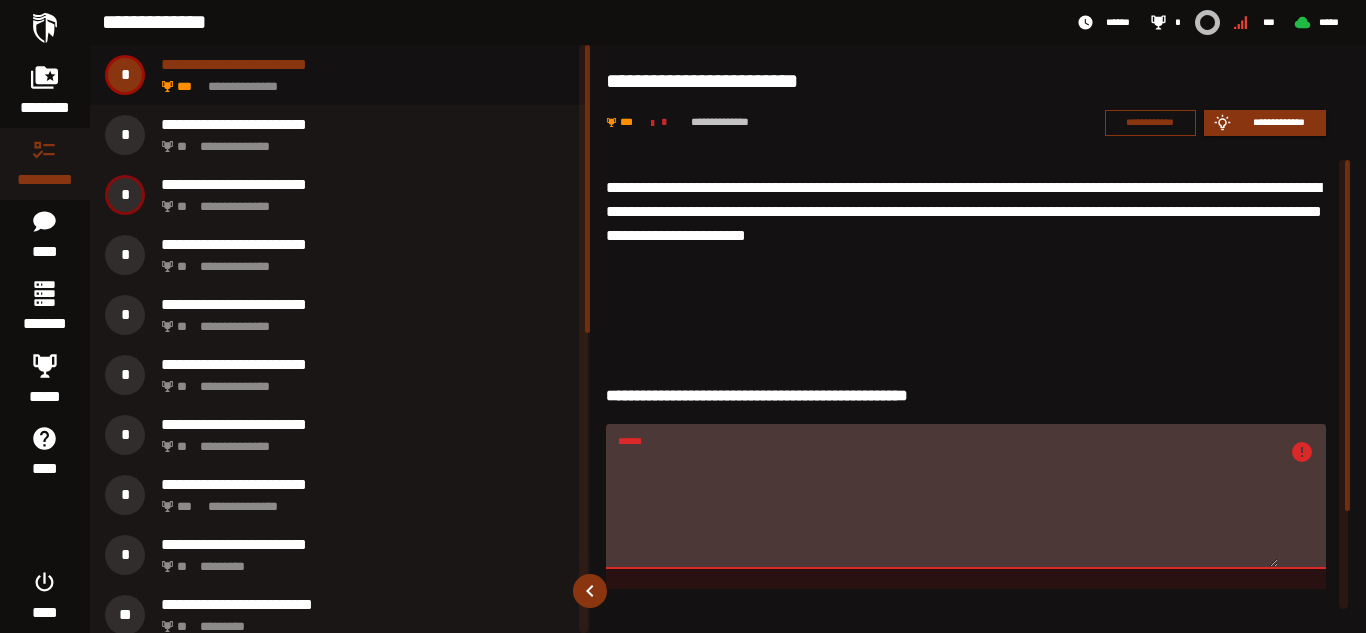 scroll, scrollTop: 270, scrollLeft: 0, axis: vertical 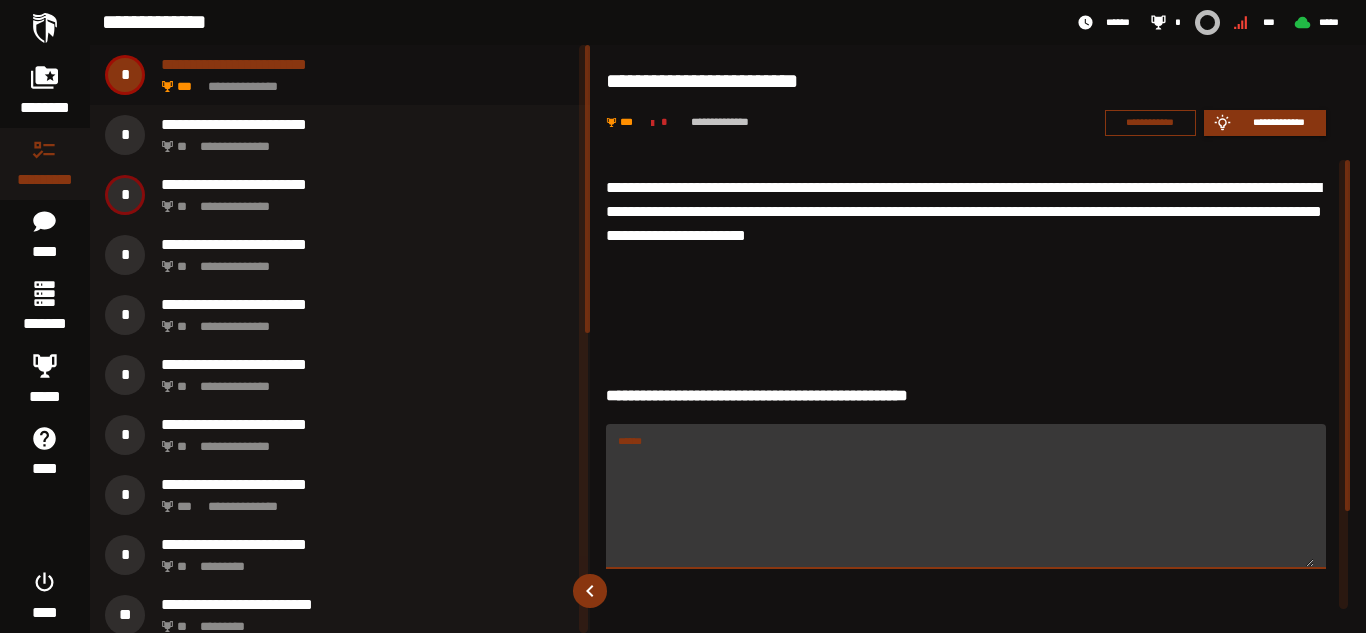 type 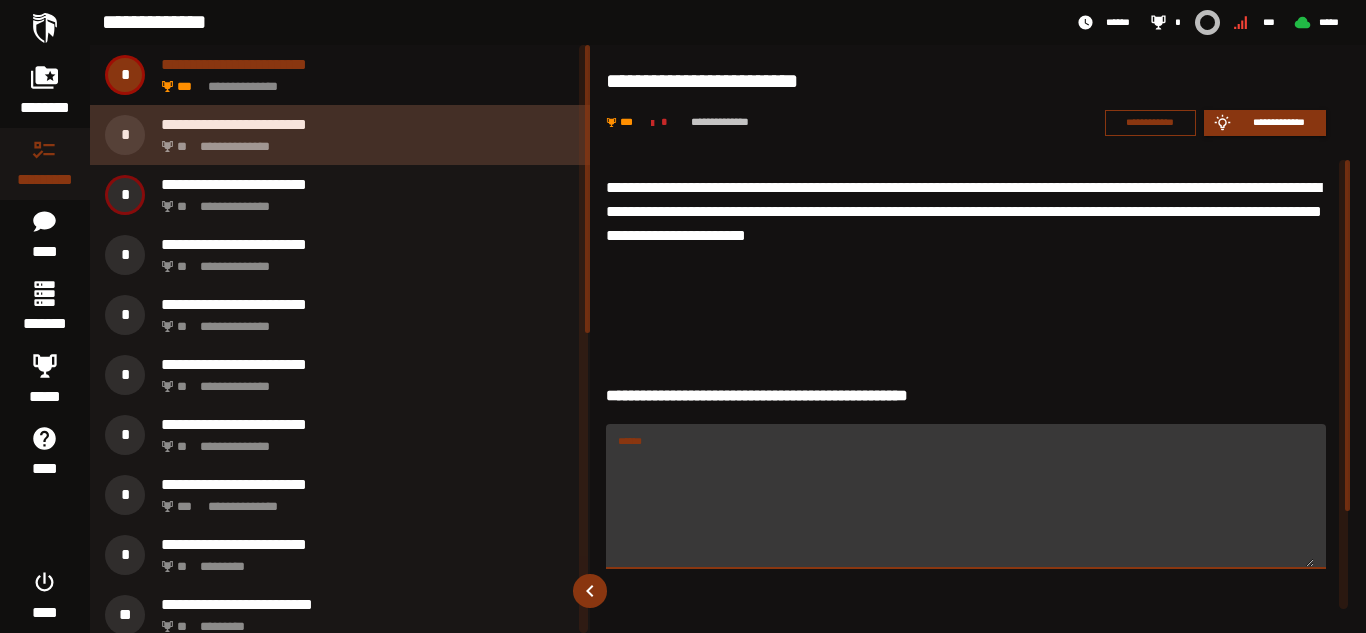 click on "**********" 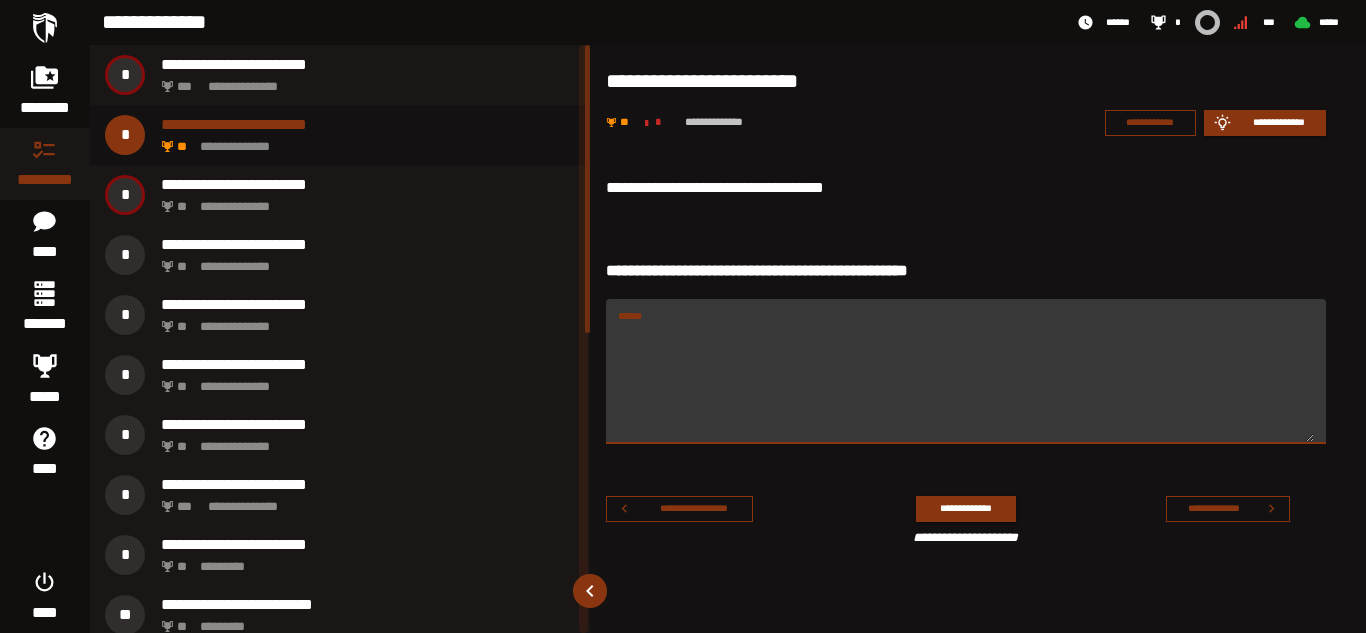 click on "******" at bounding box center [966, 383] 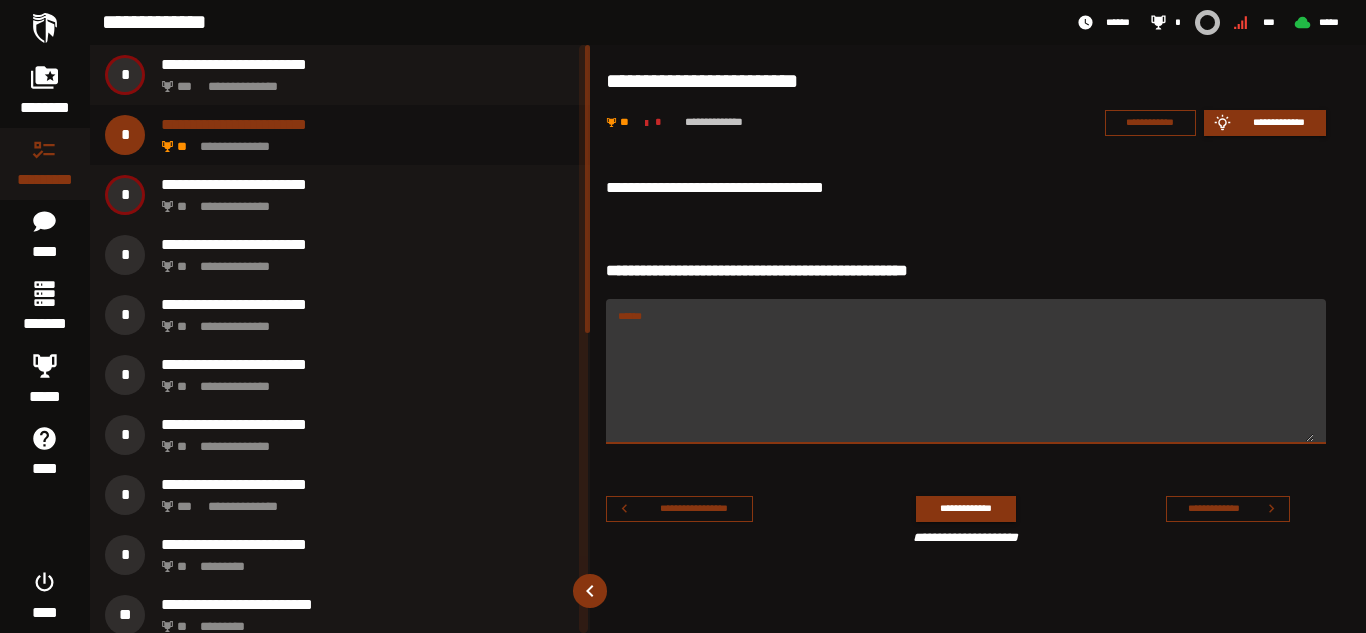 click on "******" at bounding box center (966, 383) 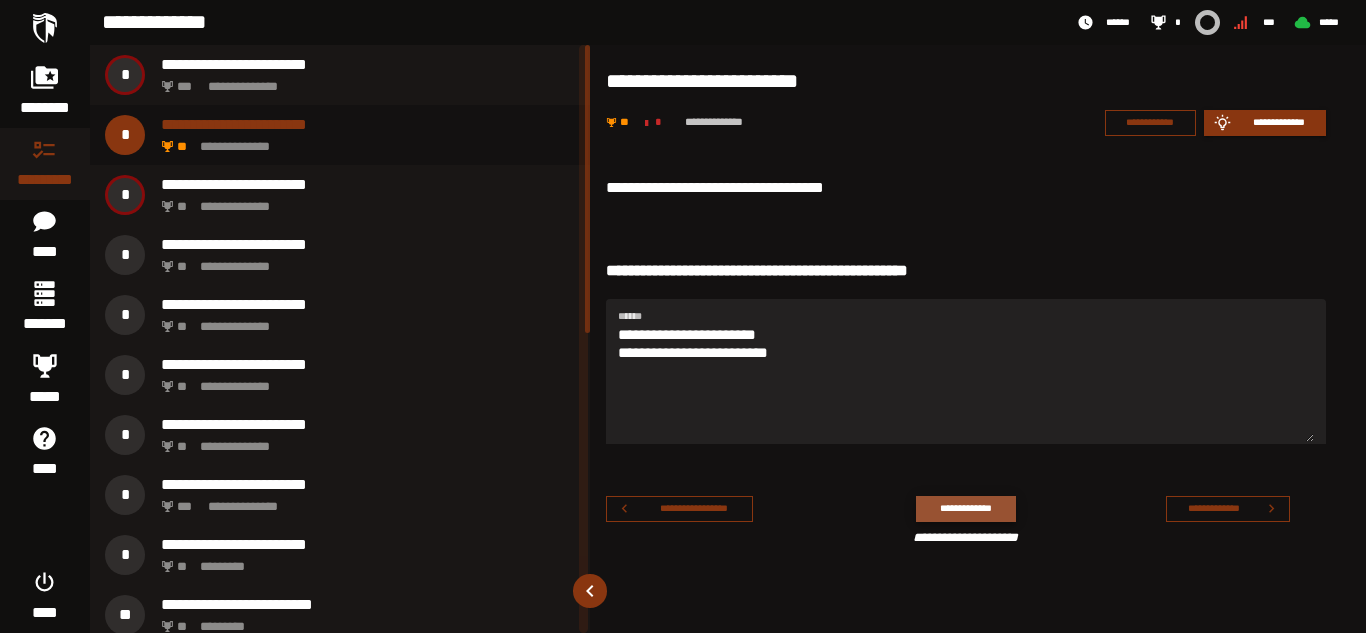 click on "**********" at bounding box center (965, 508) 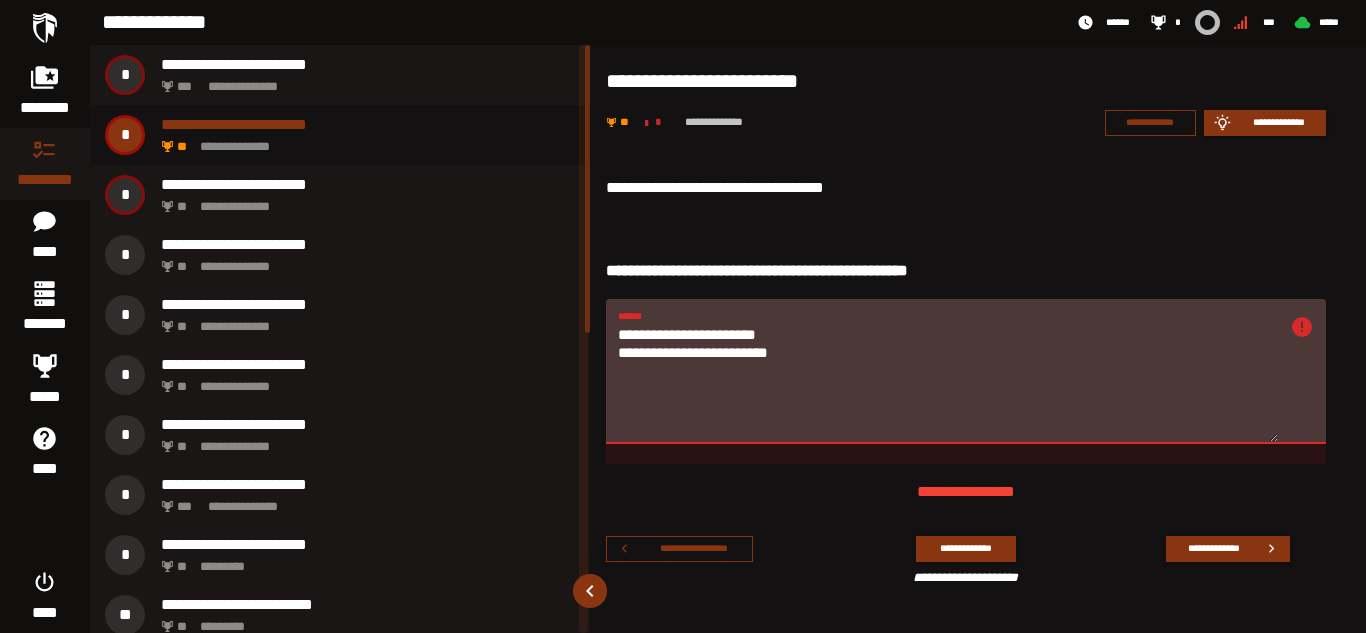 click on "**********" at bounding box center (948, 383) 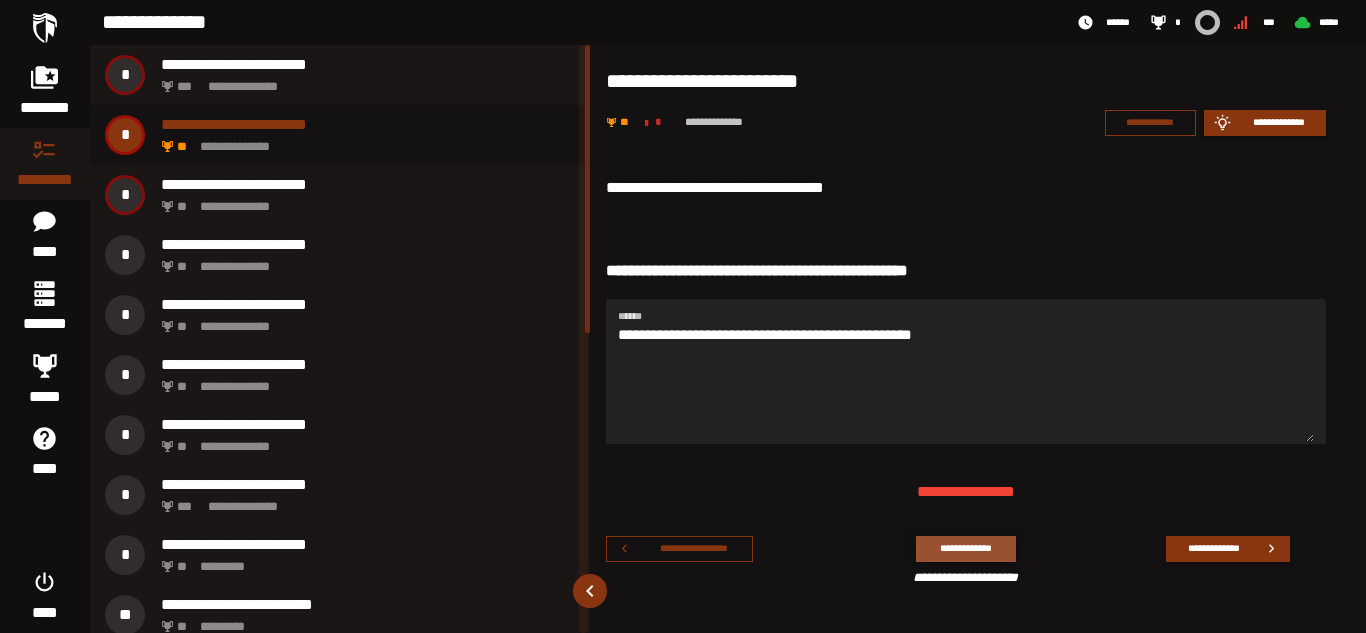 click on "**********" at bounding box center [965, 548] 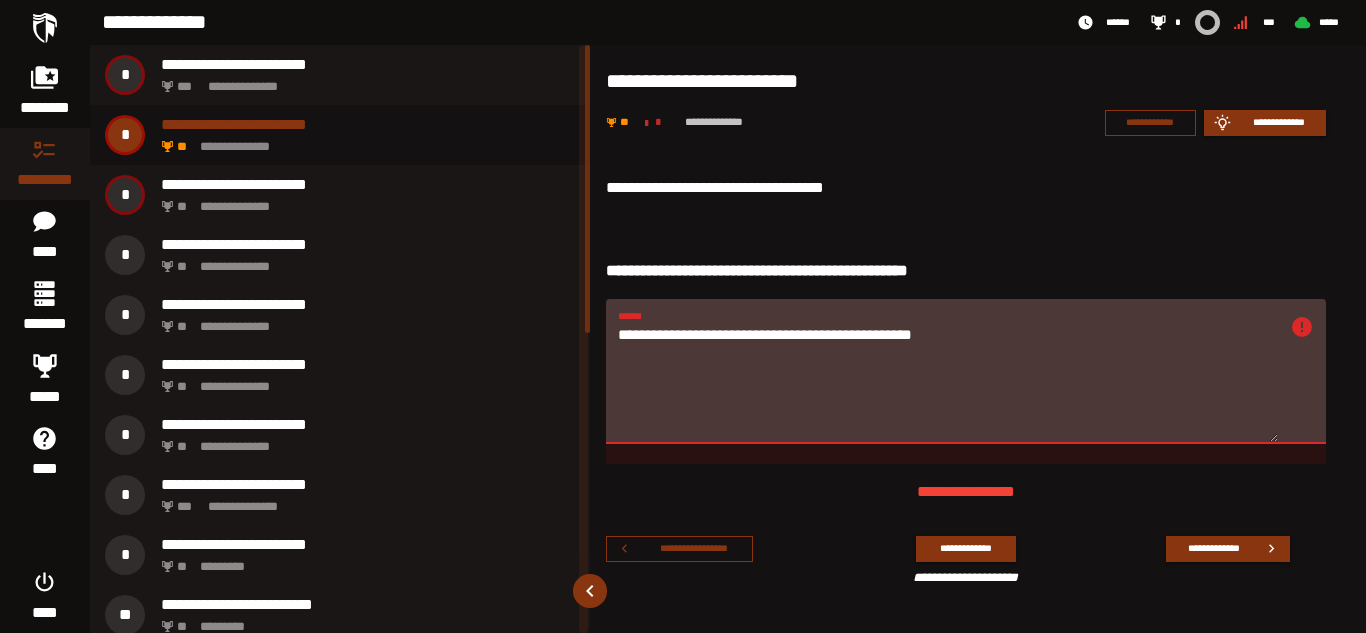drag, startPoint x: 794, startPoint y: 338, endPoint x: 1018, endPoint y: 329, distance: 224.18073 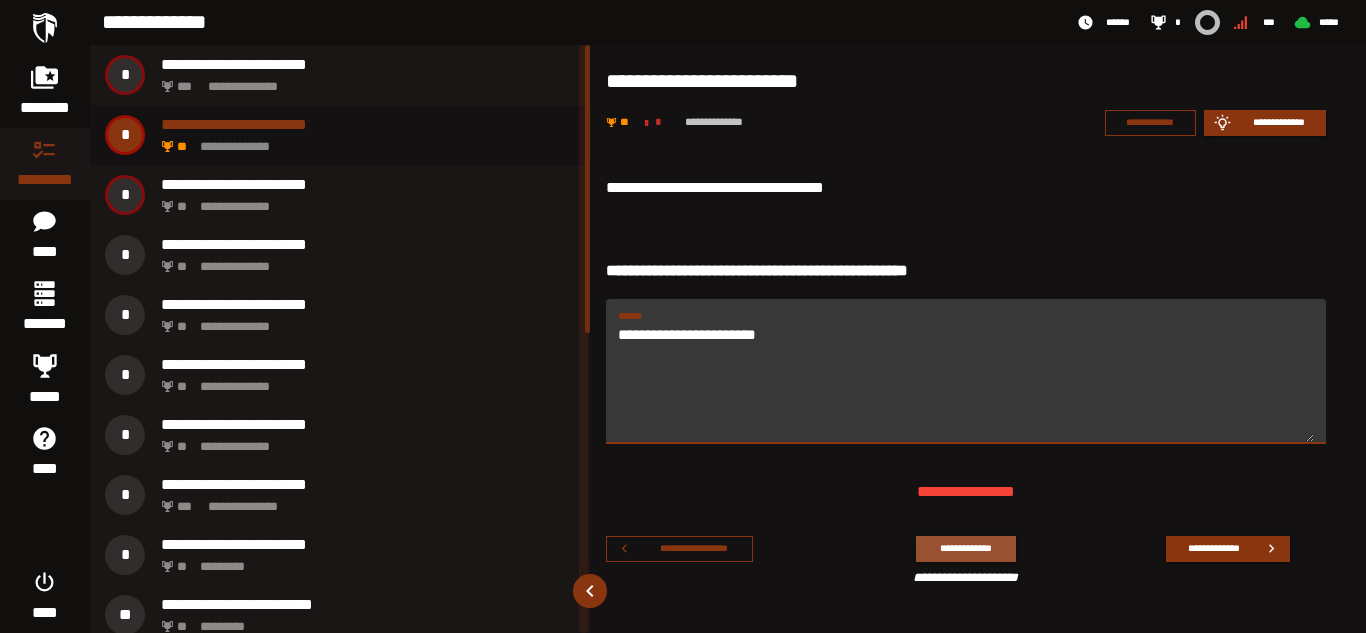 type on "**********" 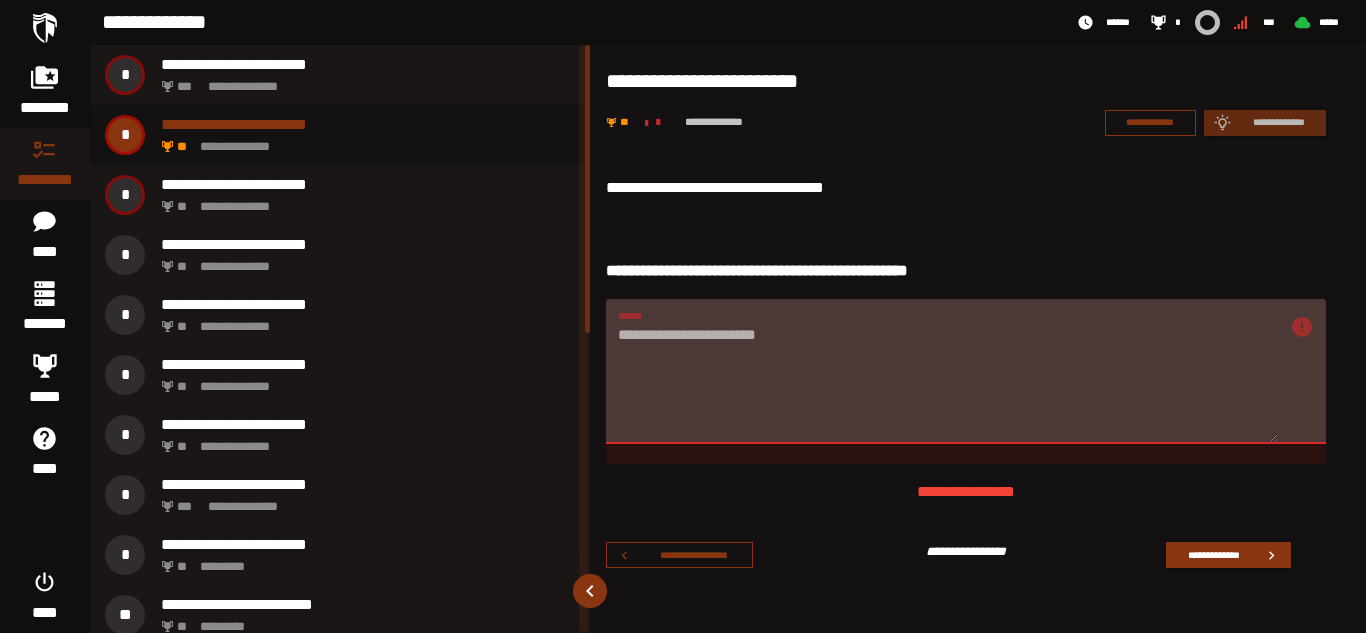 click on "**********" at bounding box center (966, 371) 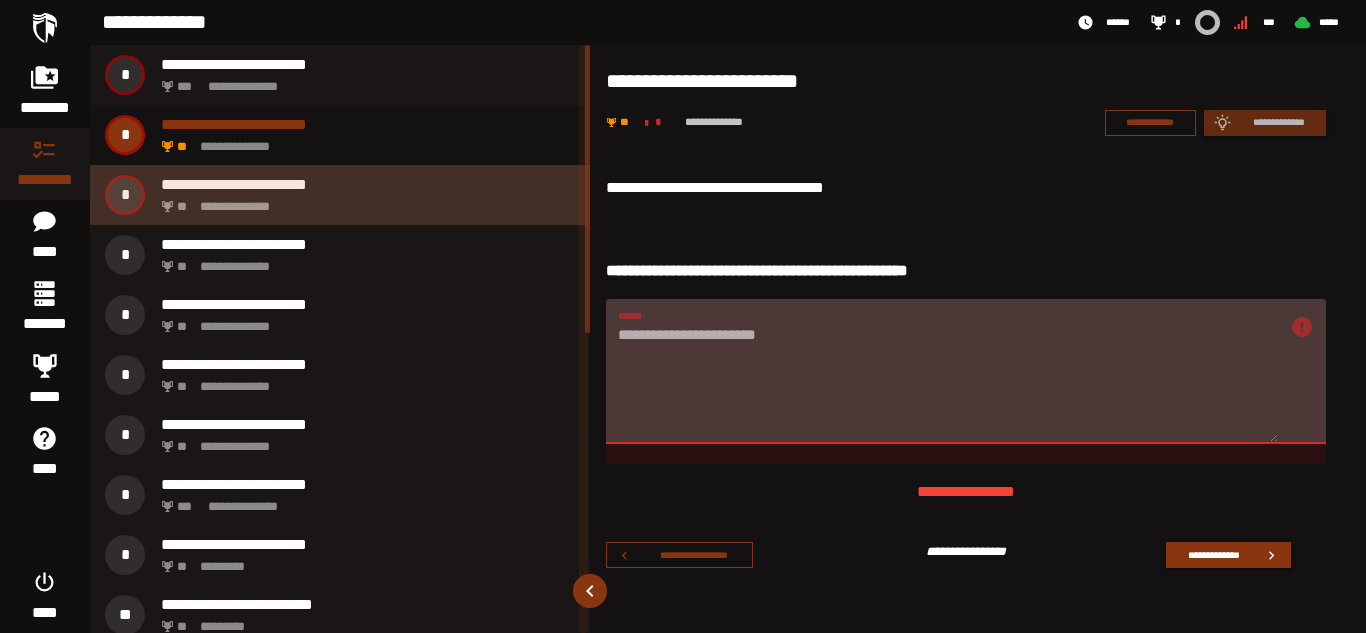 click on "**********" at bounding box center [364, 201] 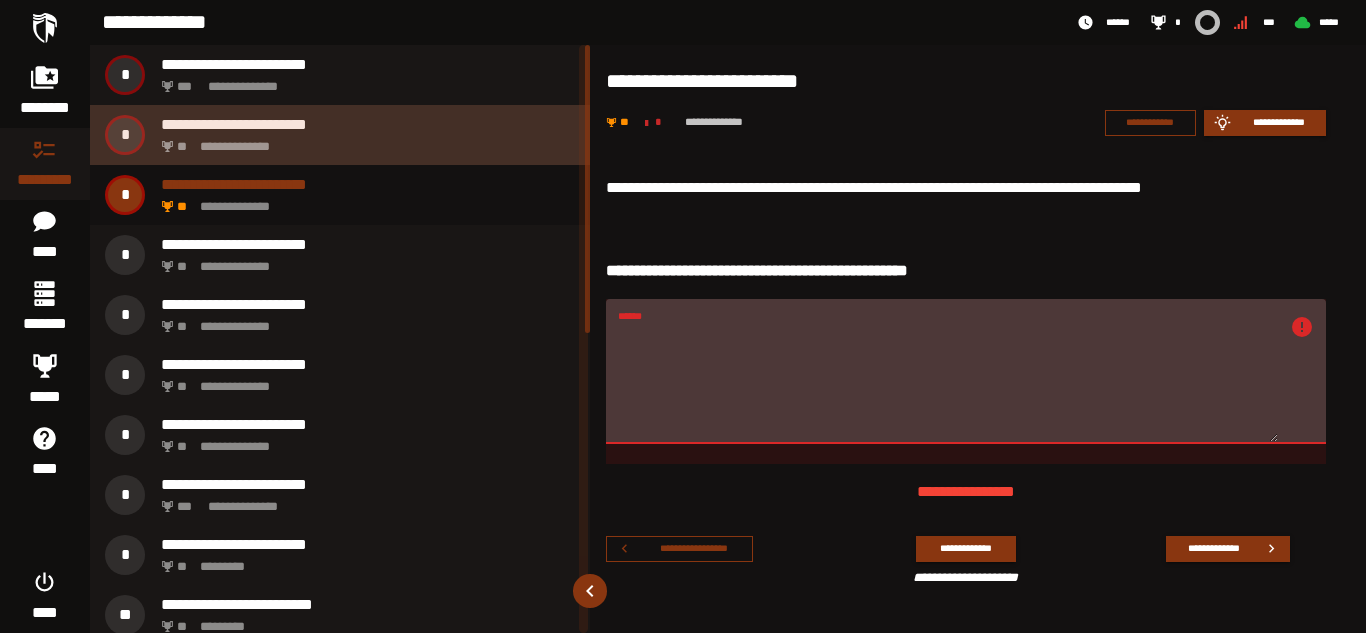 click on "**********" at bounding box center [340, 135] 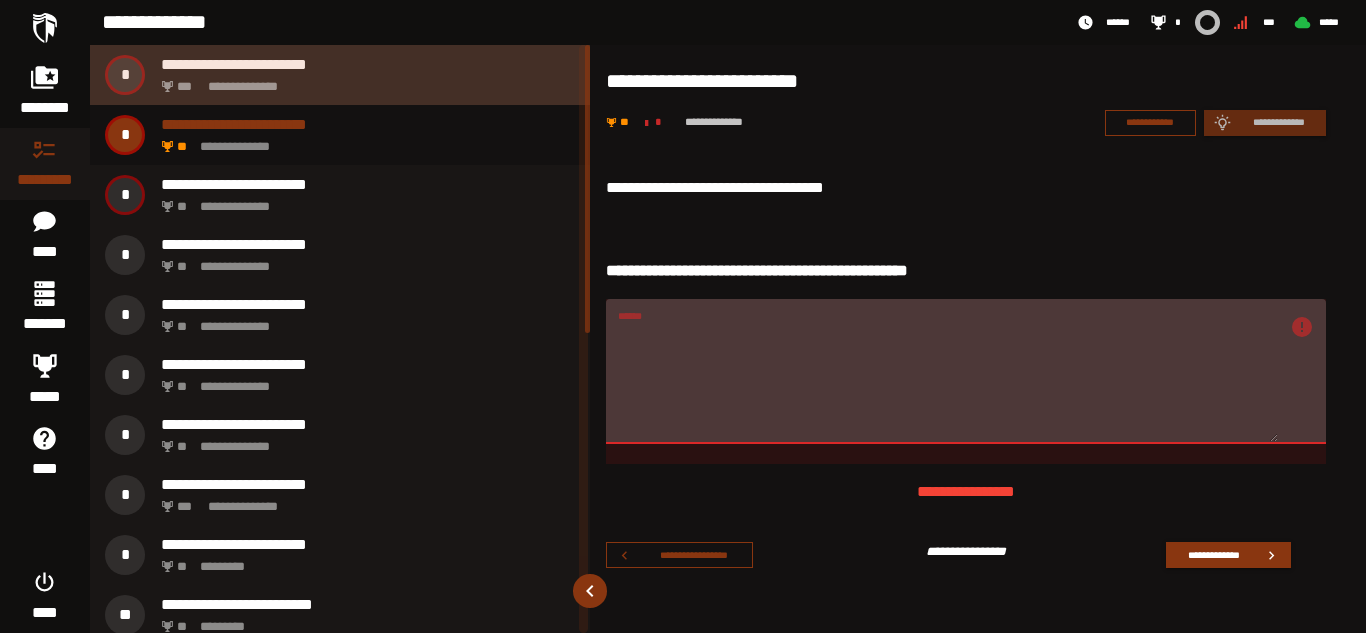 click on "**********" at bounding box center [364, 81] 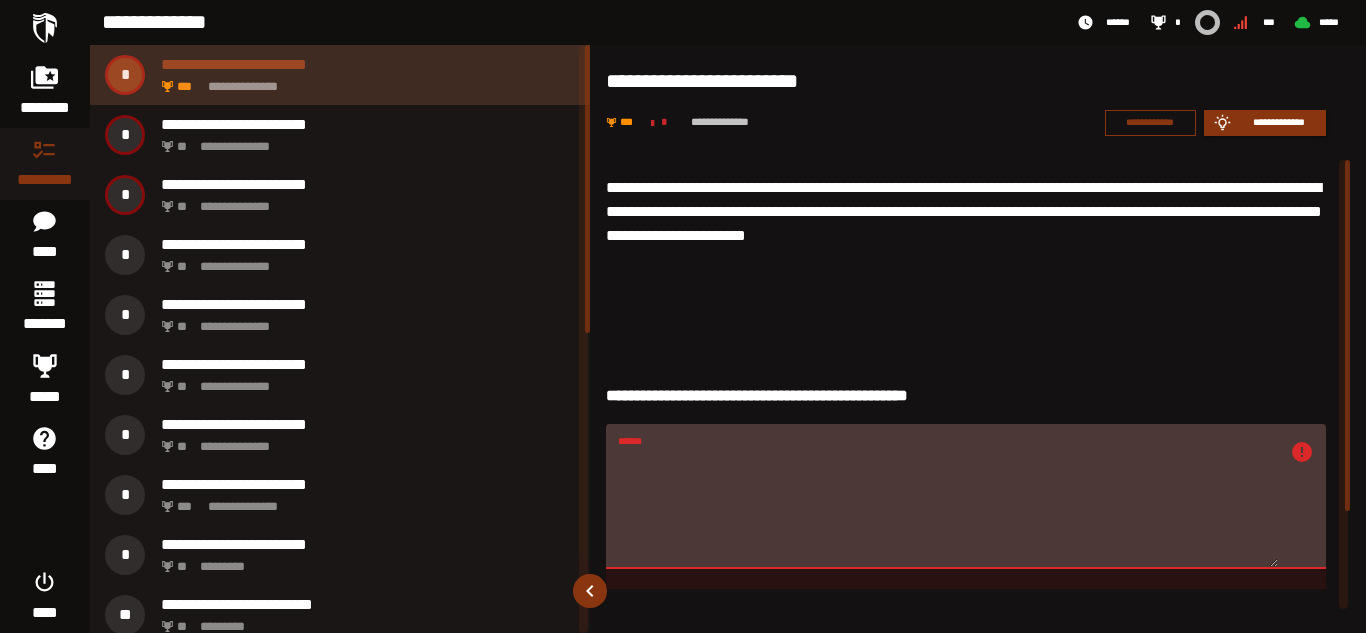 click on "**********" at bounding box center (364, 81) 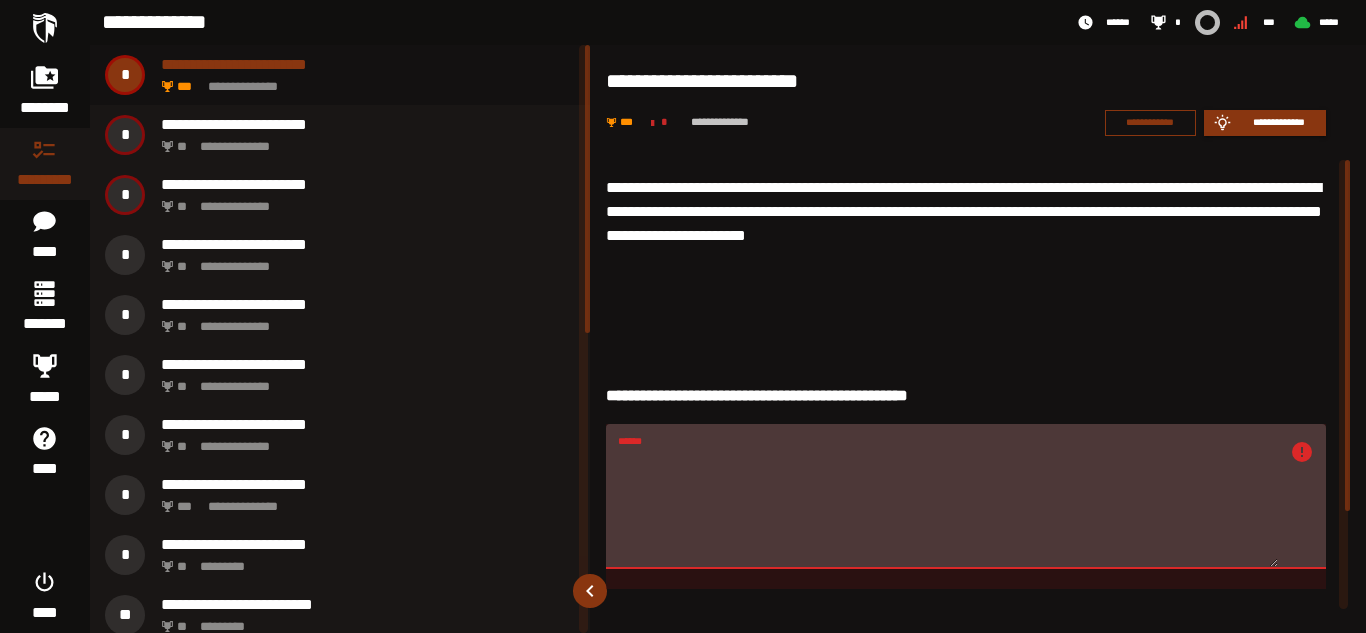 click on "******" at bounding box center (948, 507) 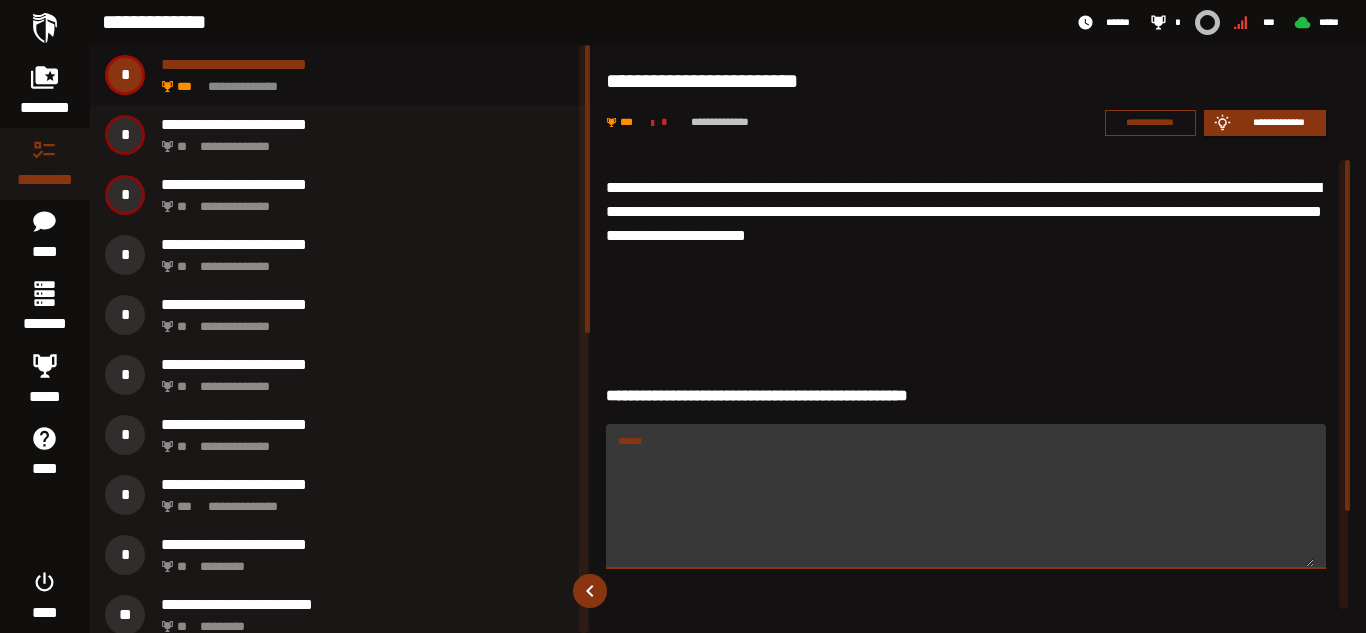 type 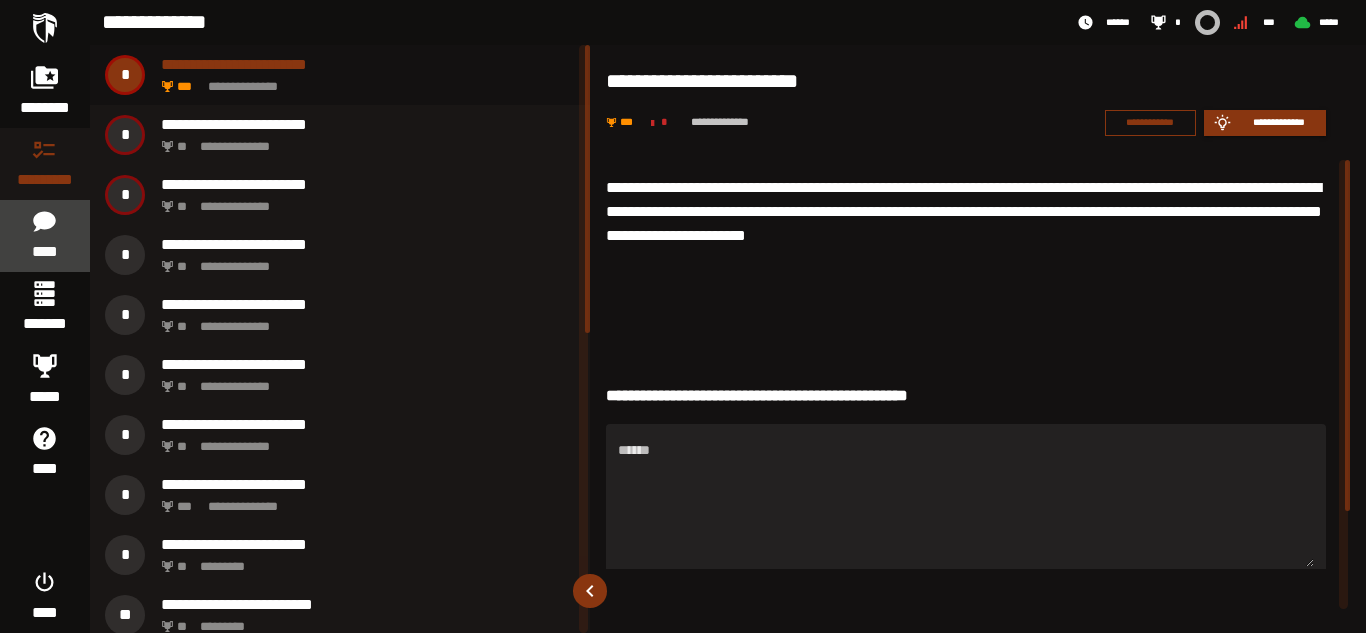 click on "****" at bounding box center (44, 236) 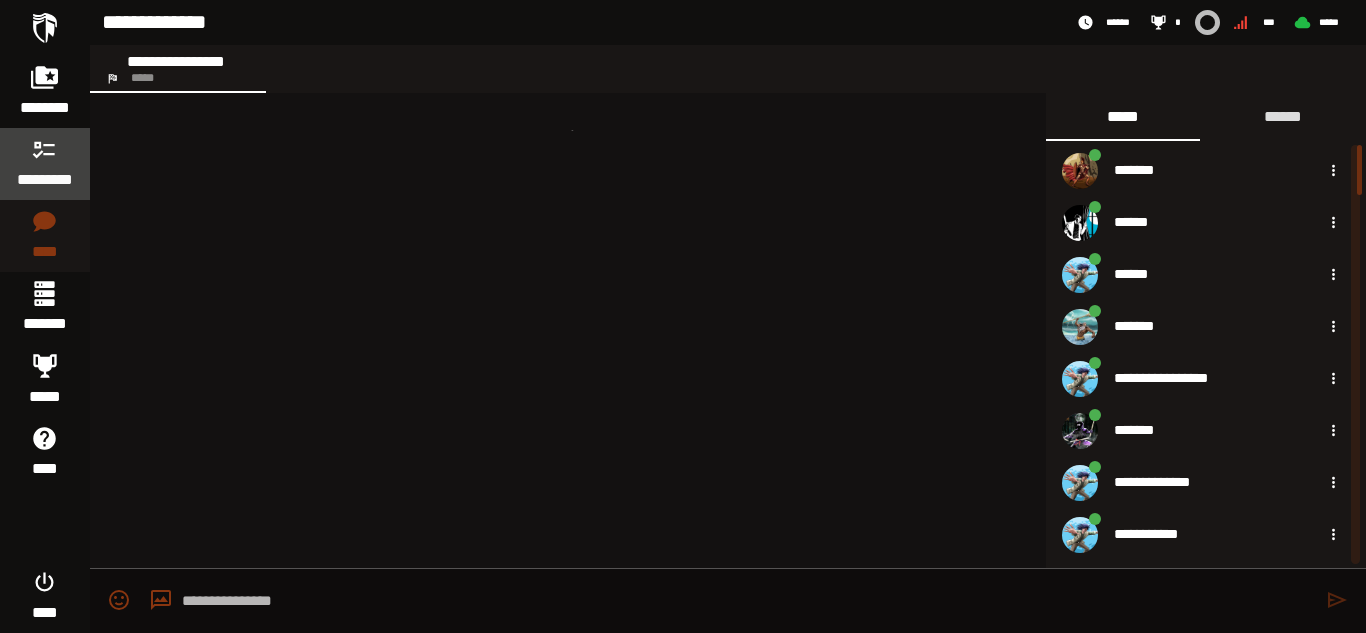 click on "*********" at bounding box center [45, 180] 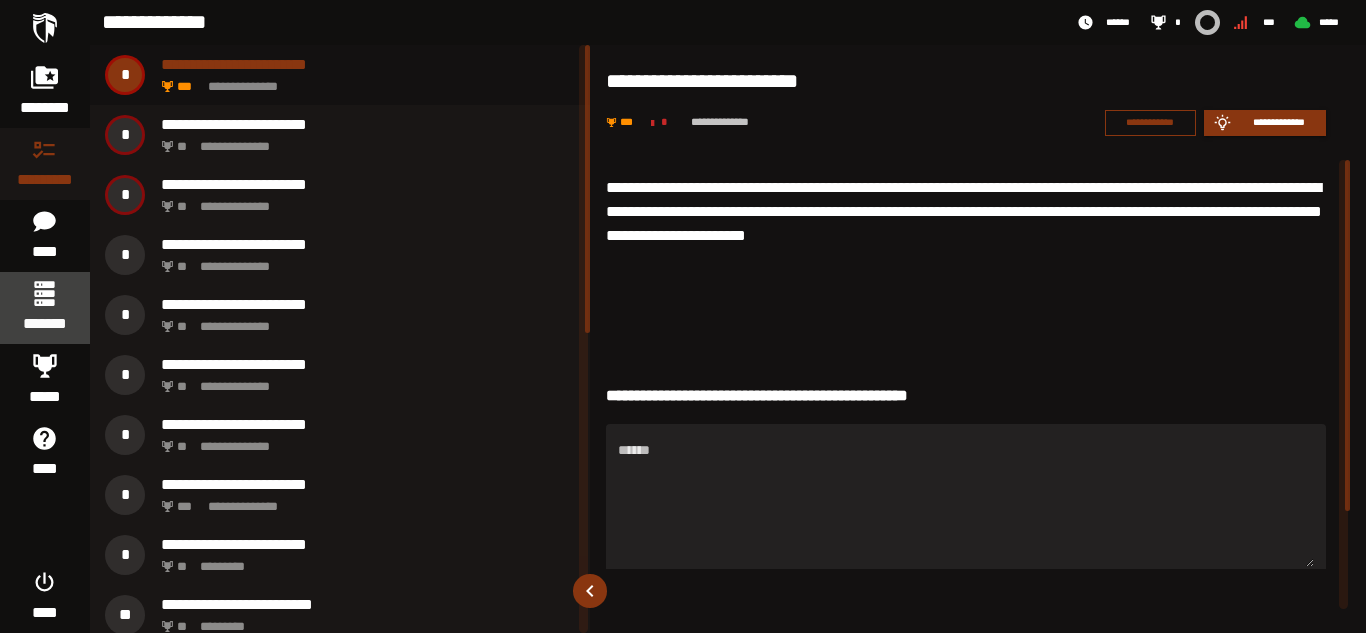 click on "*******" at bounding box center (44, 308) 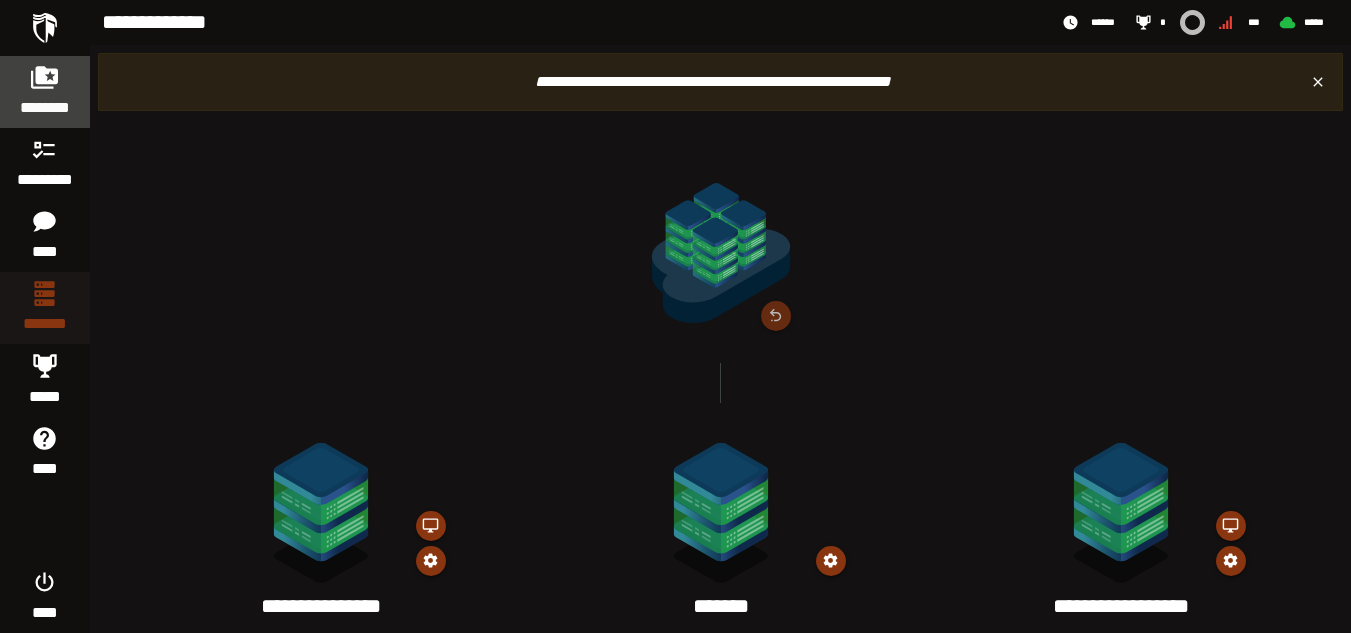 click on "********" at bounding box center (45, 108) 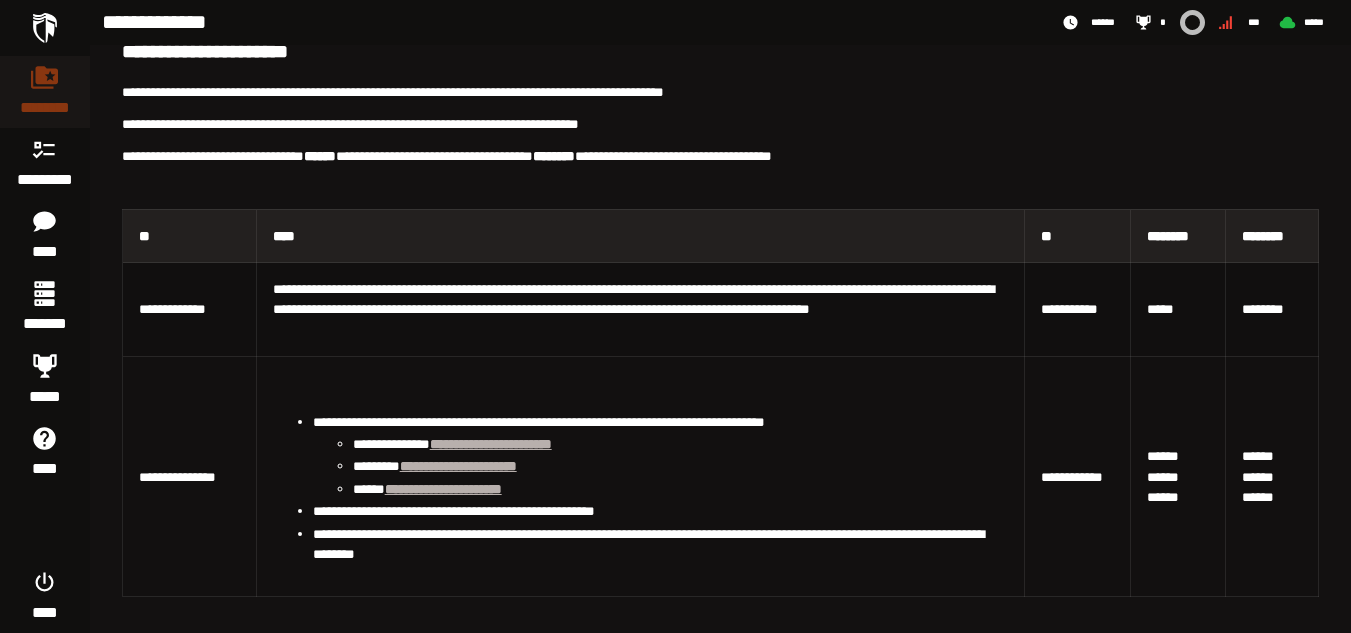 scroll, scrollTop: 300, scrollLeft: 0, axis: vertical 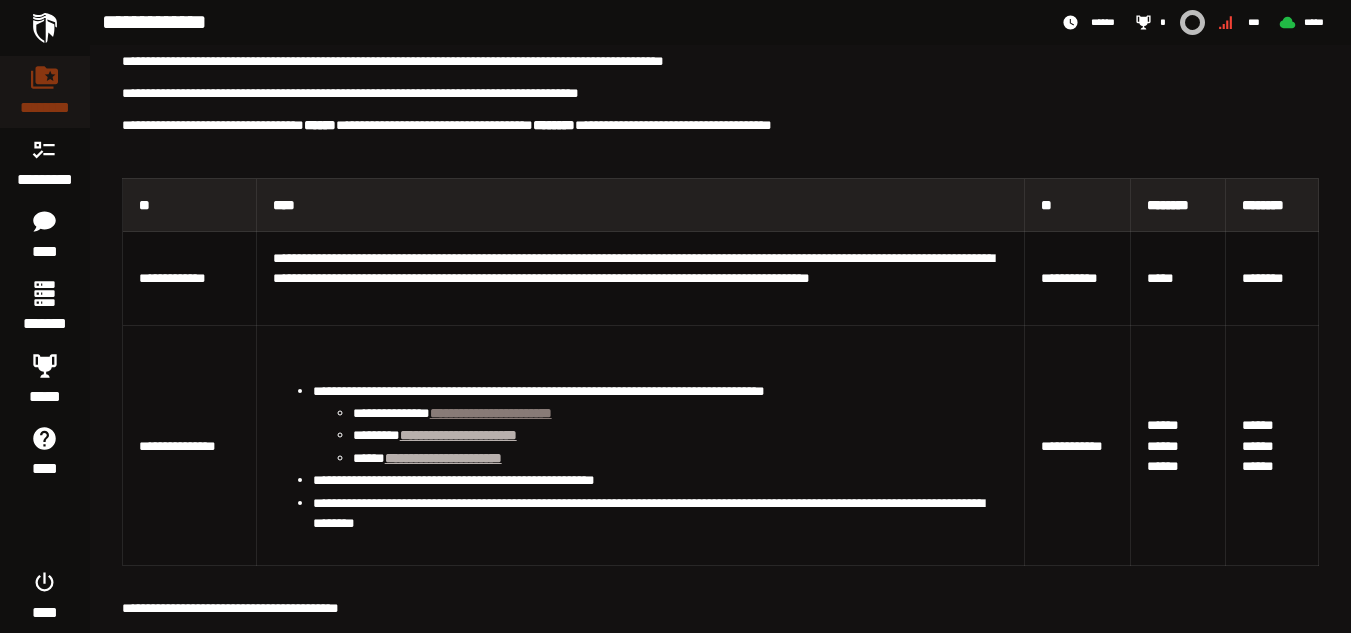 click on "**********" at bounding box center [491, 413] 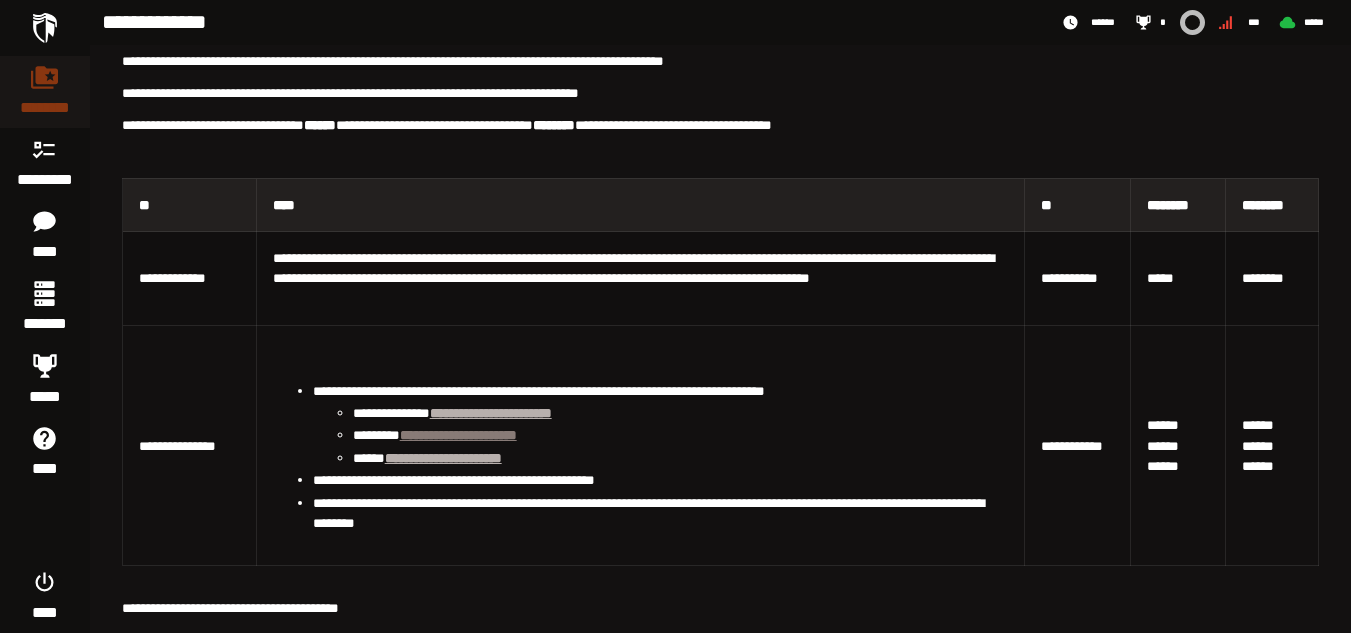 click on "**********" at bounding box center (458, 435) 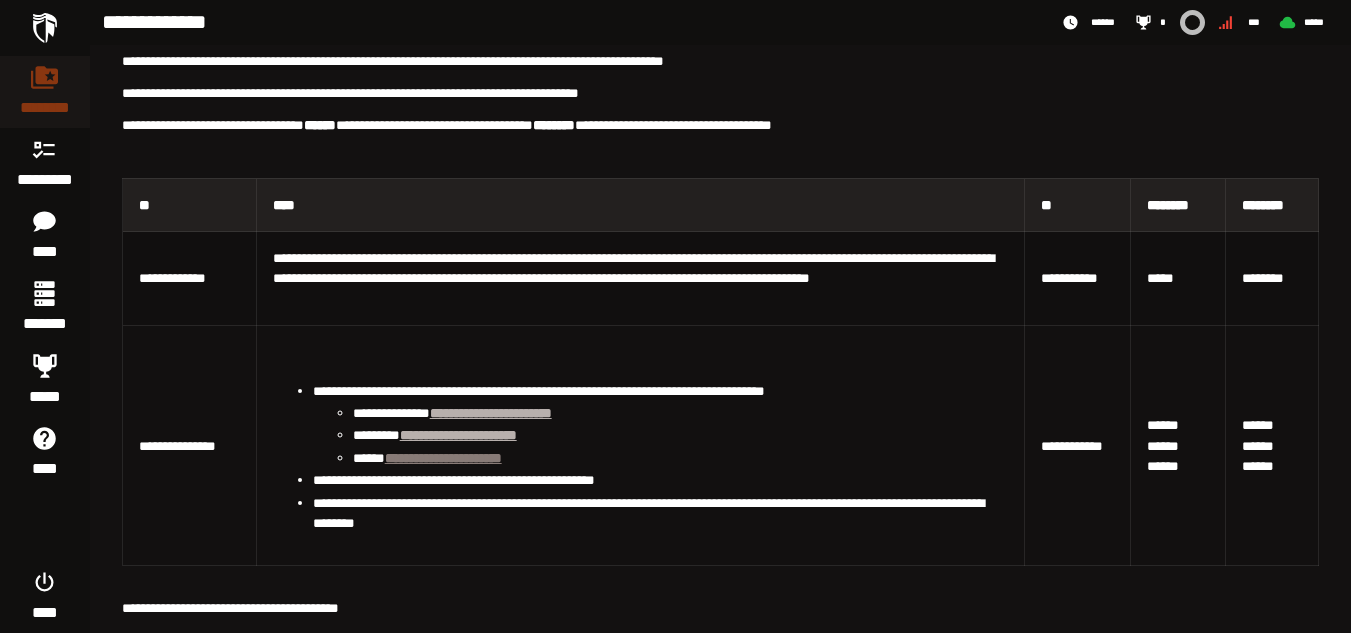 click on "**********" at bounding box center [443, 458] 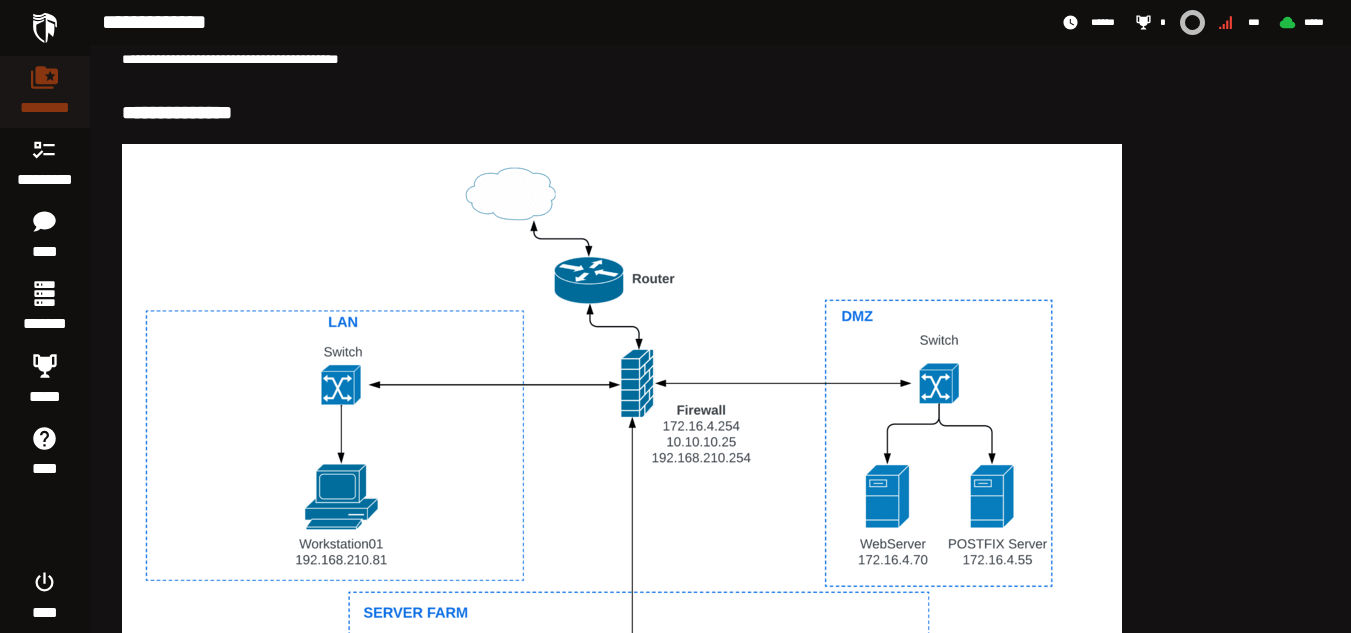 scroll, scrollTop: 1200, scrollLeft: 0, axis: vertical 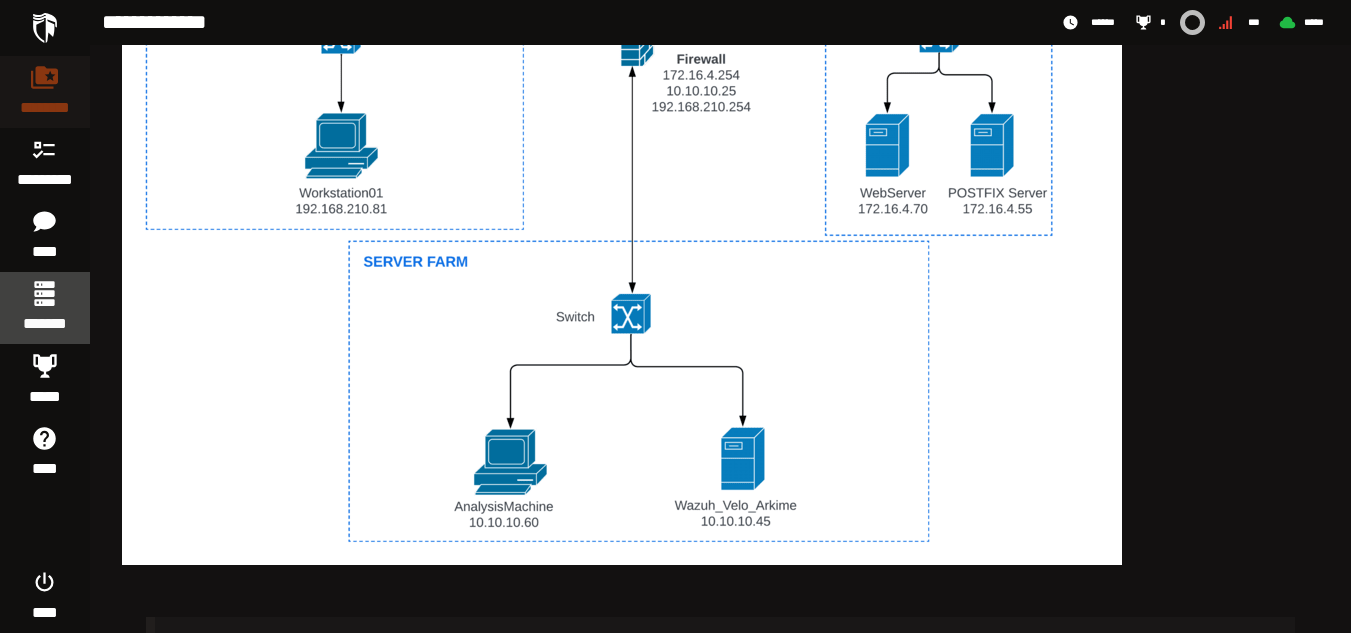 click 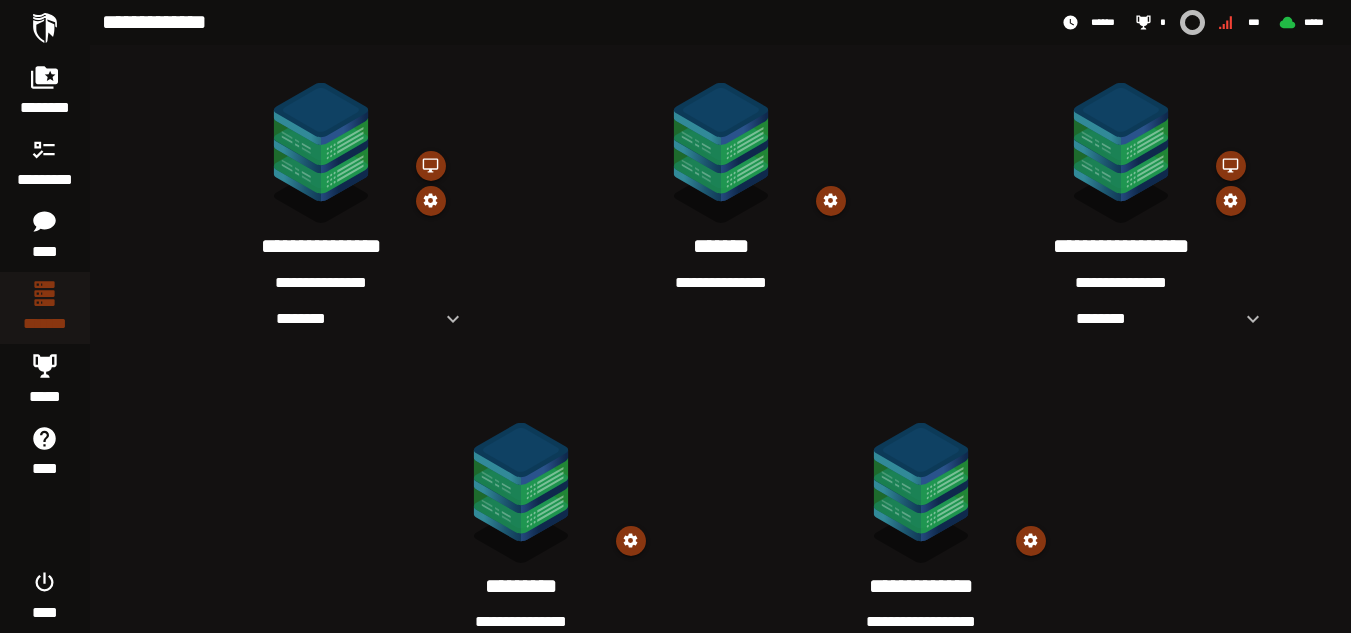 scroll, scrollTop: 400, scrollLeft: 0, axis: vertical 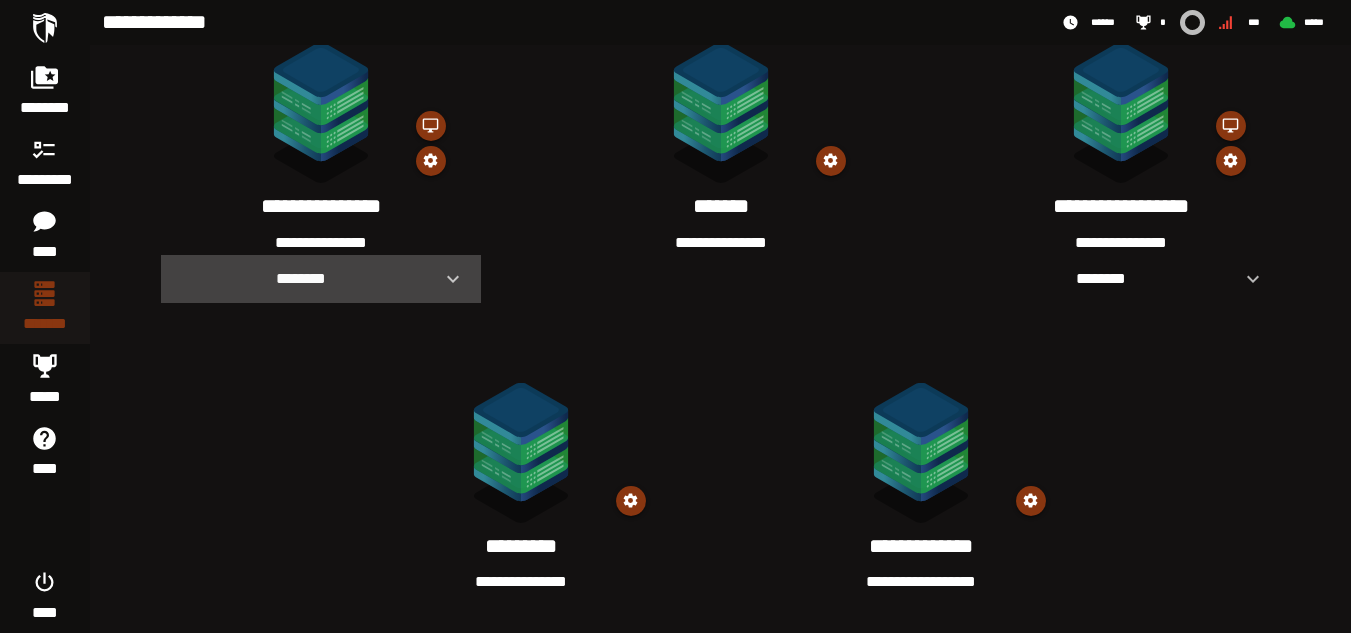 click at bounding box center (445, 279) 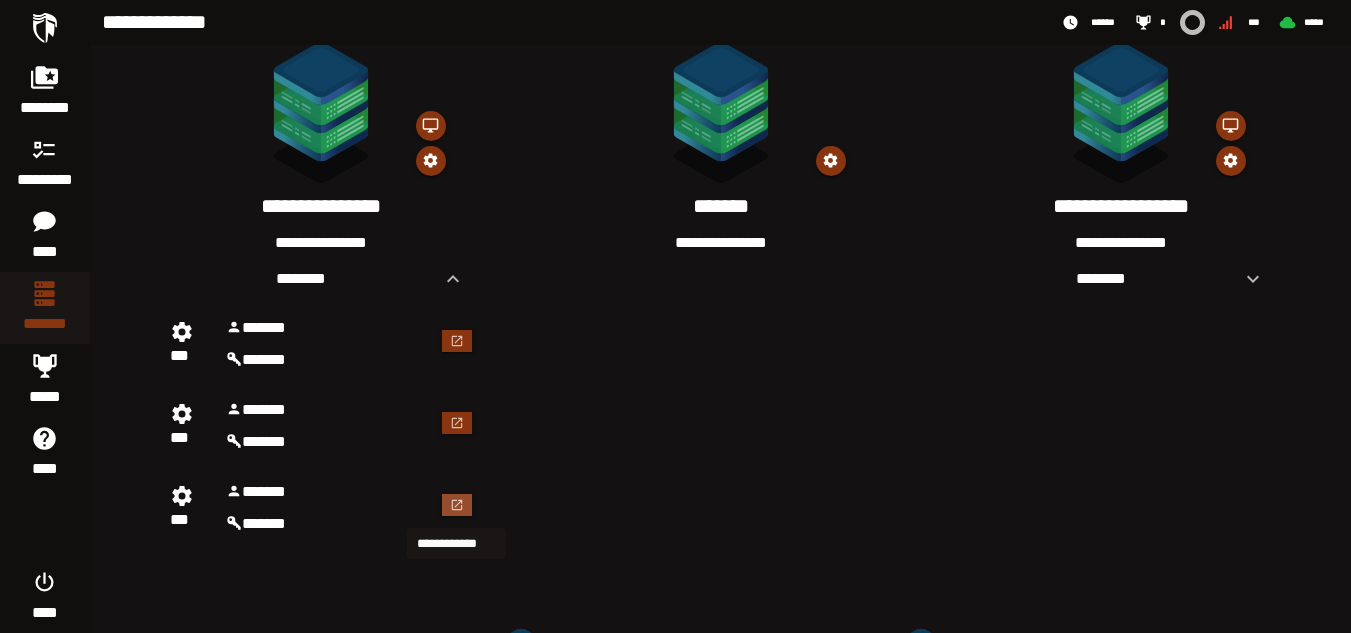 click 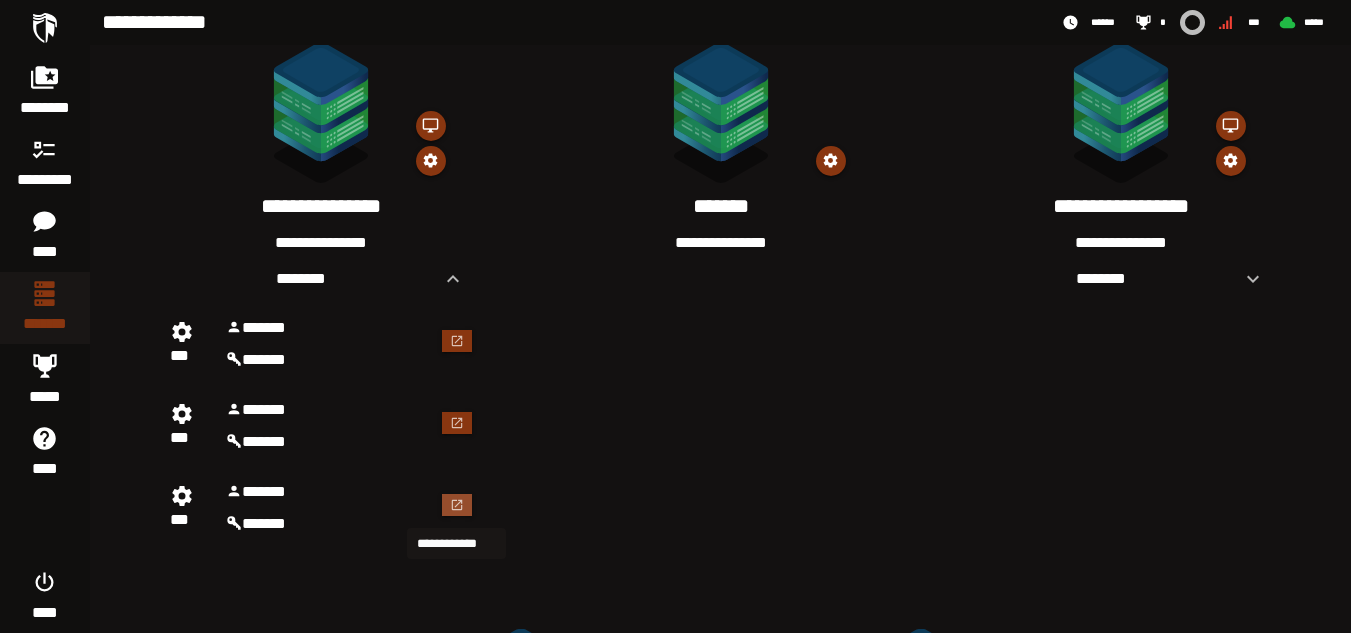scroll, scrollTop: 0, scrollLeft: 0, axis: both 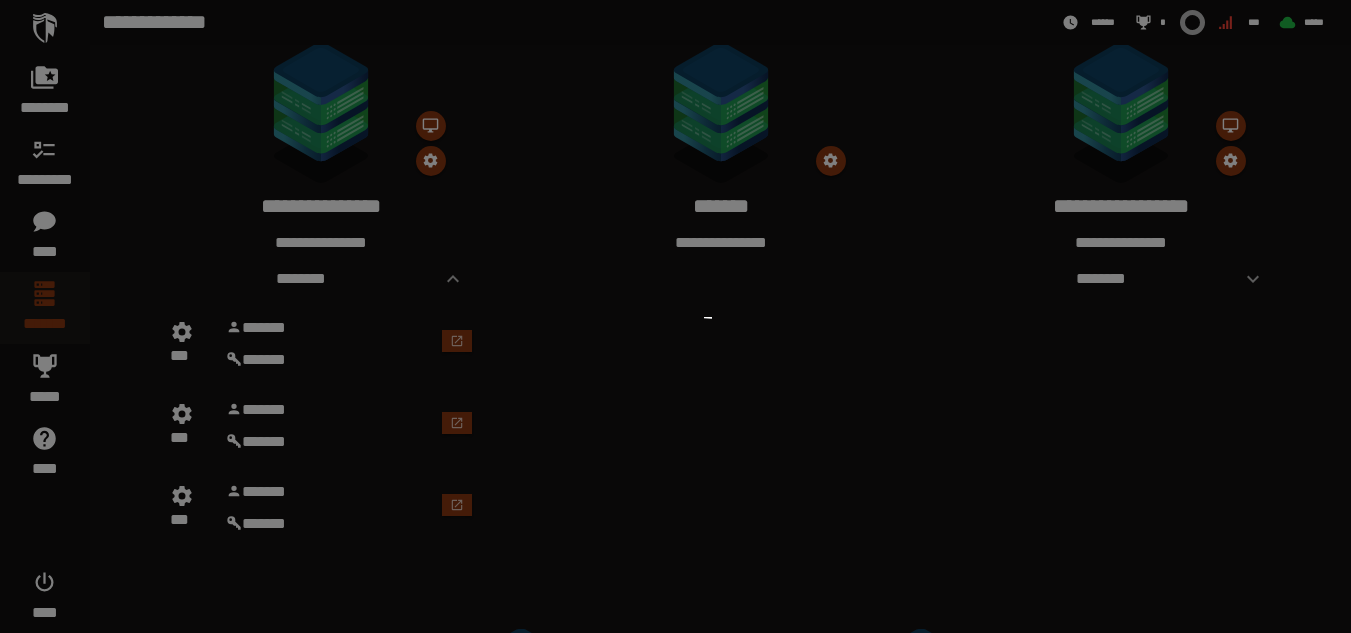 click at bounding box center [675, 316] 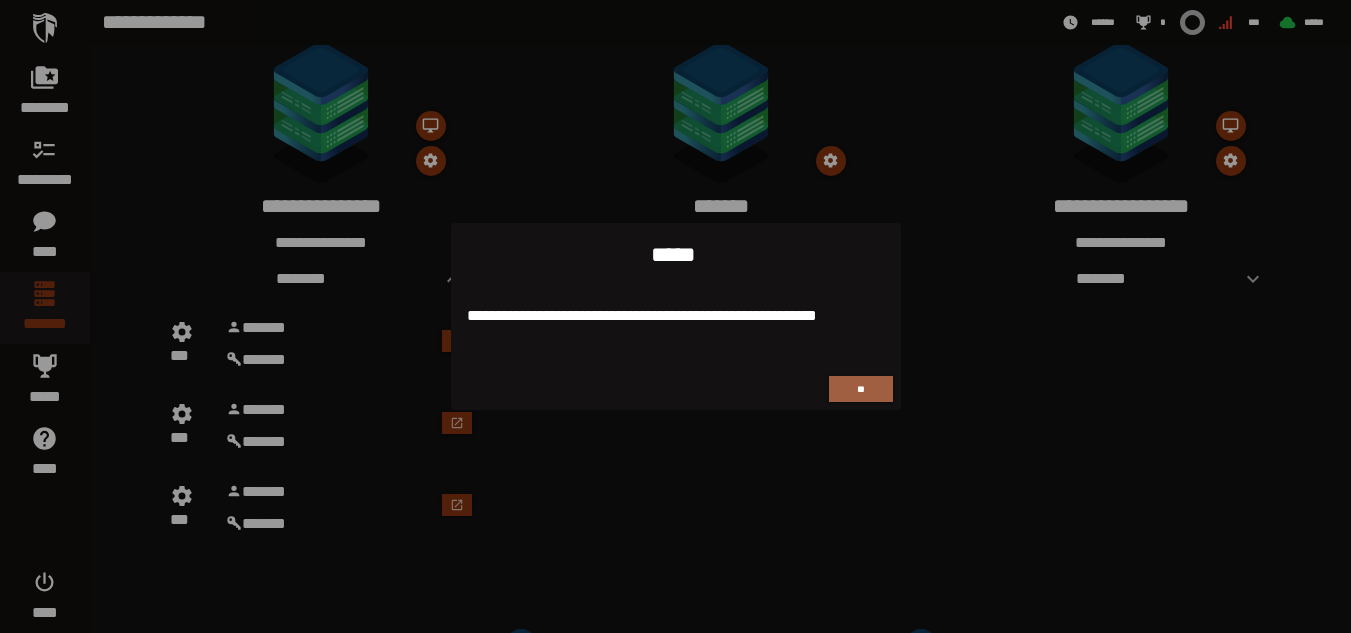 click at bounding box center (675, 316) 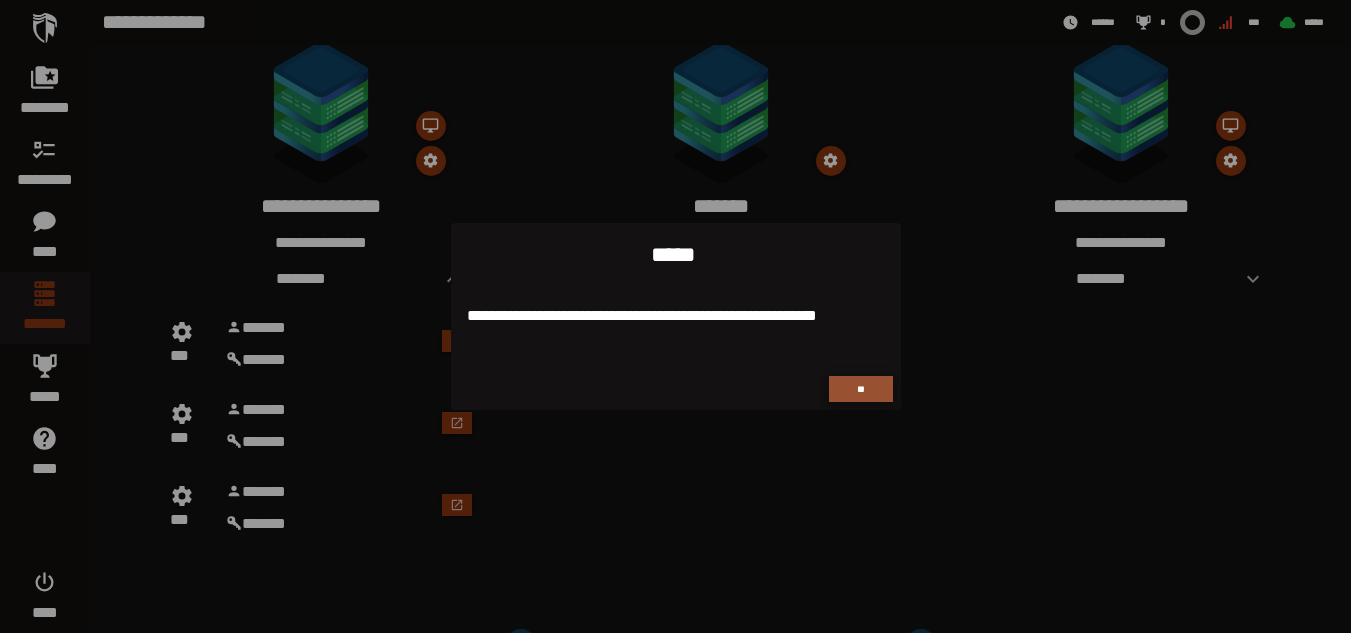 click on "**" at bounding box center [861, 389] 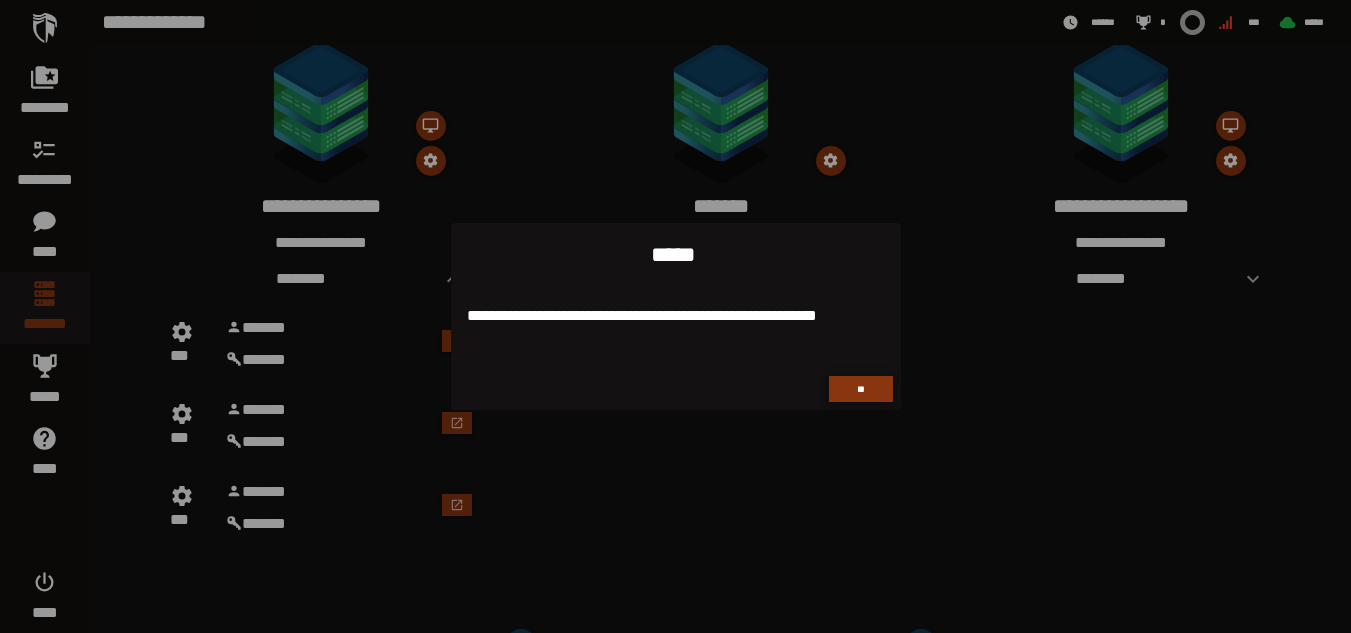 scroll, scrollTop: 400, scrollLeft: 0, axis: vertical 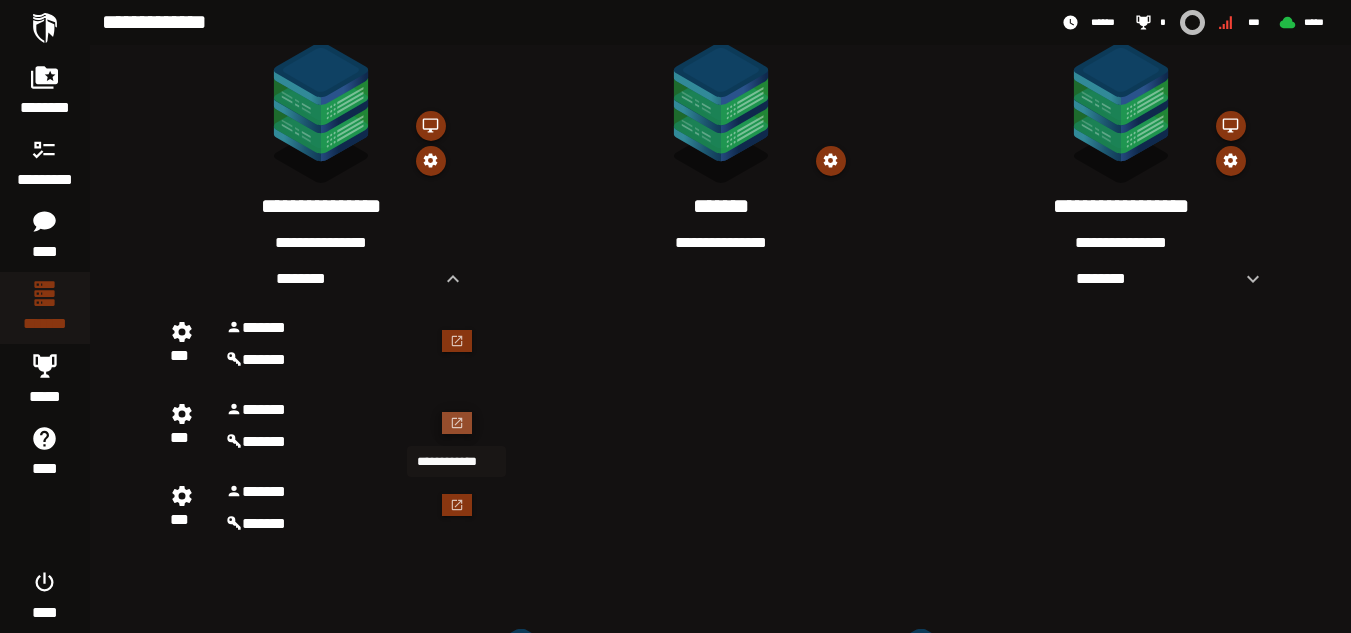click 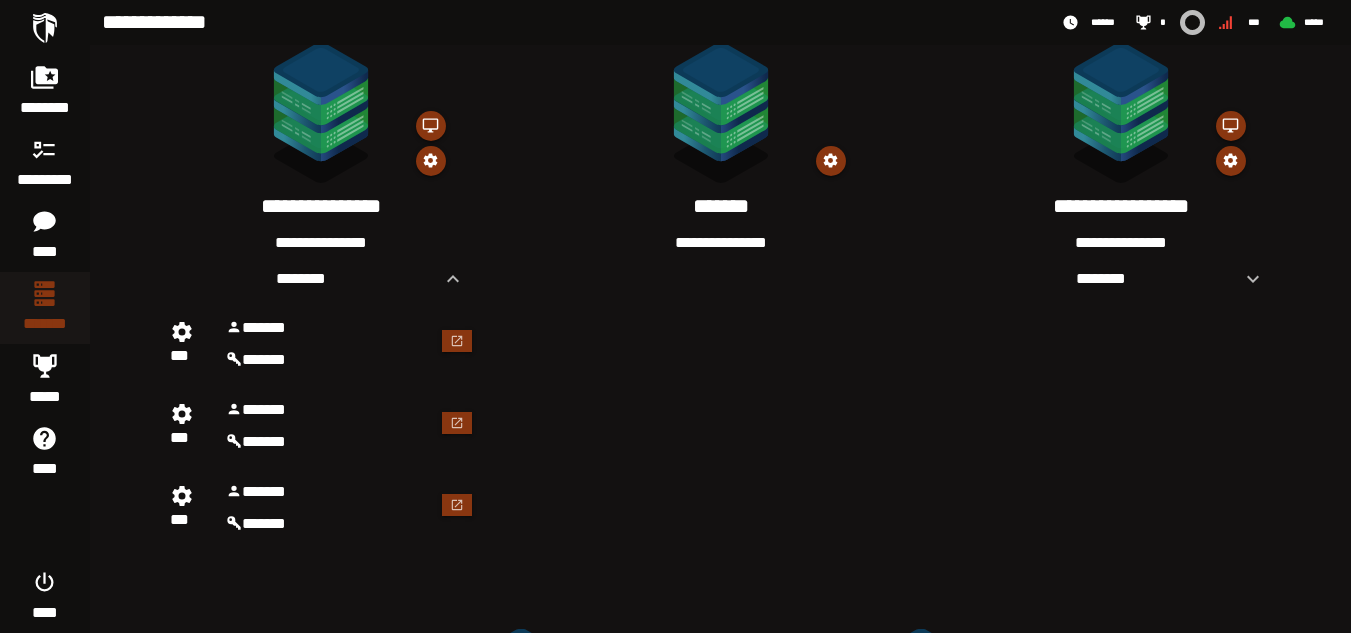 scroll, scrollTop: 400, scrollLeft: 0, axis: vertical 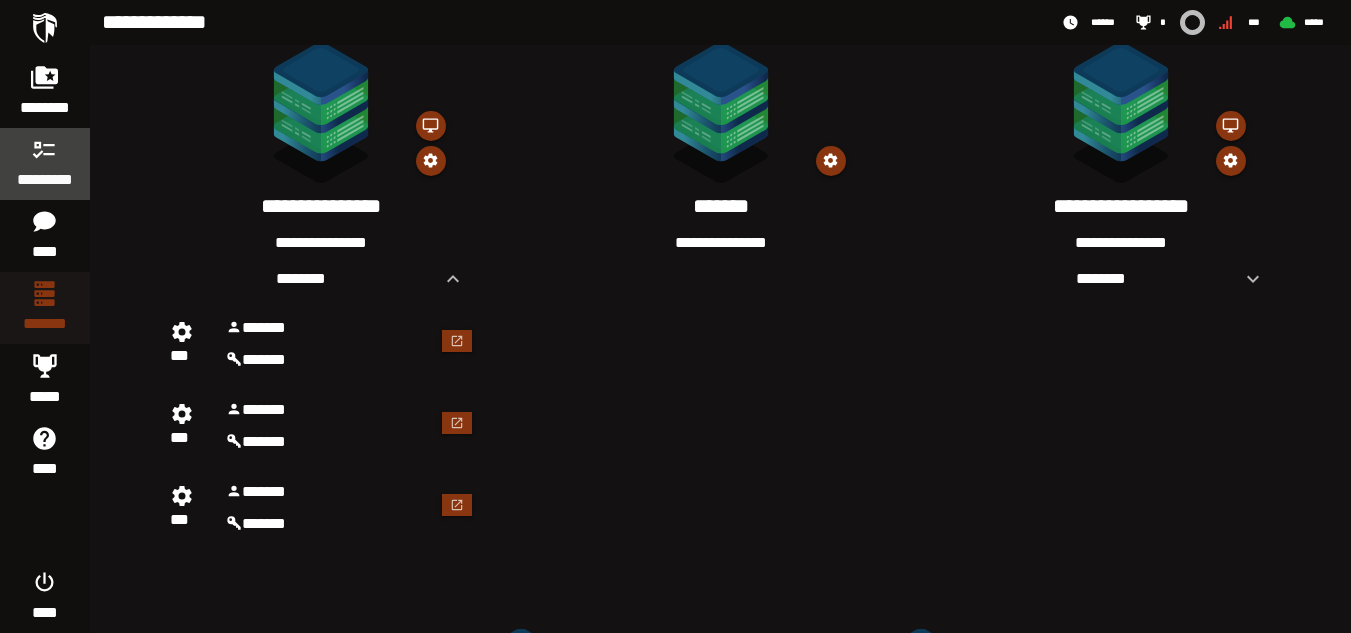 click 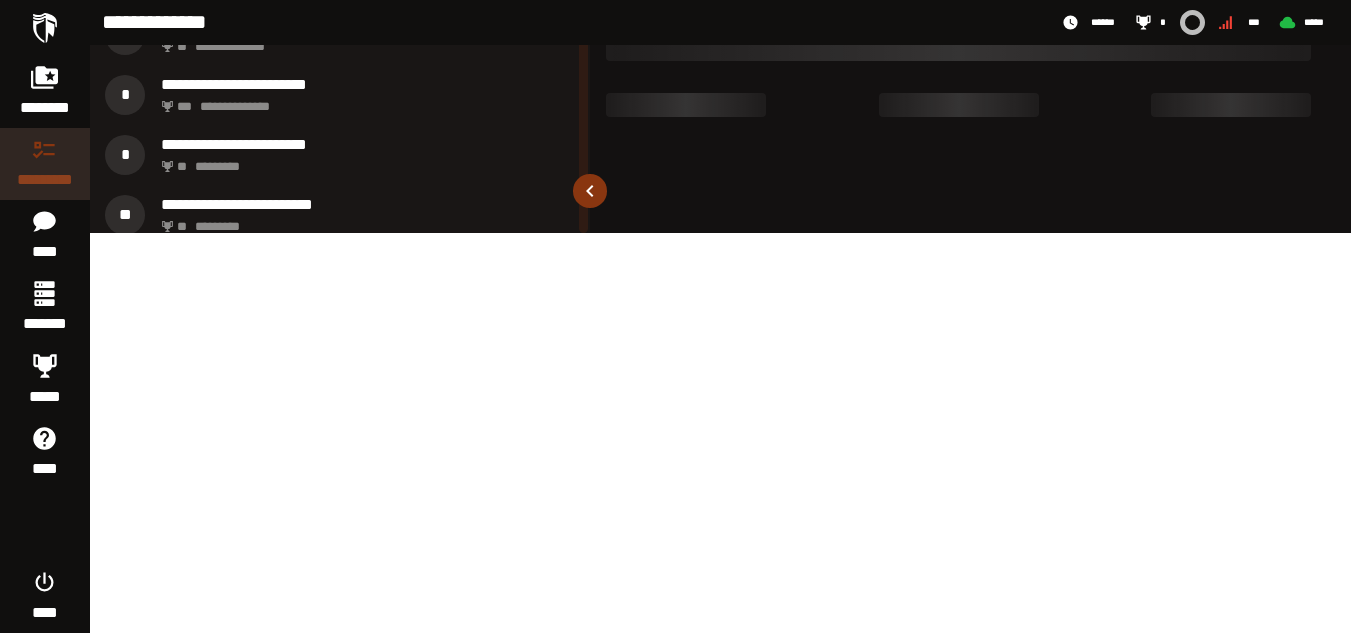 scroll, scrollTop: 0, scrollLeft: 0, axis: both 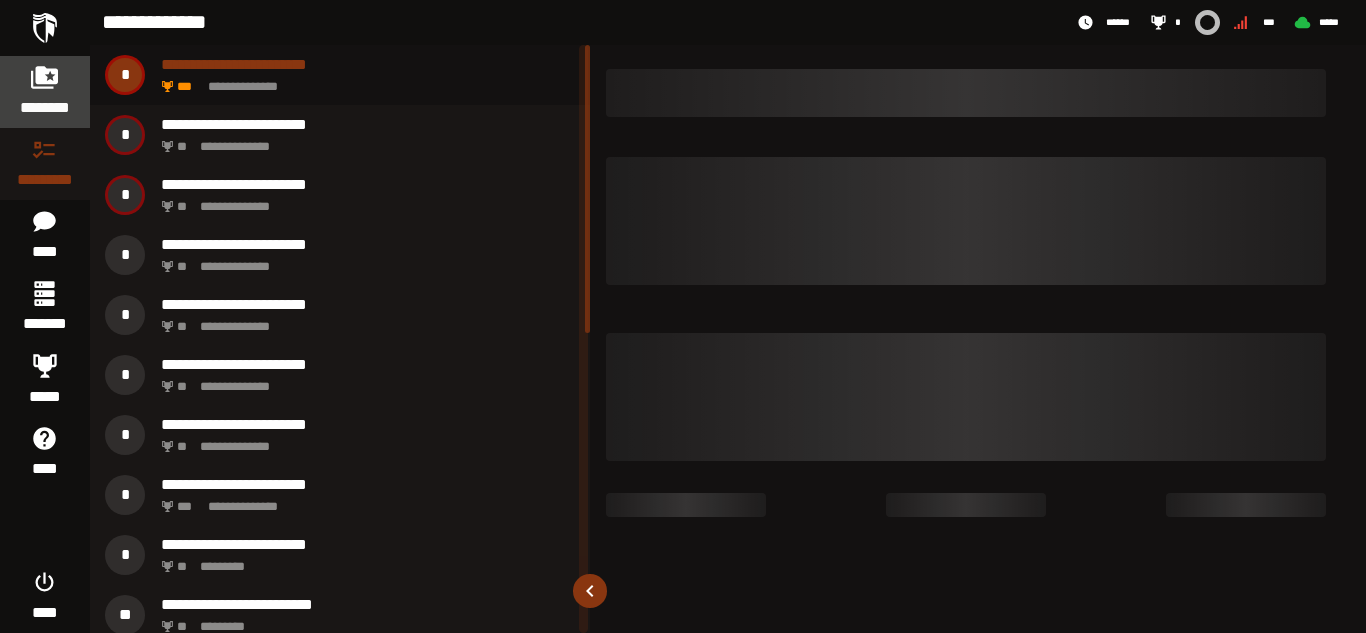 click on "********" at bounding box center (45, 108) 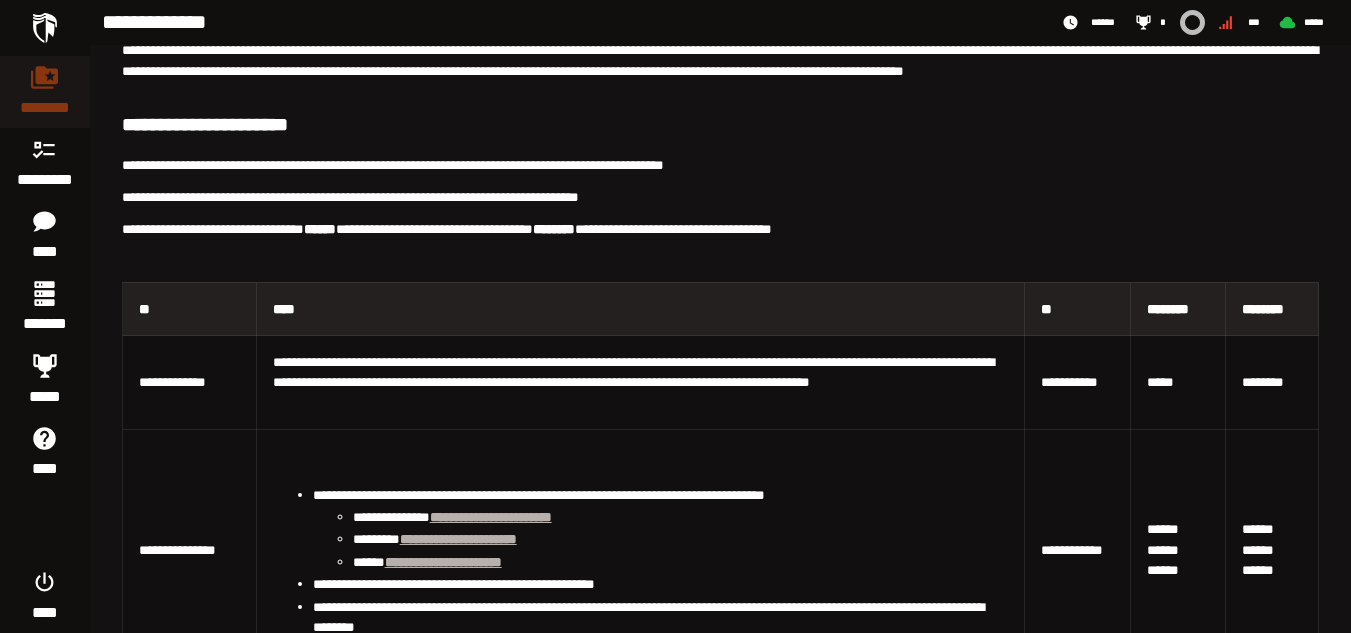 scroll, scrollTop: 200, scrollLeft: 0, axis: vertical 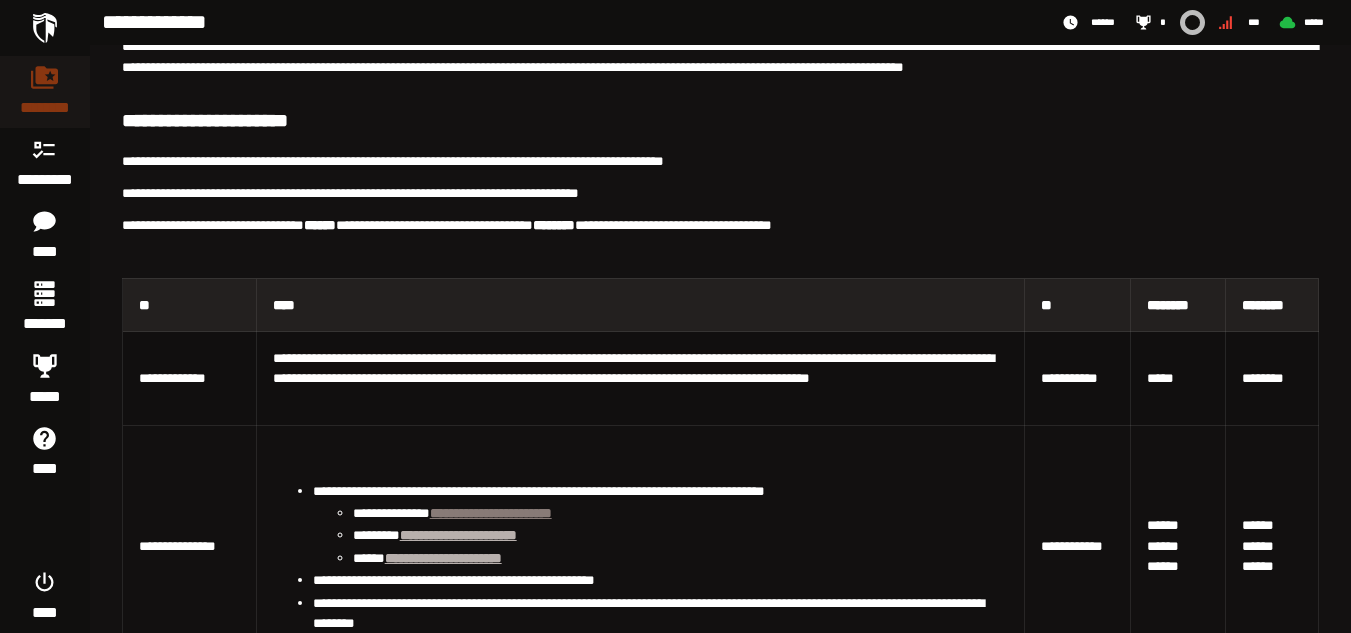 click on "**********" at bounding box center (491, 513) 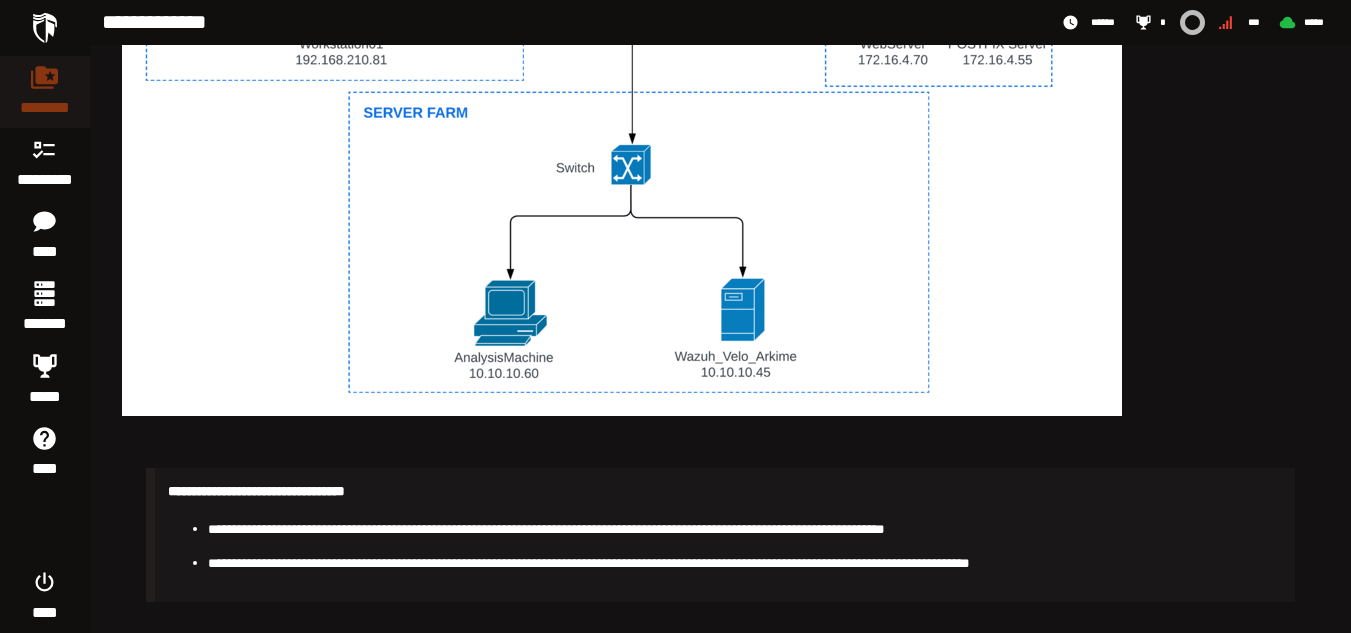 scroll, scrollTop: 1357, scrollLeft: 0, axis: vertical 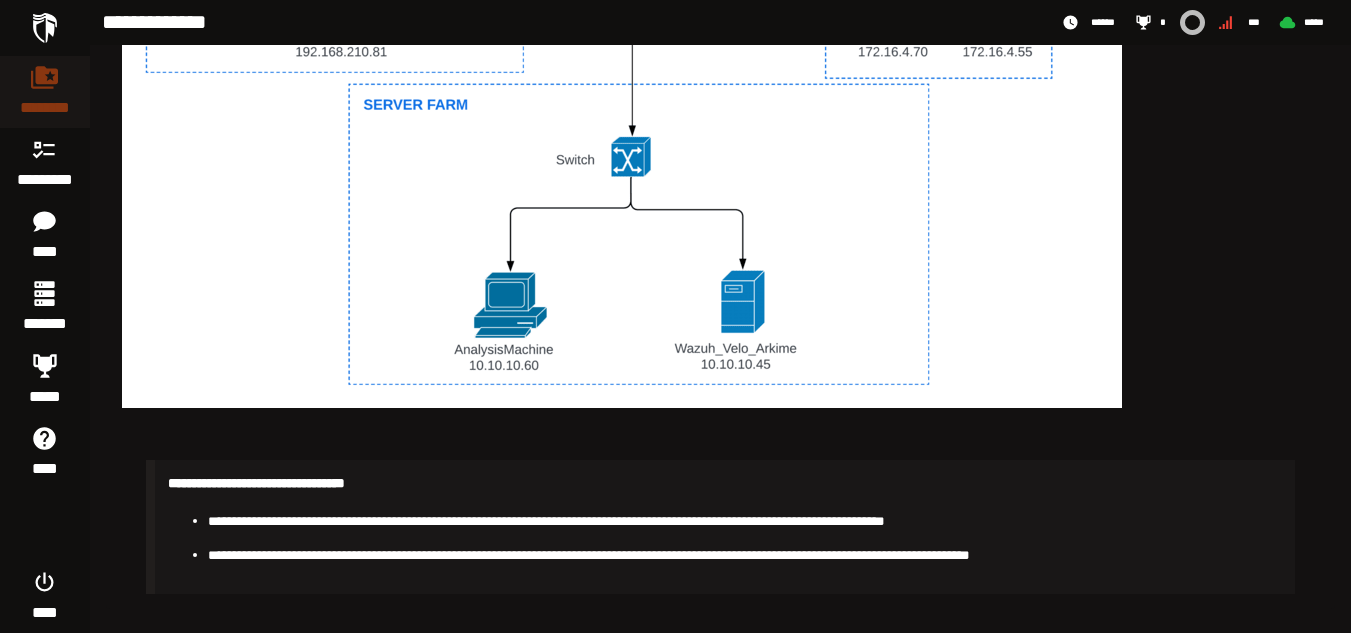 click on "**********" at bounding box center (720, -315) 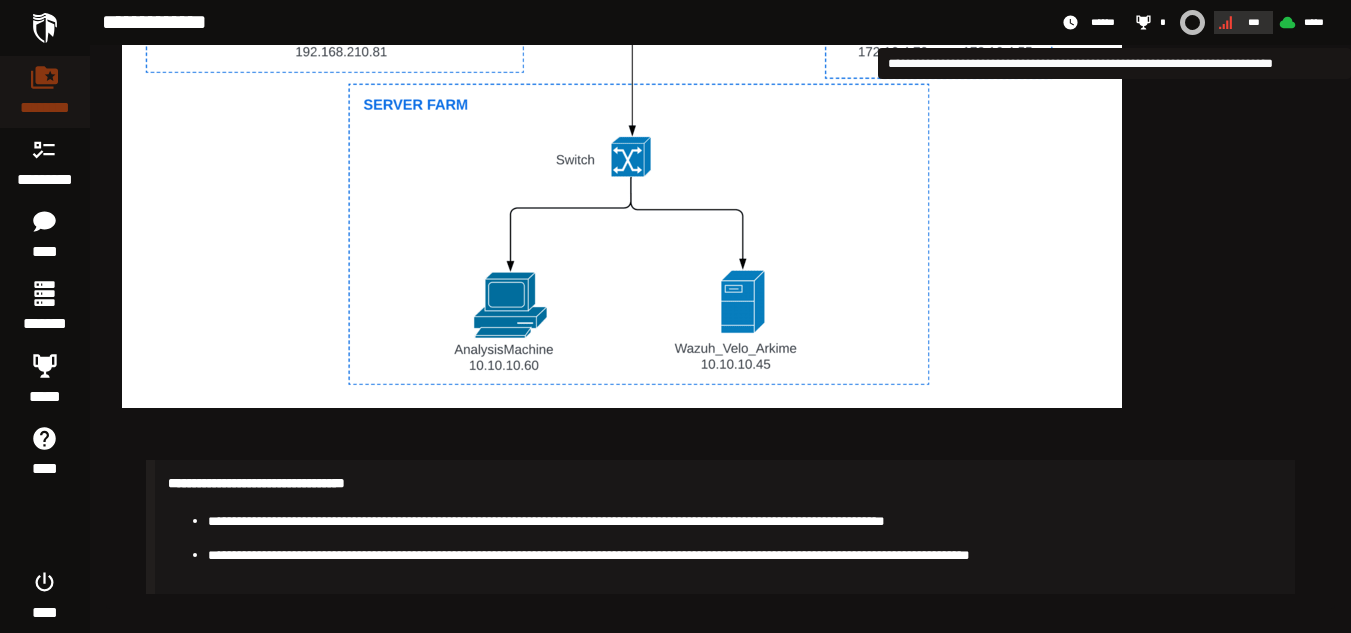click on "***" at bounding box center (1254, 22) 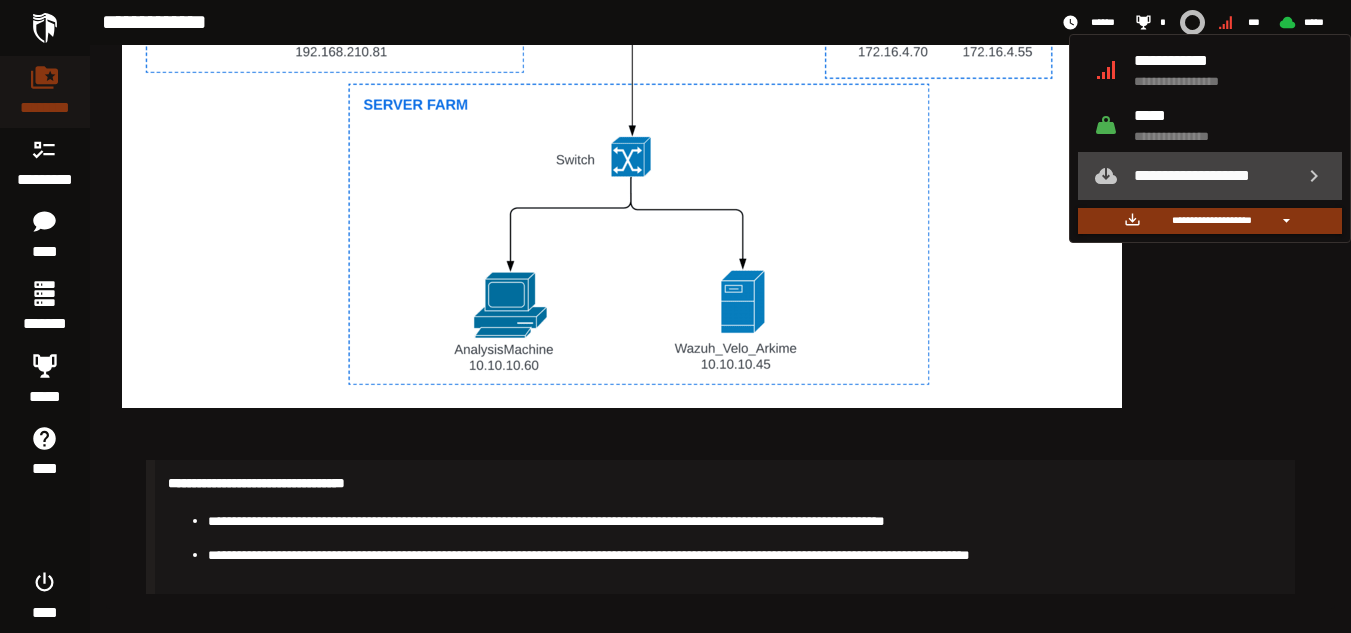 click on "**********" 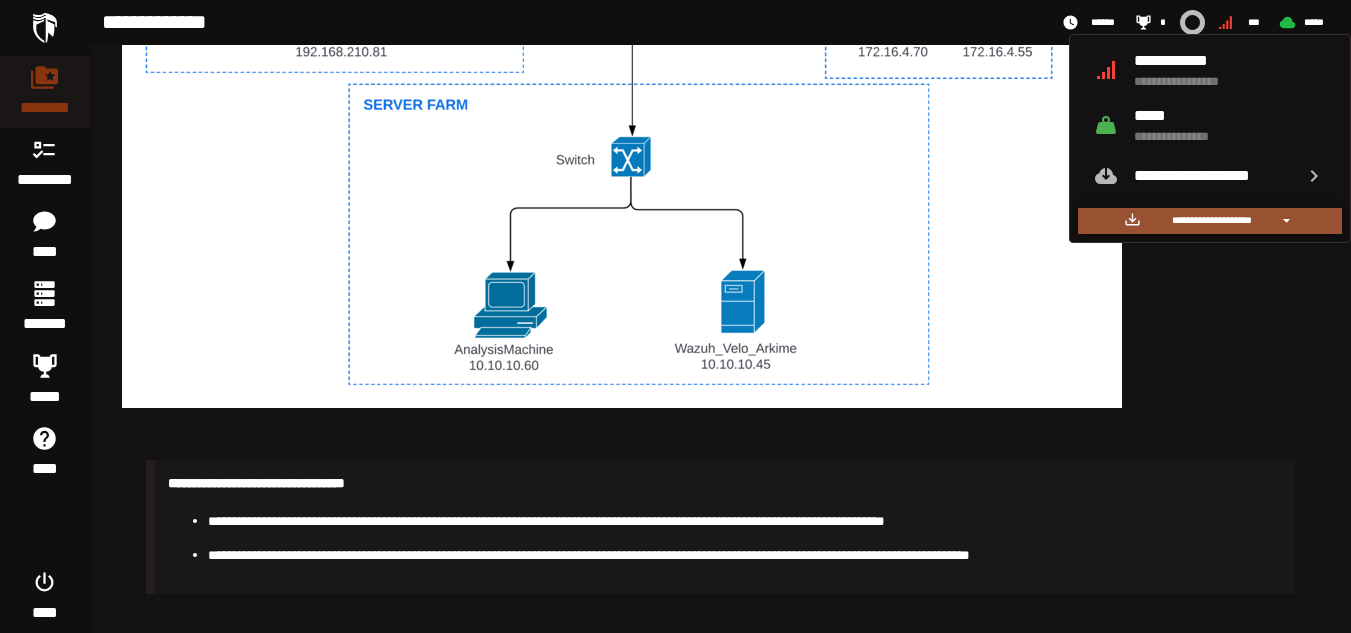 click on "**********" at bounding box center (1211, 220) 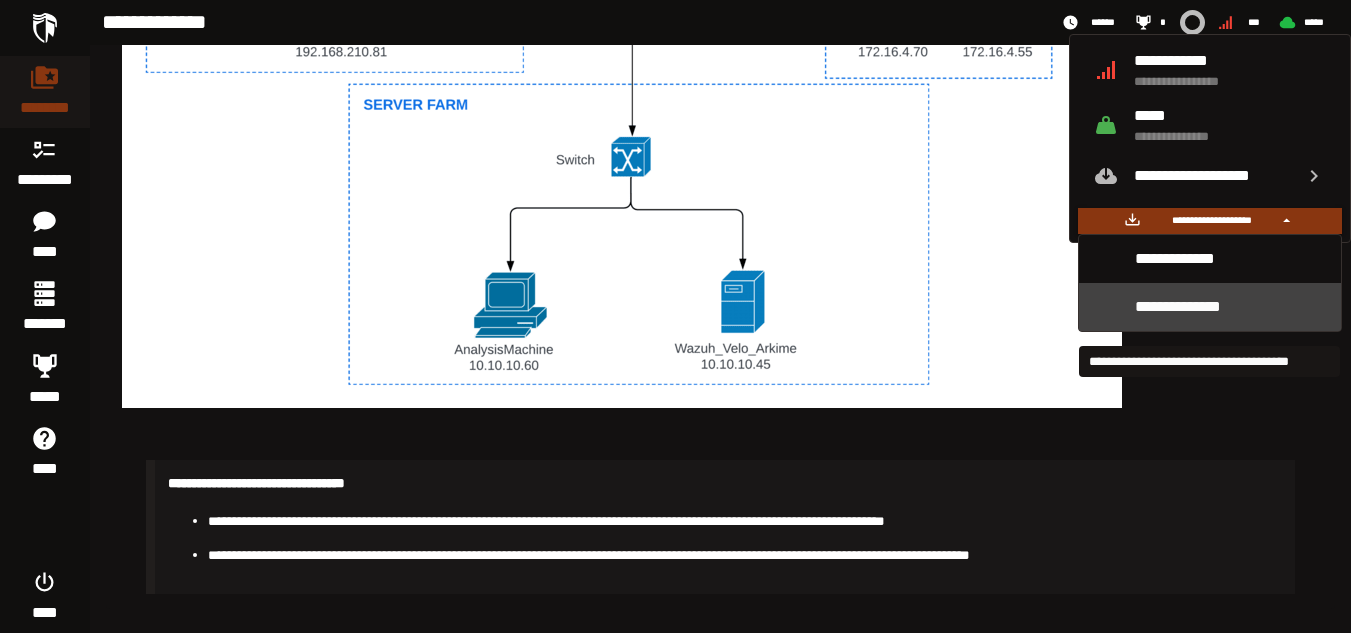 click on "**********" at bounding box center [1230, 306] 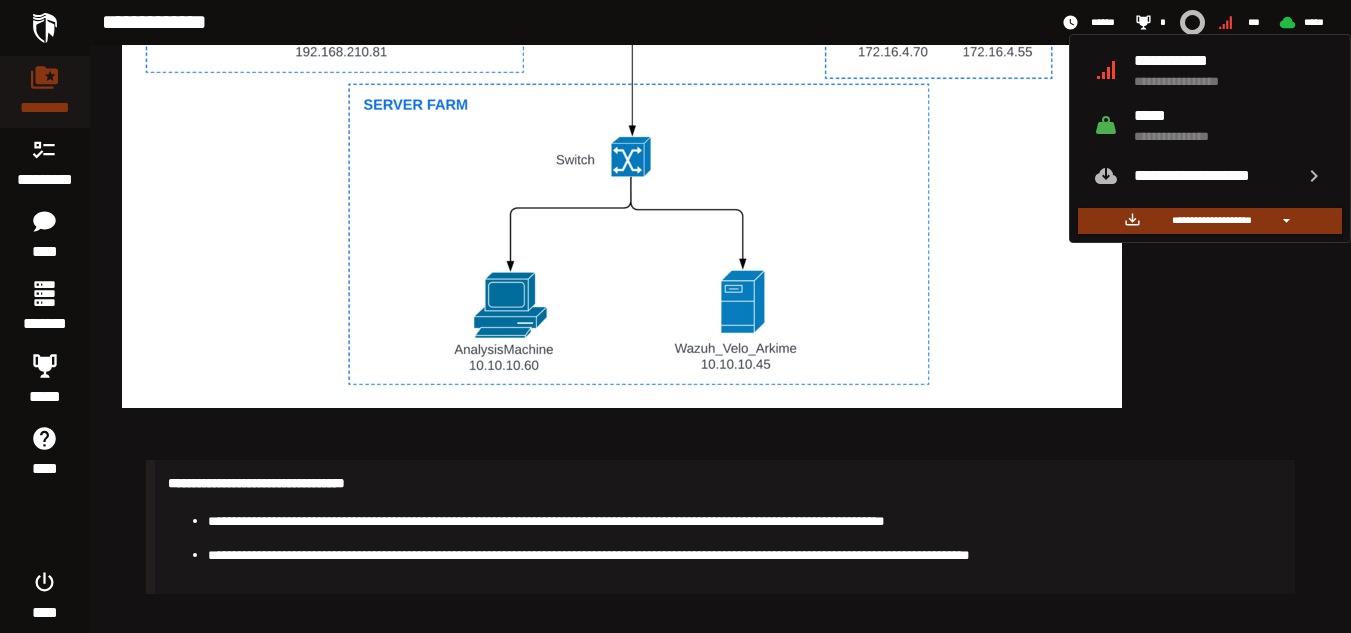scroll, scrollTop: 0, scrollLeft: 0, axis: both 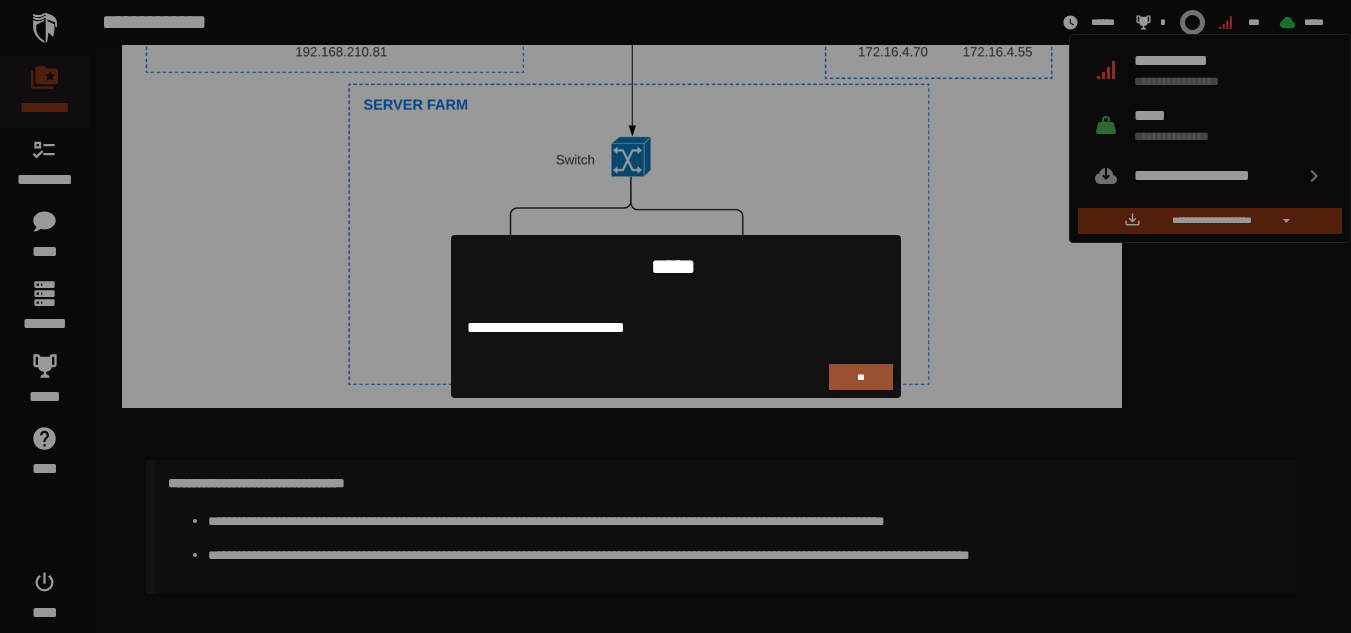 click on "**" at bounding box center [860, 377] 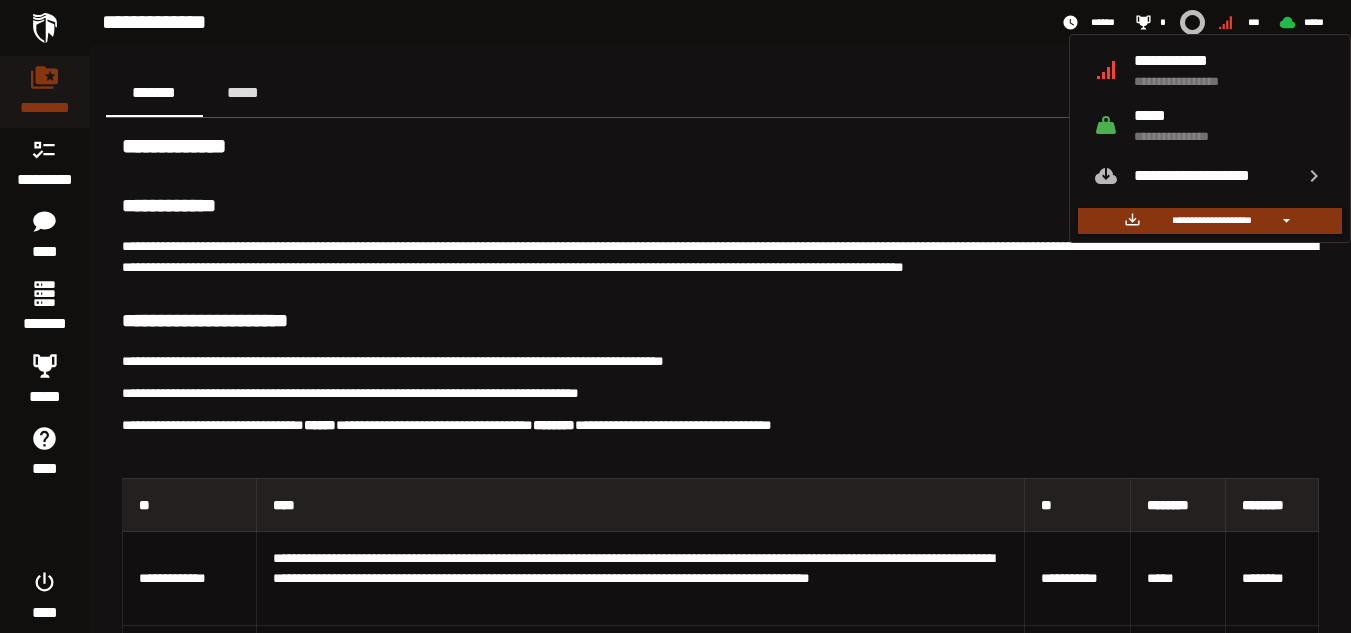 scroll, scrollTop: 1357, scrollLeft: 0, axis: vertical 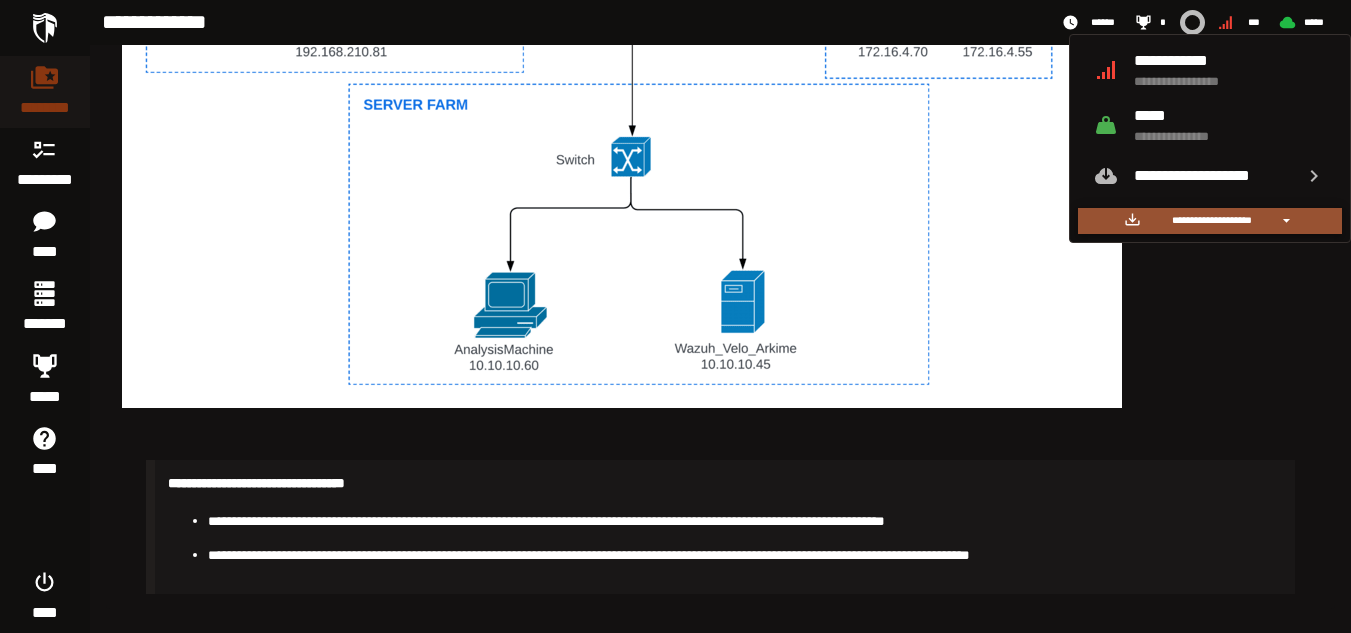 click on "**********" at bounding box center (1211, 220) 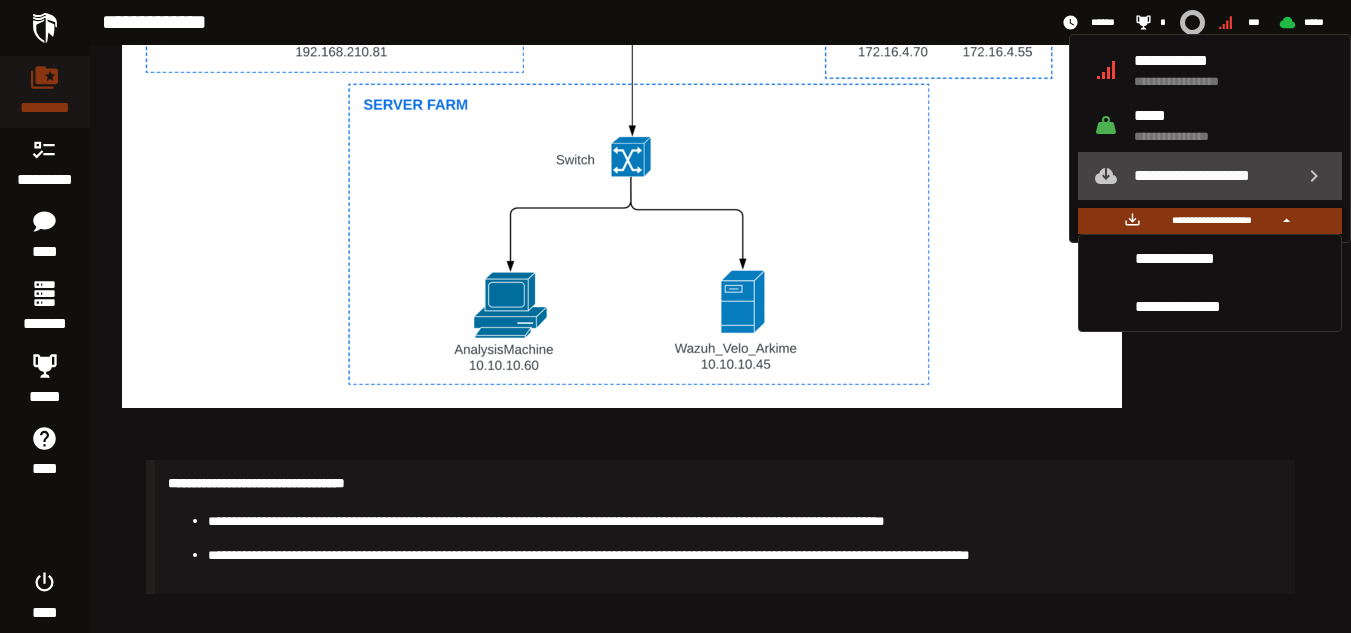 click on "**********" 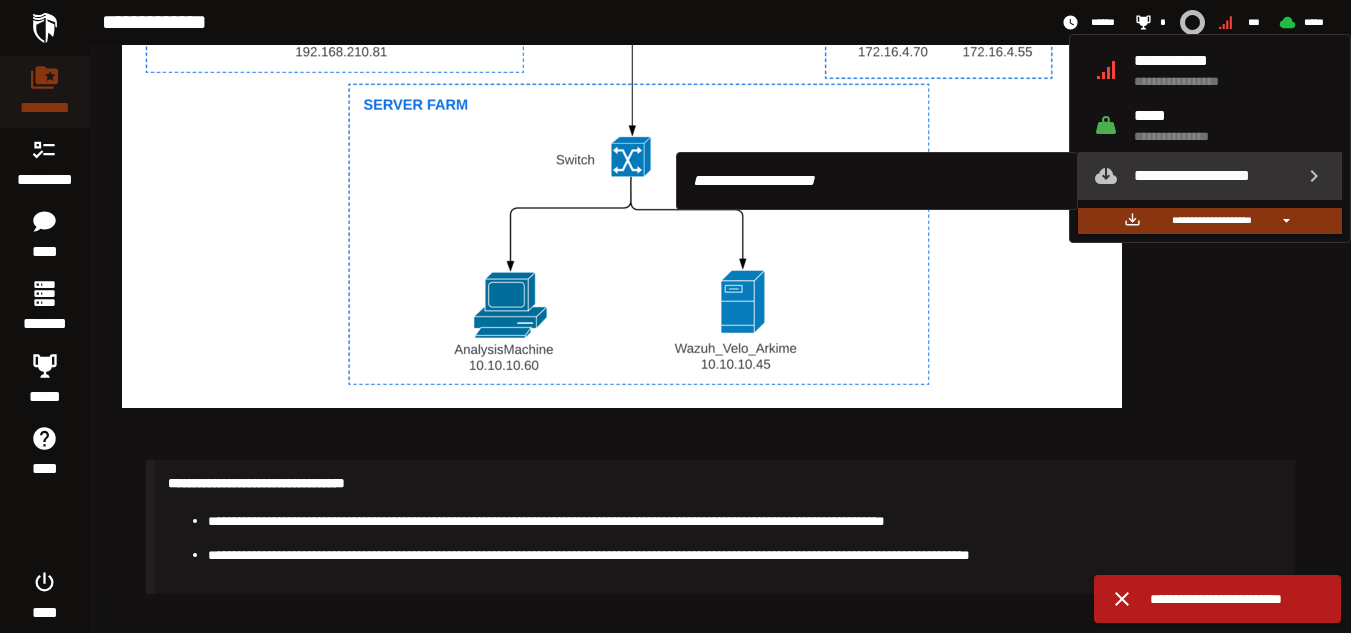 click on "**********" 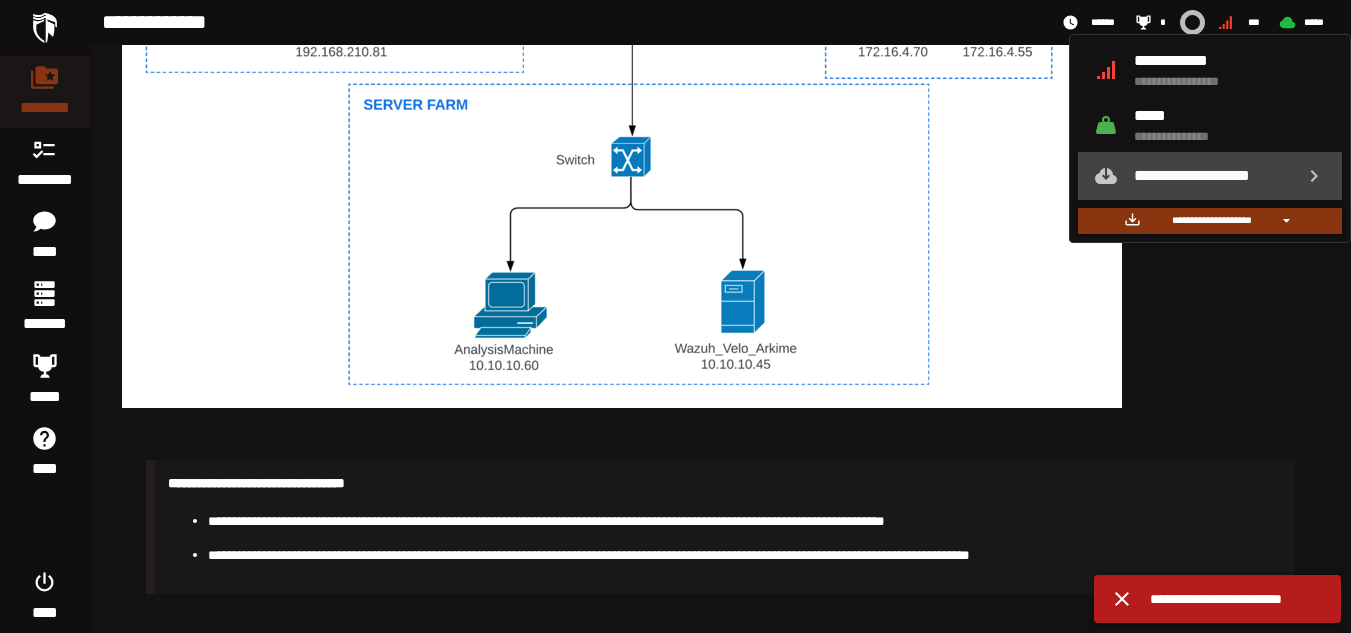 click on "**********" 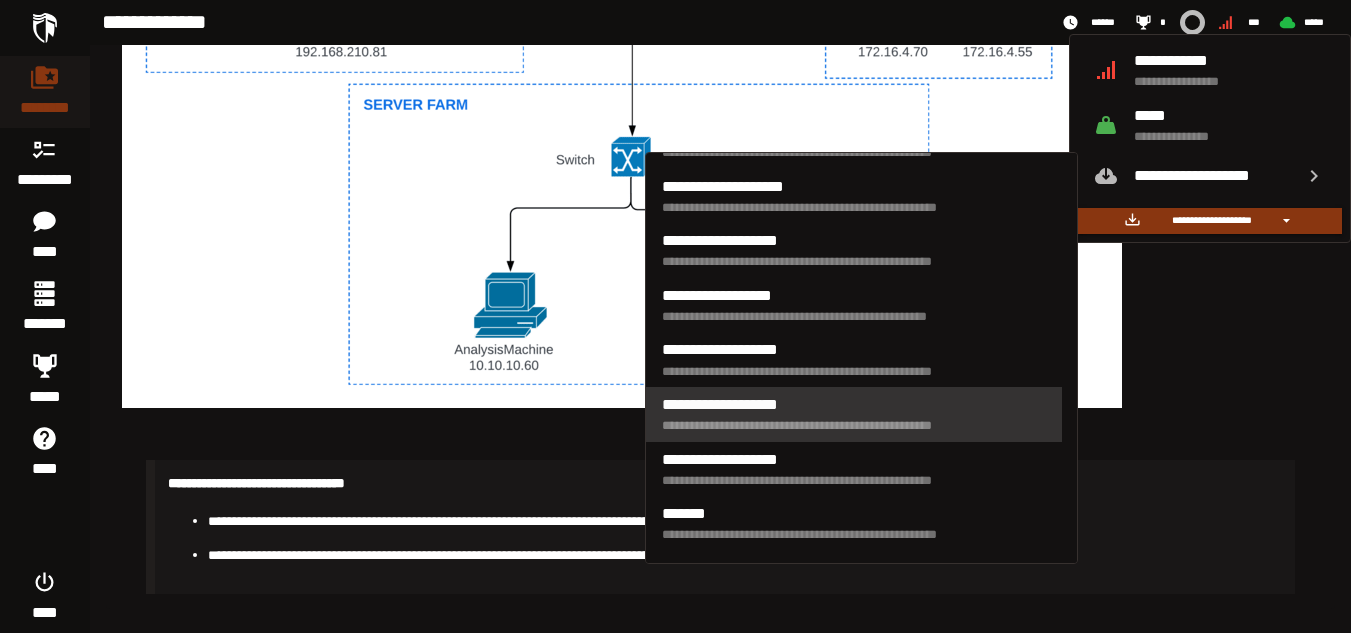 scroll, scrollTop: 697, scrollLeft: 0, axis: vertical 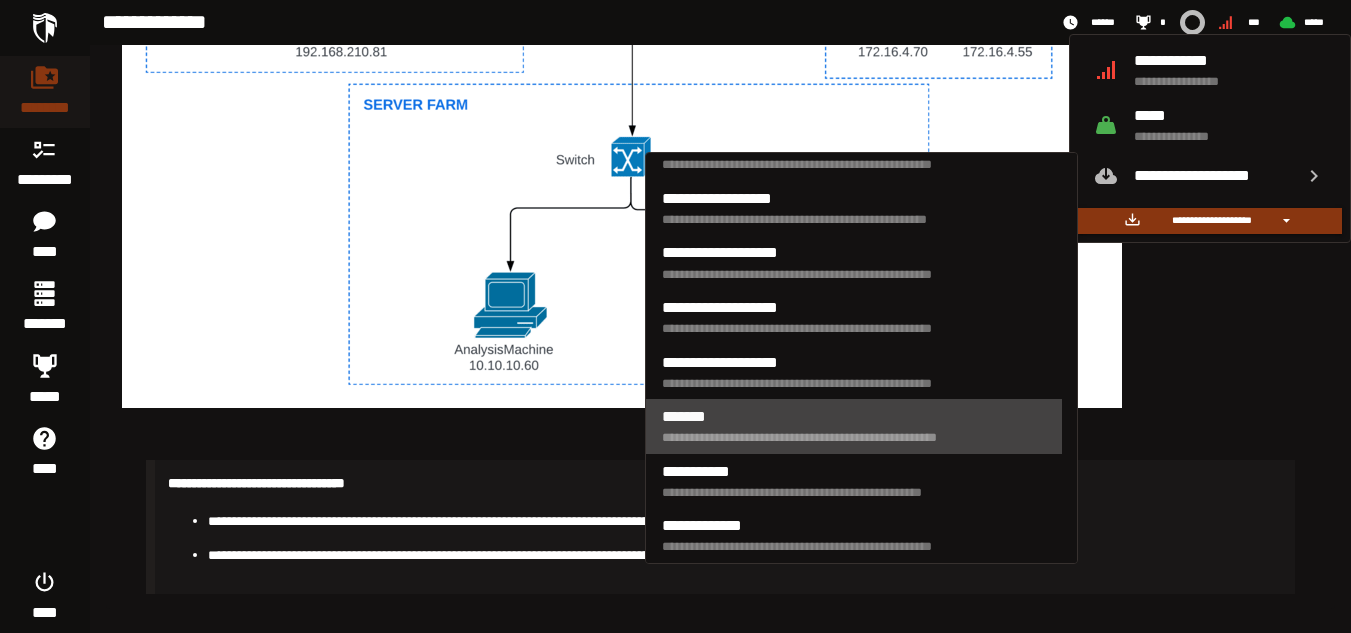 click on "*******" at bounding box center [854, 416] 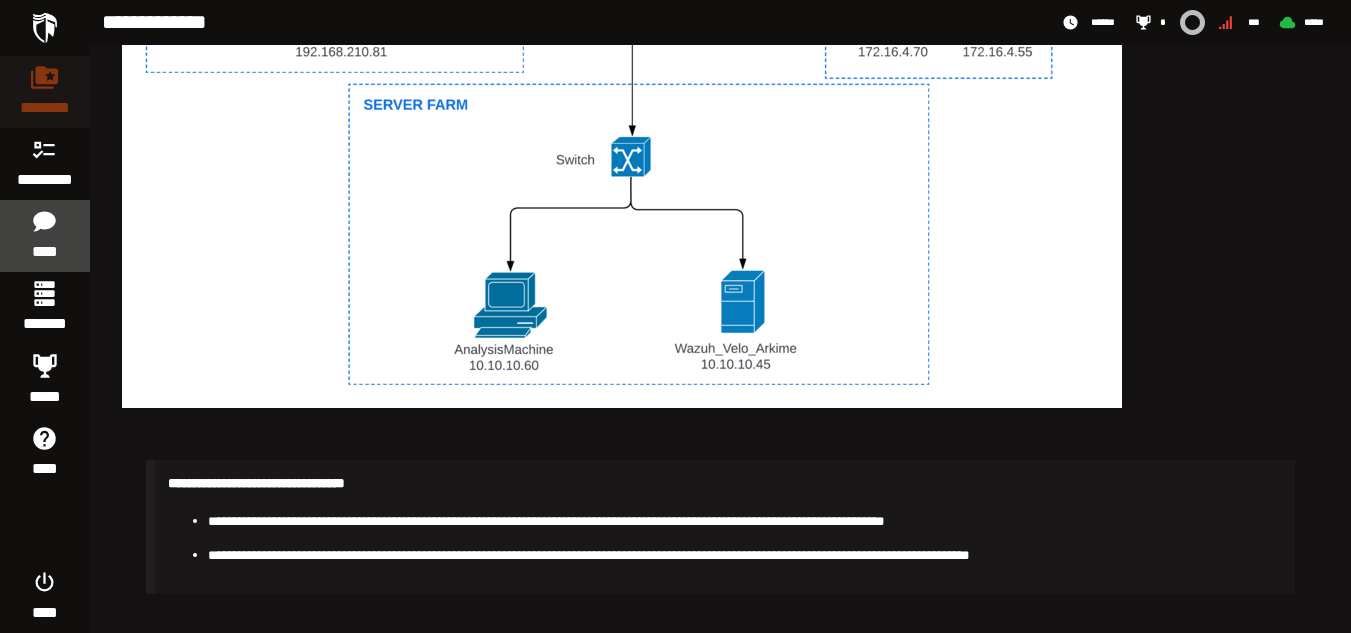 click 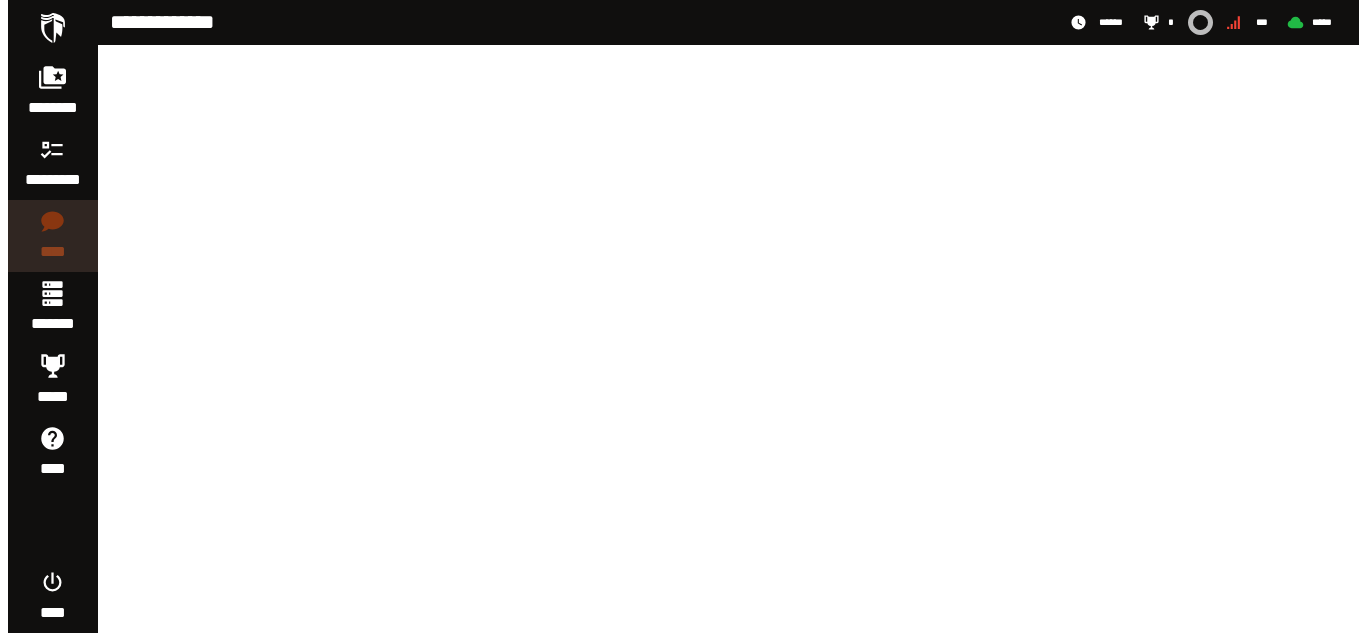 scroll, scrollTop: 0, scrollLeft: 0, axis: both 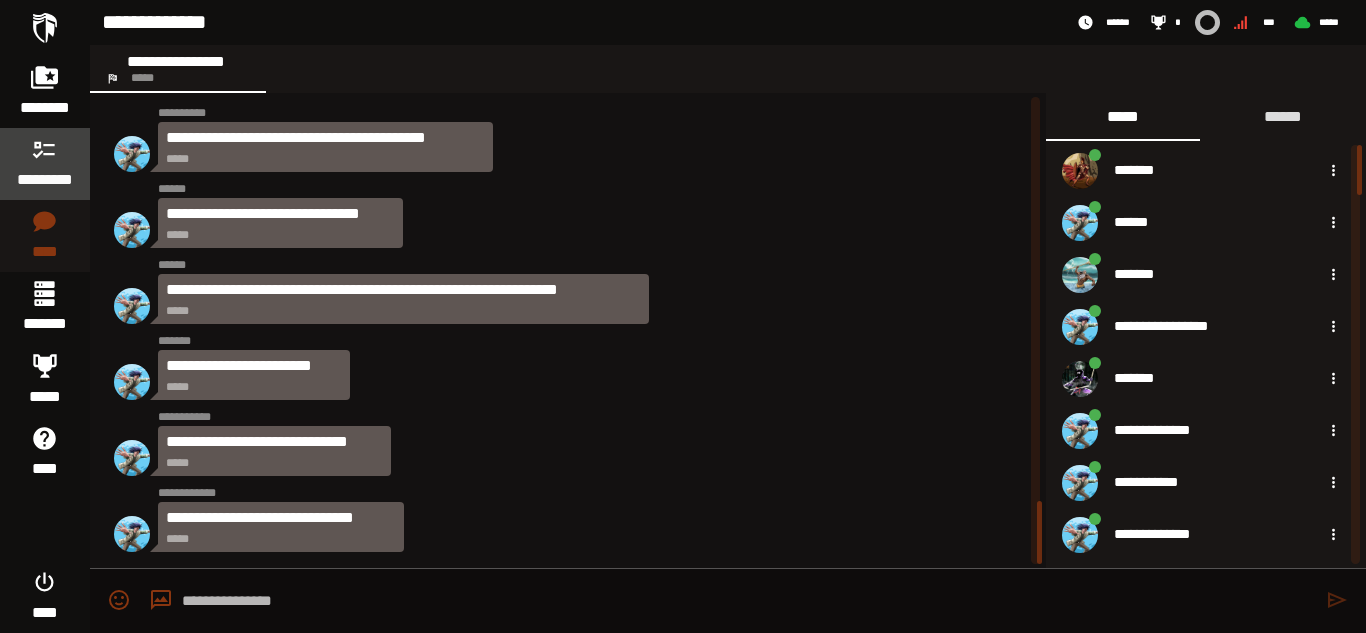 click on "*********" at bounding box center (45, 180) 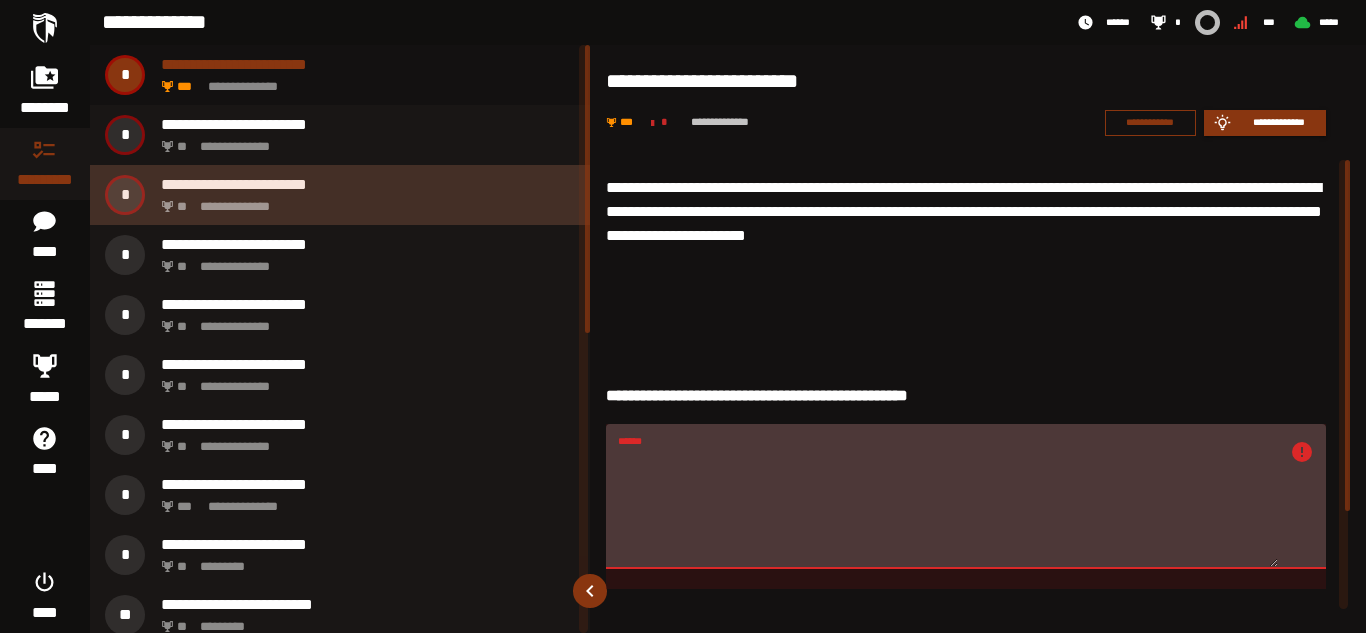 click on "**********" at bounding box center (364, 201) 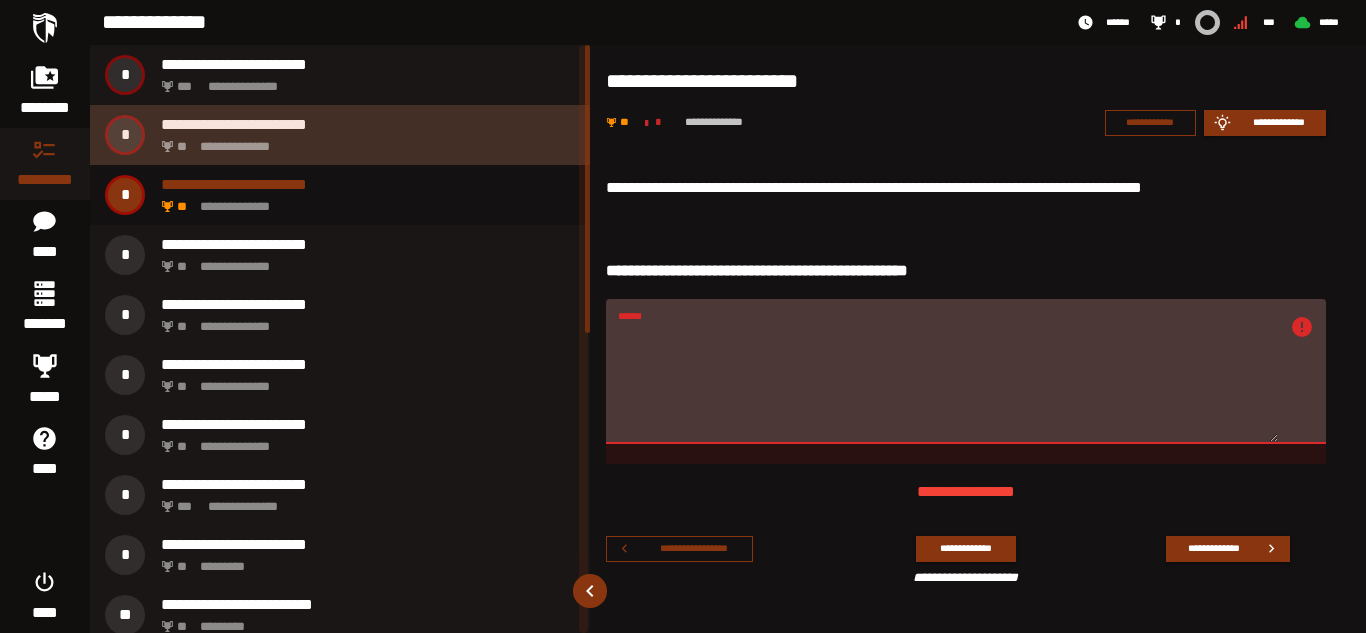 click on "**********" 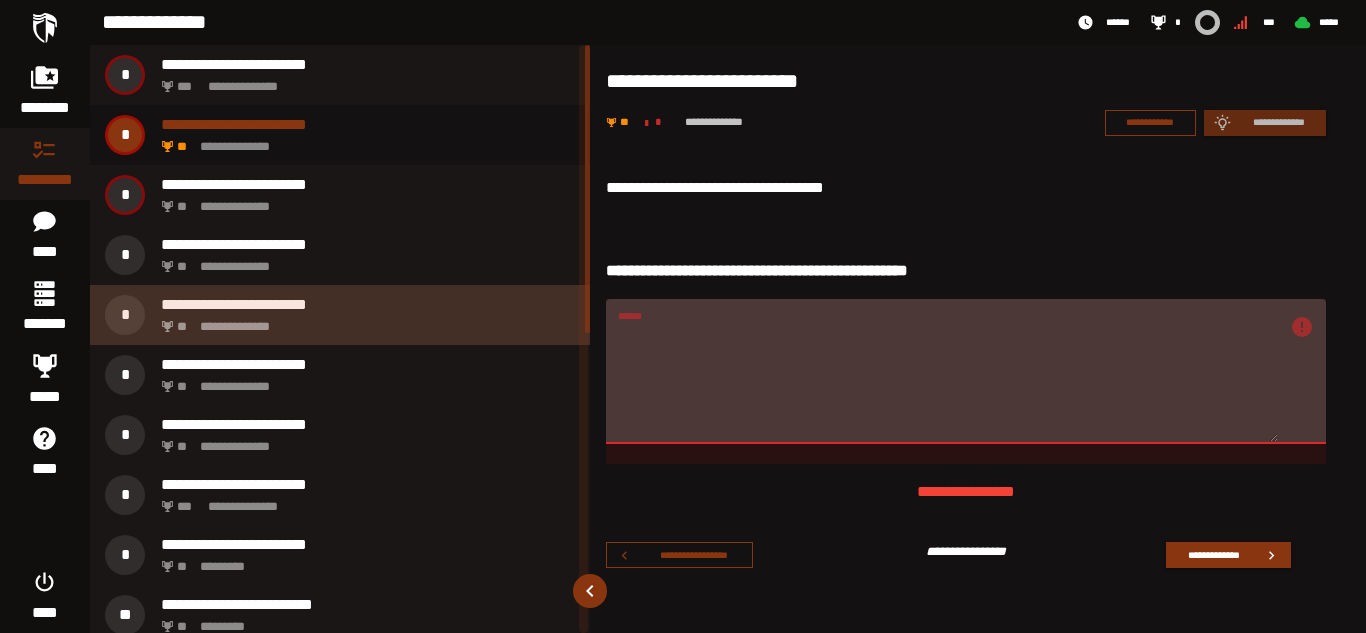 click on "**********" at bounding box center [364, 321] 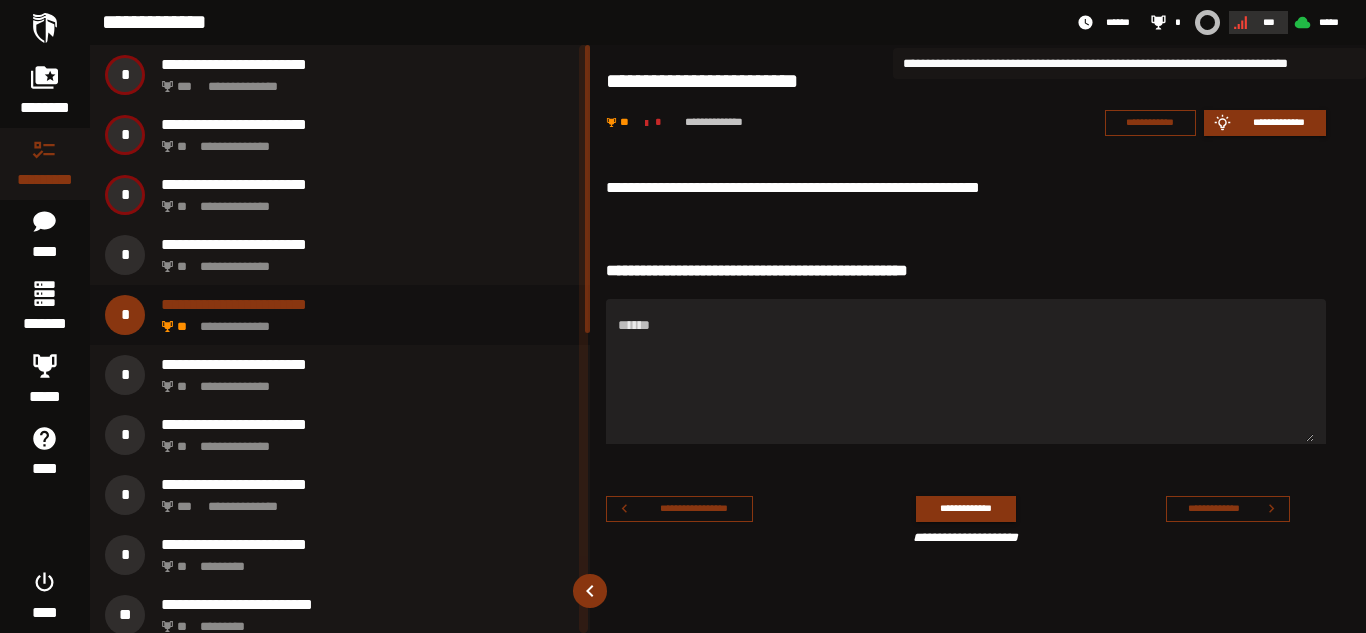 click on "***" at bounding box center [1269, 22] 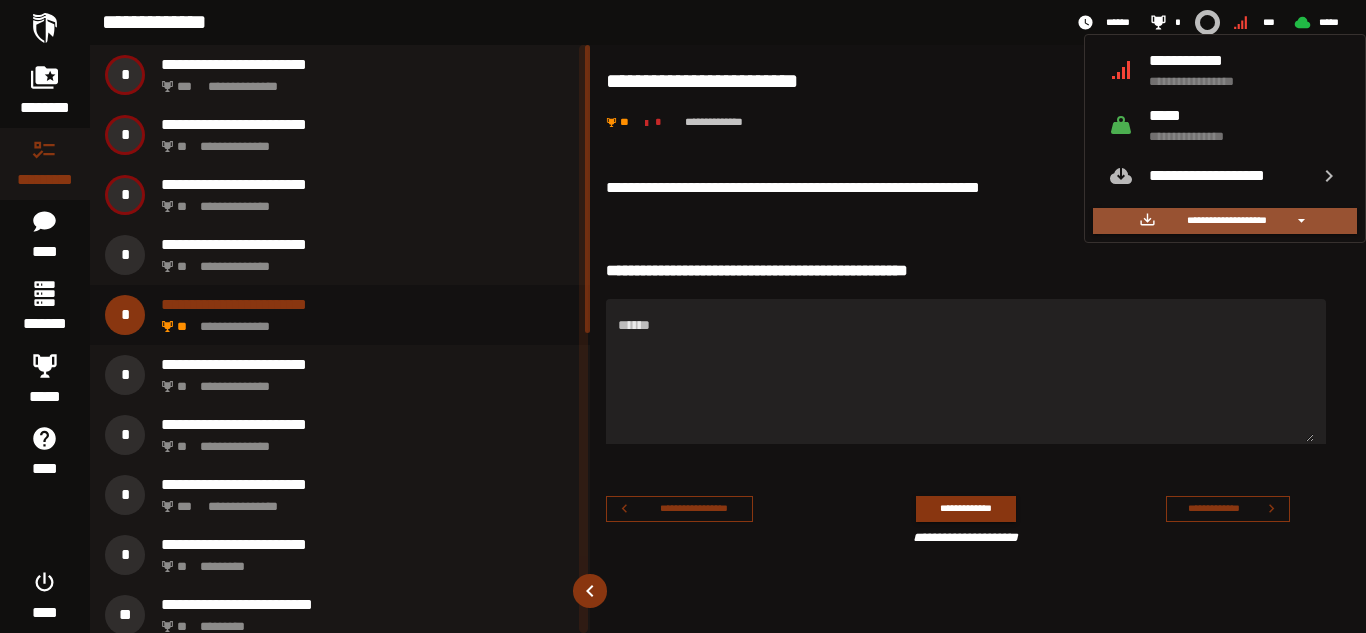 click on "**********" at bounding box center [1226, 220] 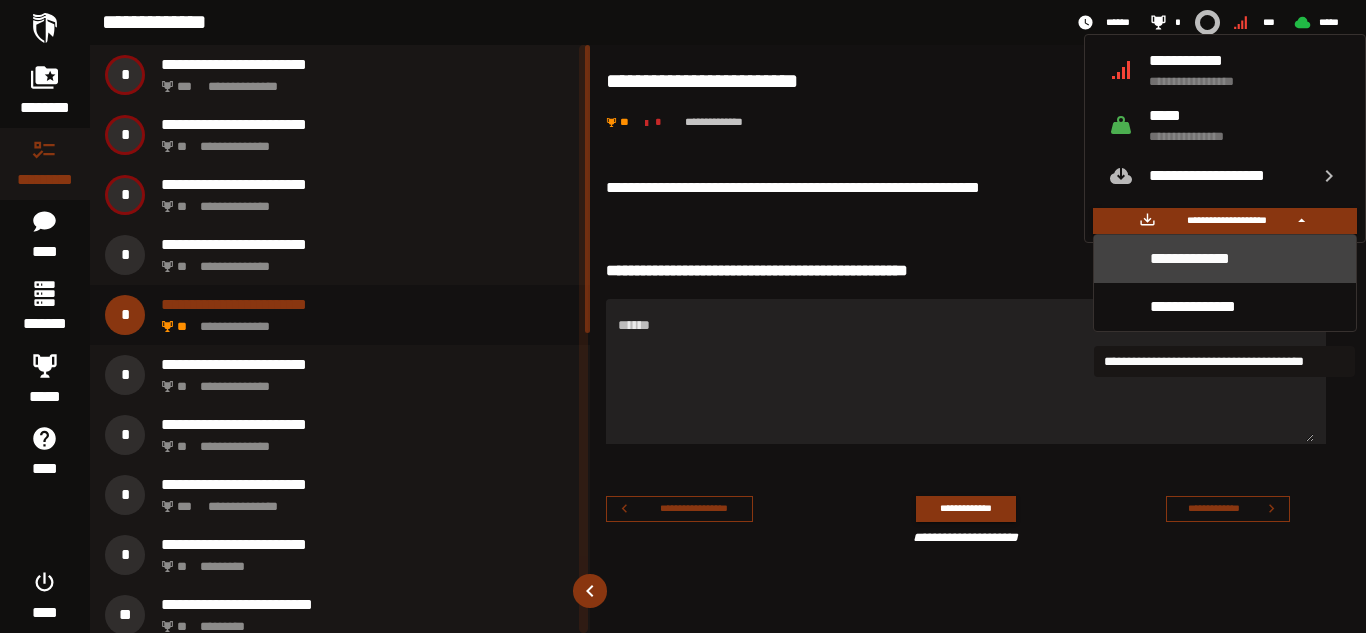 click on "**********" at bounding box center (1245, 258) 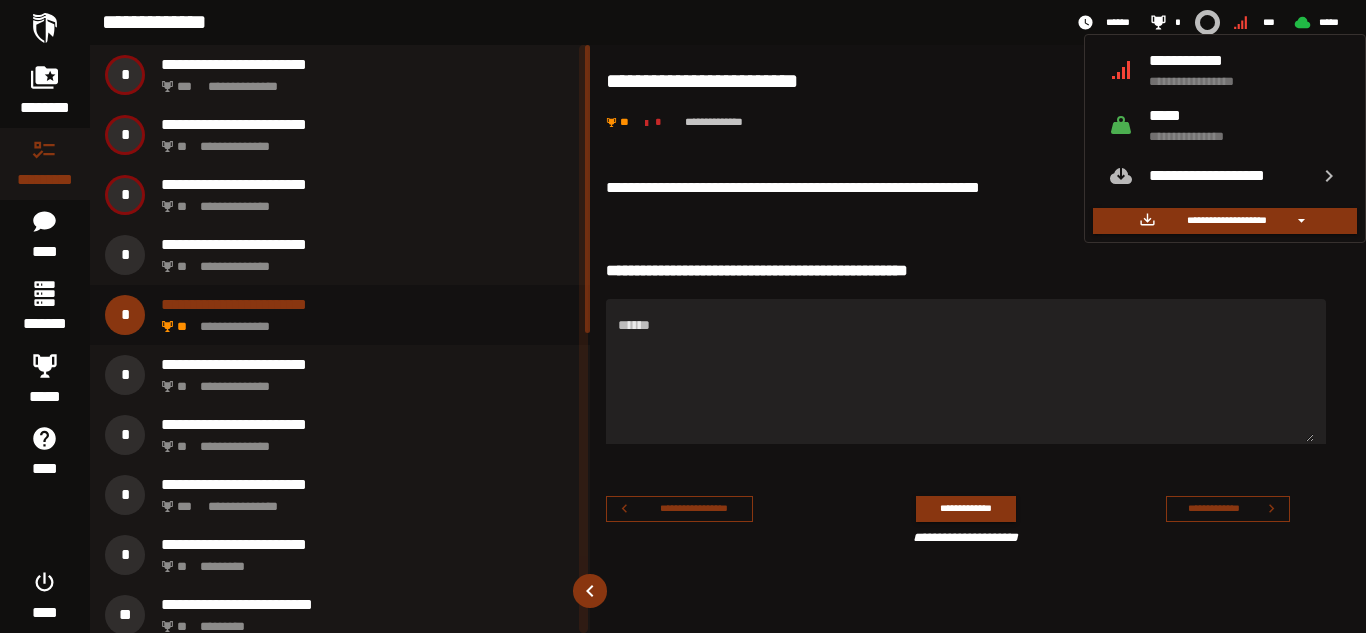 click on "**********" at bounding box center (978, 102) 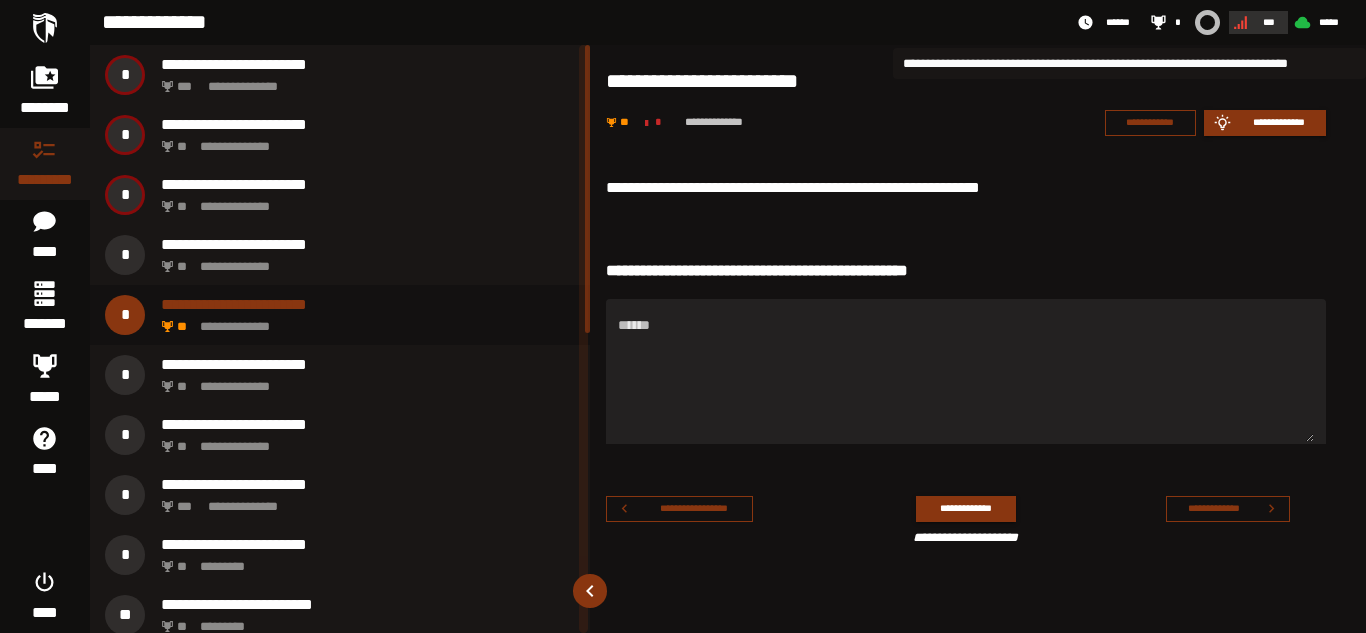 click on "***" at bounding box center [1269, 22] 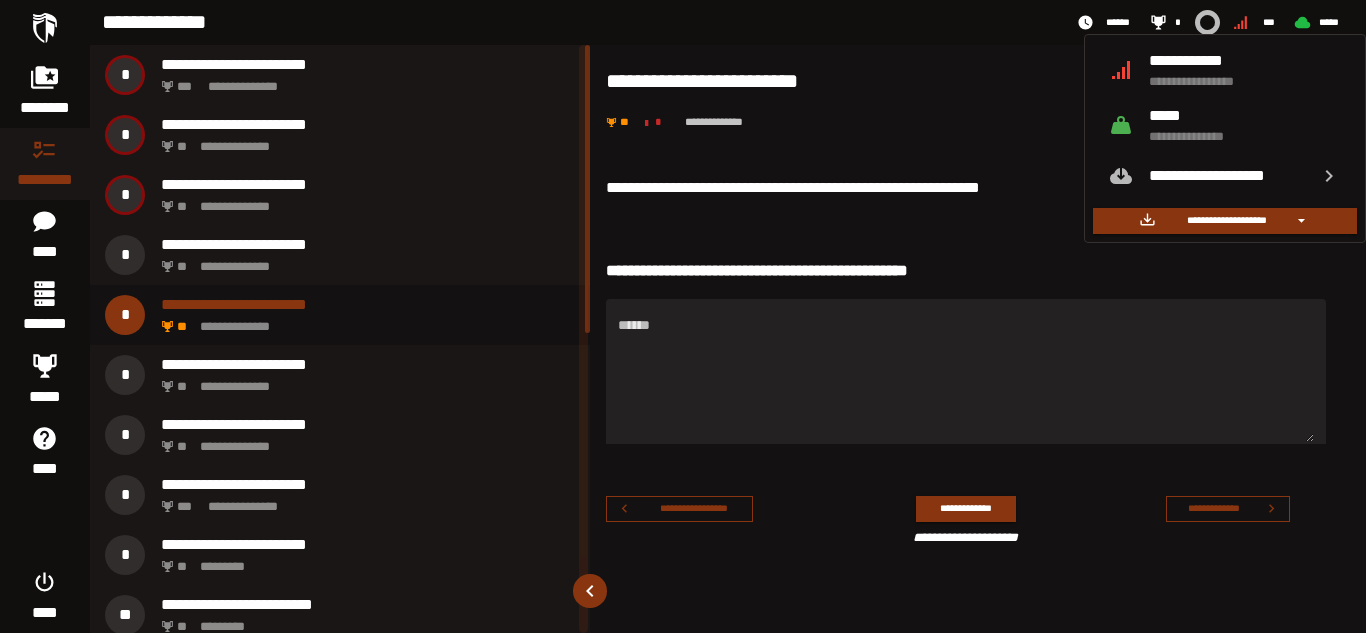 click on "*****" at bounding box center [1245, 115] 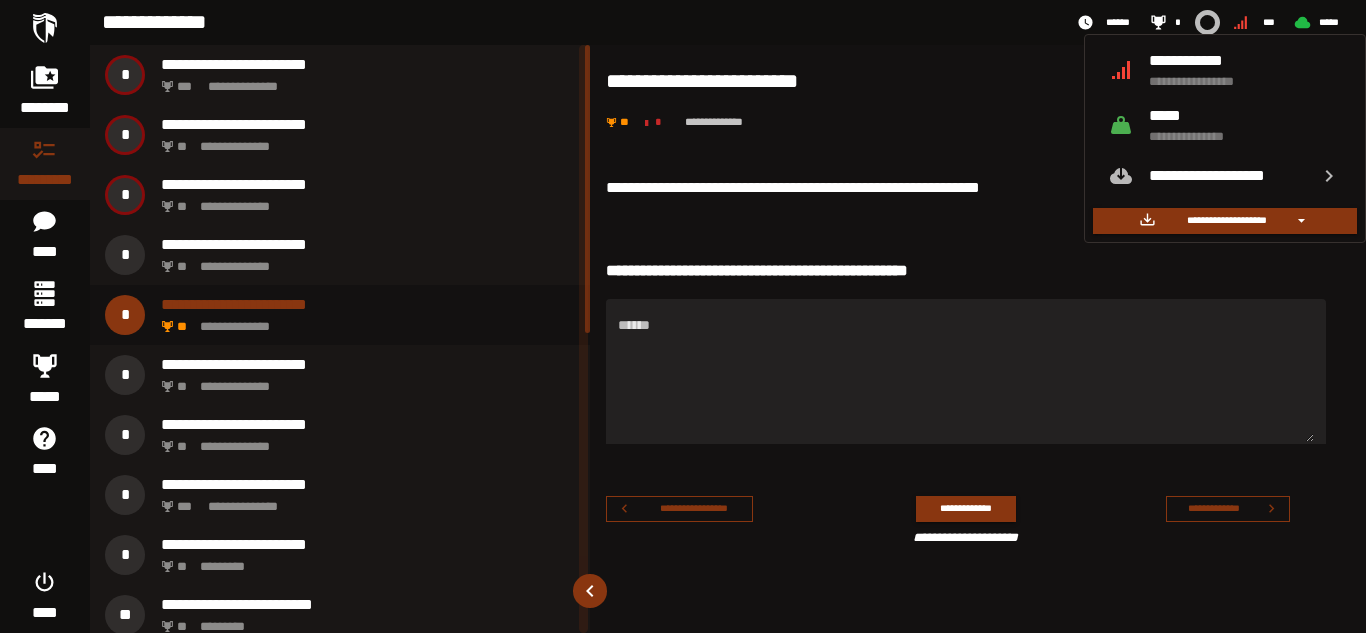 click on "**********" at bounding box center (1245, 81) 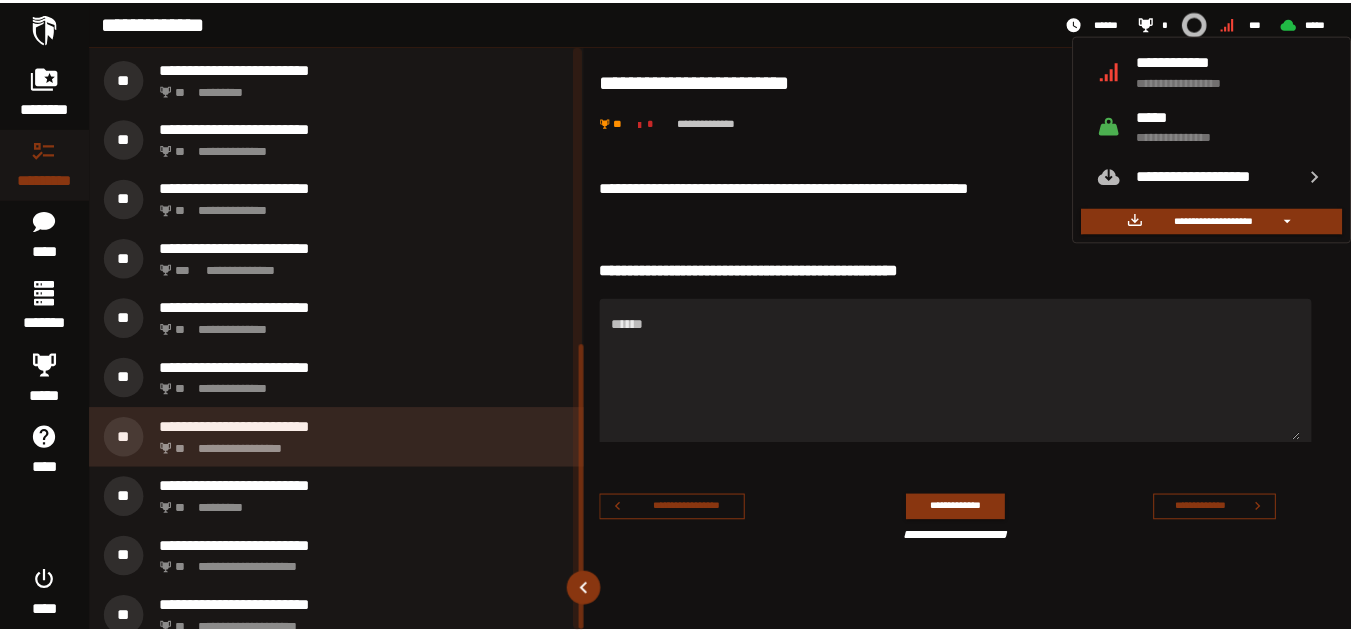 scroll, scrollTop: 612, scrollLeft: 0, axis: vertical 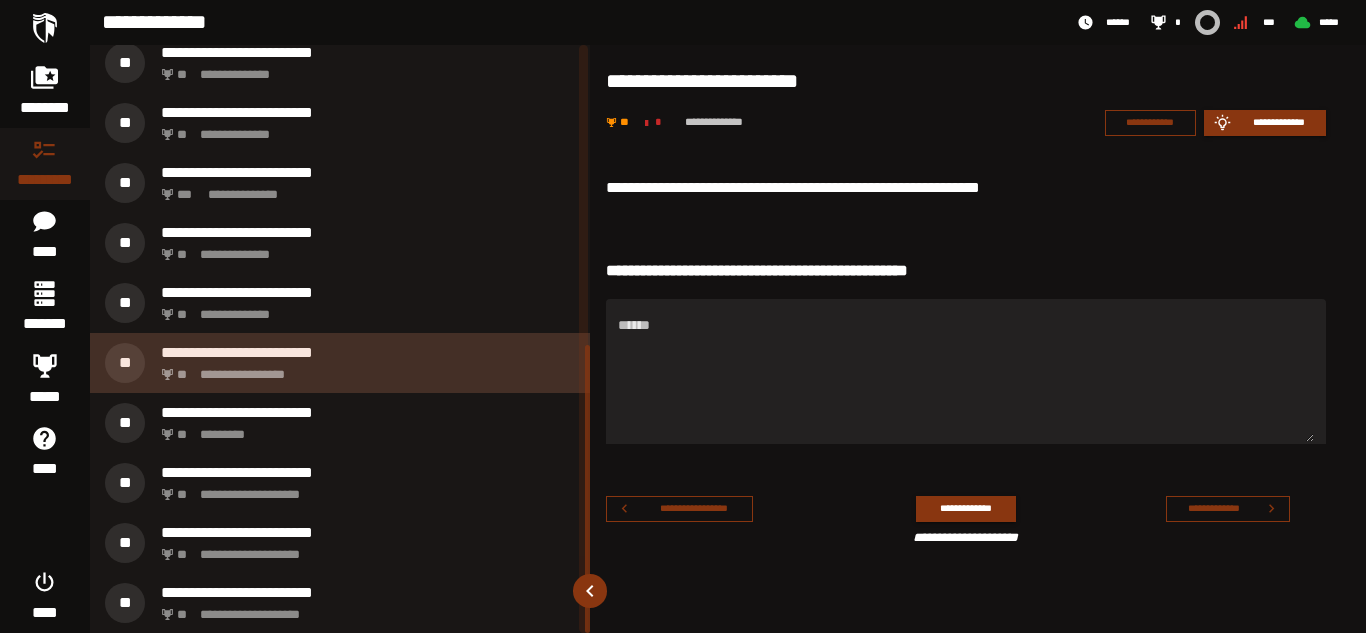 click on "**********" at bounding box center [364, 369] 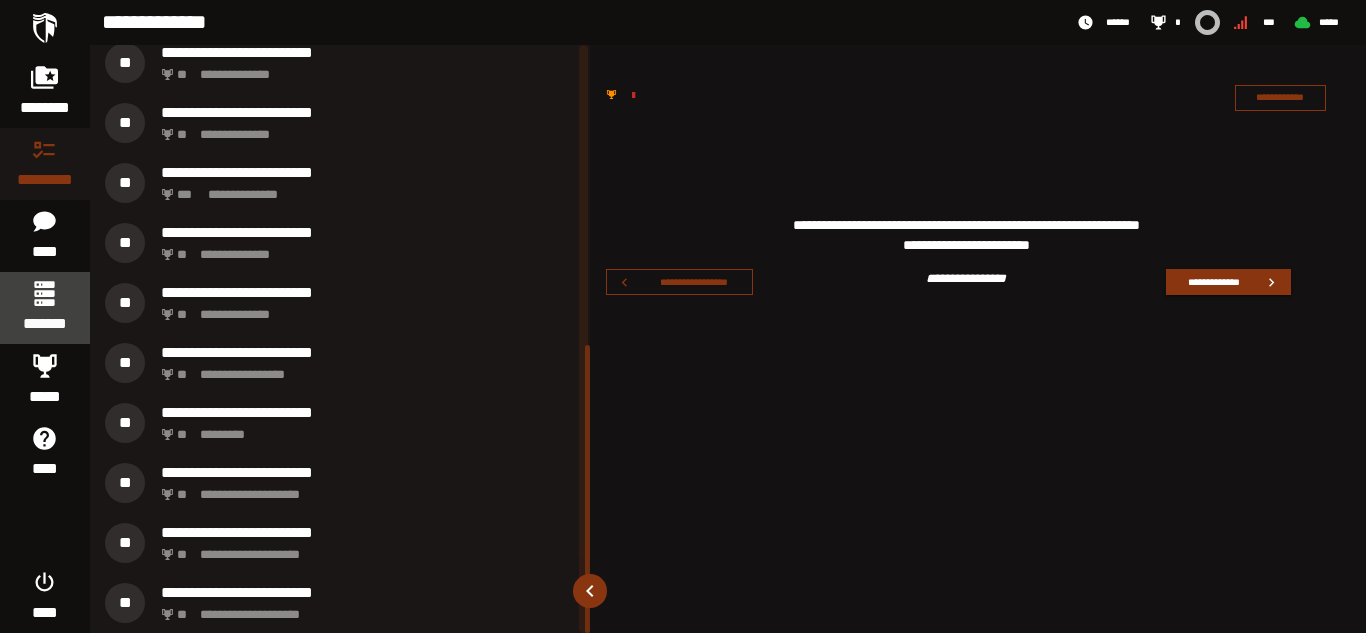 click on "*******" at bounding box center [44, 324] 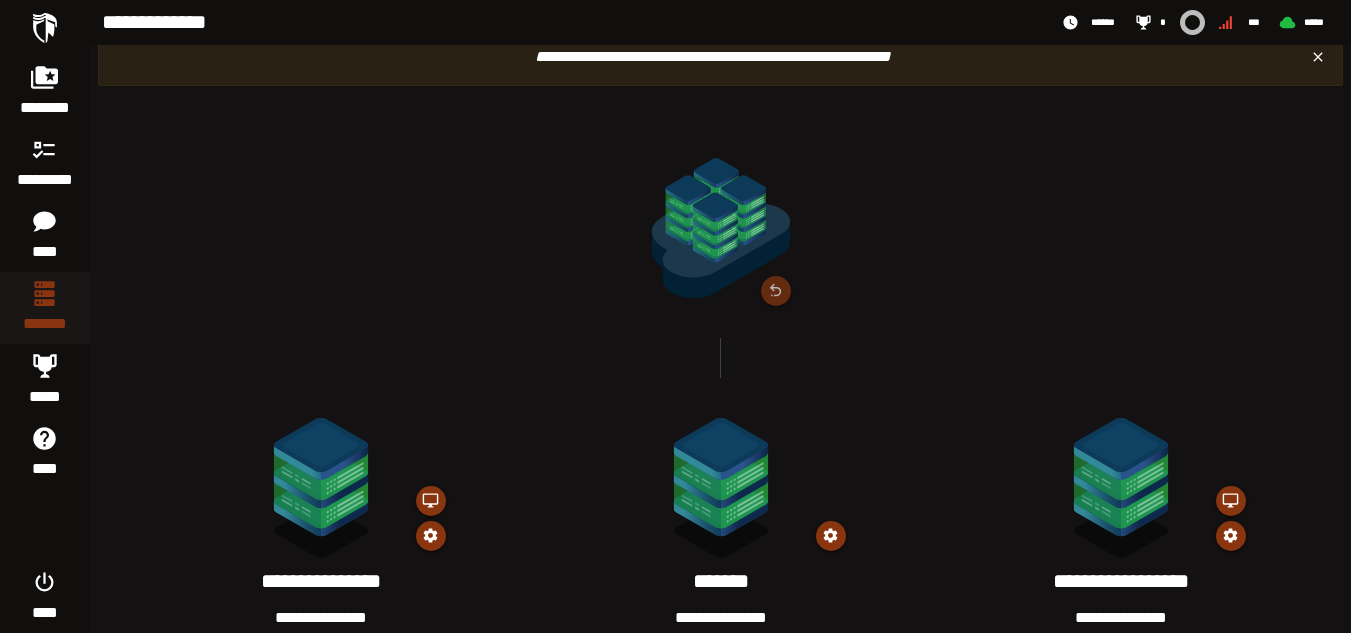 scroll, scrollTop: 300, scrollLeft: 0, axis: vertical 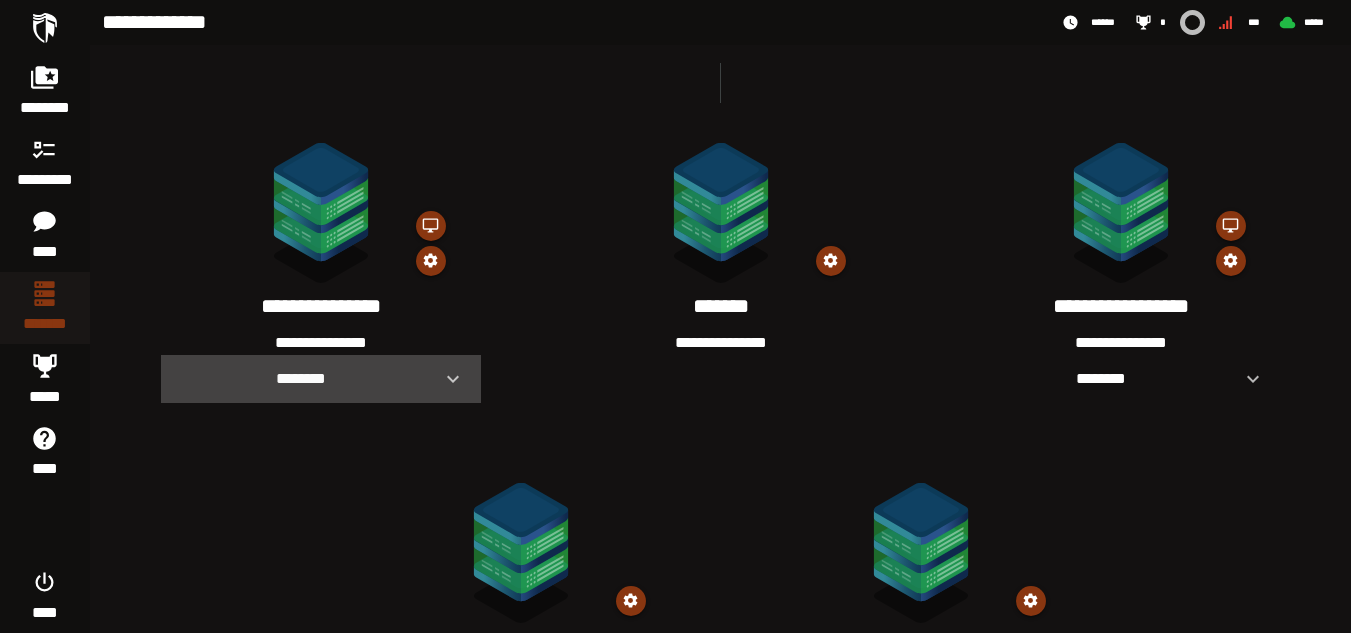 click 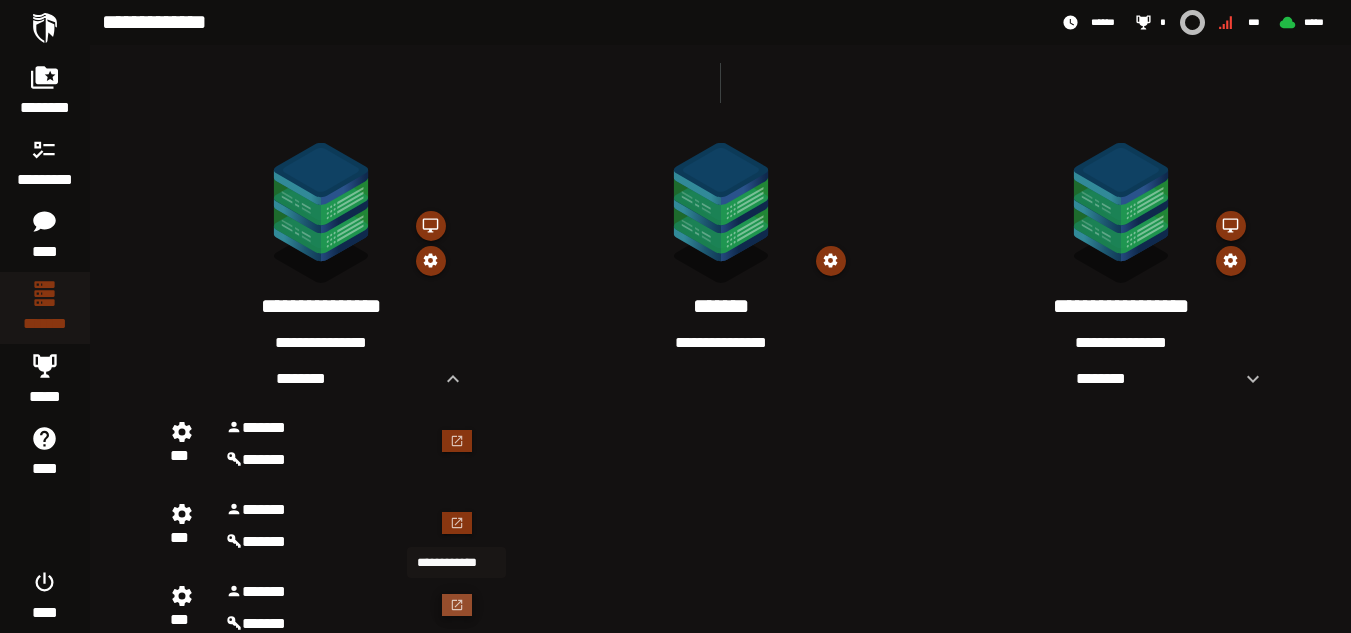 click 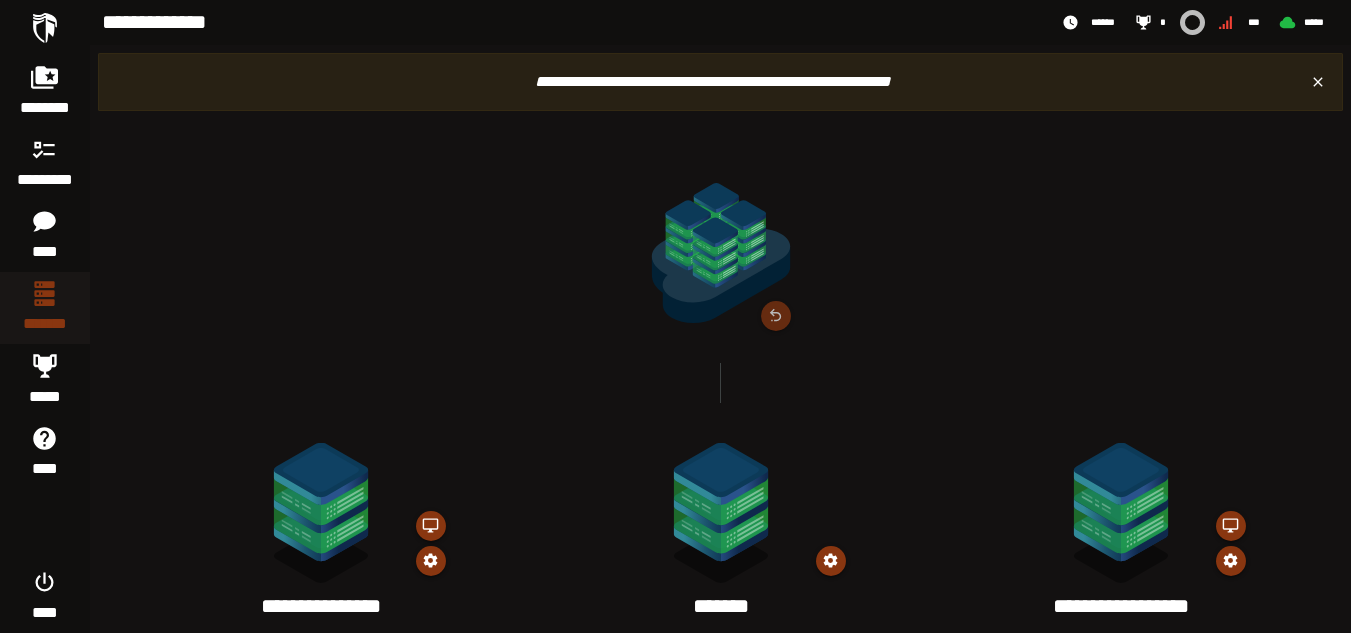 scroll, scrollTop: 300, scrollLeft: 0, axis: vertical 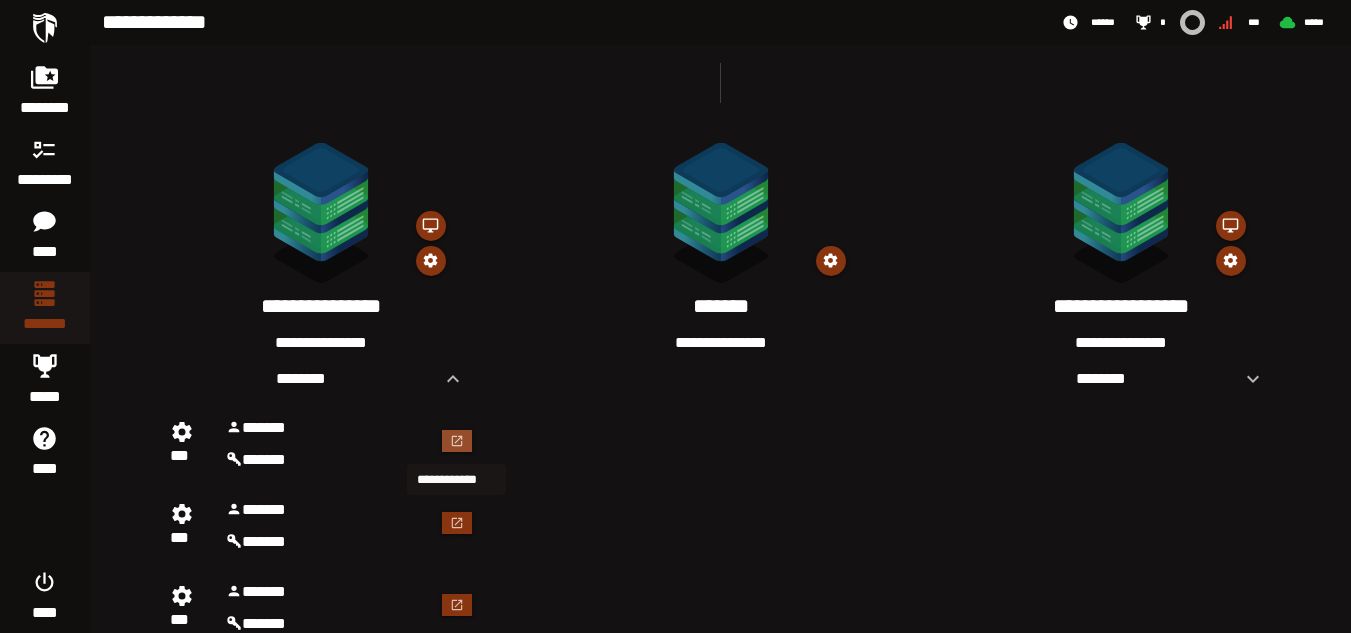 click 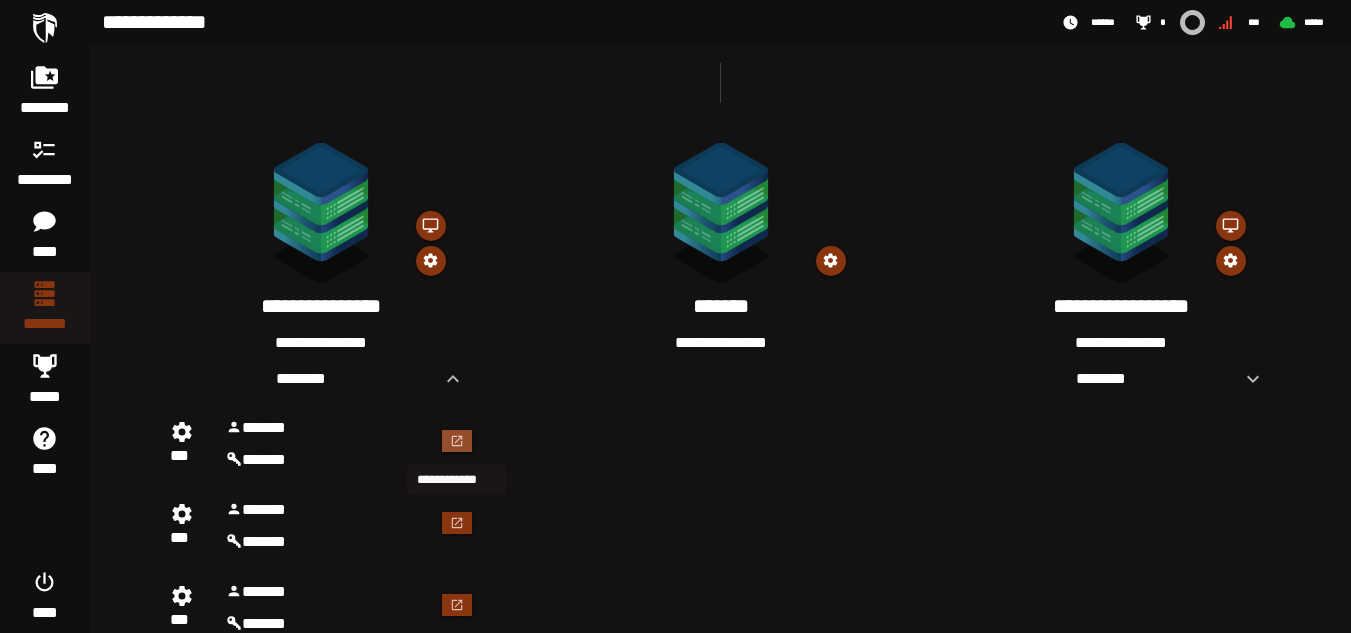 scroll, scrollTop: 0, scrollLeft: 0, axis: both 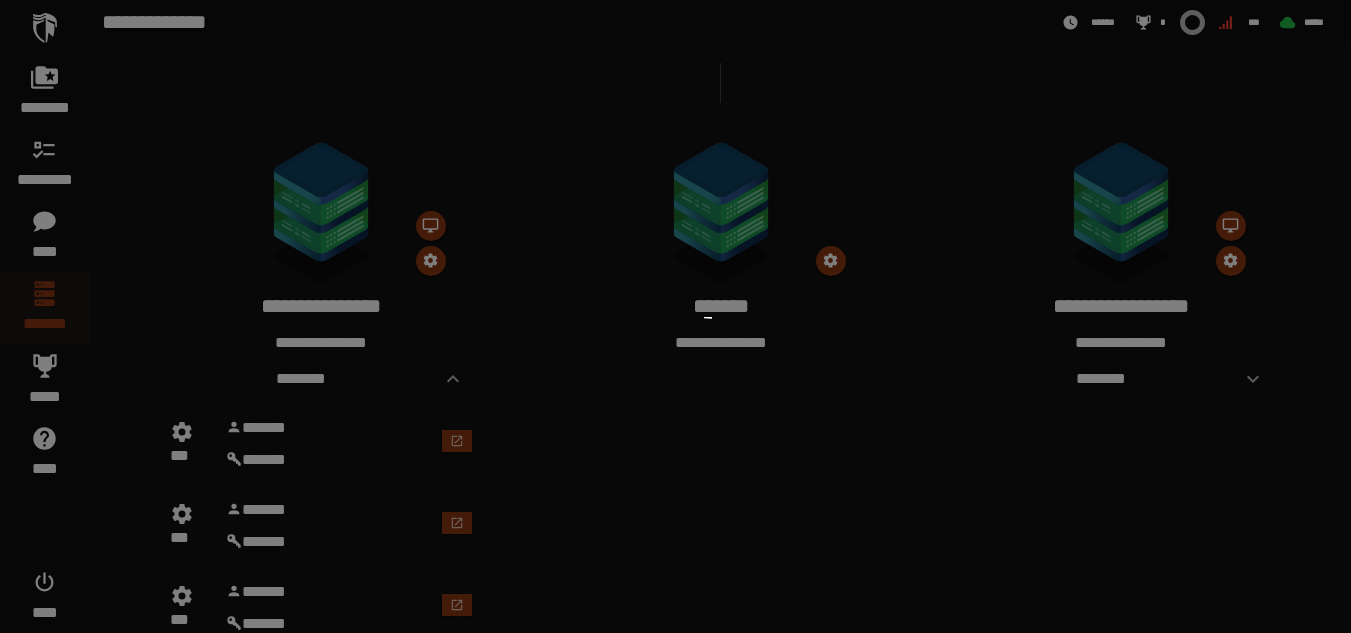 click at bounding box center (675, 316) 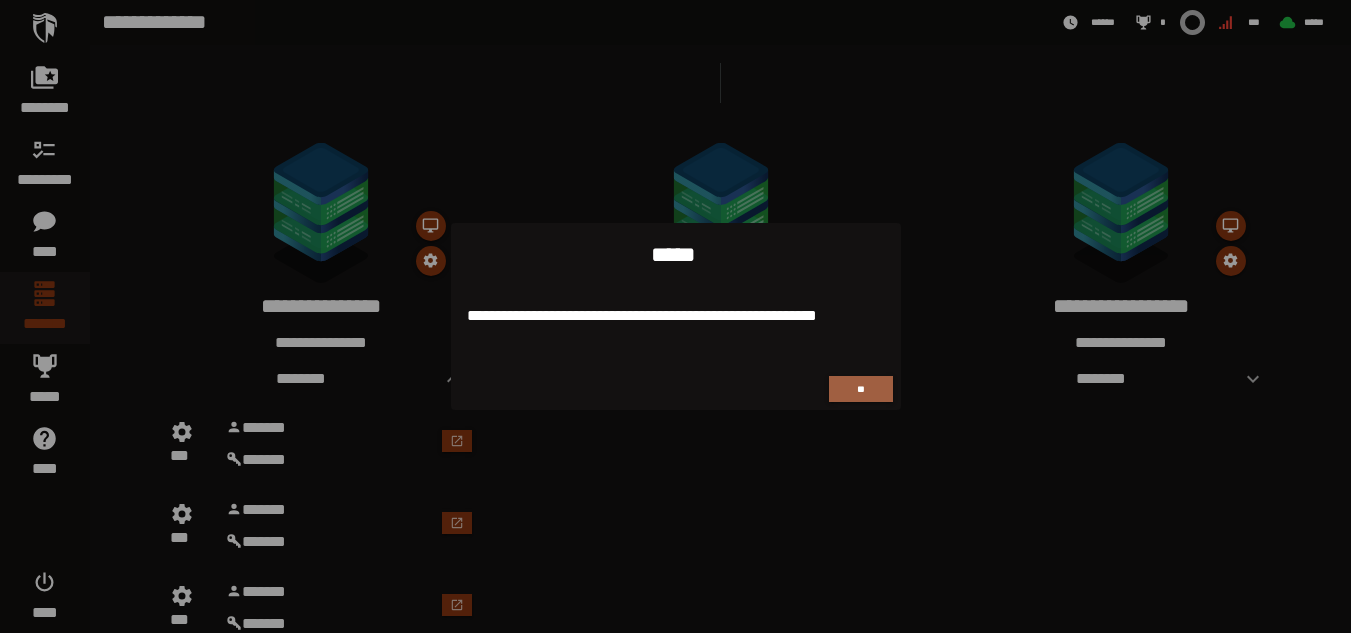 drag, startPoint x: 1135, startPoint y: 411, endPoint x: 1068, endPoint y: 378, distance: 74.68601 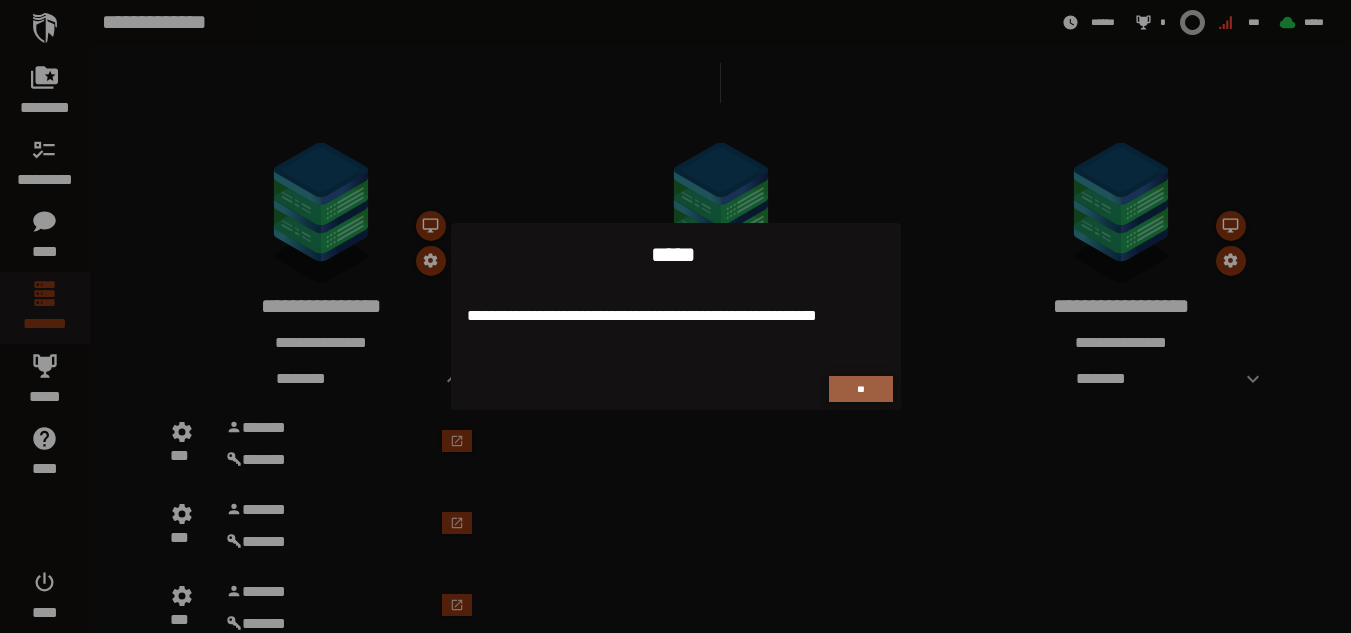 drag, startPoint x: 885, startPoint y: 396, endPoint x: 927, endPoint y: 409, distance: 43.965897 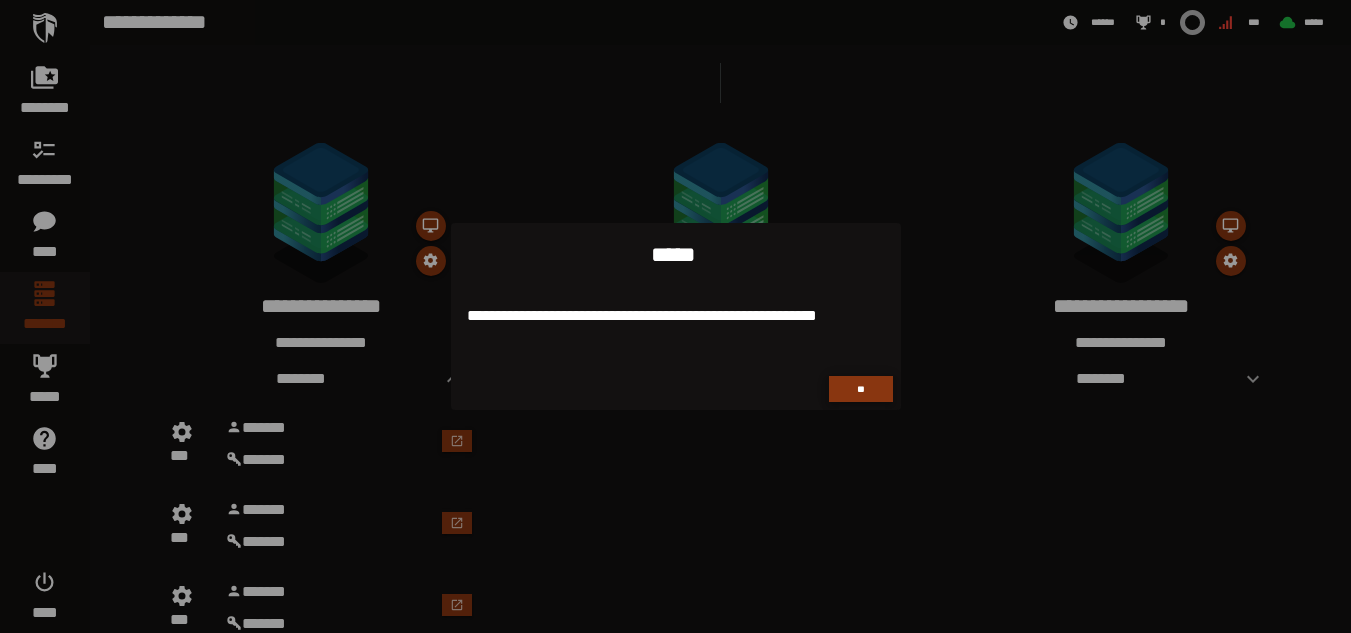 click on "**" at bounding box center [676, 389] 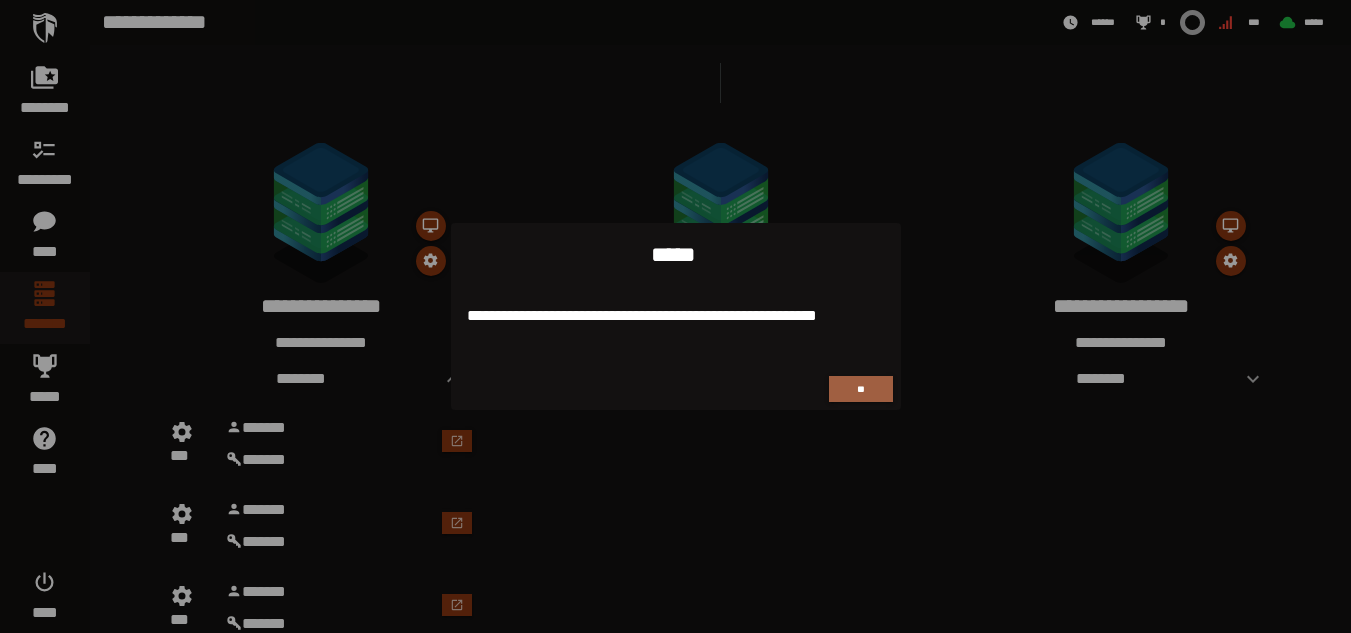 click on "**" at bounding box center [861, 389] 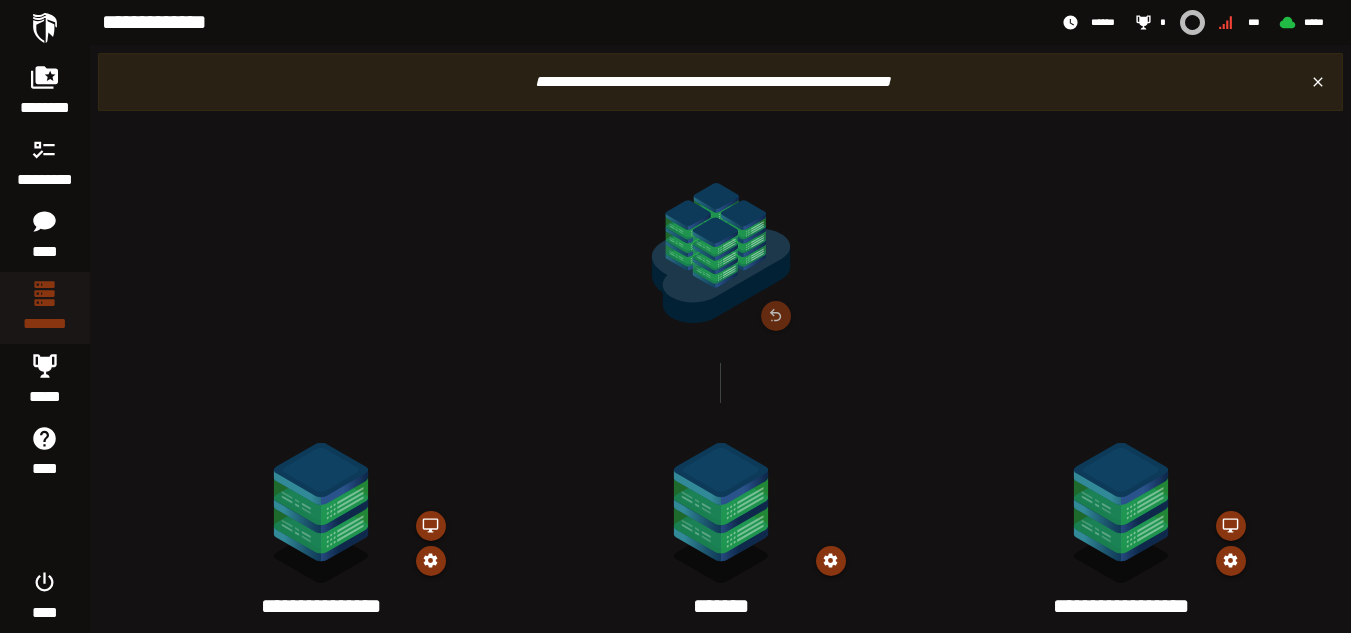 scroll, scrollTop: 300, scrollLeft: 0, axis: vertical 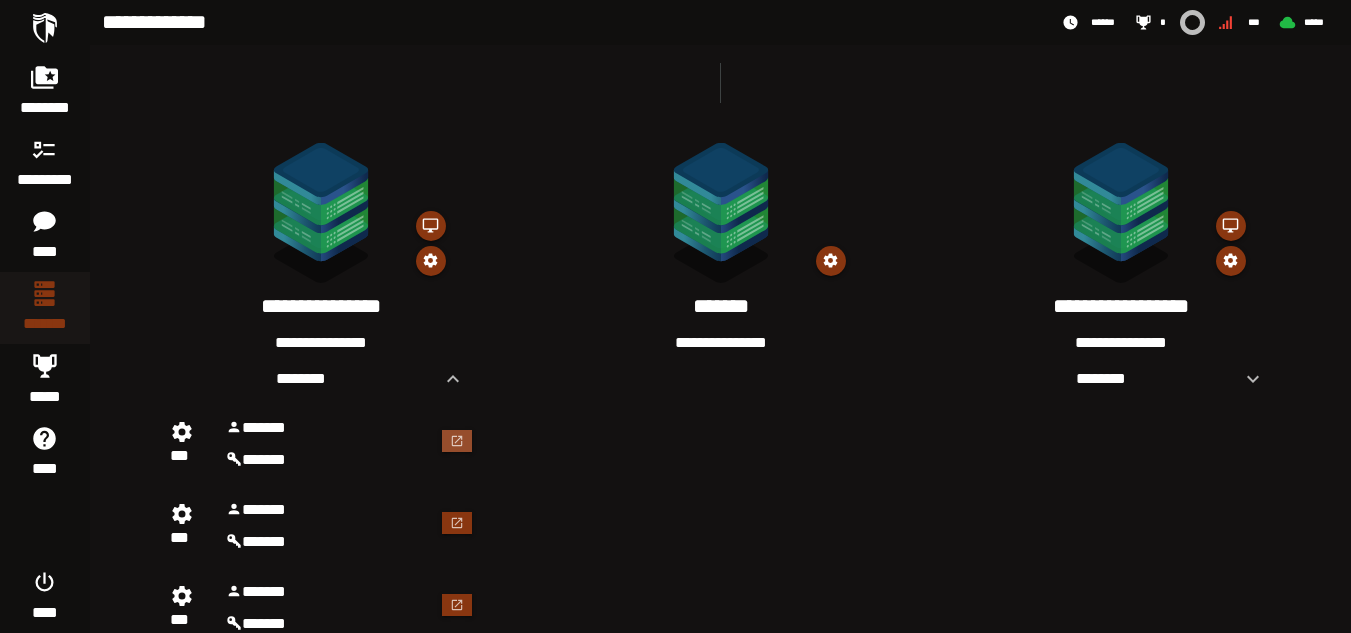 drag, startPoint x: 451, startPoint y: 452, endPoint x: 459, endPoint y: 440, distance: 14.422205 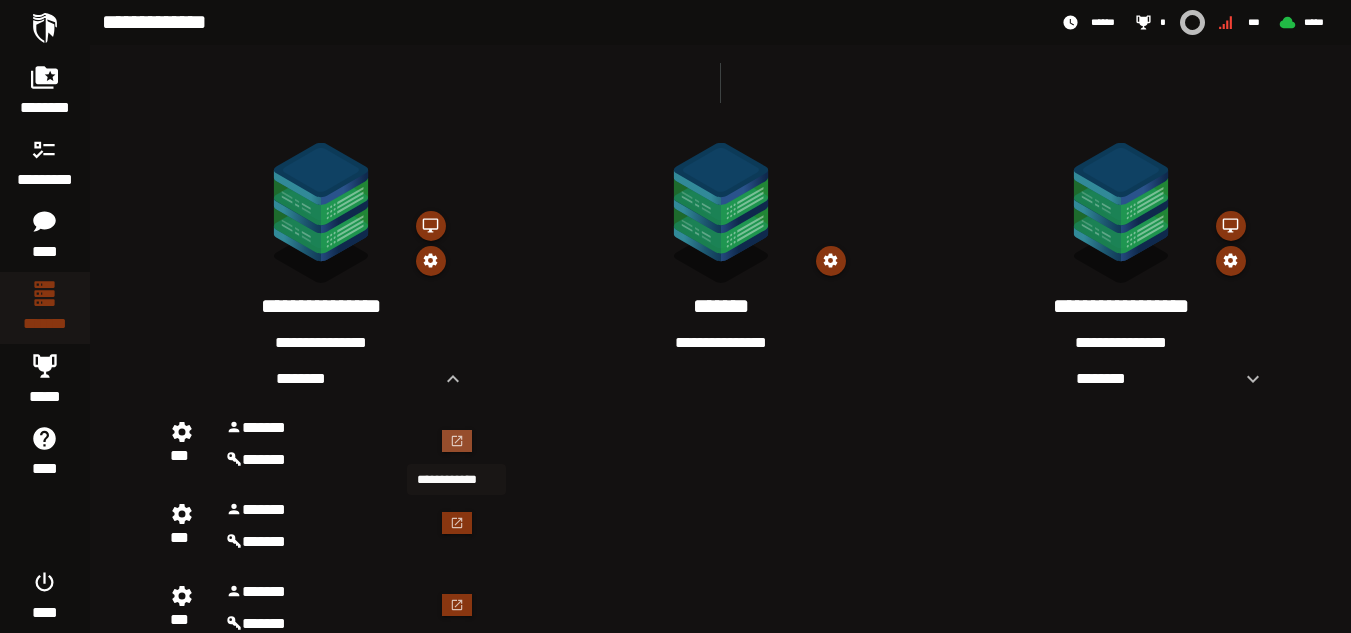 click 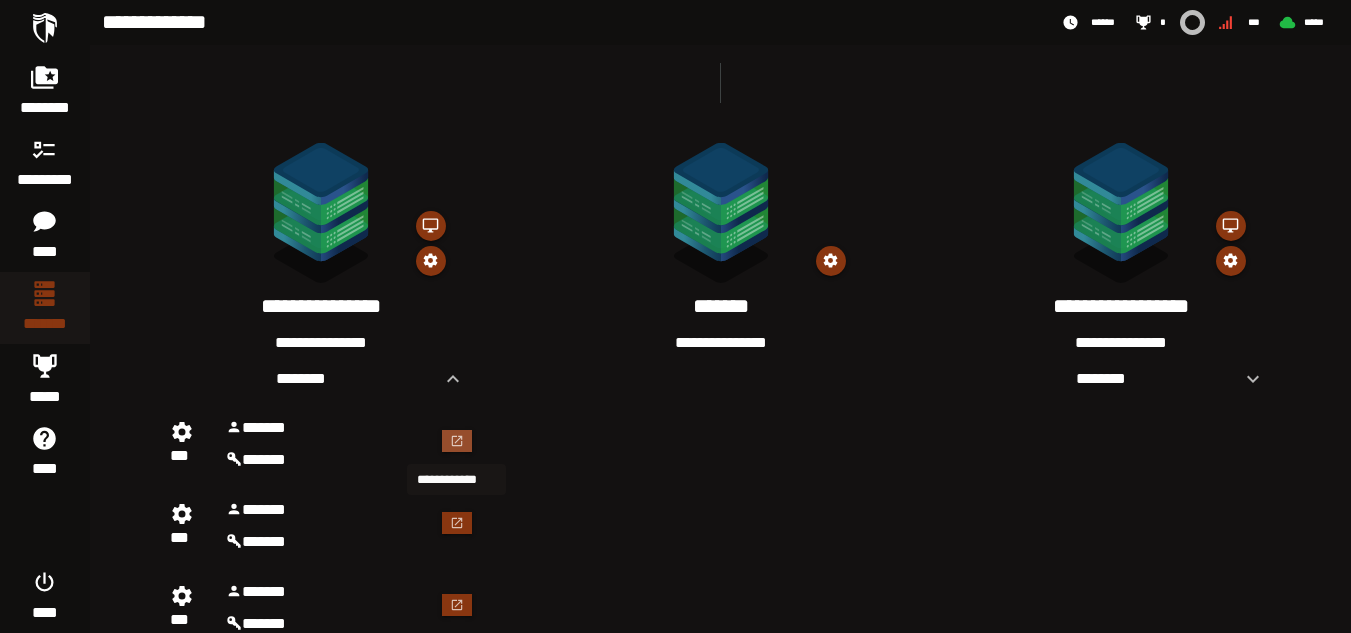 scroll, scrollTop: 0, scrollLeft: 0, axis: both 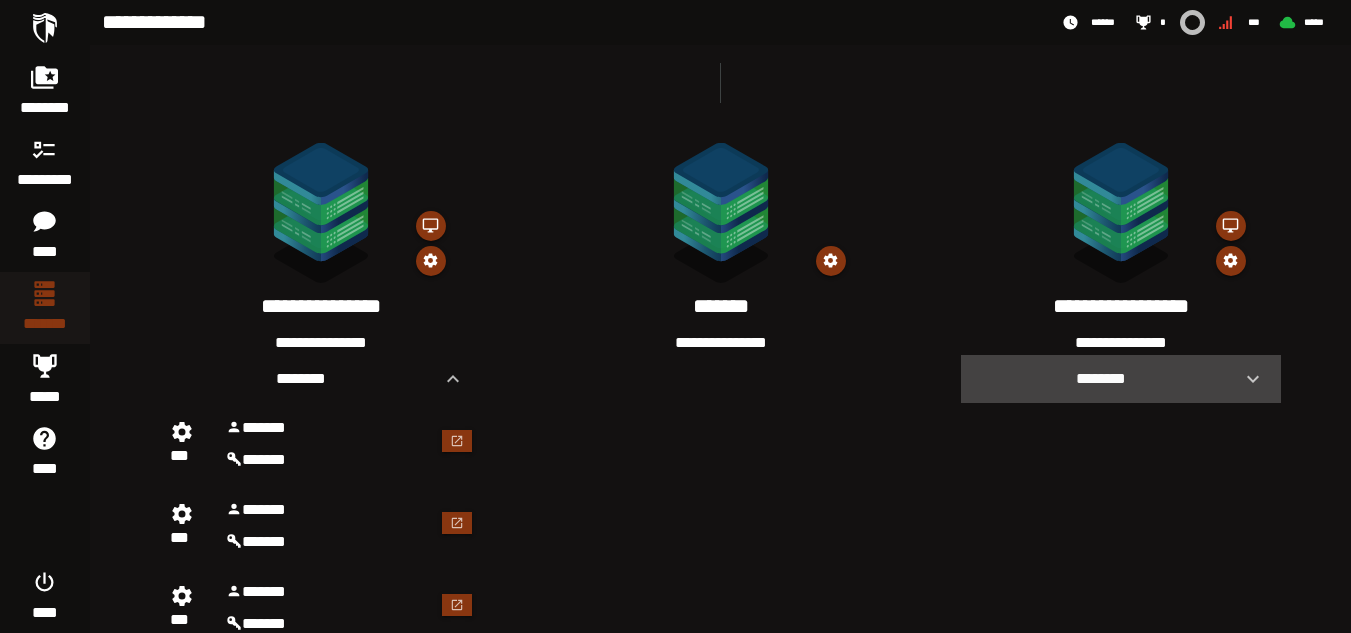 click on "********" at bounding box center [1101, 378] 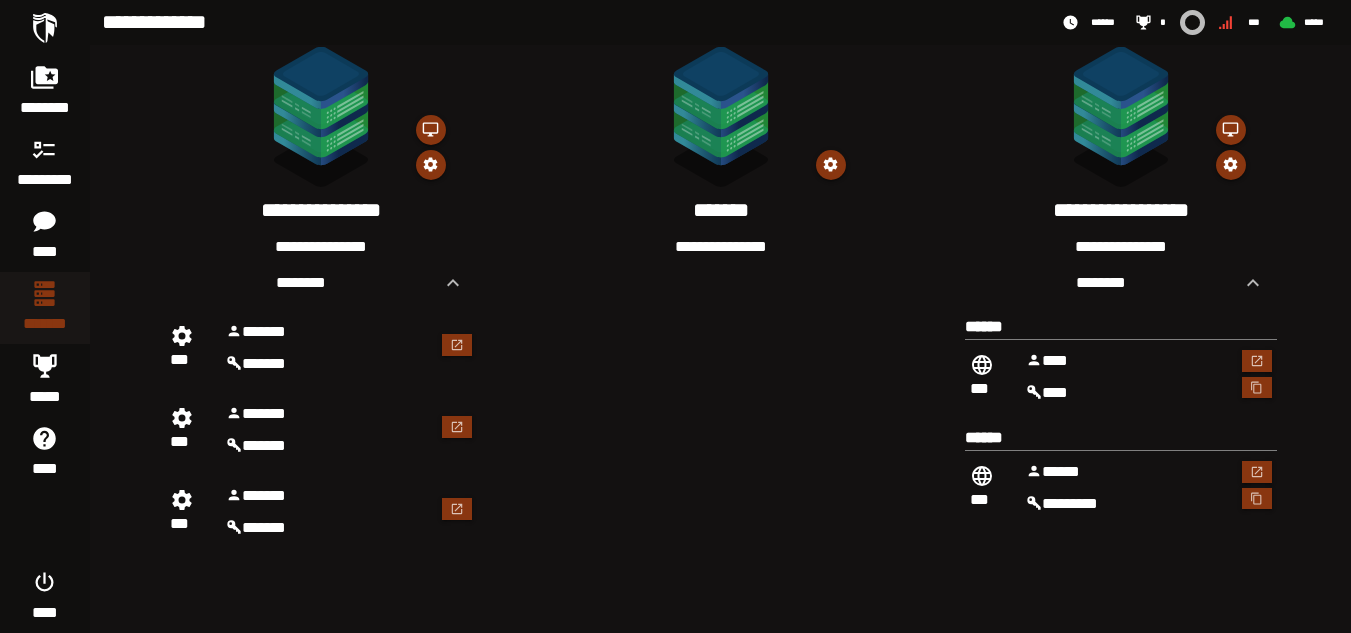 scroll, scrollTop: 600, scrollLeft: 0, axis: vertical 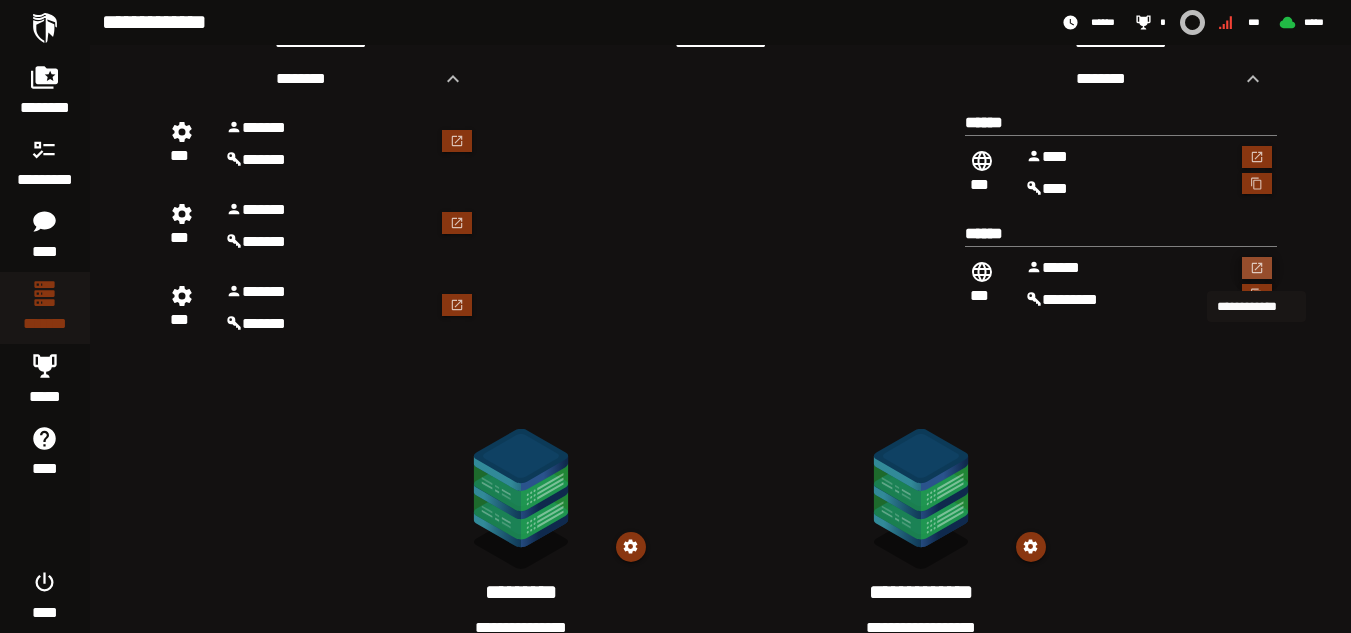 click 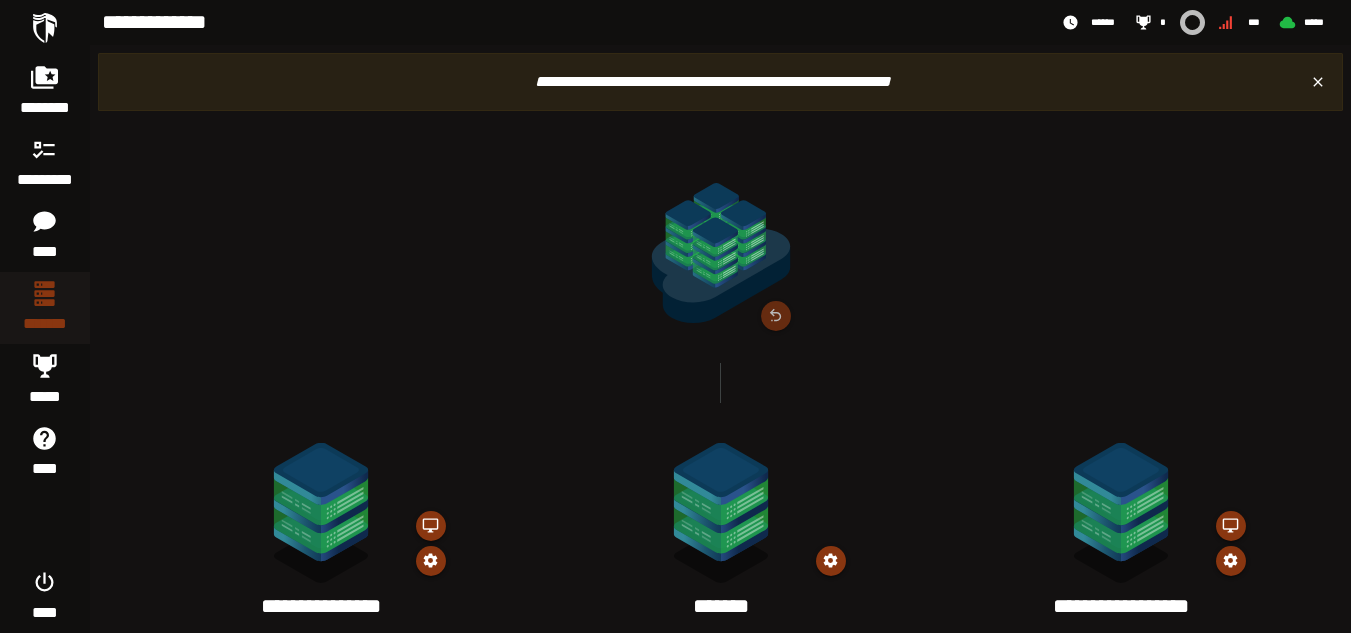 scroll, scrollTop: 600, scrollLeft: 0, axis: vertical 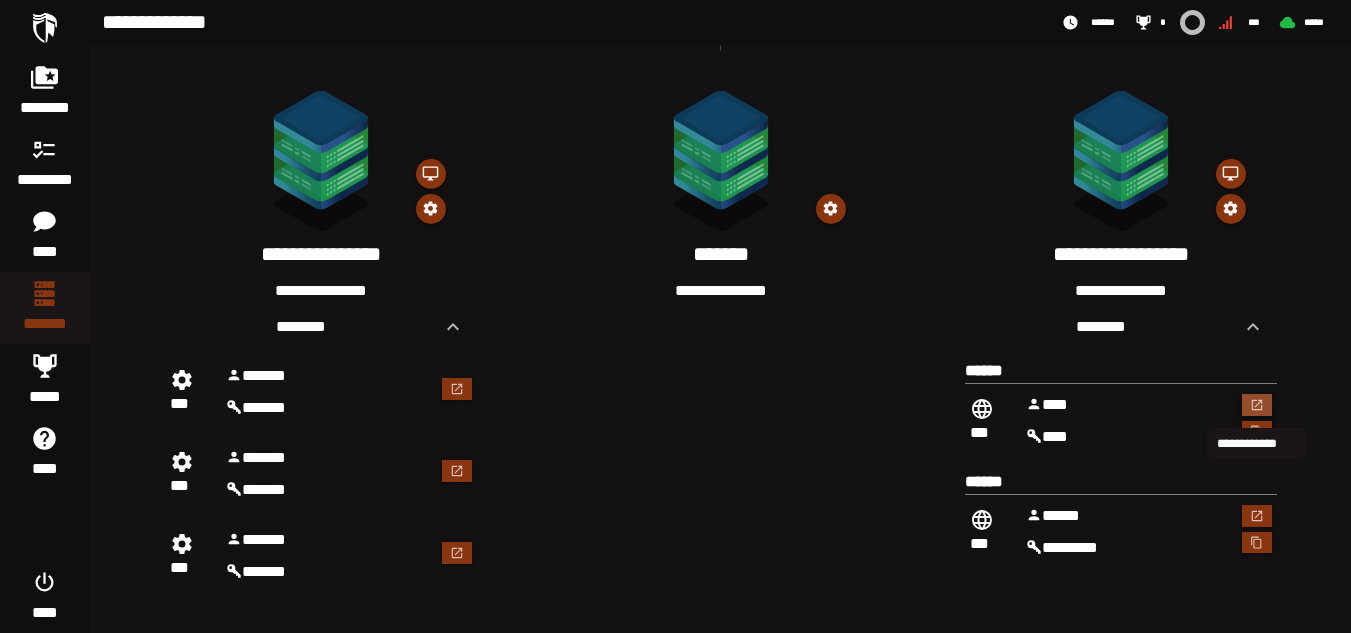 click at bounding box center (1257, 405) 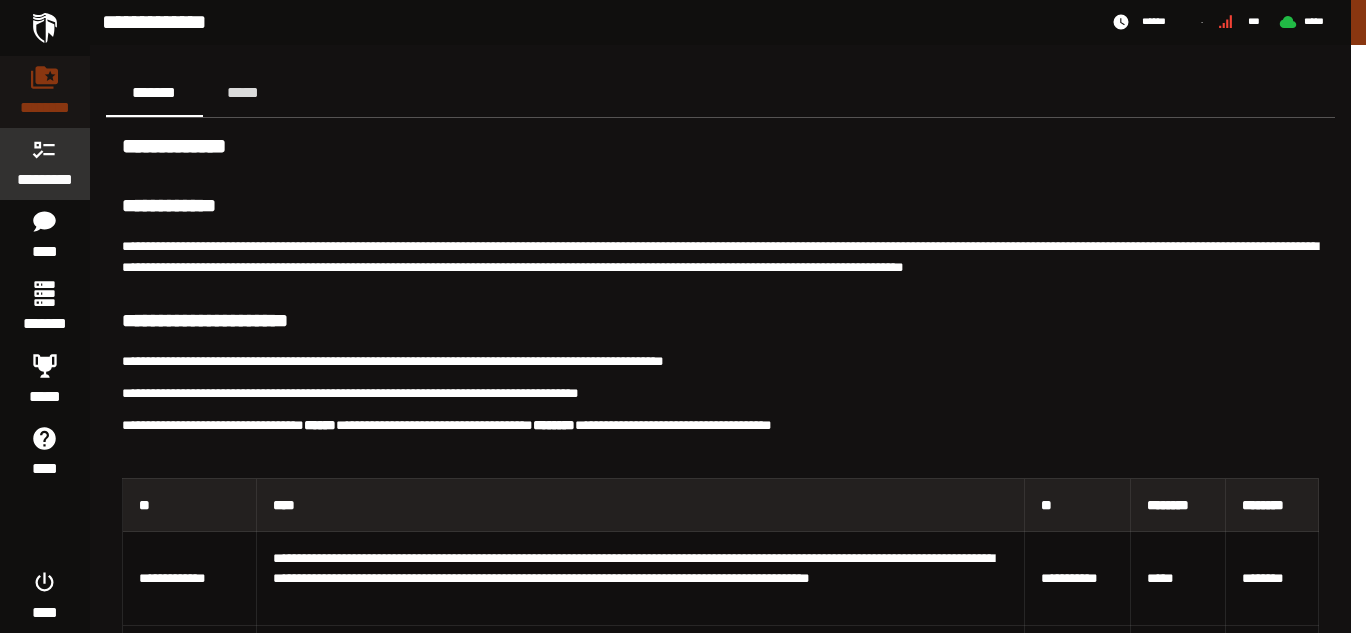 scroll, scrollTop: 0, scrollLeft: 0, axis: both 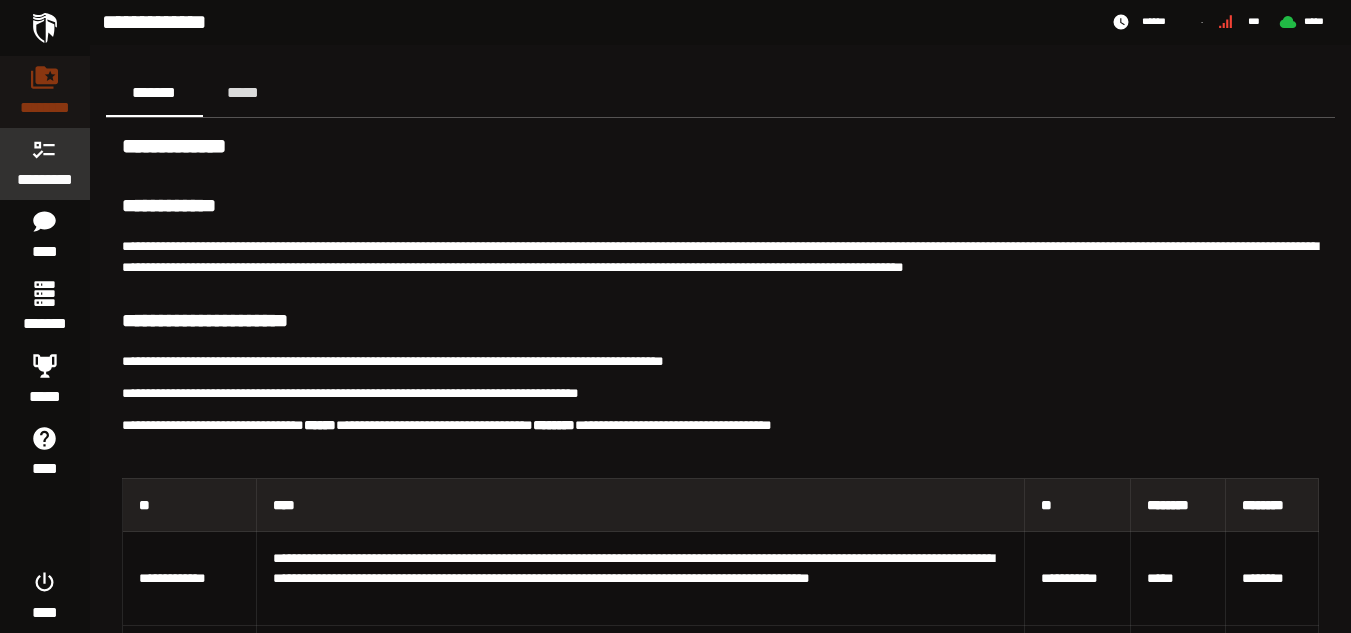 click 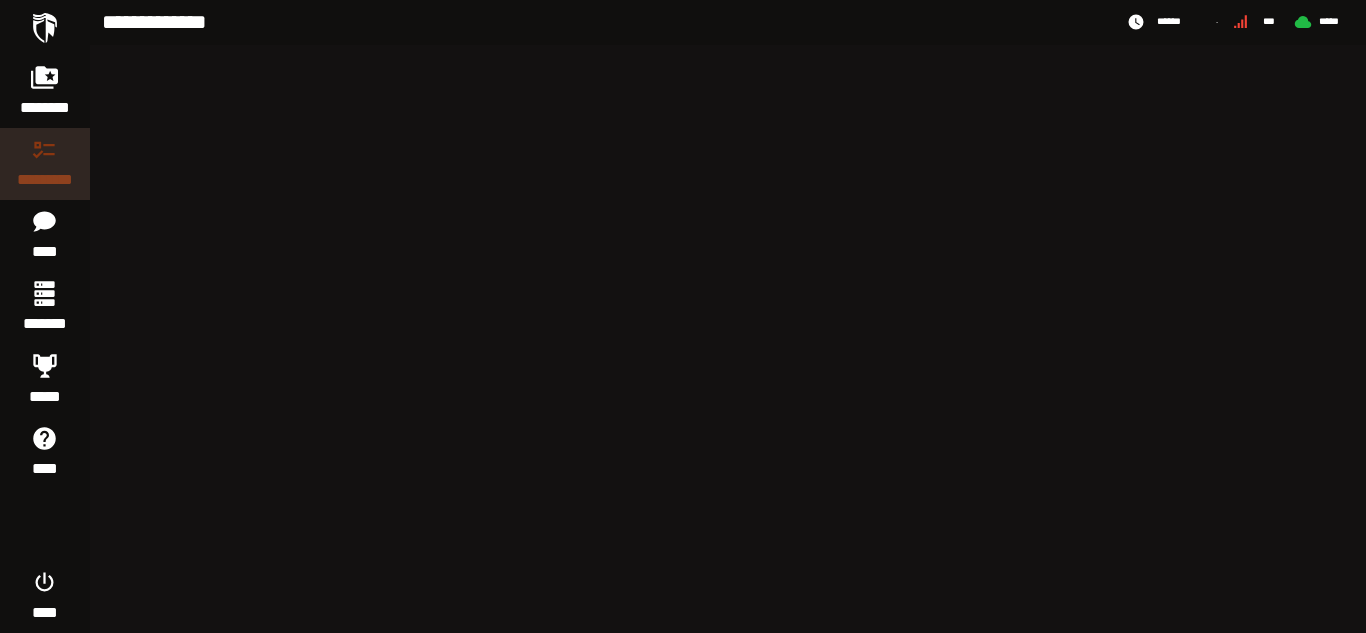 scroll, scrollTop: 0, scrollLeft: 0, axis: both 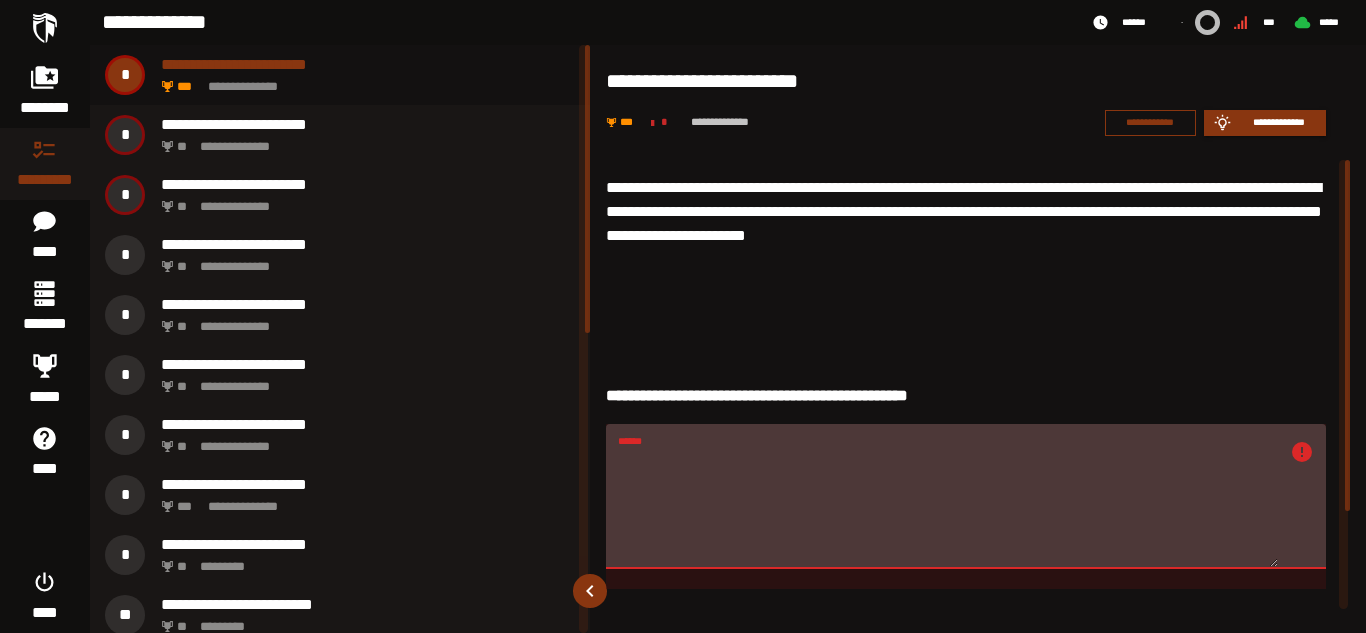 drag, startPoint x: 759, startPoint y: 483, endPoint x: 770, endPoint y: 493, distance: 14.866069 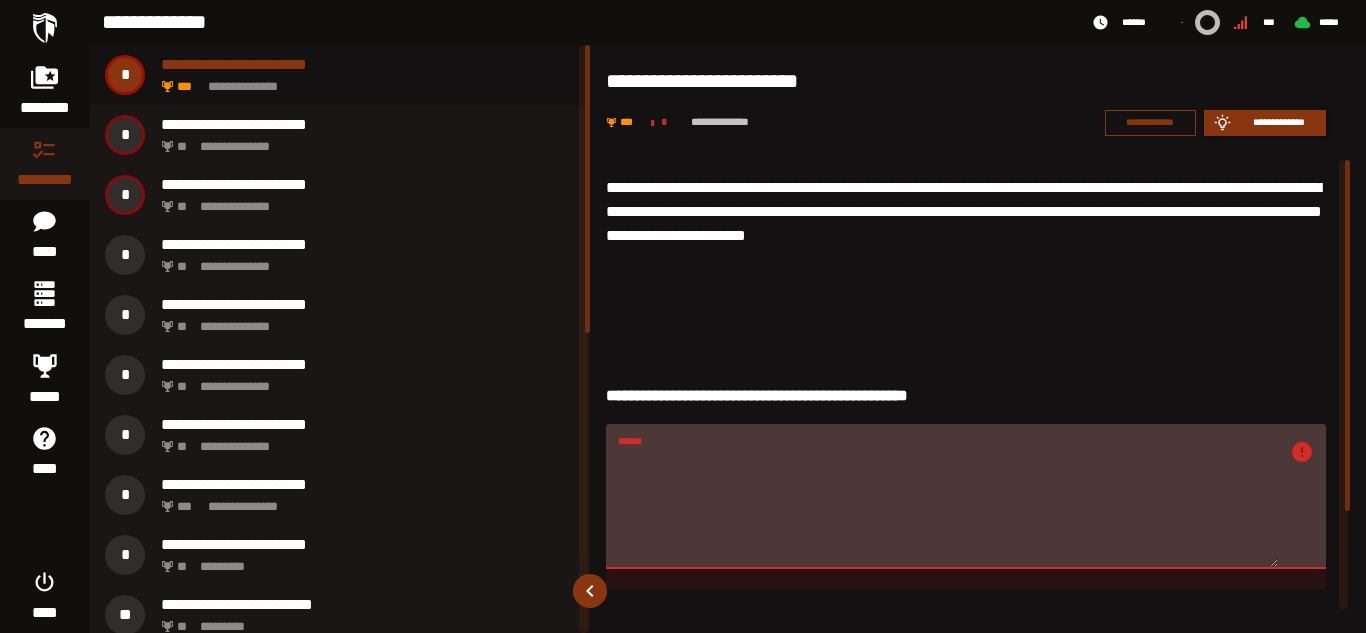 scroll, scrollTop: 100, scrollLeft: 0, axis: vertical 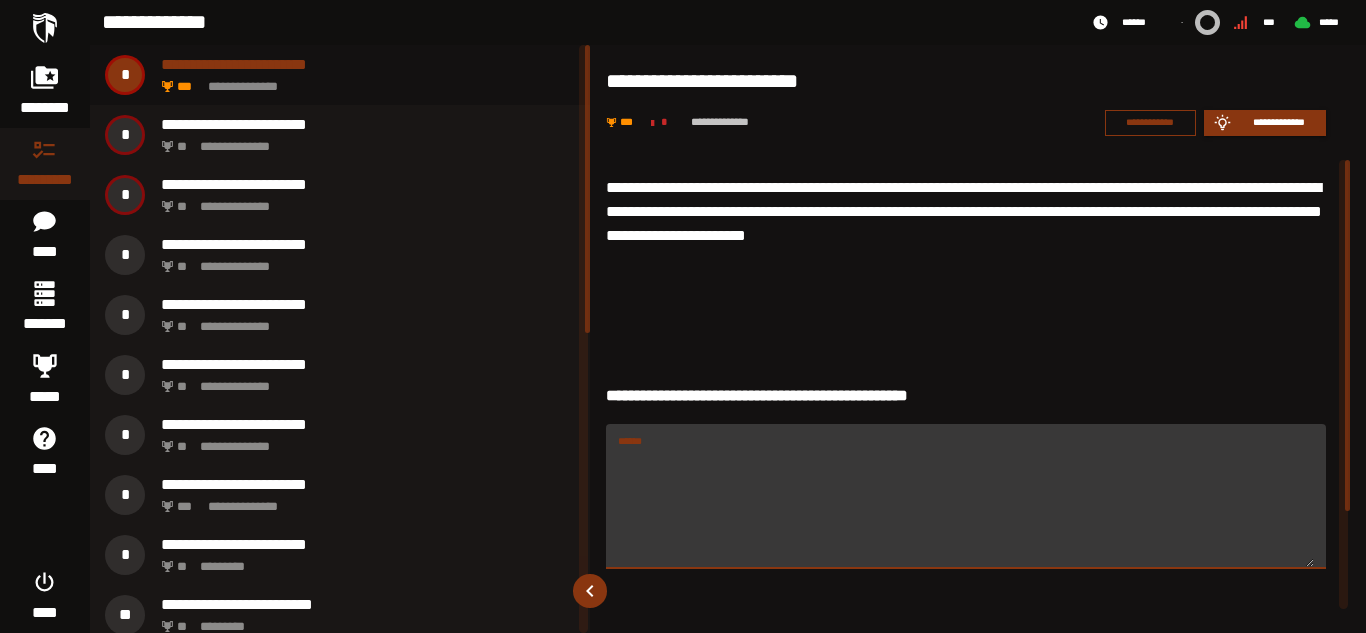 paste on "**********" 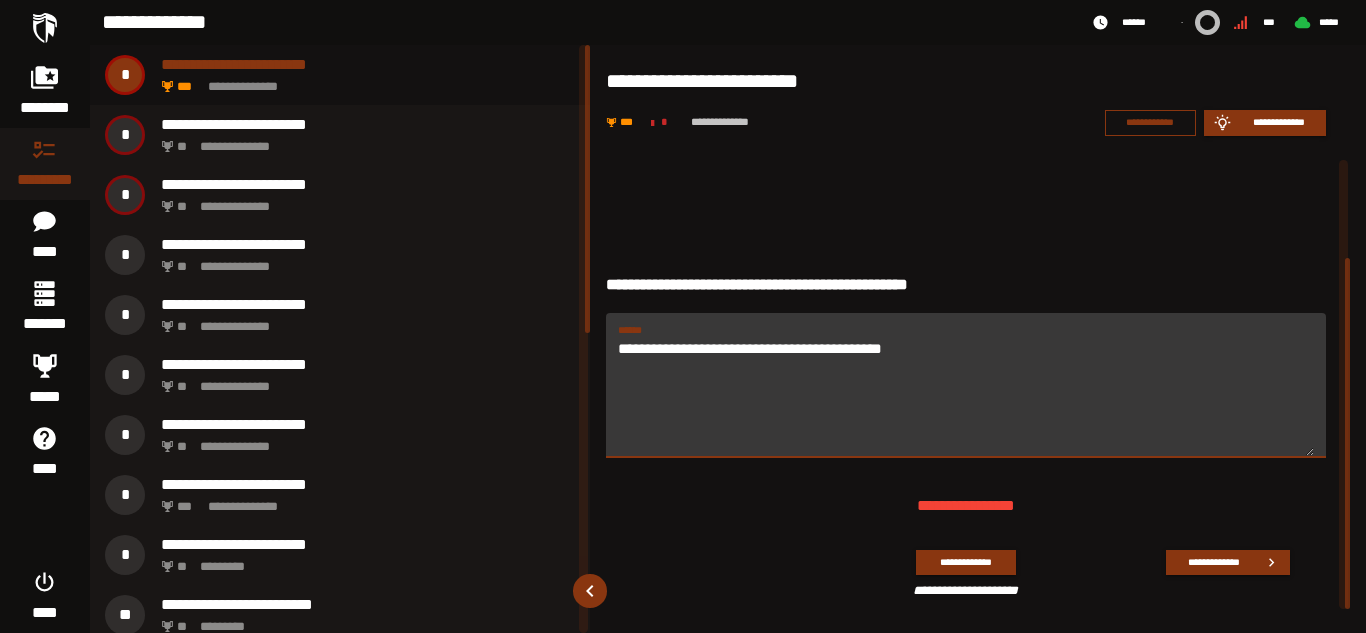 scroll, scrollTop: 125, scrollLeft: 0, axis: vertical 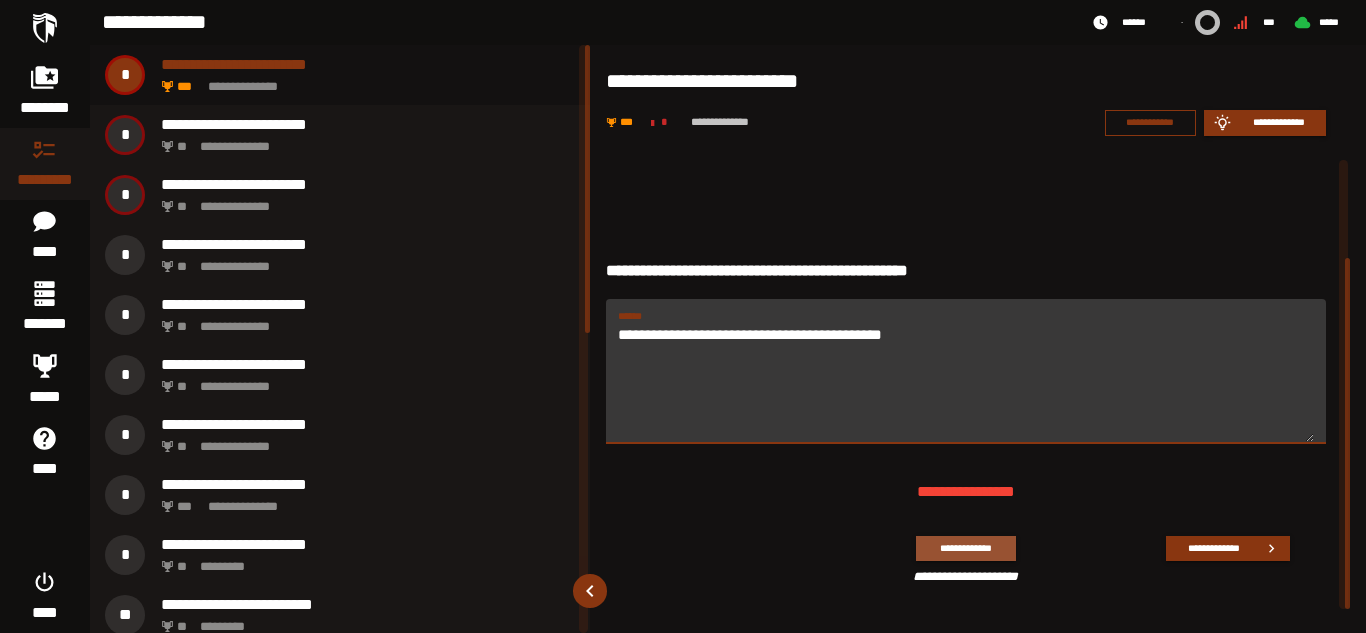 type on "**********" 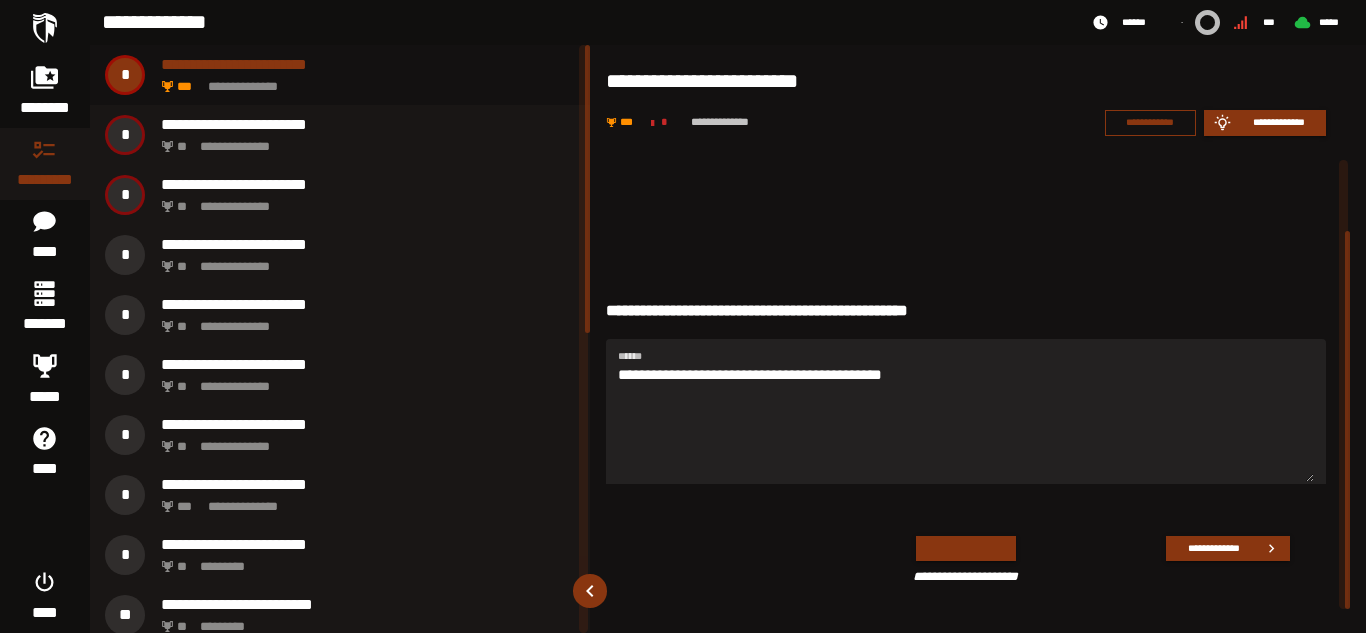 scroll, scrollTop: 85, scrollLeft: 0, axis: vertical 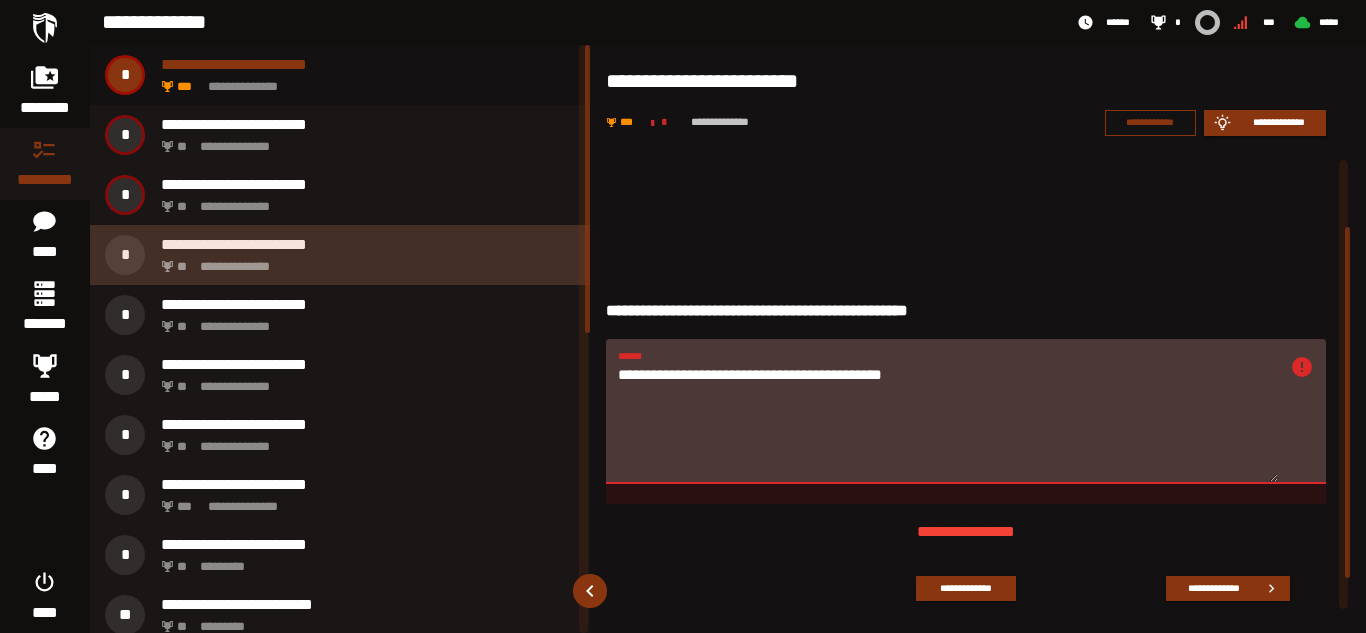 click on "**********" at bounding box center [364, 261] 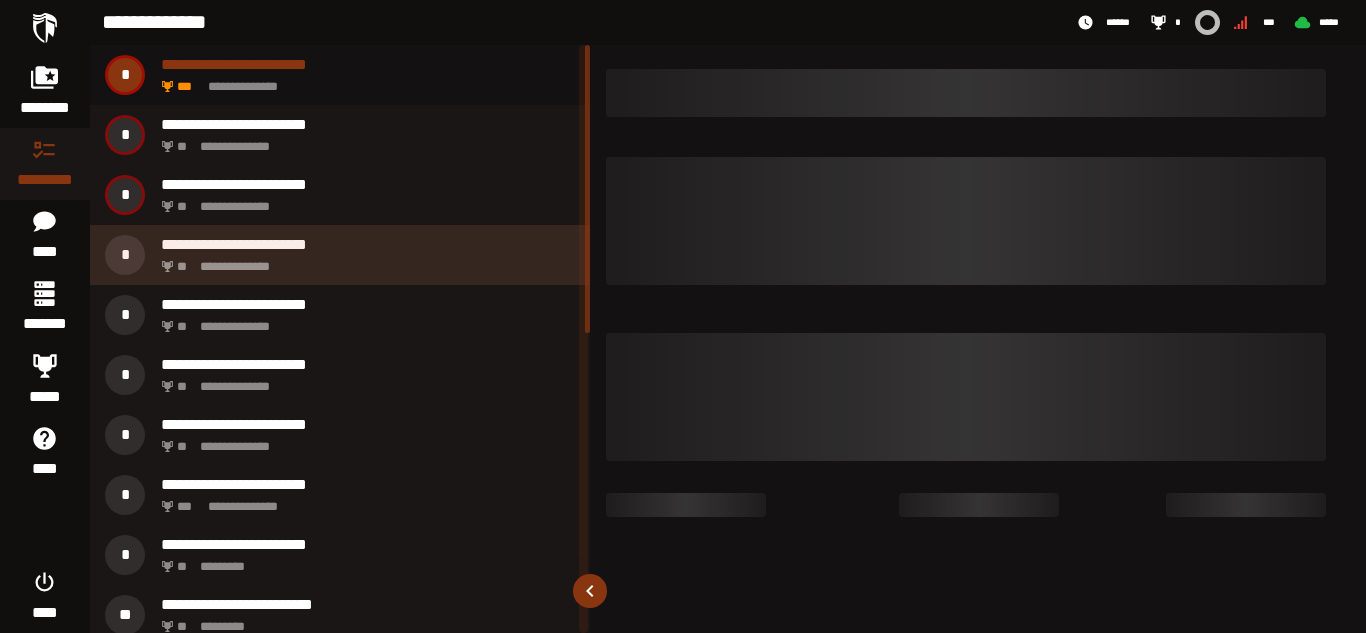 scroll, scrollTop: 0, scrollLeft: 0, axis: both 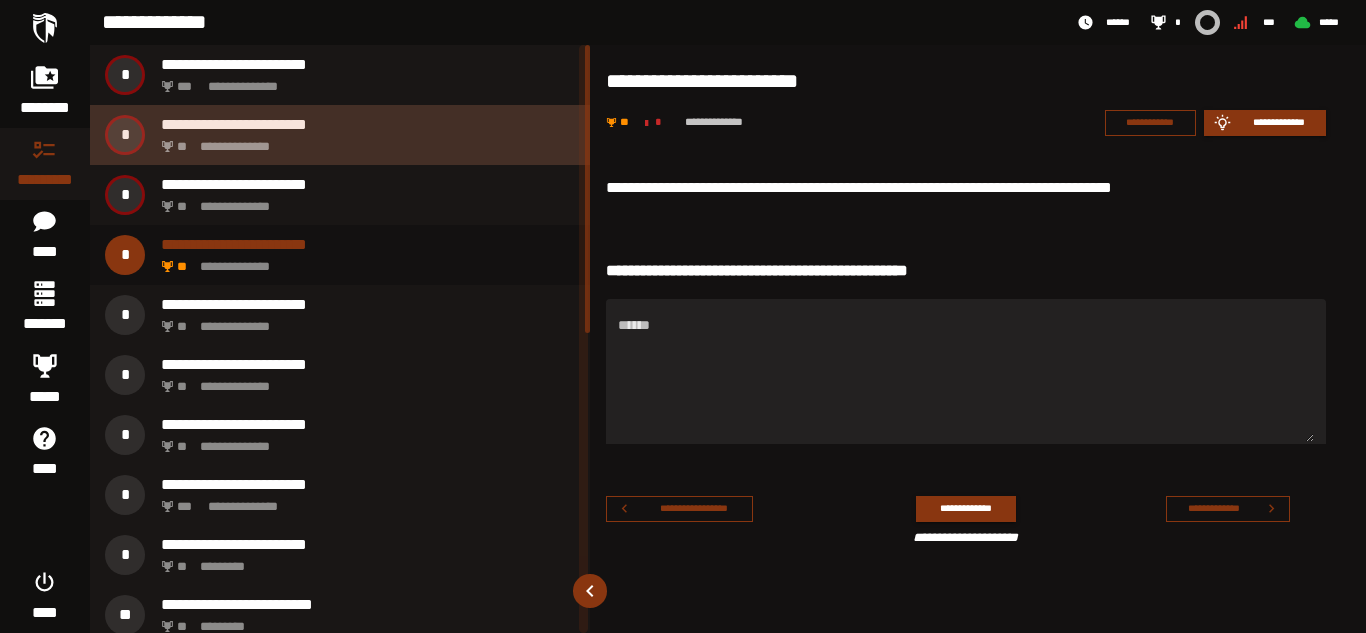 click on "**********" at bounding box center [364, 141] 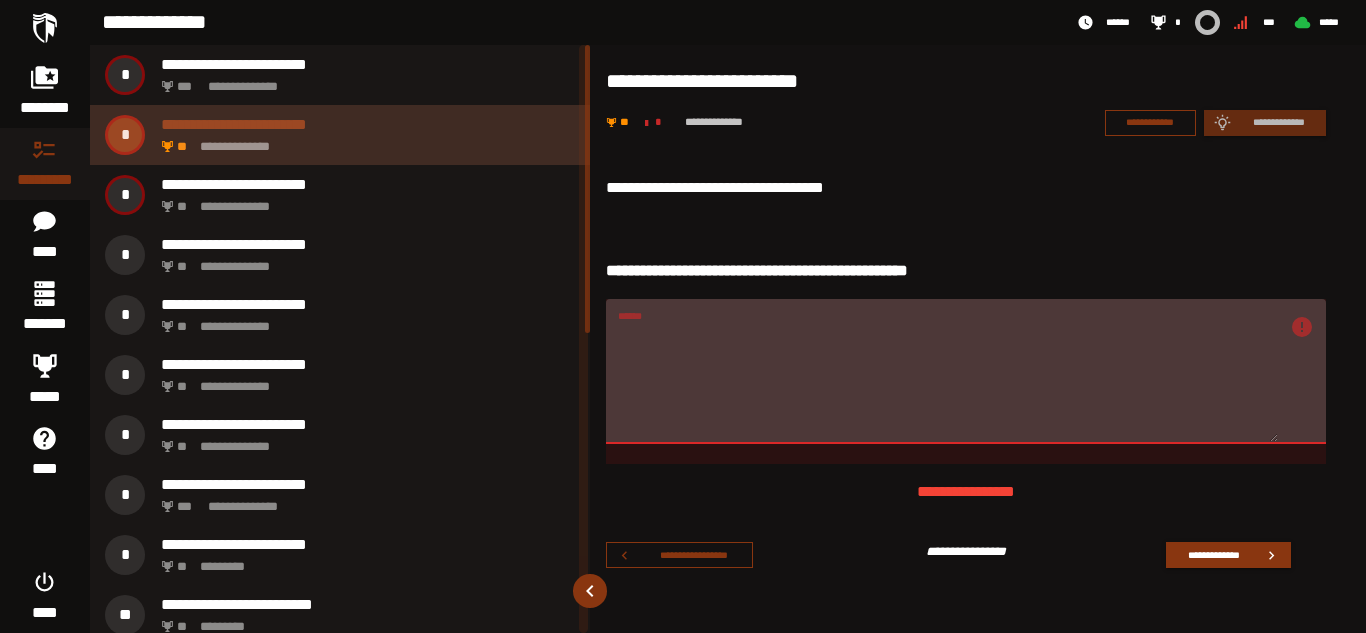 click on "**********" at bounding box center [340, 135] 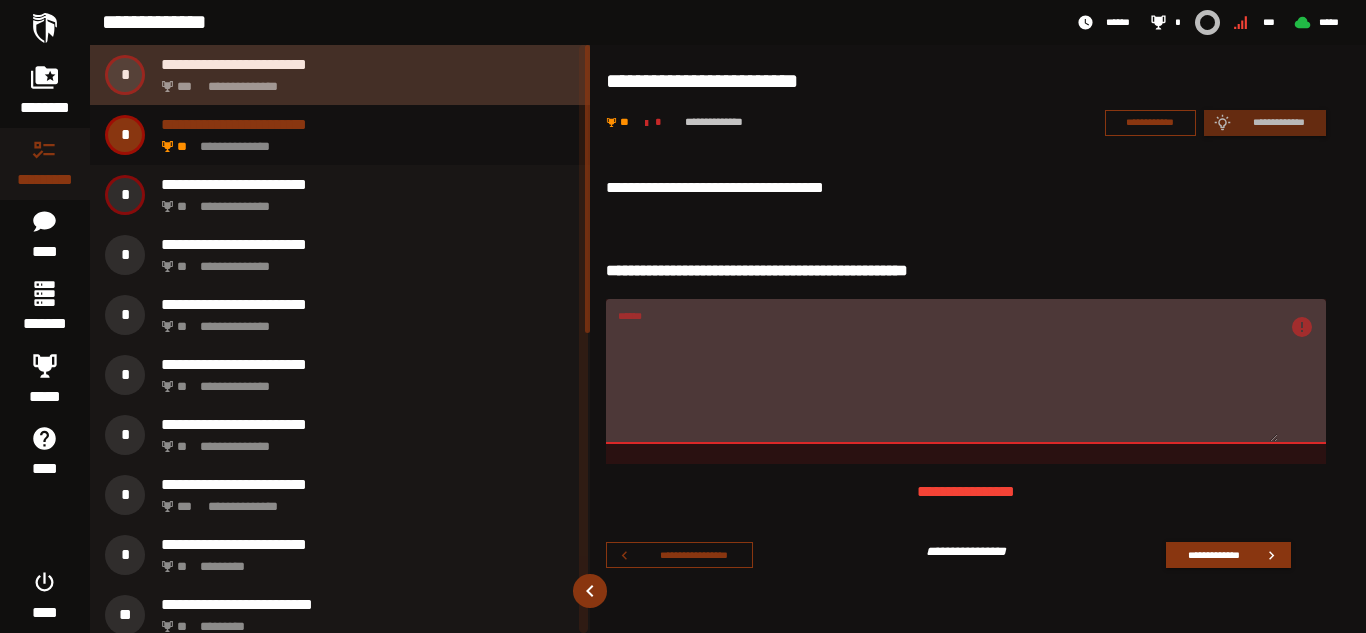 click on "**********" at bounding box center (364, 81) 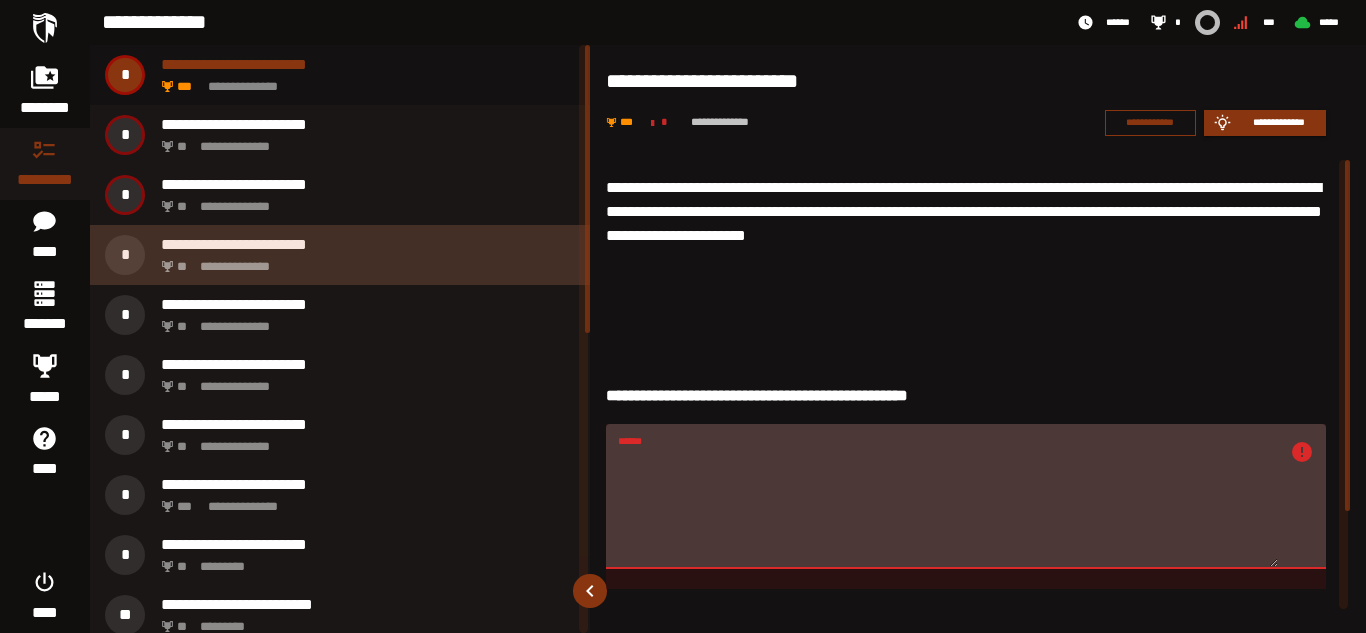 click on "**********" at bounding box center (340, 255) 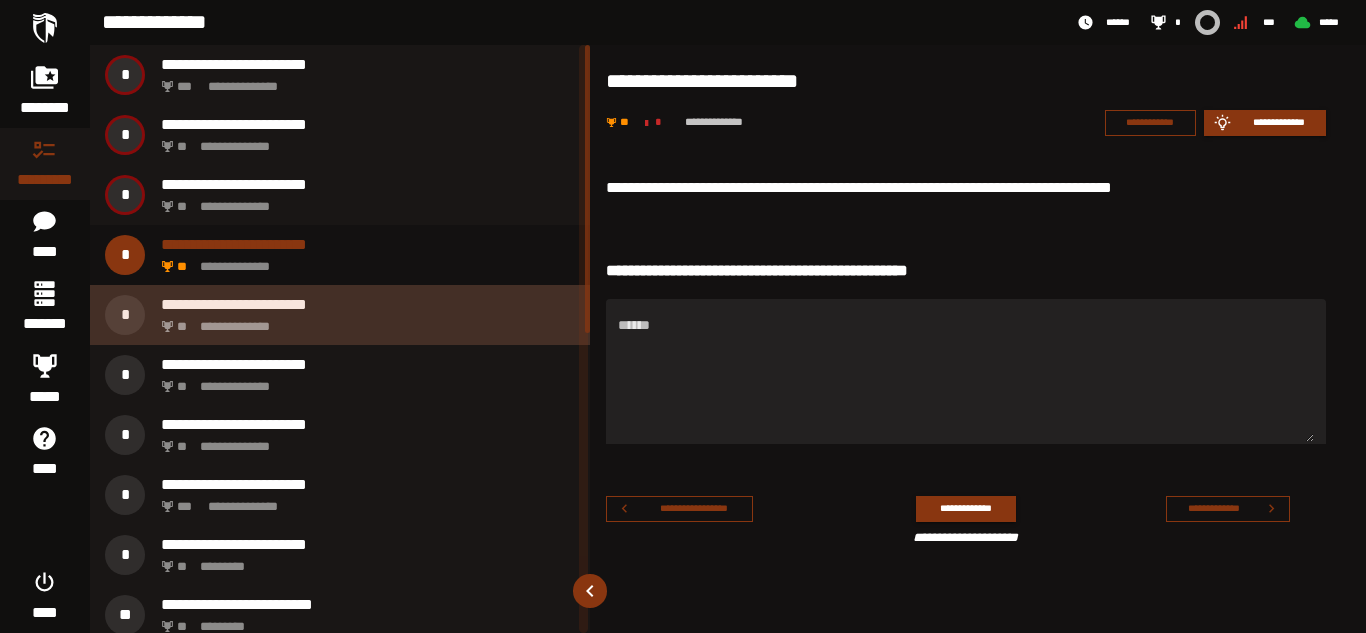 click on "**********" at bounding box center (364, 321) 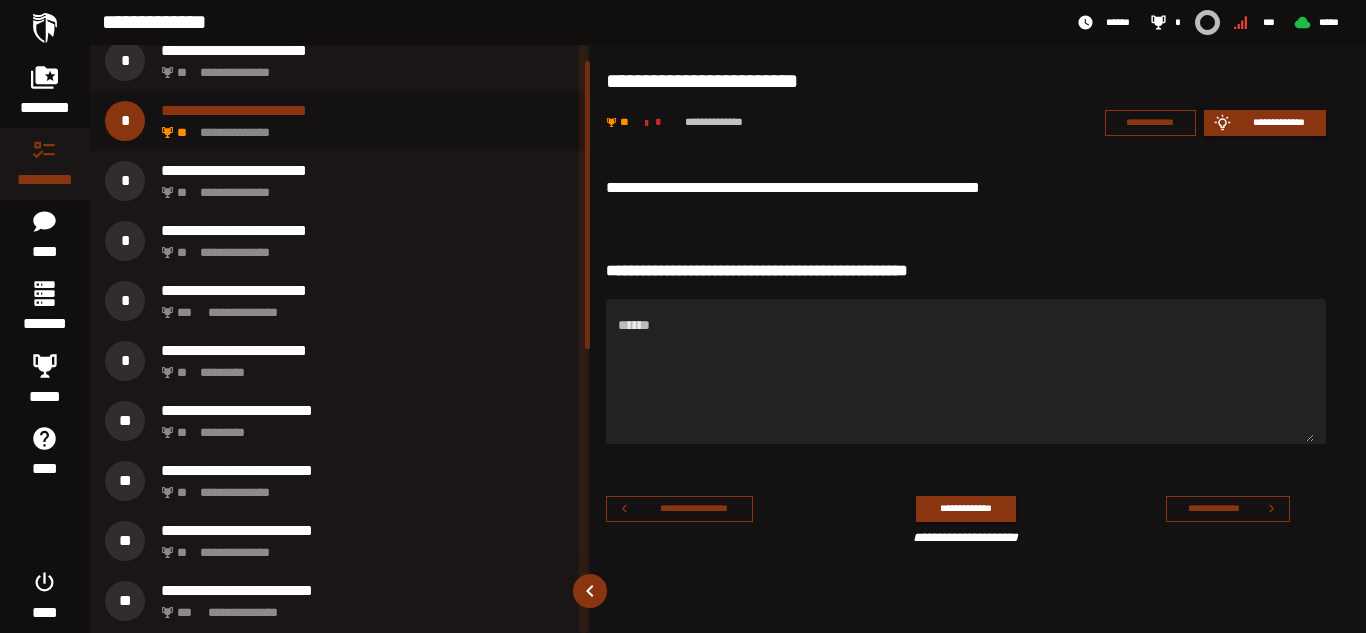 scroll, scrollTop: 500, scrollLeft: 0, axis: vertical 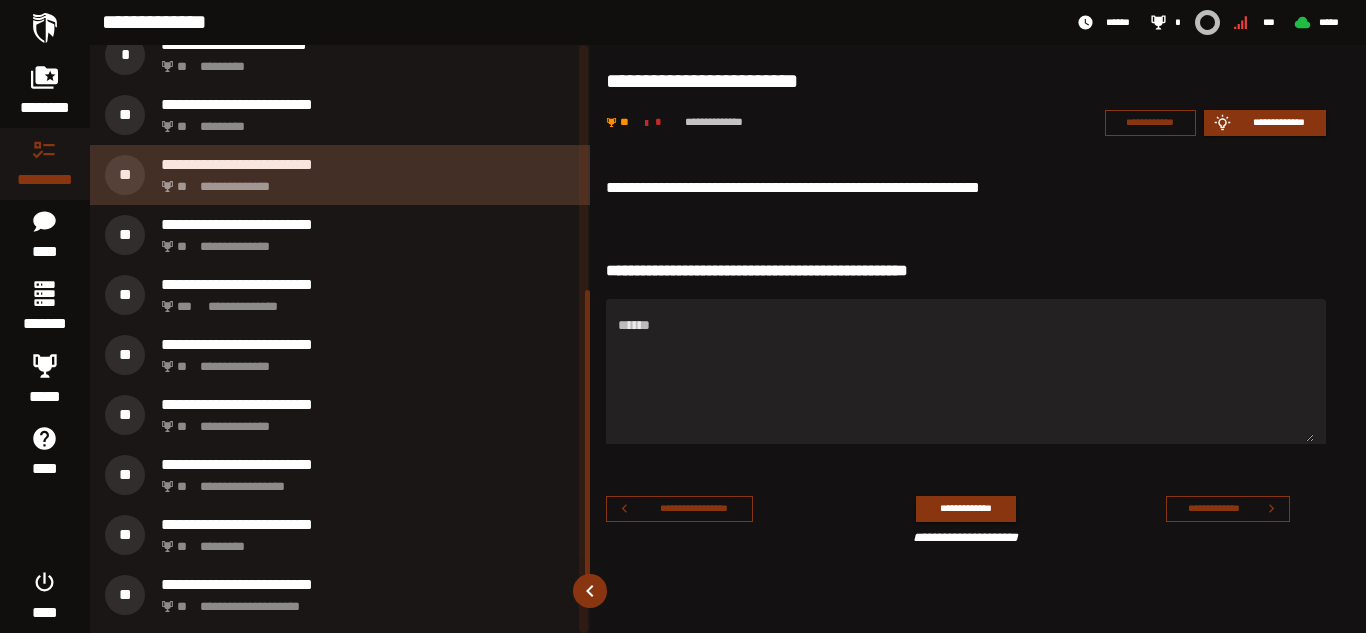 click on "**********" at bounding box center [364, 181] 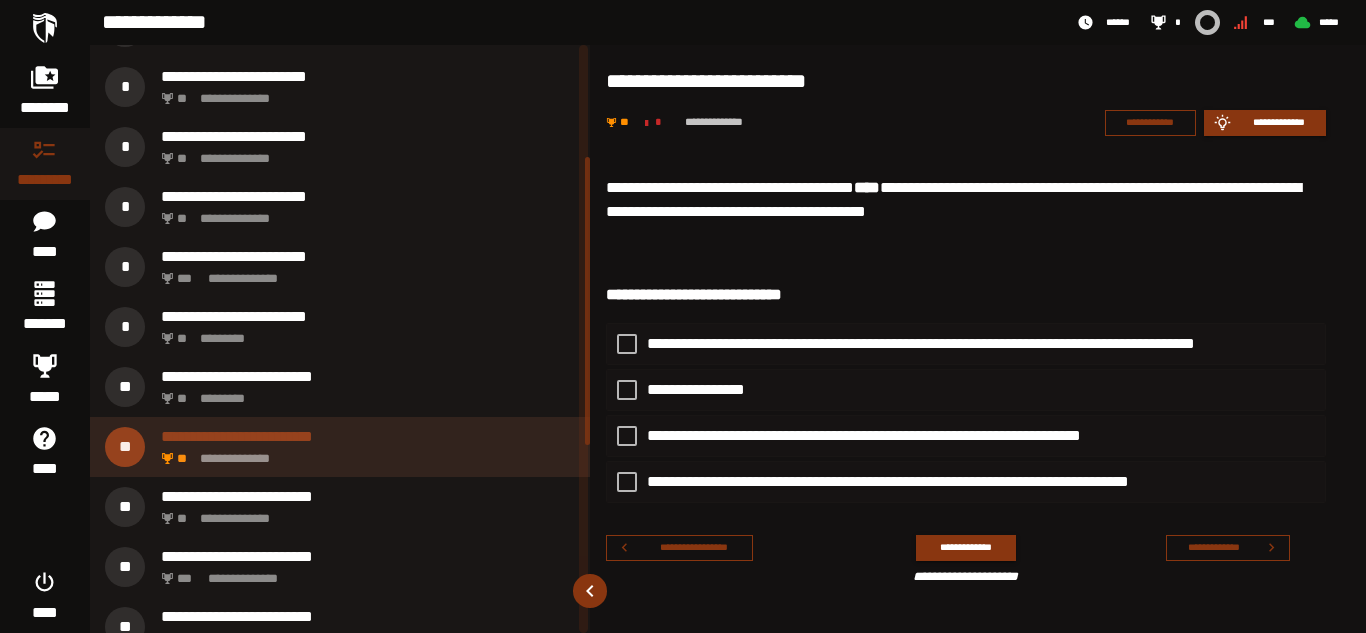 scroll, scrollTop: 72, scrollLeft: 0, axis: vertical 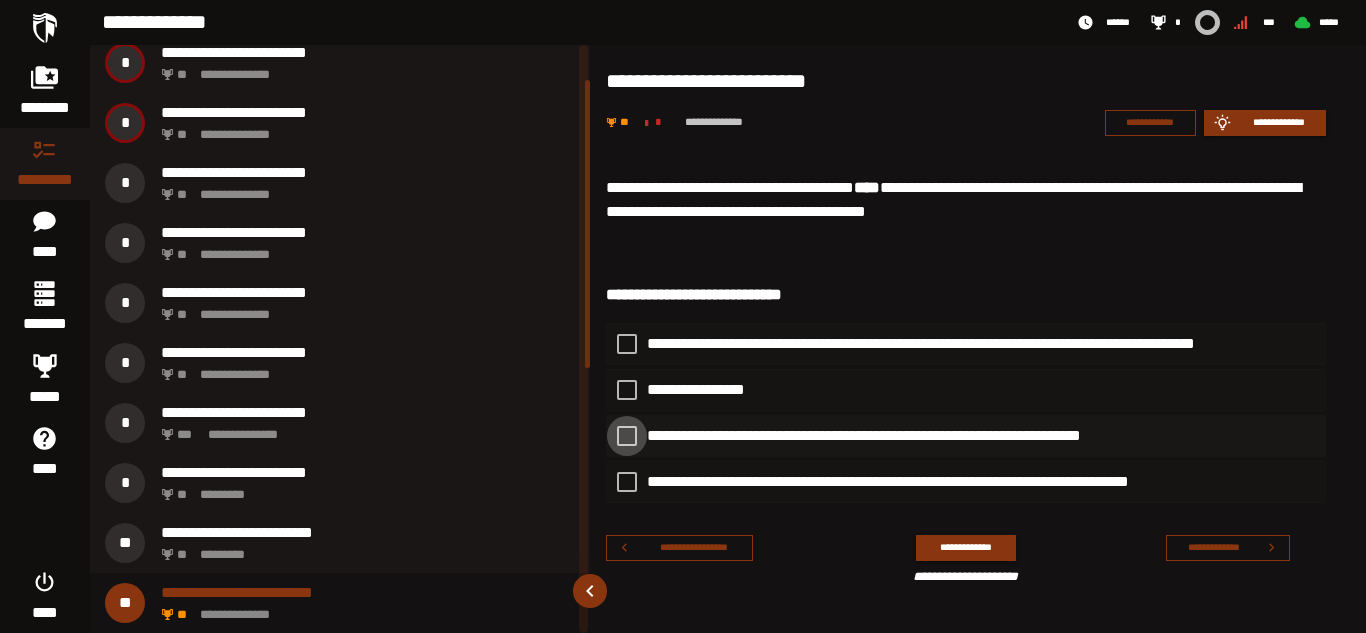 click 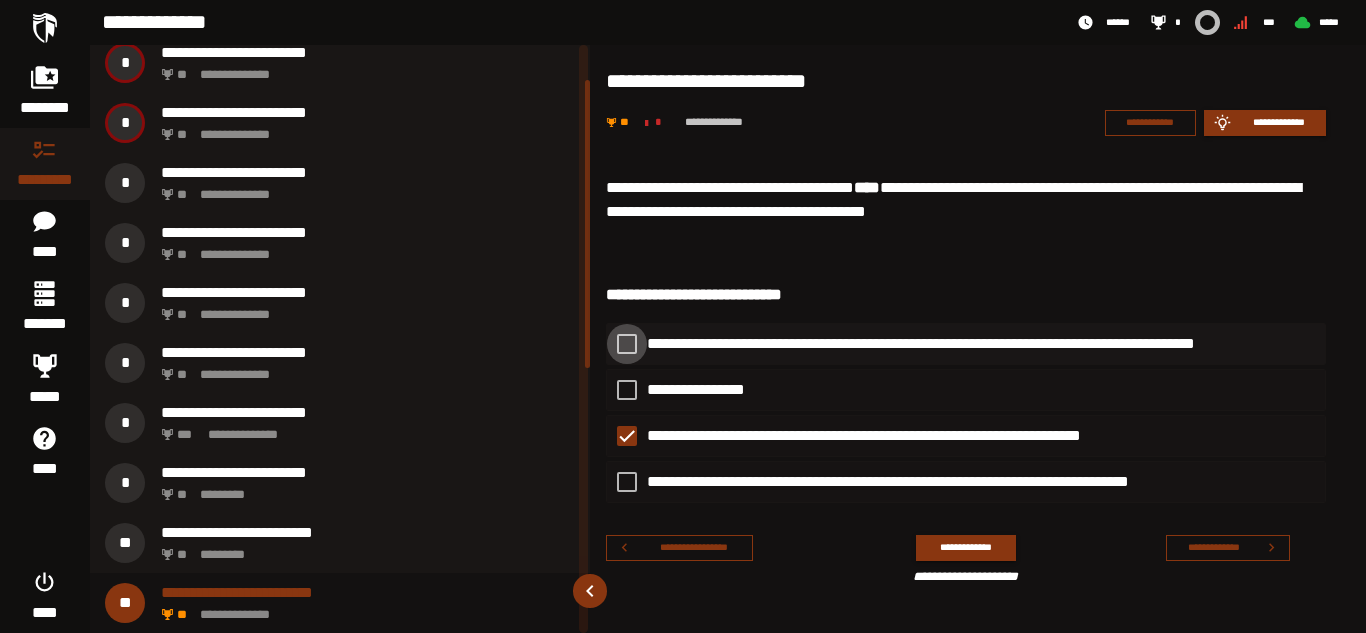 click 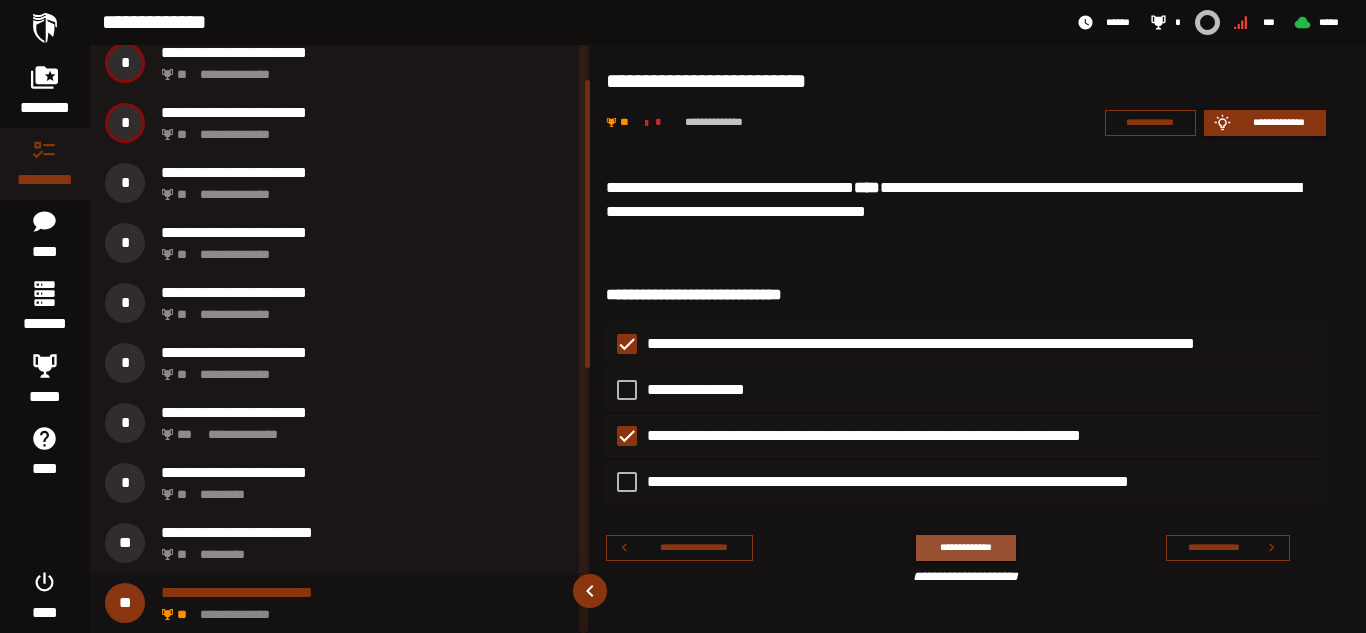 click on "**********" at bounding box center (965, 547) 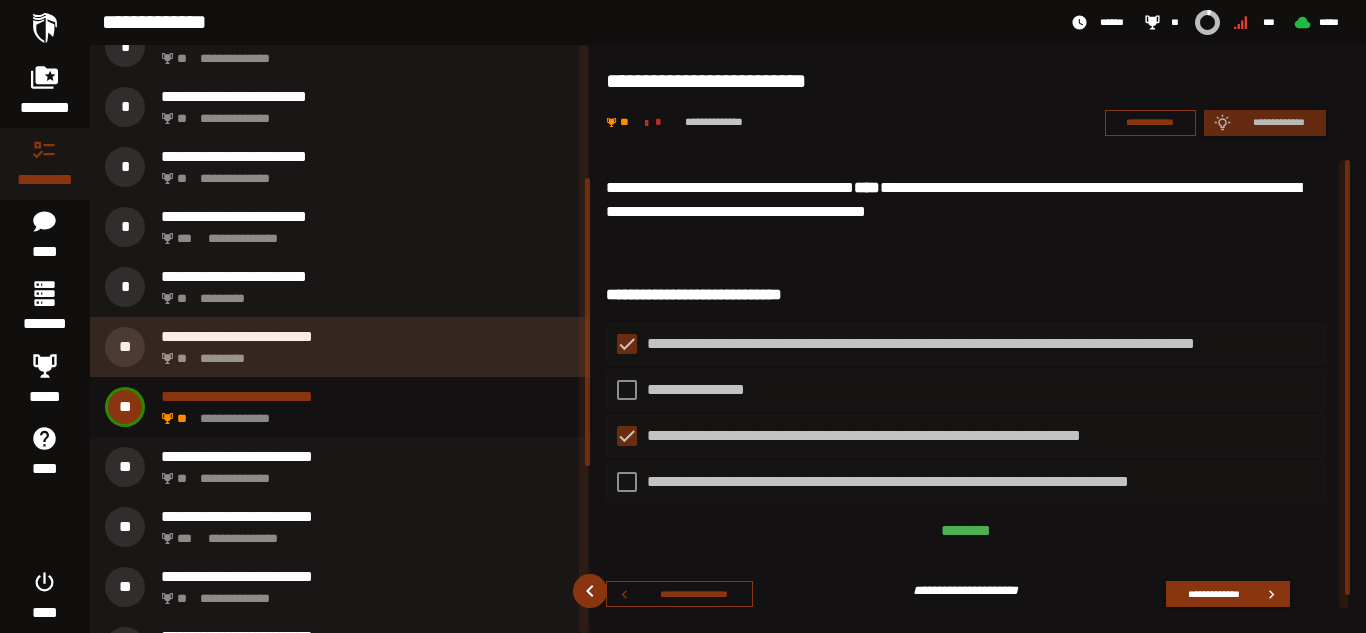 scroll, scrollTop: 272, scrollLeft: 0, axis: vertical 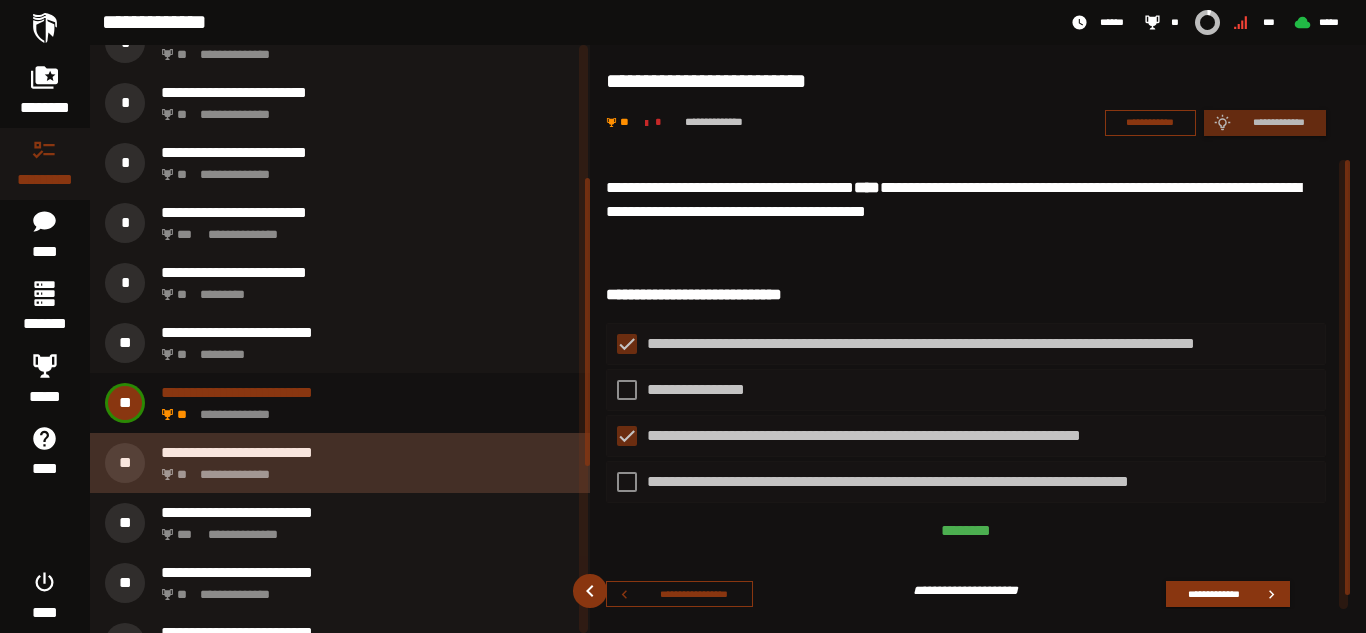 click on "**********" at bounding box center (368, 452) 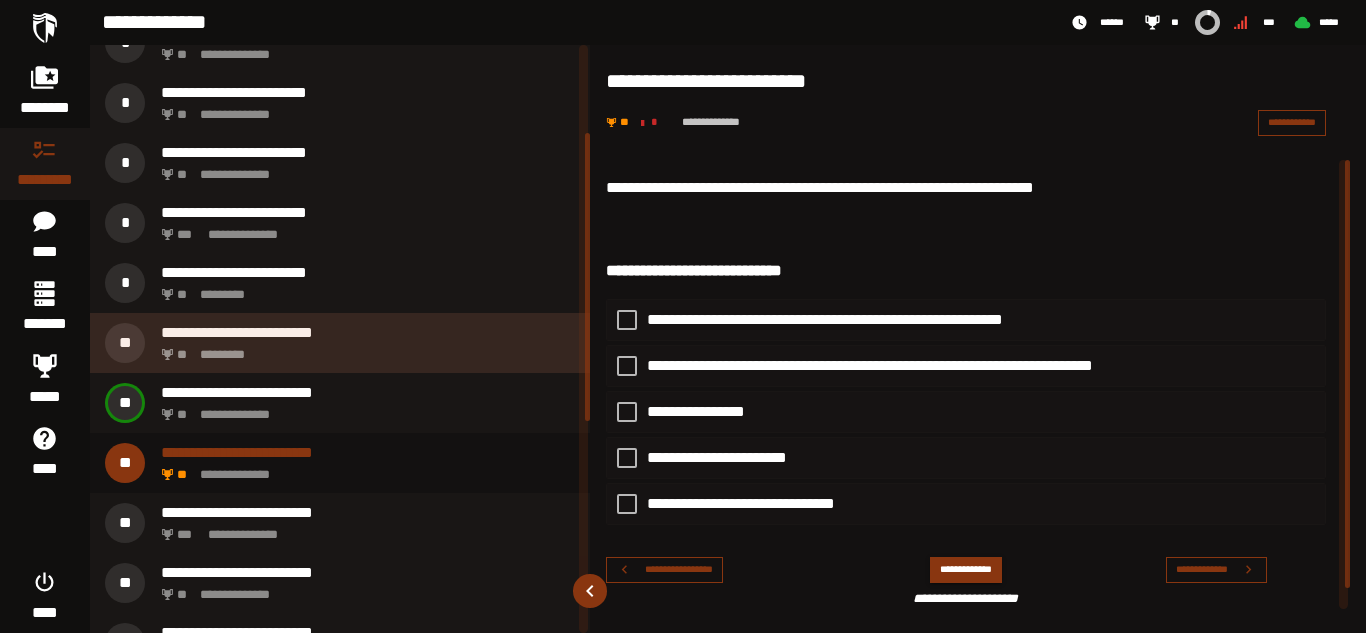 scroll, scrollTop: 132, scrollLeft: 0, axis: vertical 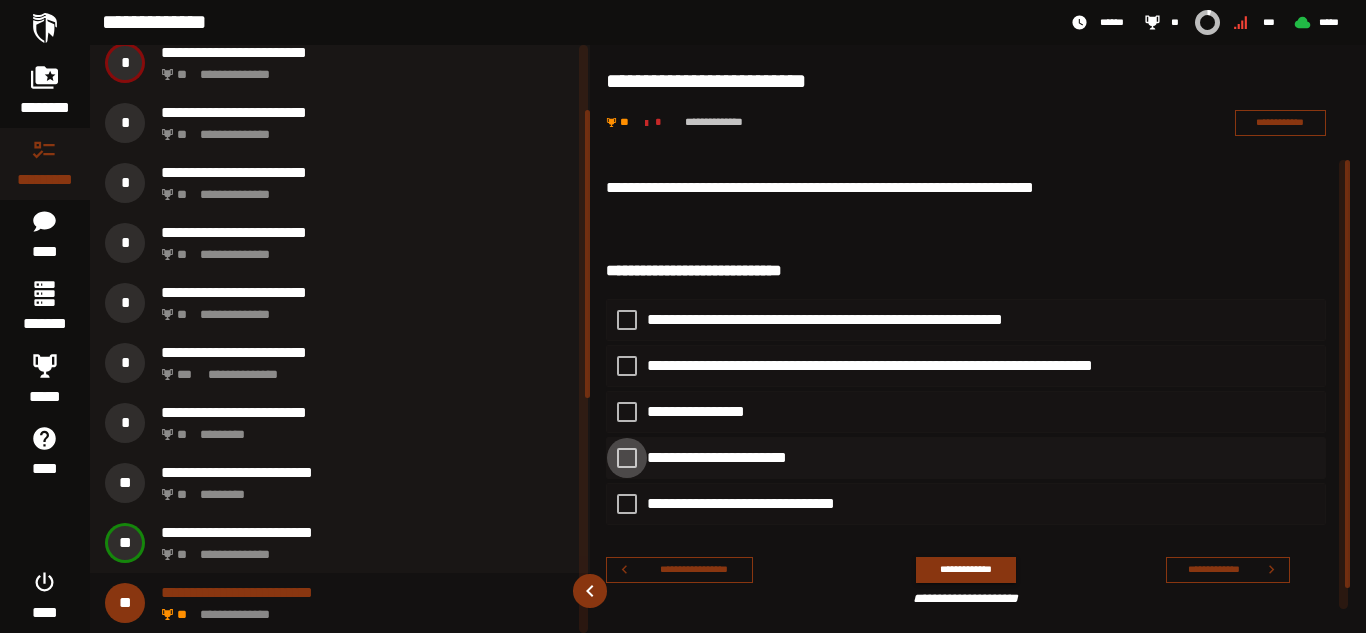 click 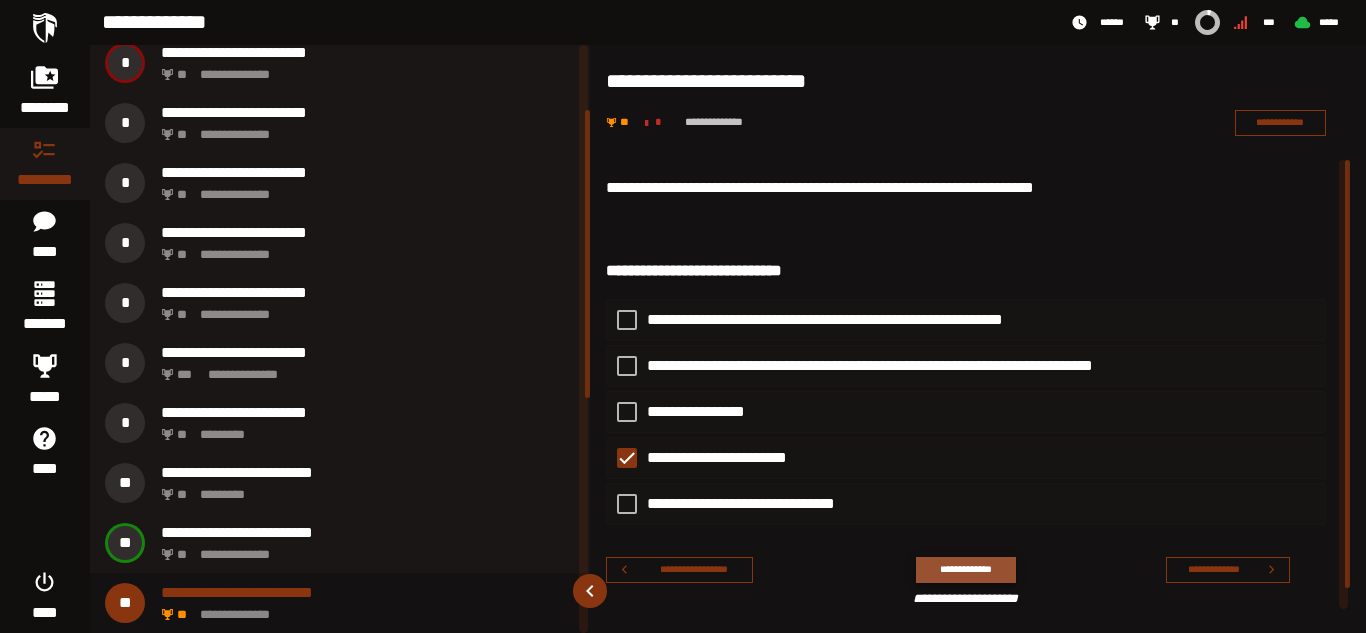 click on "**********" at bounding box center (965, 569) 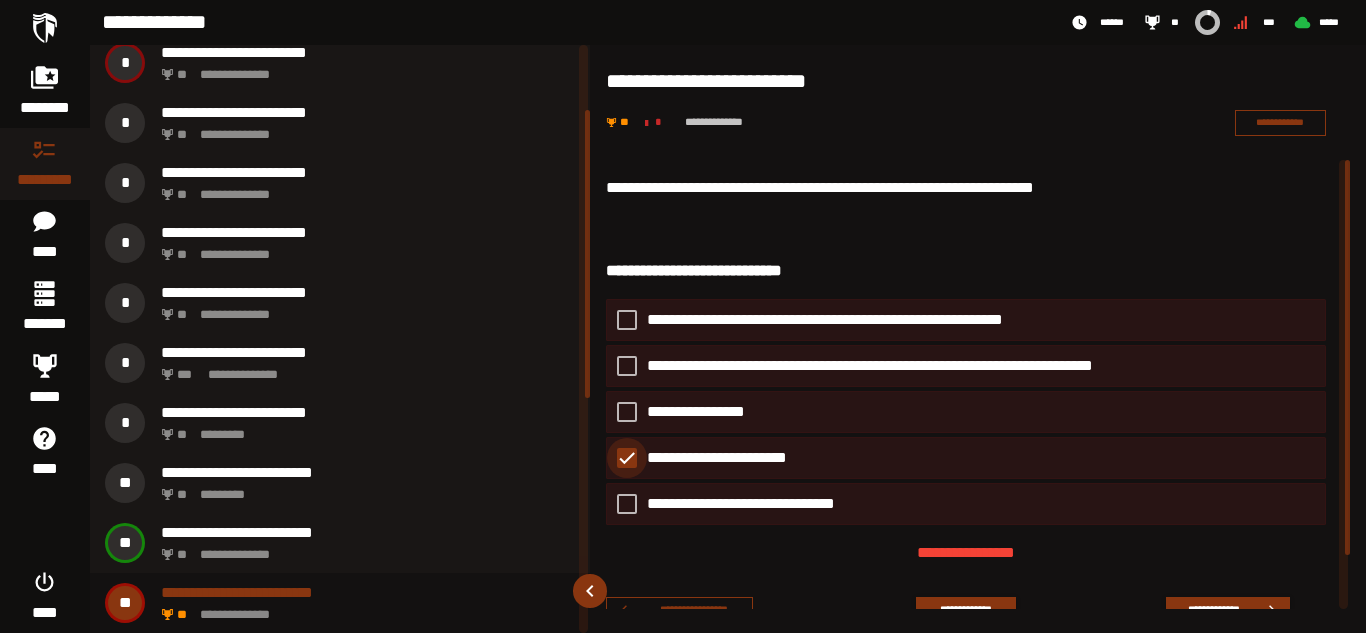 click 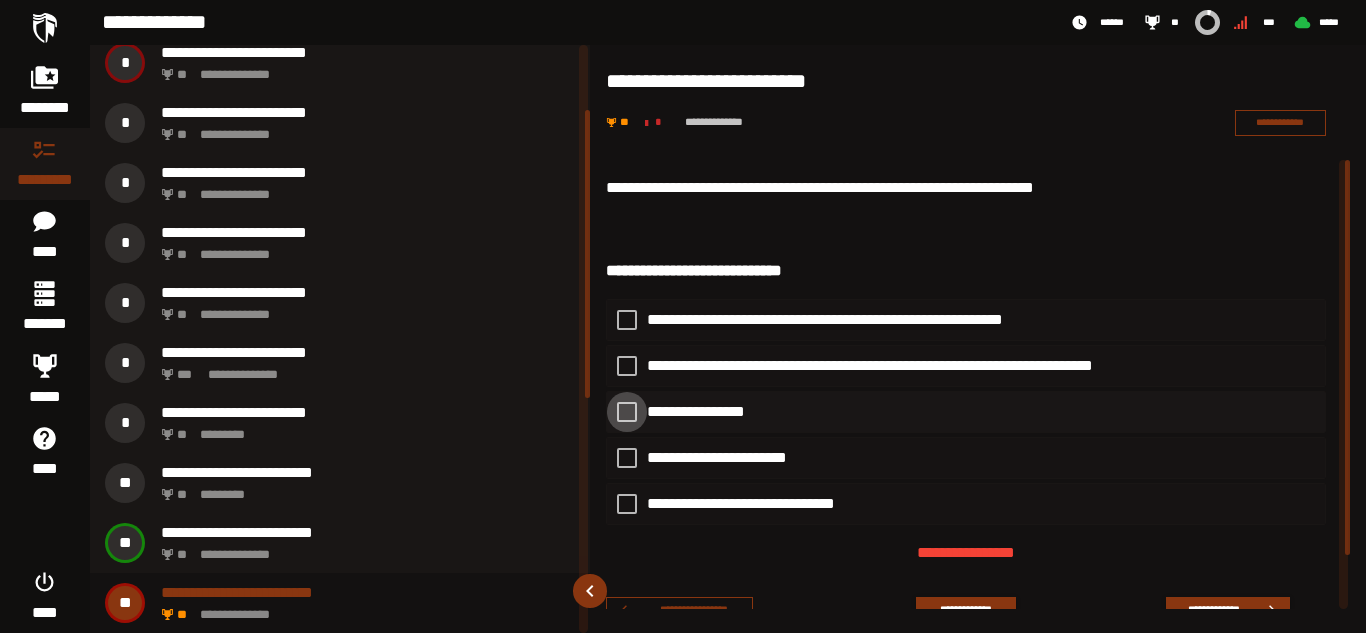 click 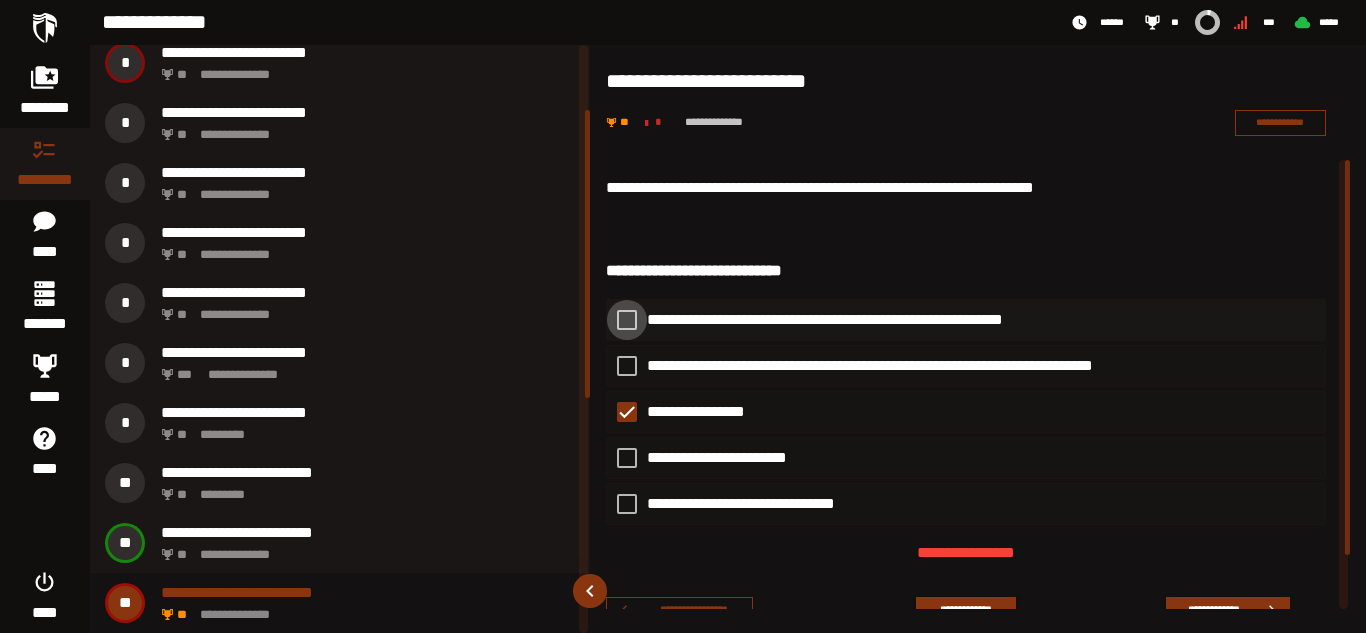 click 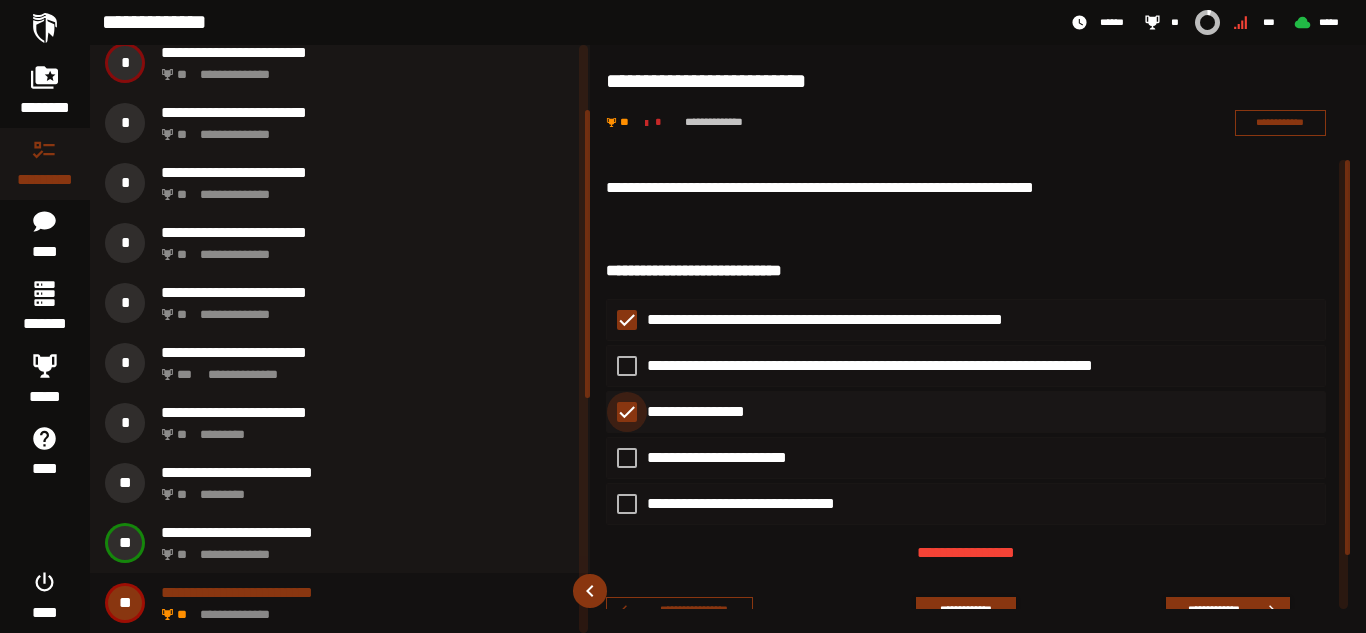 click 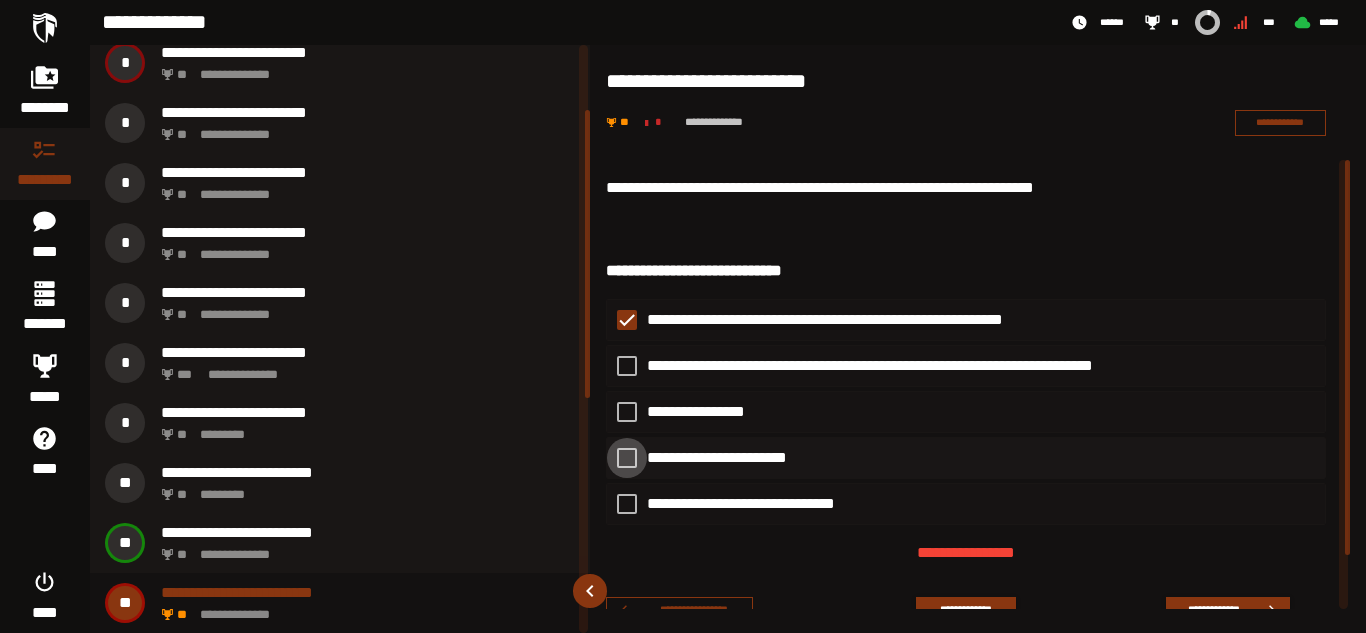 click 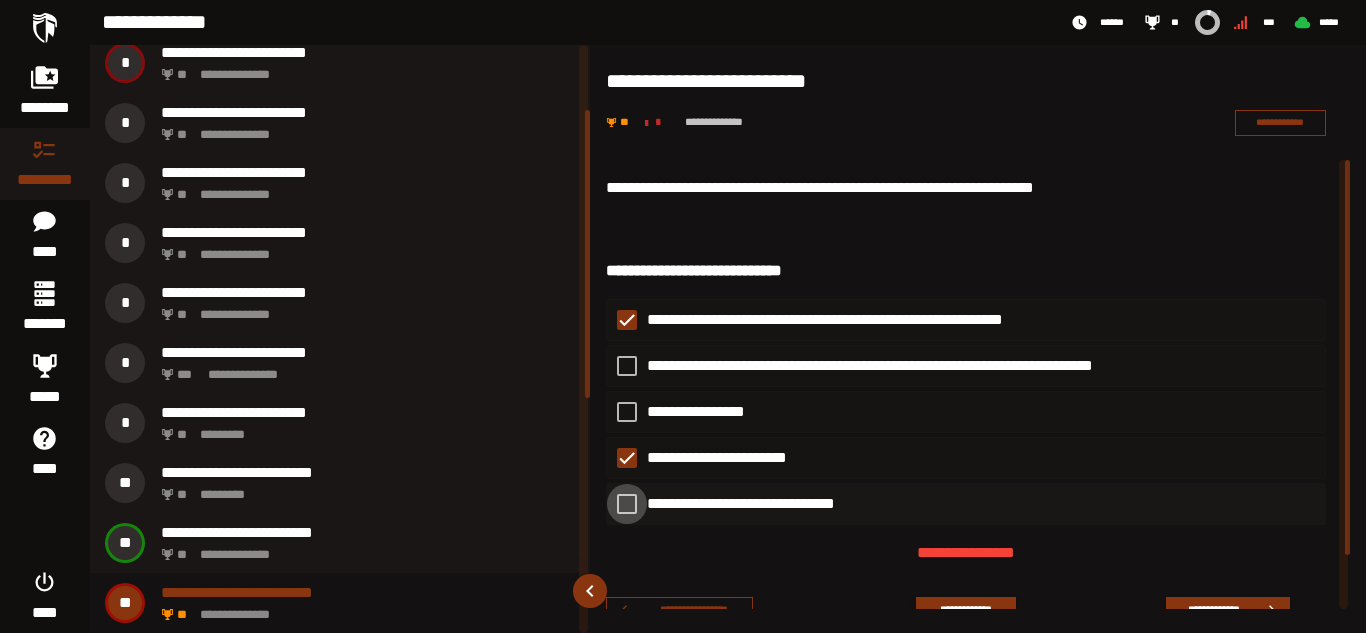 click 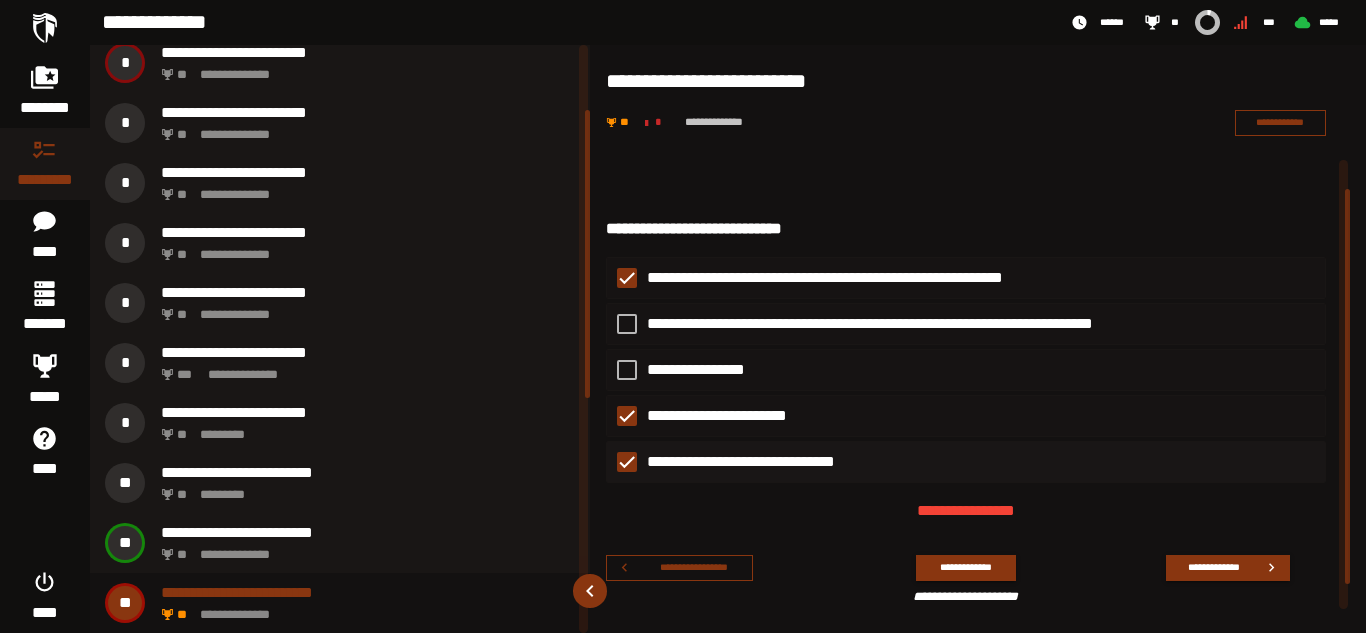 scroll, scrollTop: 62, scrollLeft: 0, axis: vertical 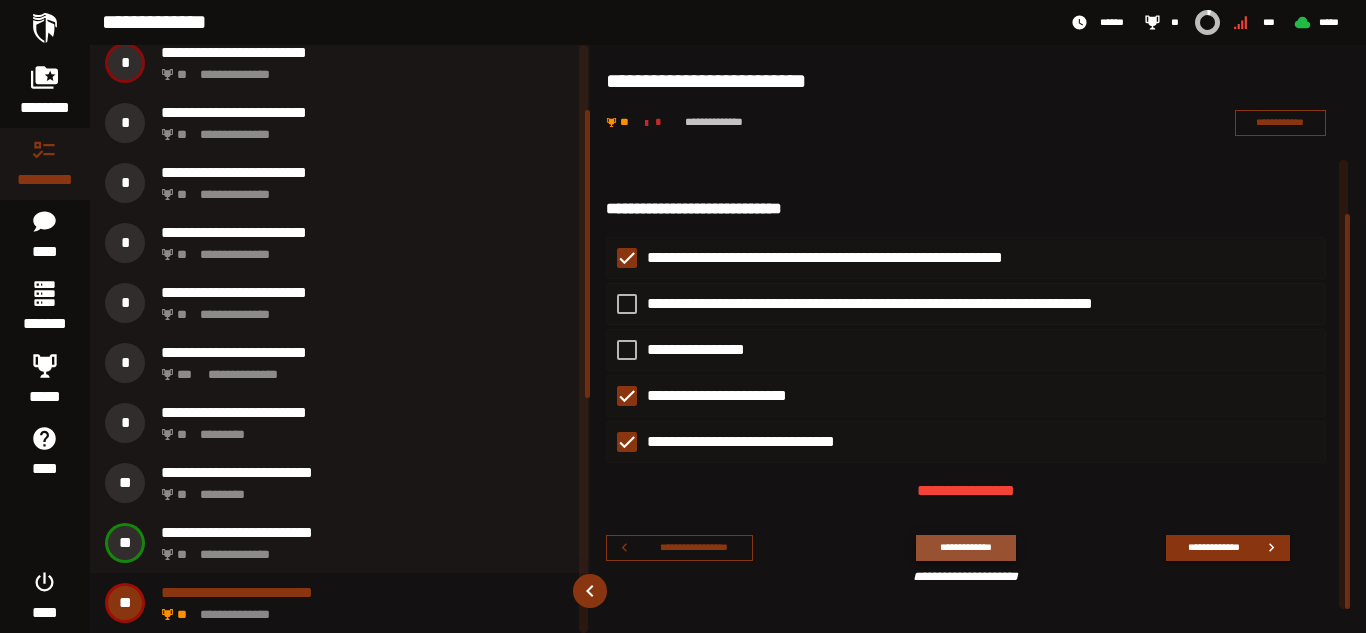 click on "**********" at bounding box center [965, 547] 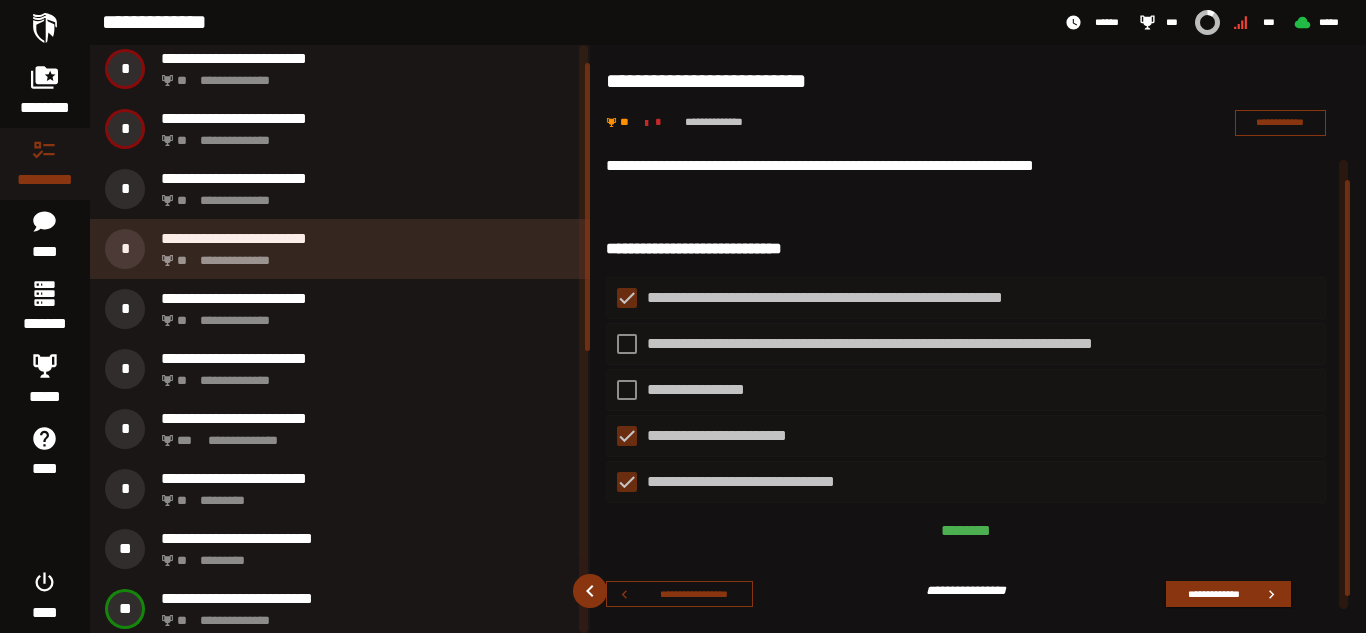 scroll, scrollTop: 0, scrollLeft: 0, axis: both 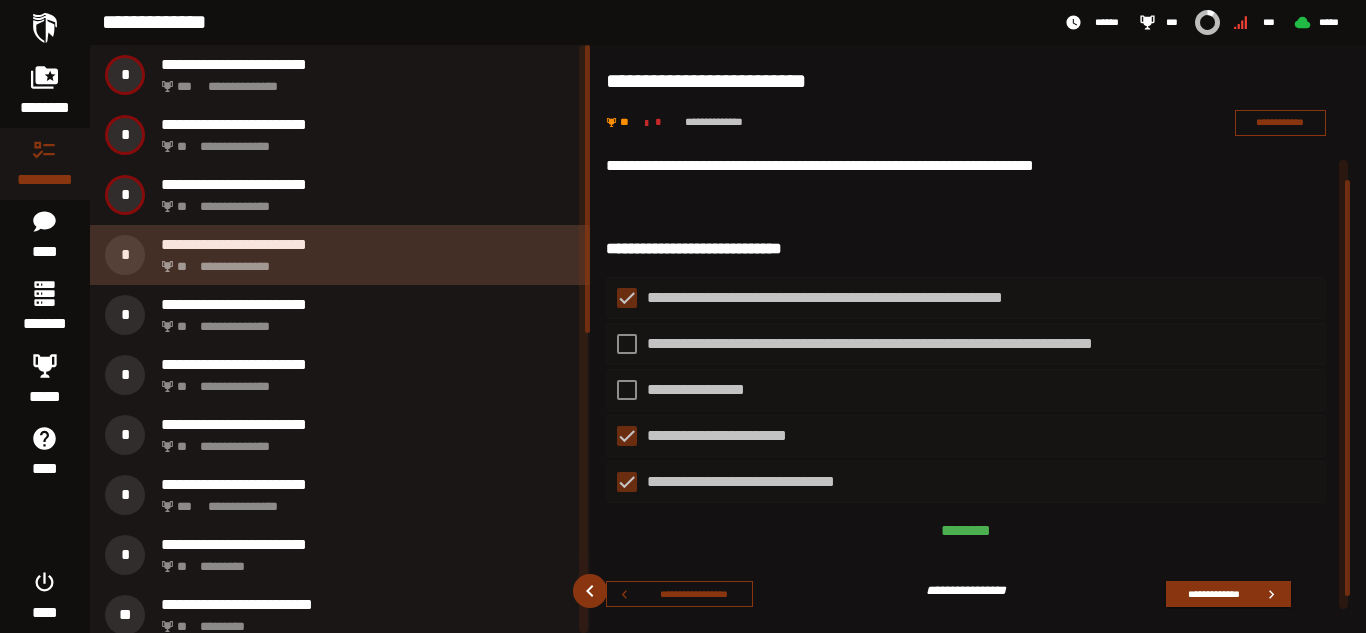 click on "**********" at bounding box center (364, 261) 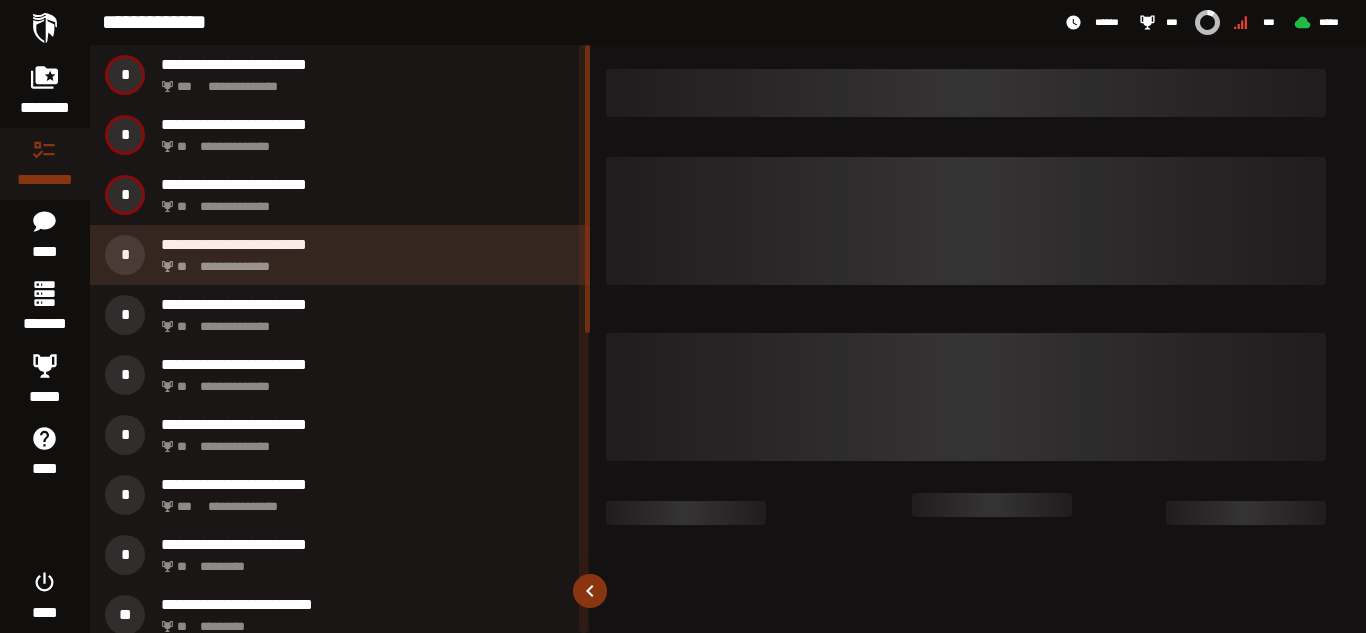scroll, scrollTop: 0, scrollLeft: 0, axis: both 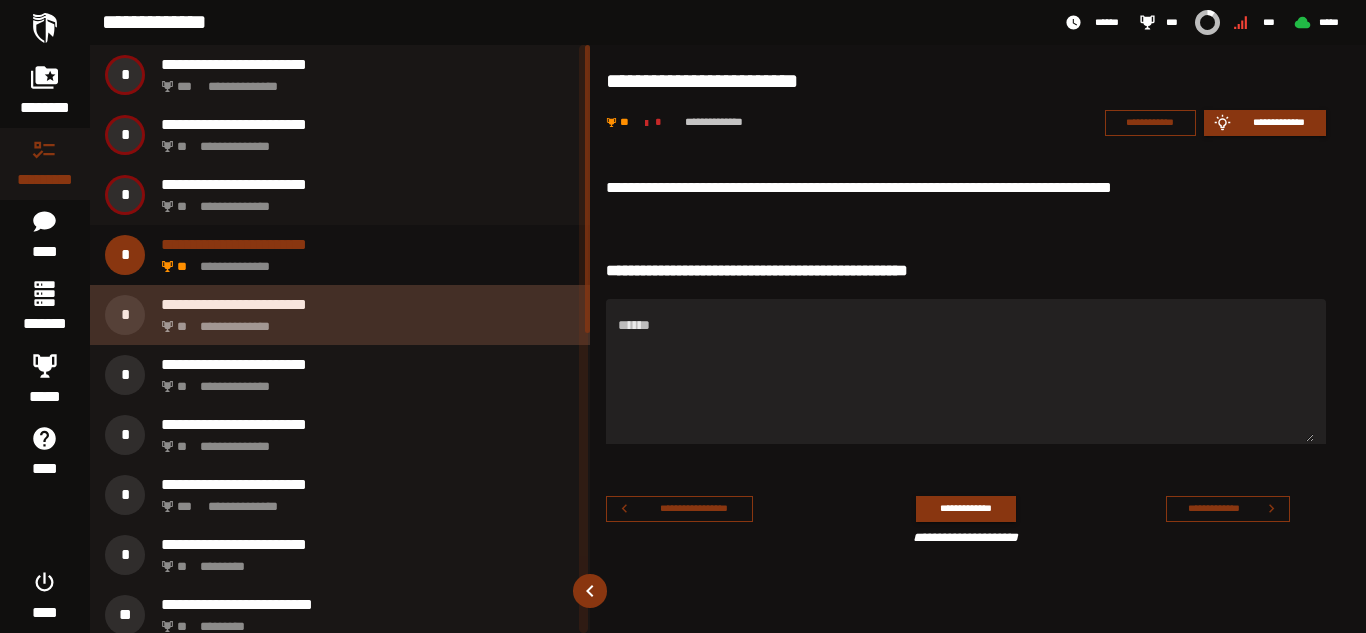 click on "**********" at bounding box center (364, 321) 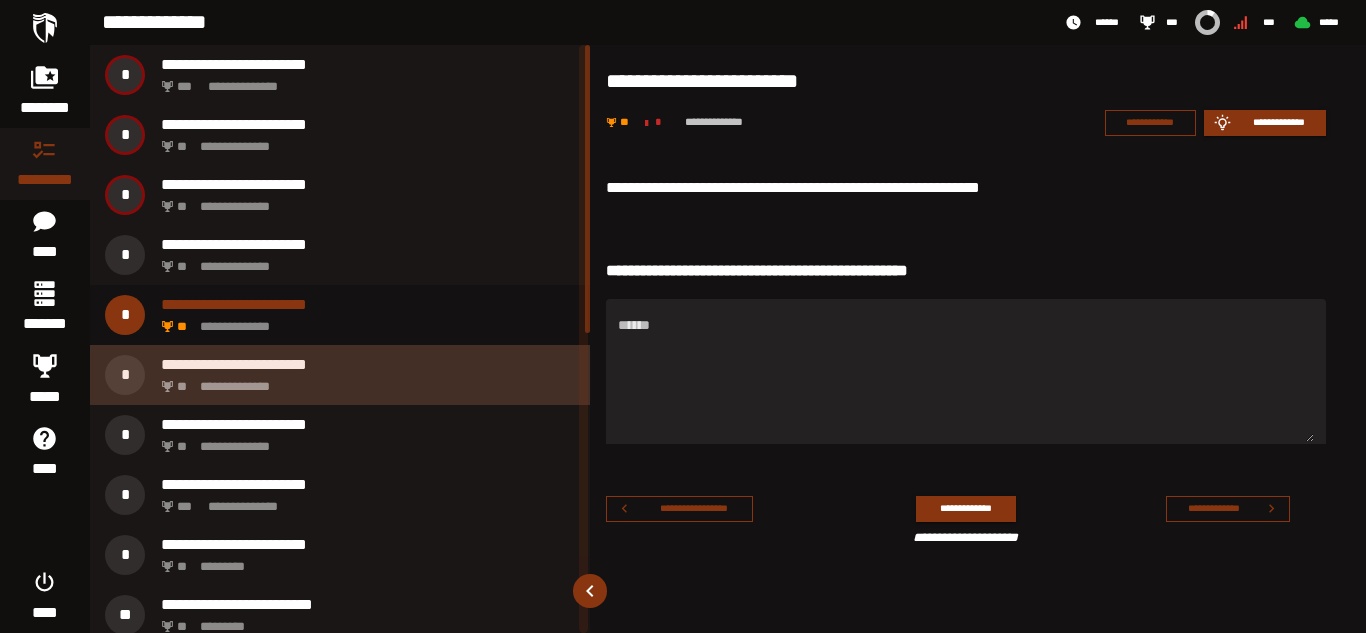 click on "**********" at bounding box center [364, 381] 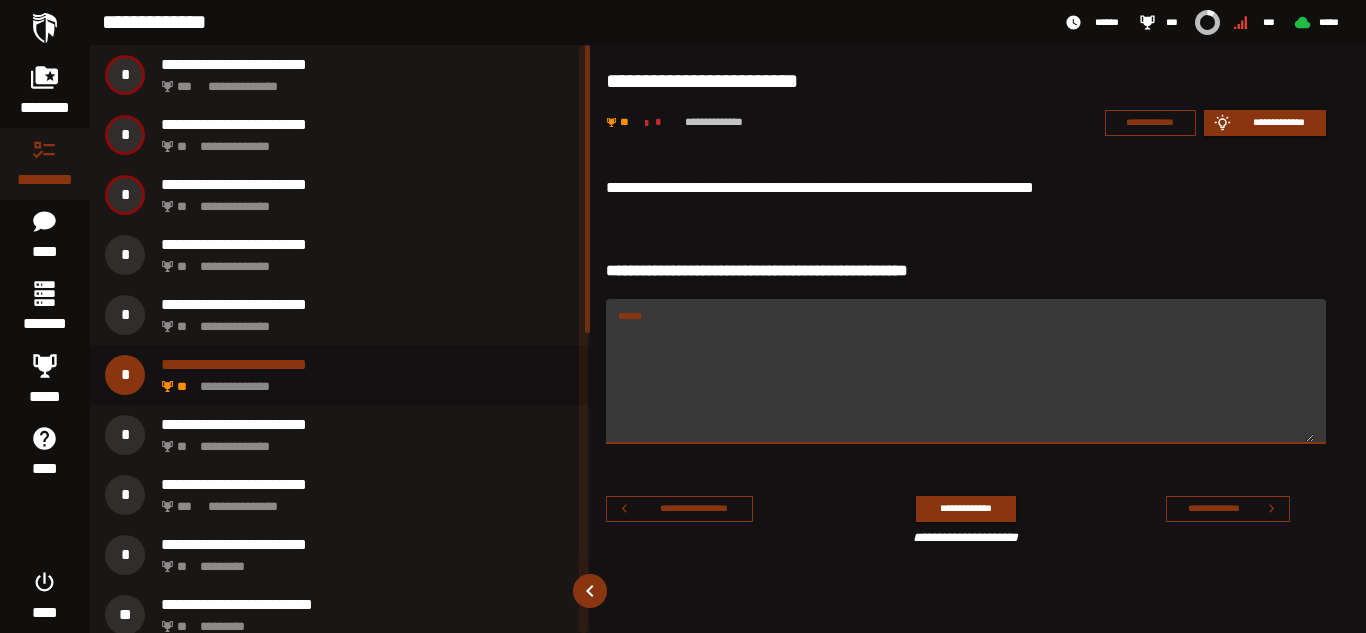 click on "******" at bounding box center (966, 383) 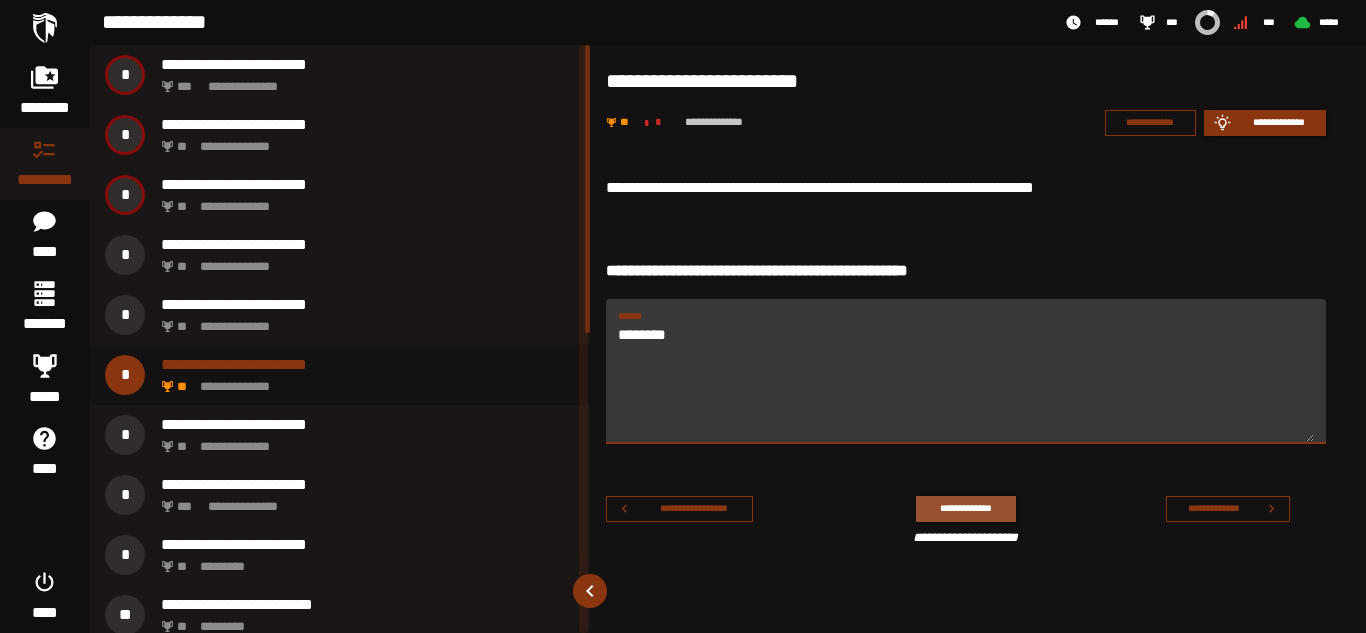 type on "********" 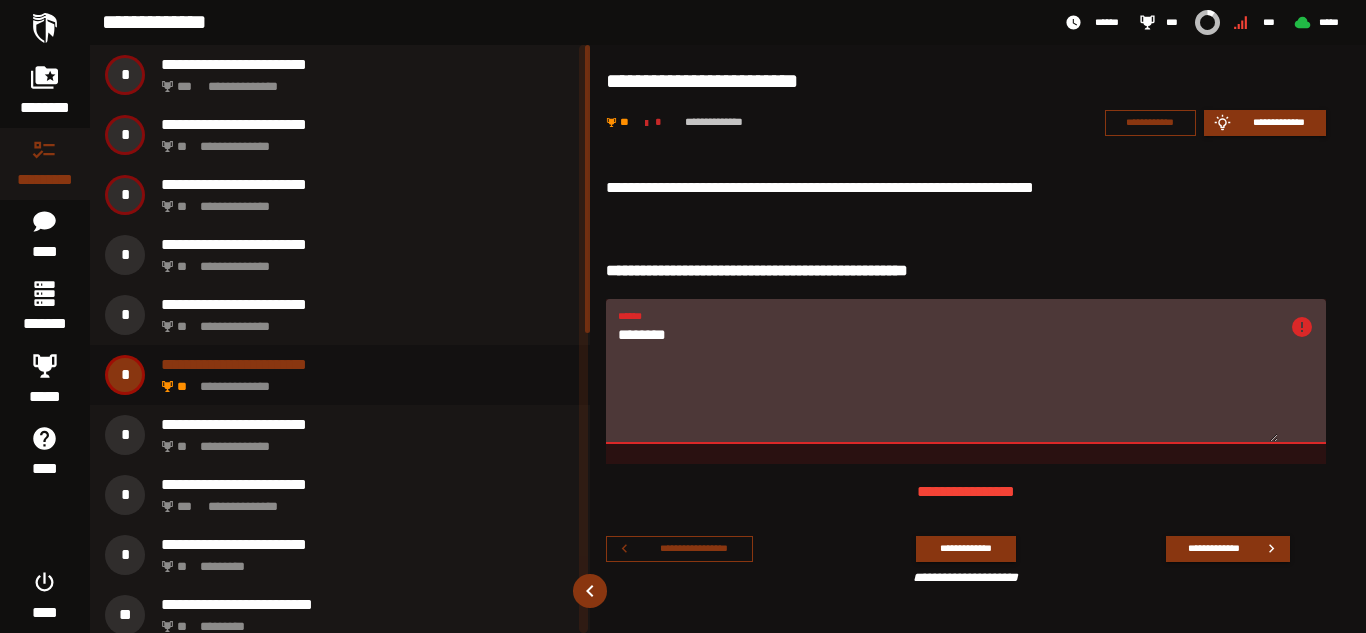 click on "********" at bounding box center (948, 383) 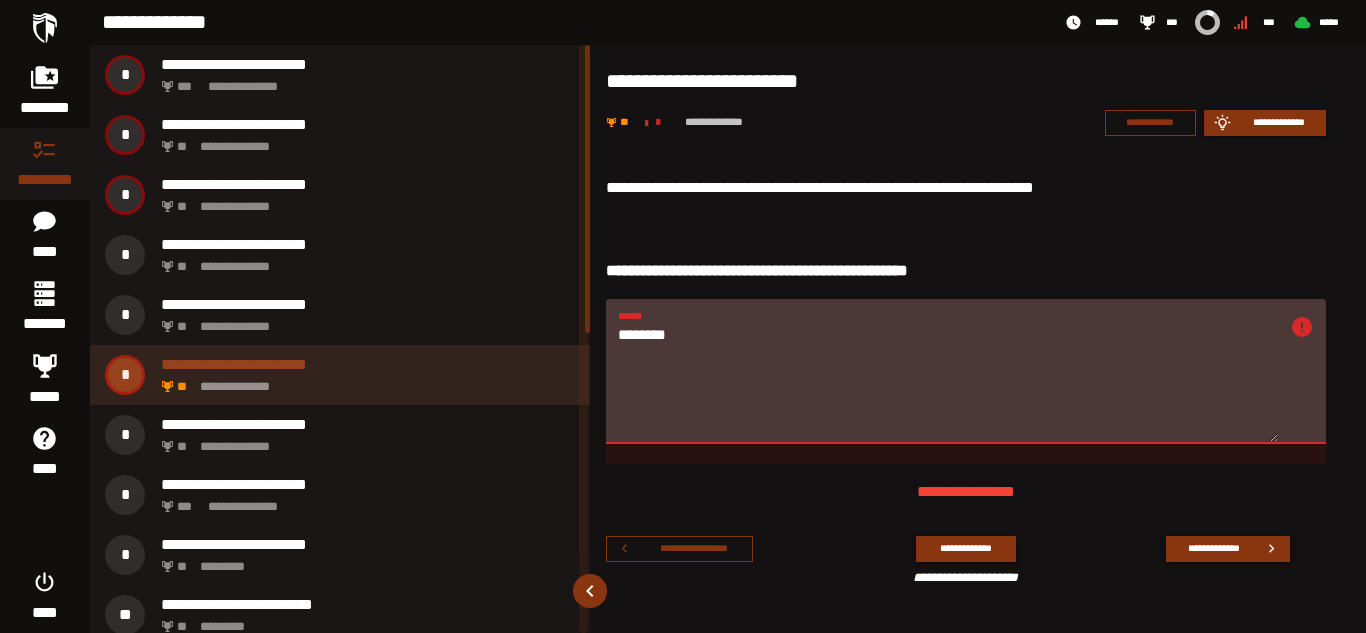 drag, startPoint x: 678, startPoint y: 347, endPoint x: 577, endPoint y: 349, distance: 101.0198 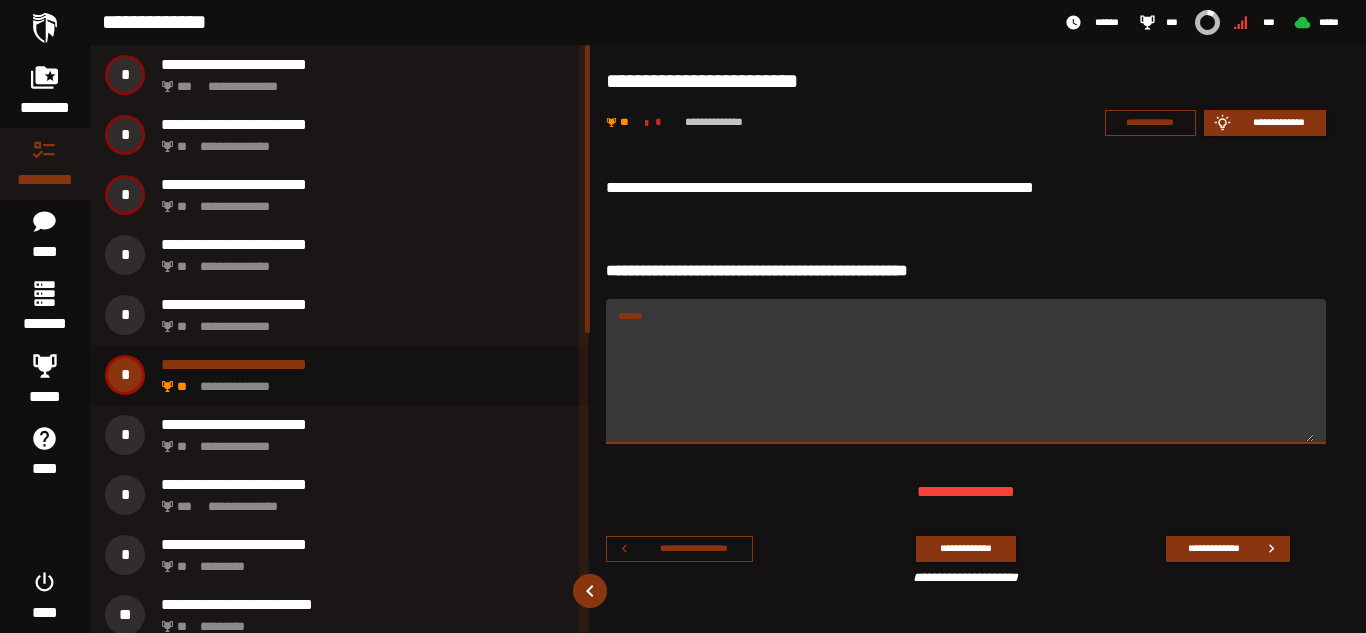 click on "******" at bounding box center (966, 383) 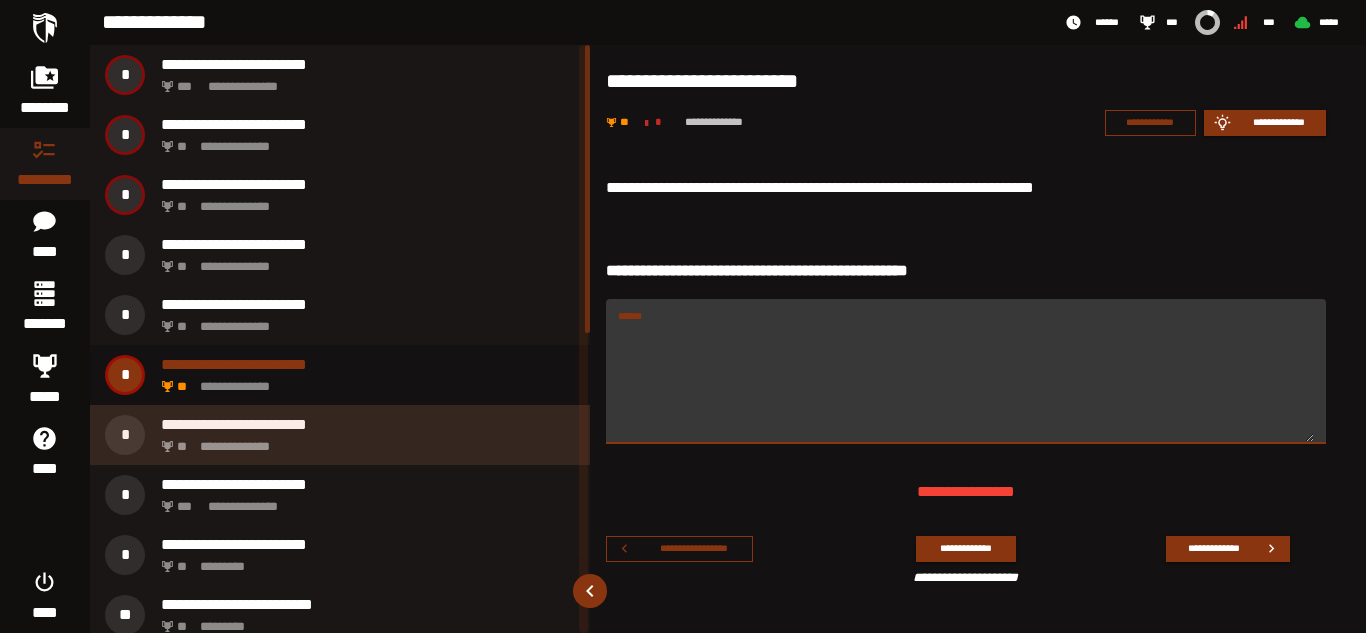 type 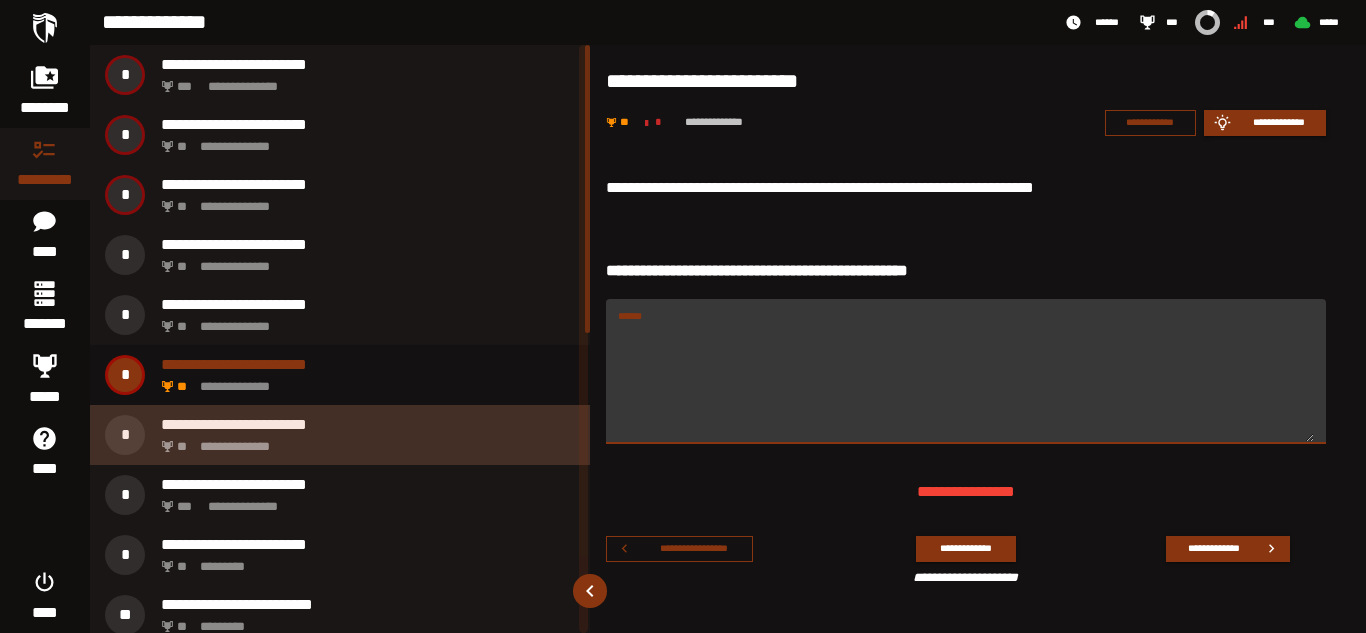 click on "**********" at bounding box center [368, 424] 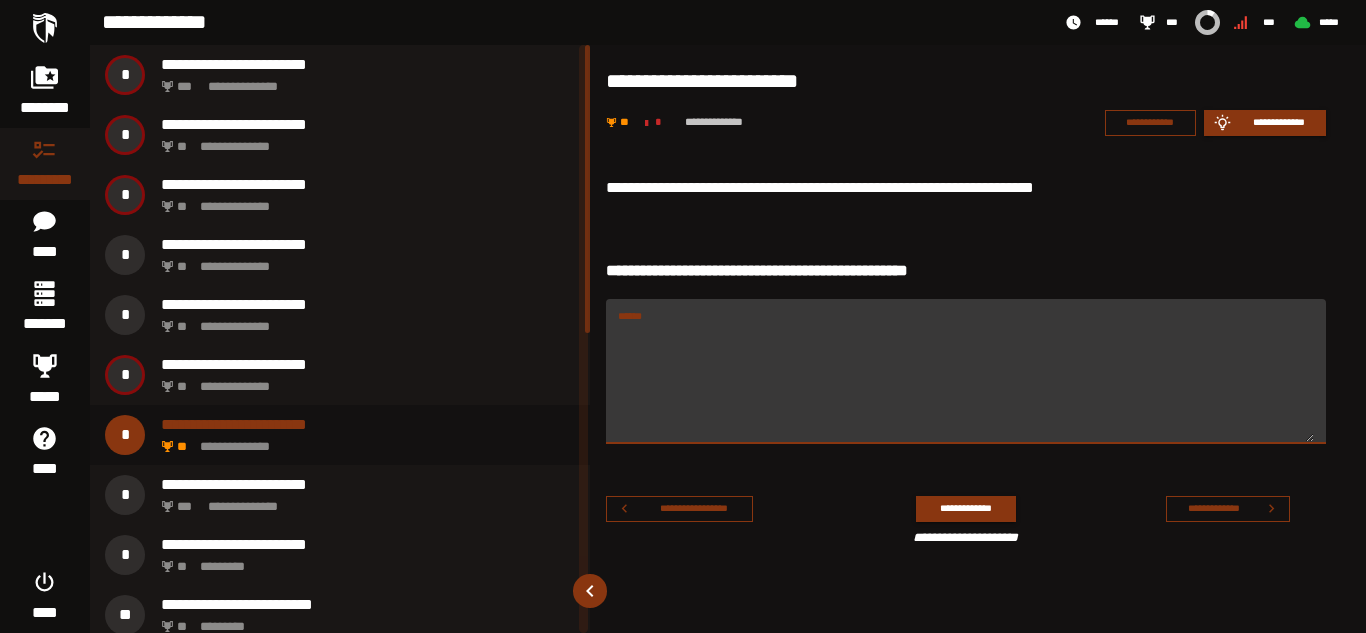 click on "******" at bounding box center [966, 383] 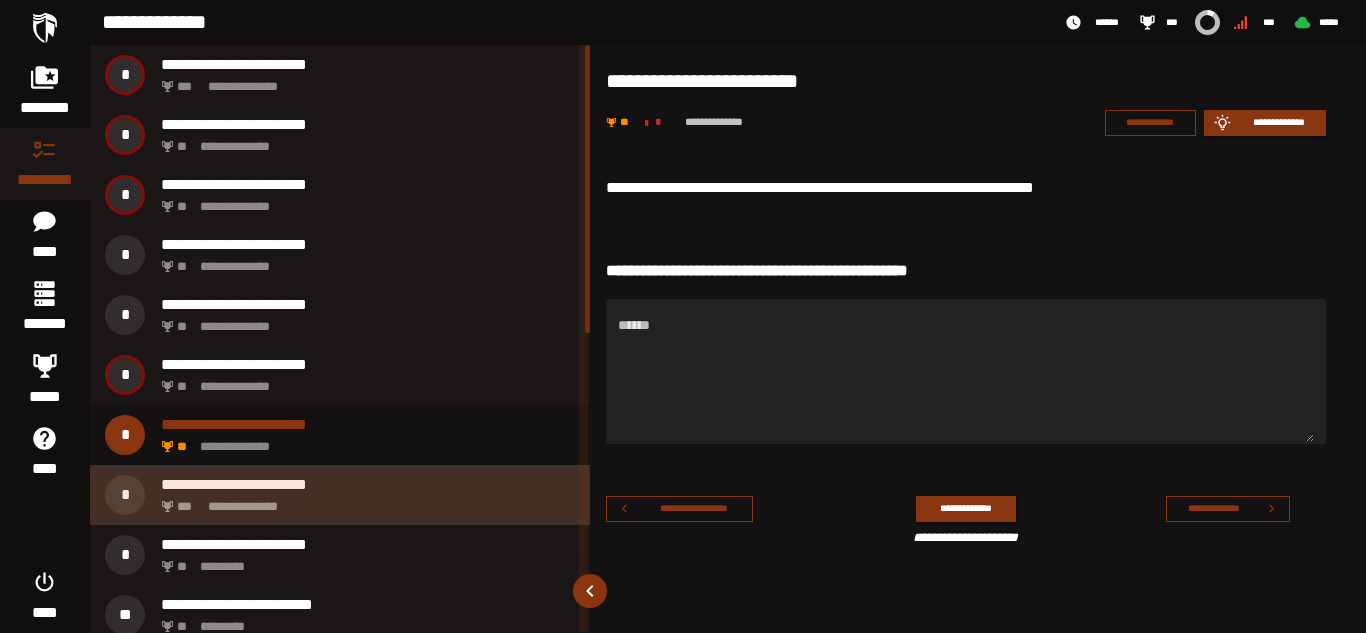 click on "**********" 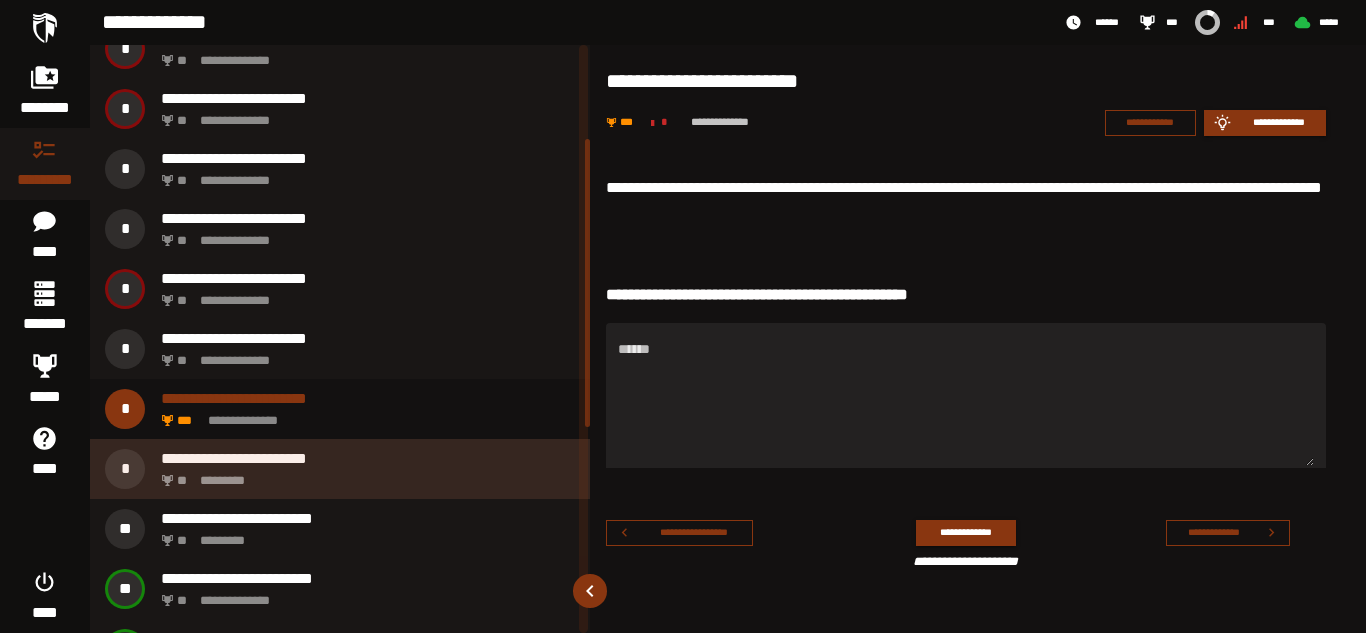scroll, scrollTop: 200, scrollLeft: 0, axis: vertical 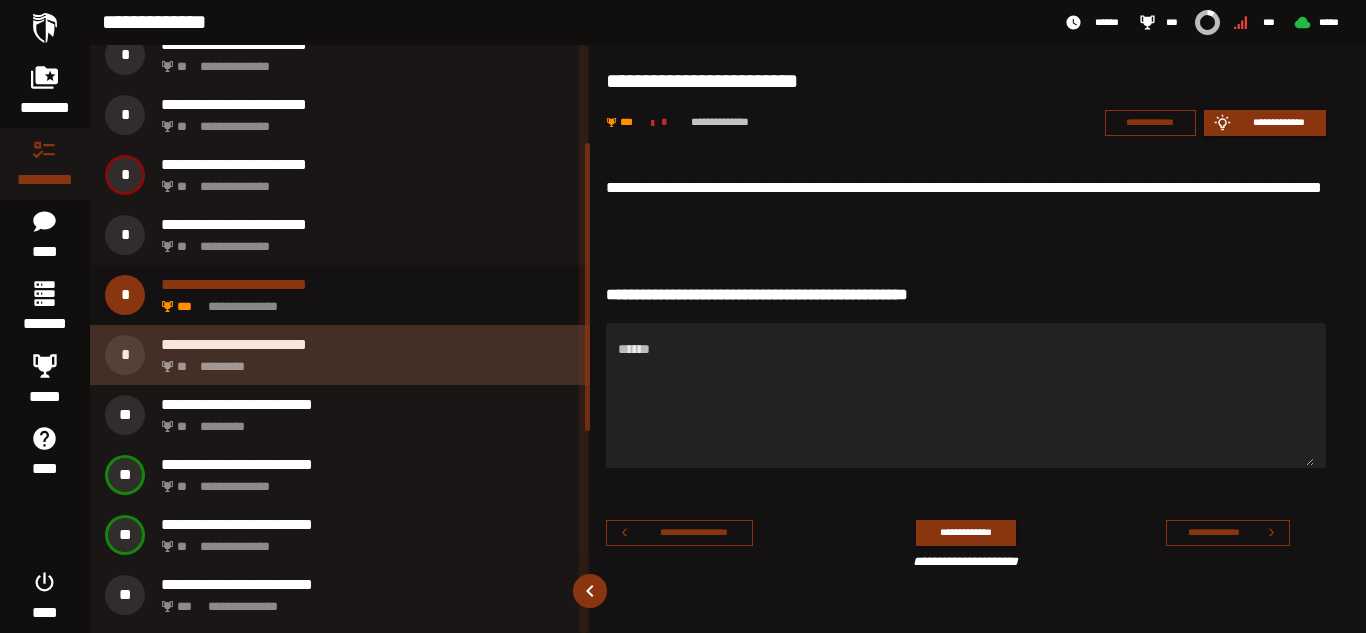 click on "** *********" at bounding box center [364, 361] 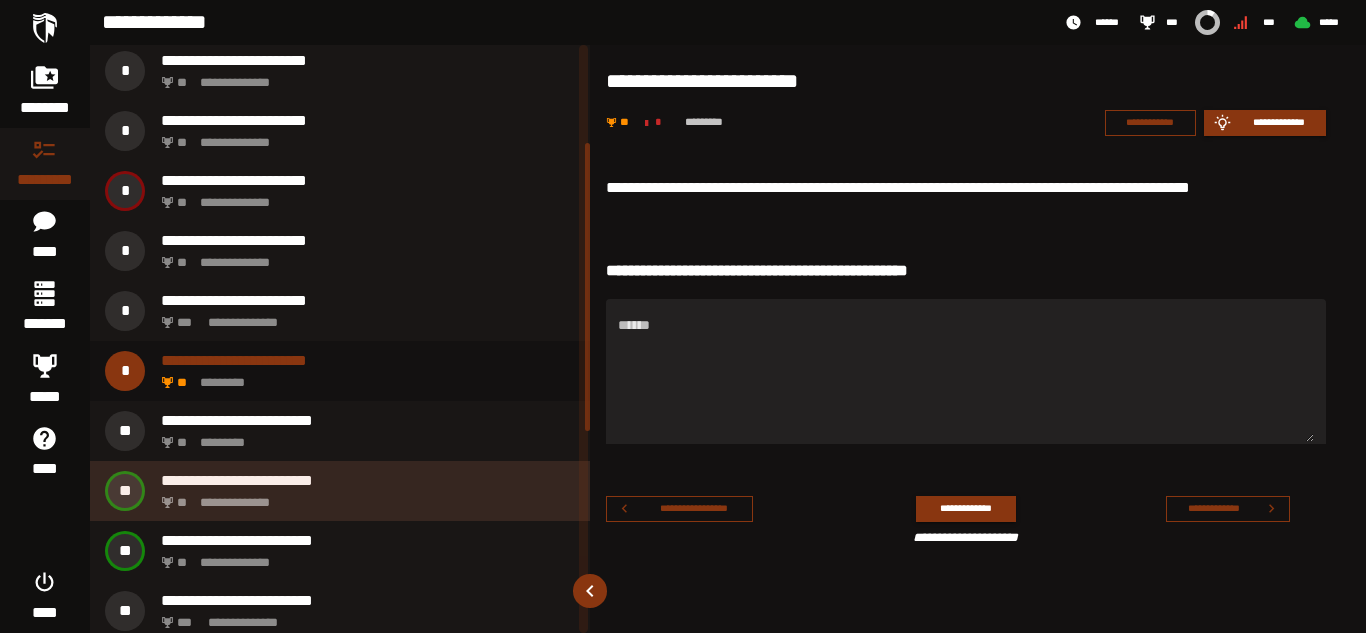 scroll, scrollTop: 200, scrollLeft: 0, axis: vertical 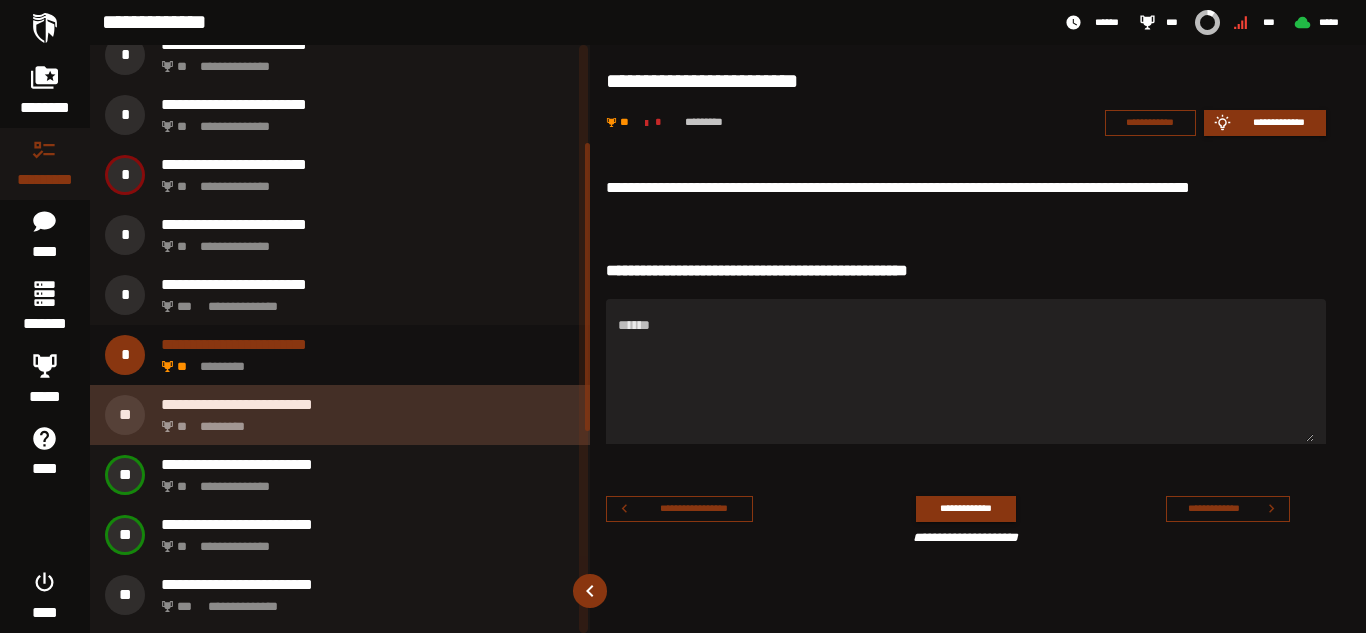 click on "** *********" at bounding box center [364, 421] 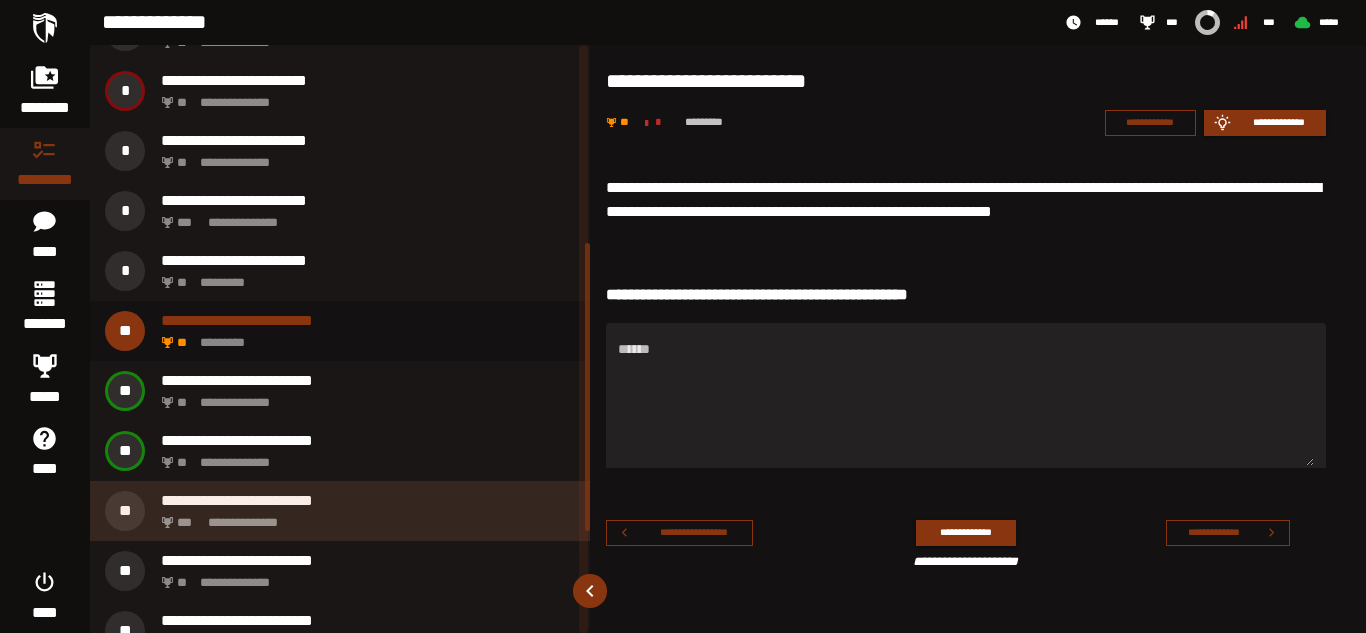 scroll, scrollTop: 412, scrollLeft: 0, axis: vertical 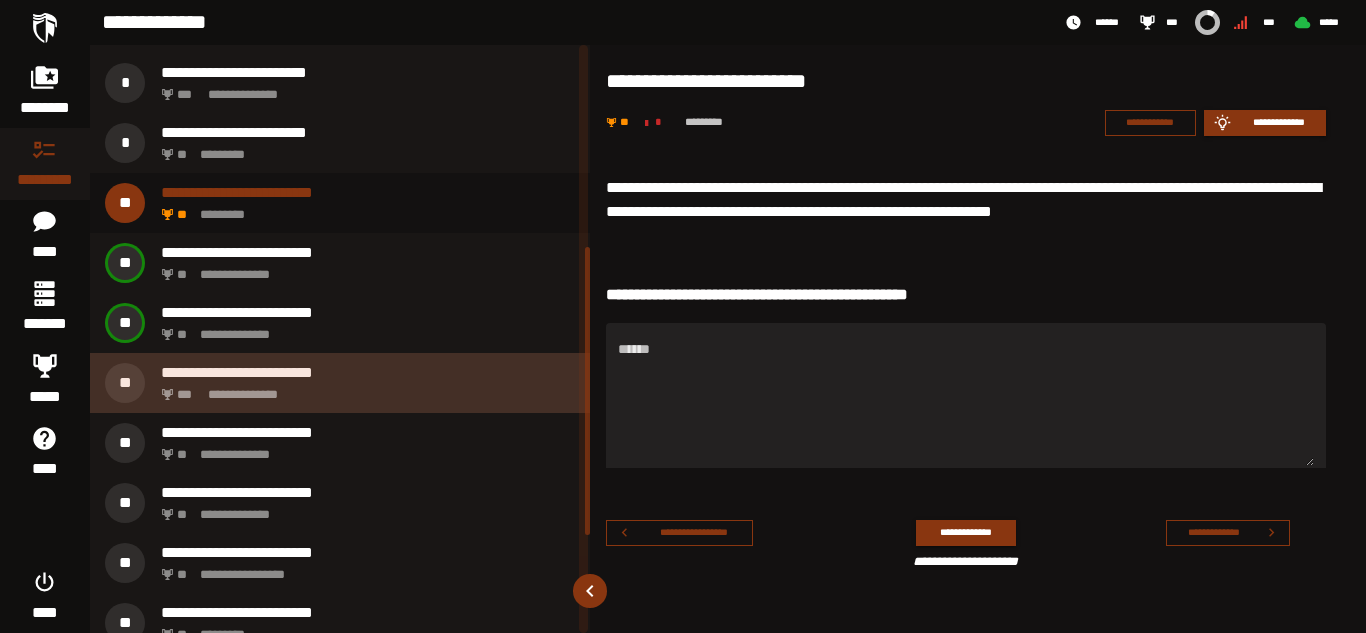 click on "**********" 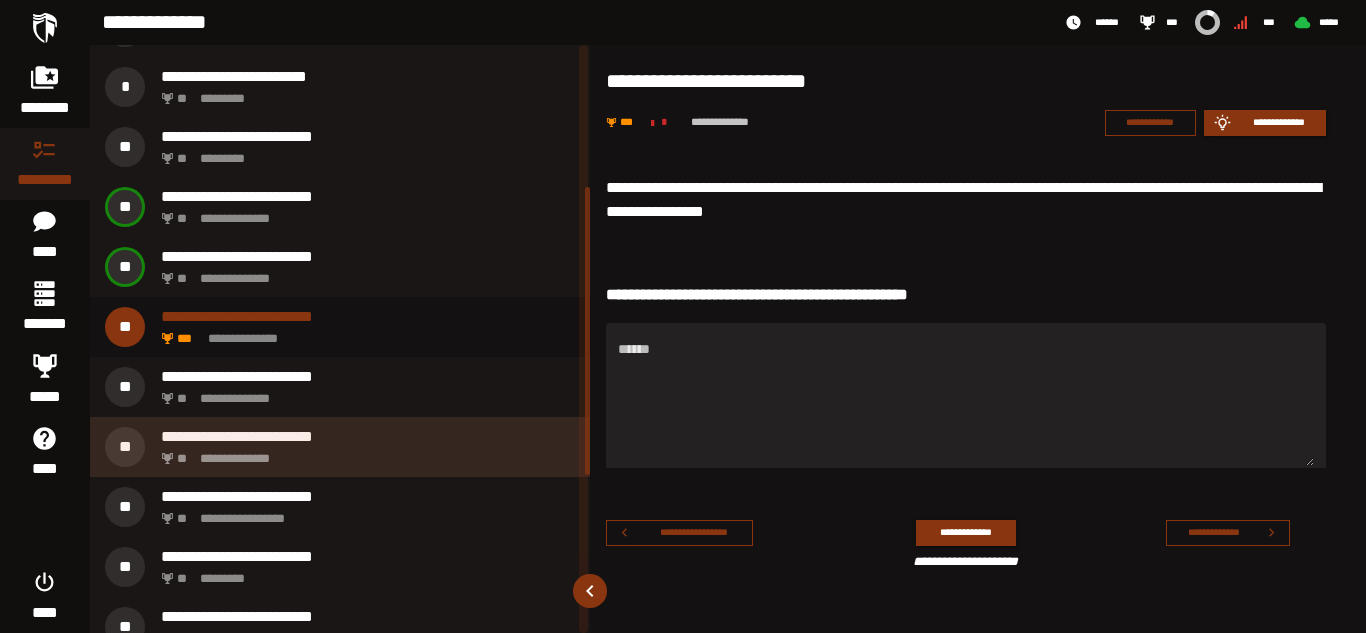 scroll, scrollTop: 492, scrollLeft: 0, axis: vertical 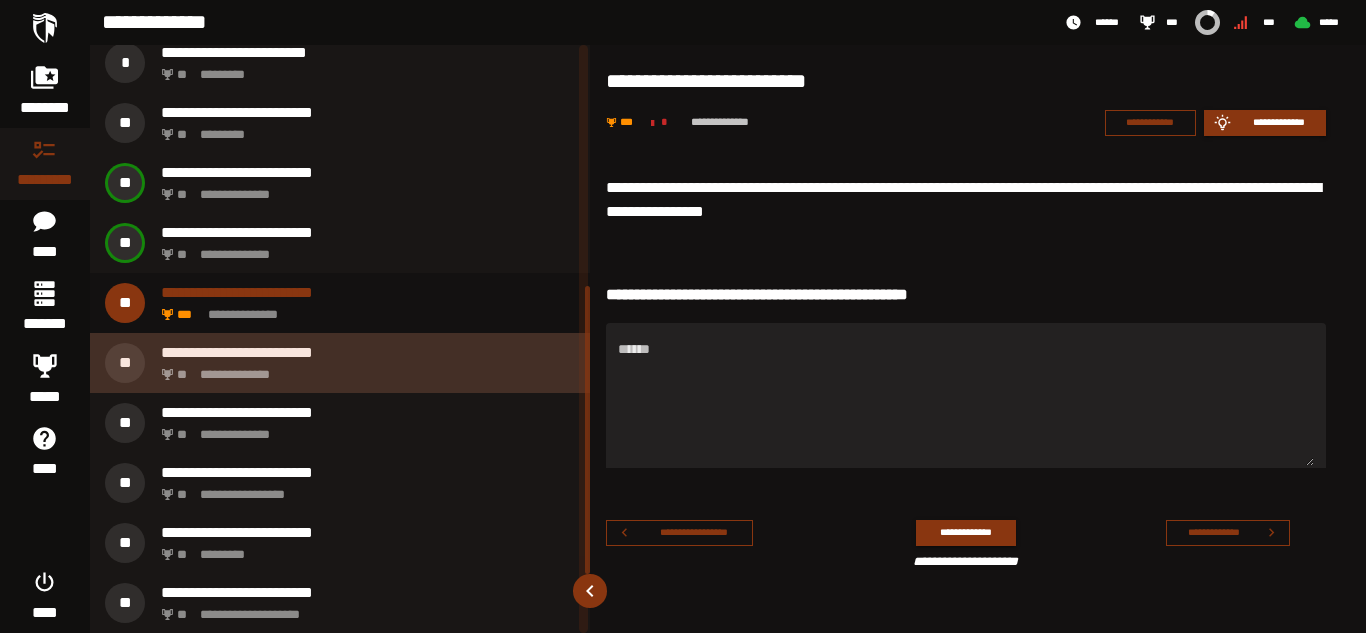 click on "**********" at bounding box center (364, 369) 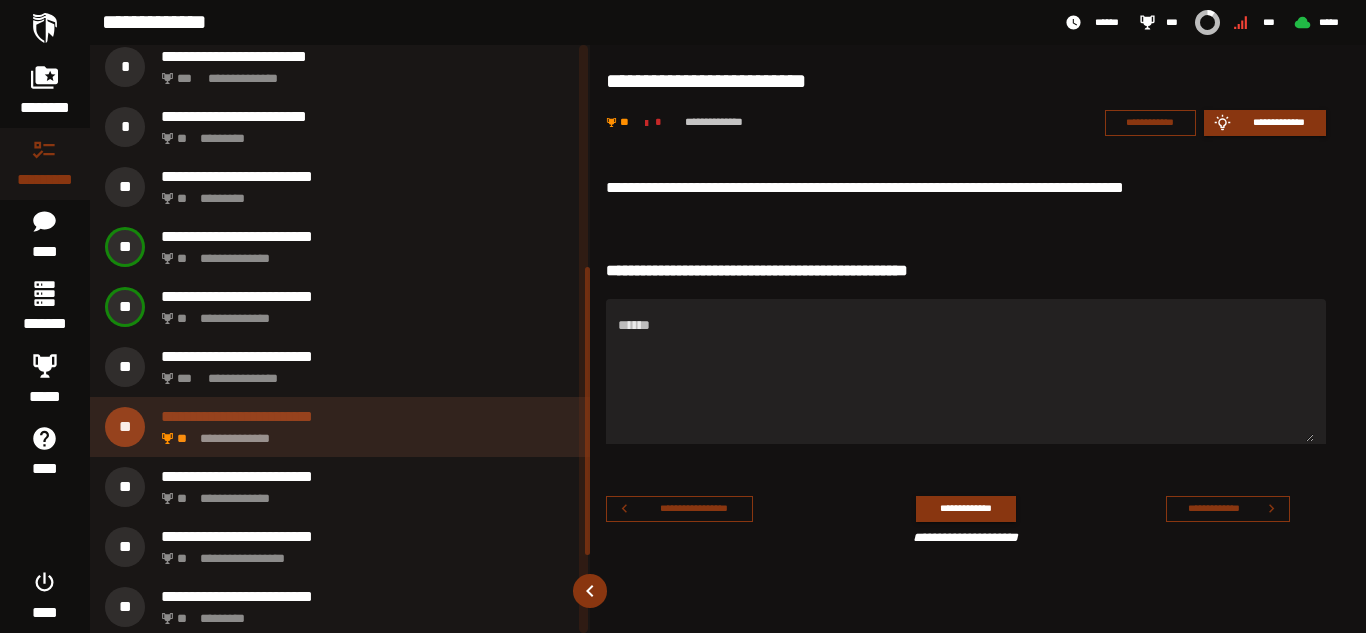 scroll, scrollTop: 452, scrollLeft: 0, axis: vertical 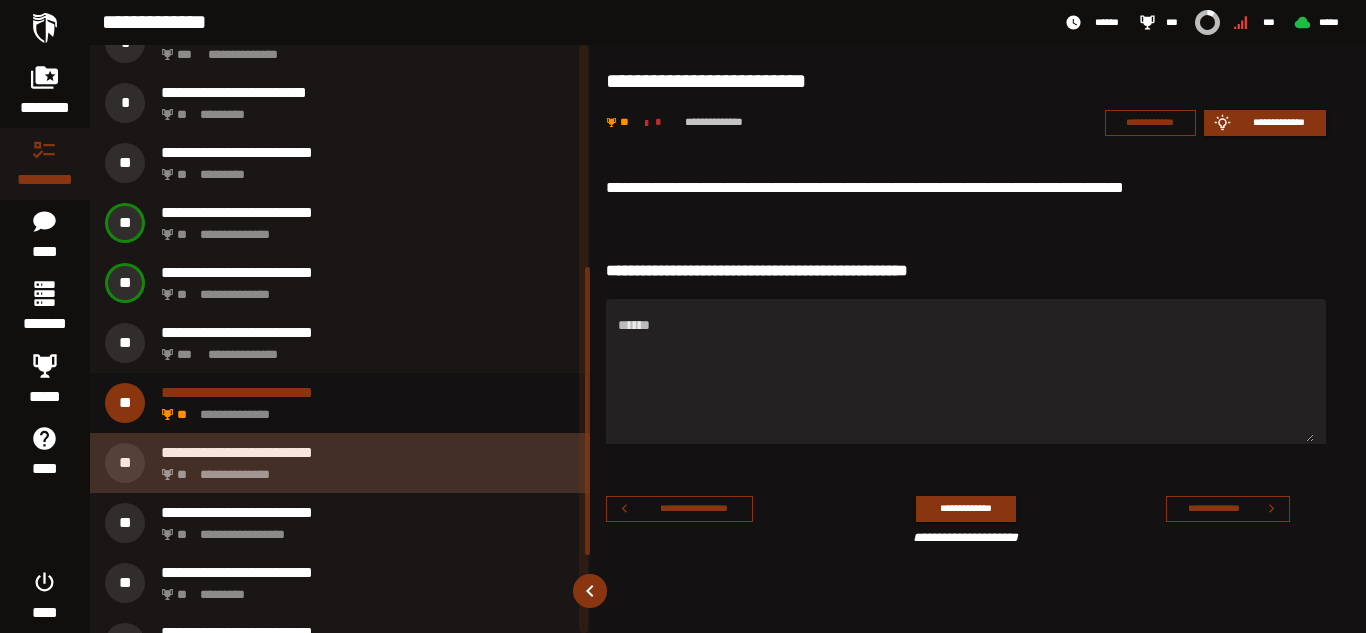 click on "**********" at bounding box center [368, 452] 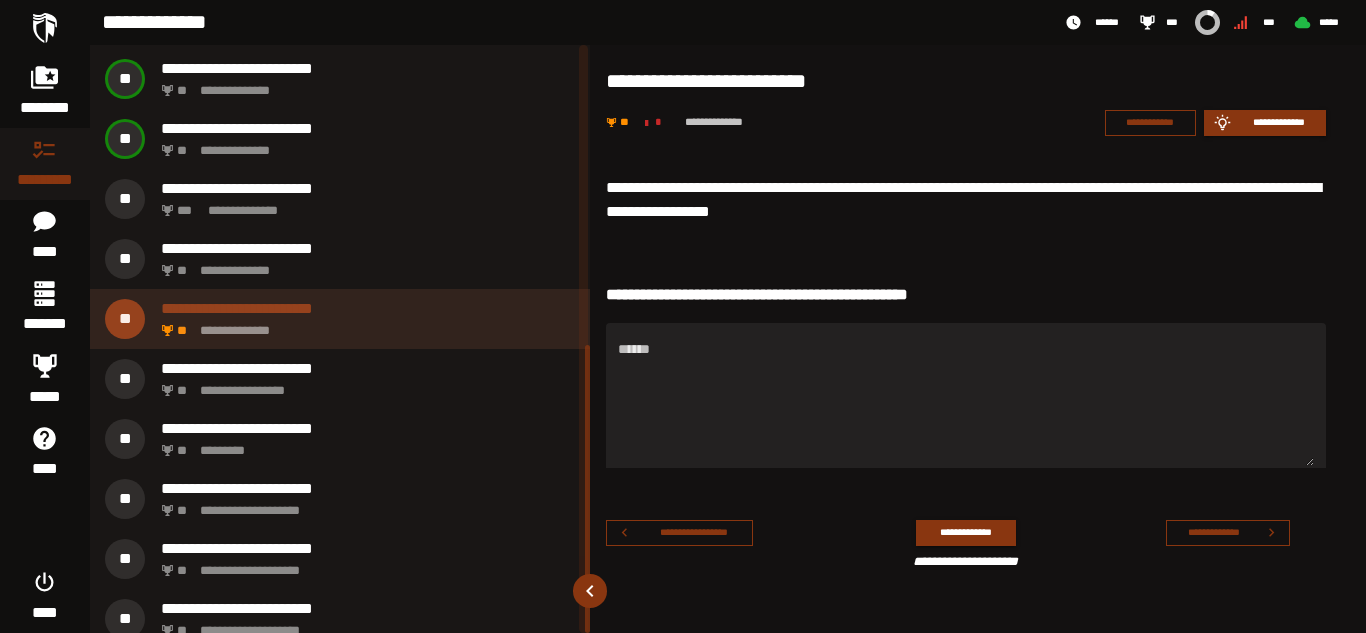 scroll, scrollTop: 612, scrollLeft: 0, axis: vertical 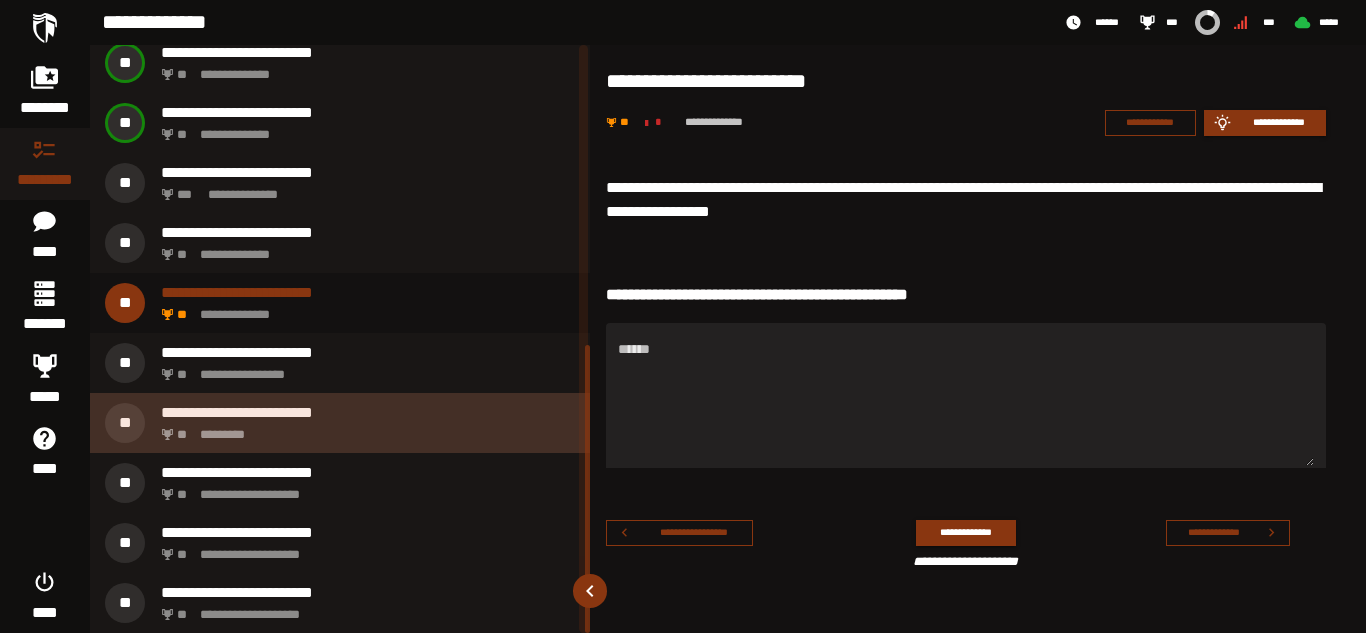 click on "*********" 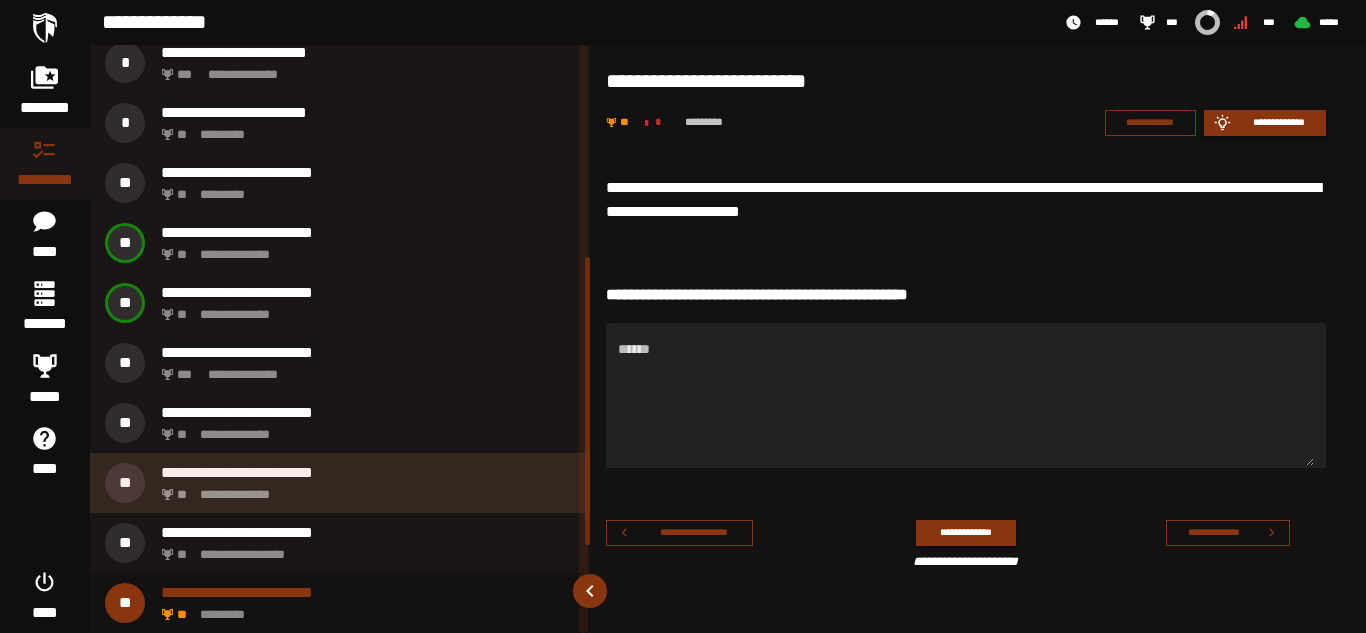scroll, scrollTop: 612, scrollLeft: 0, axis: vertical 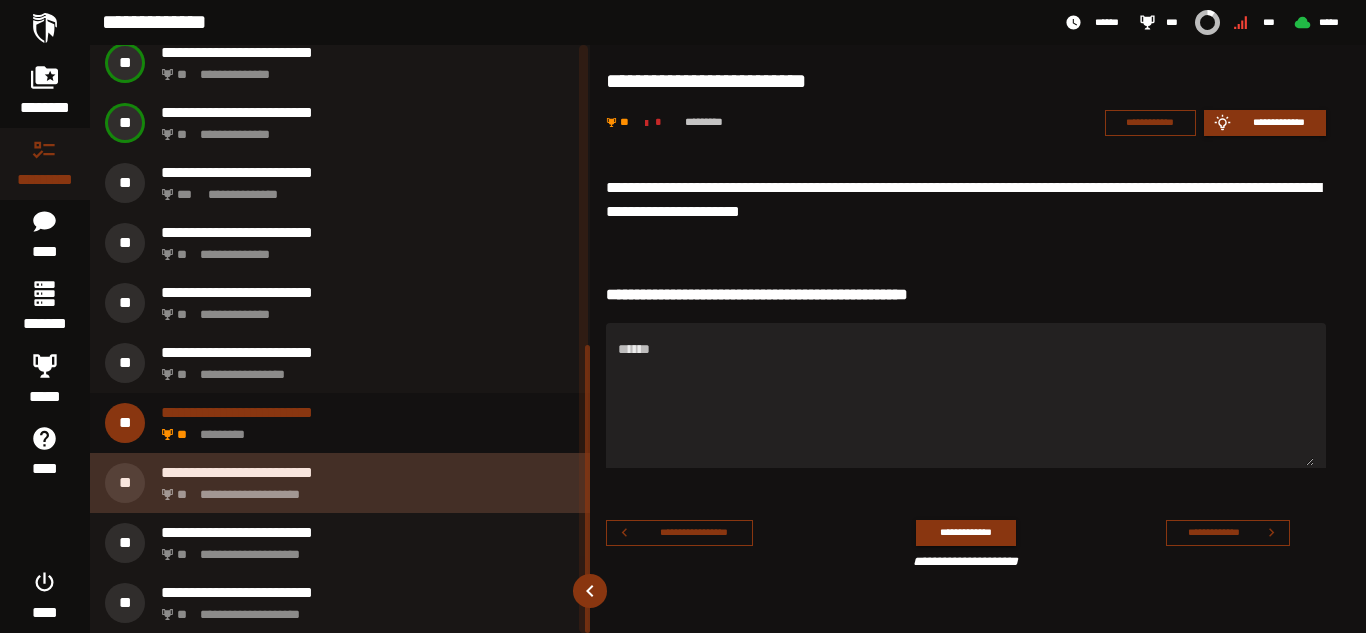 click on "**********" at bounding box center (364, 489) 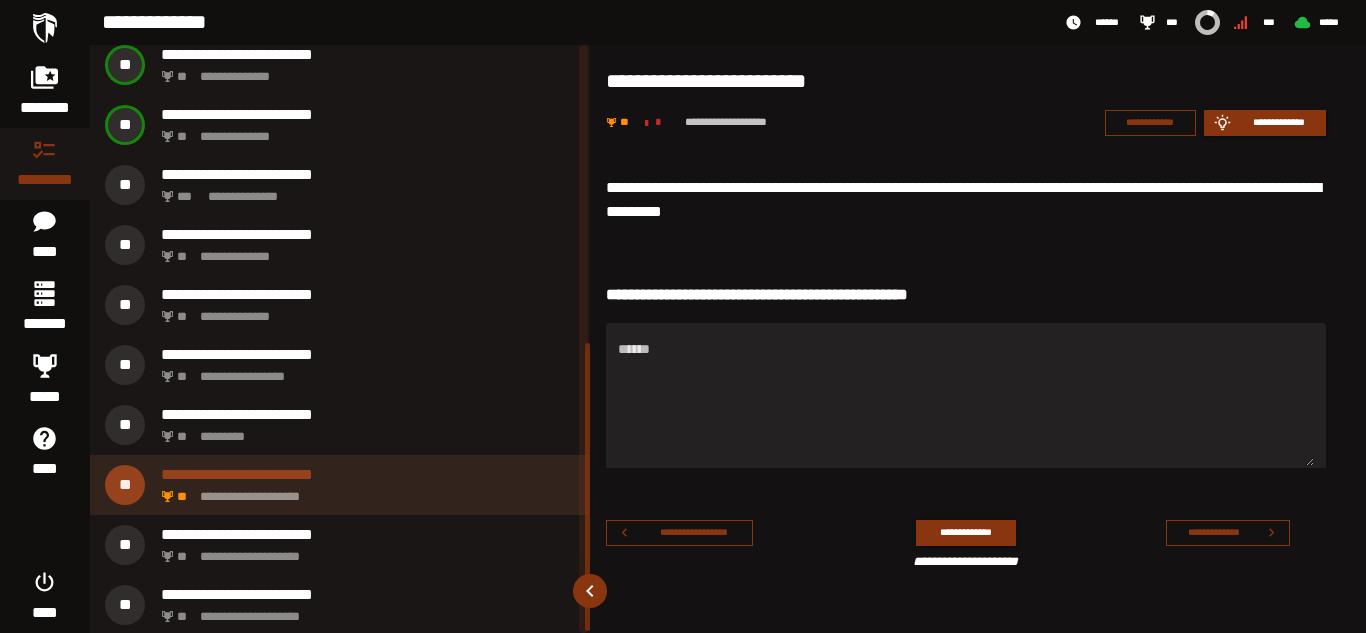 scroll, scrollTop: 612, scrollLeft: 0, axis: vertical 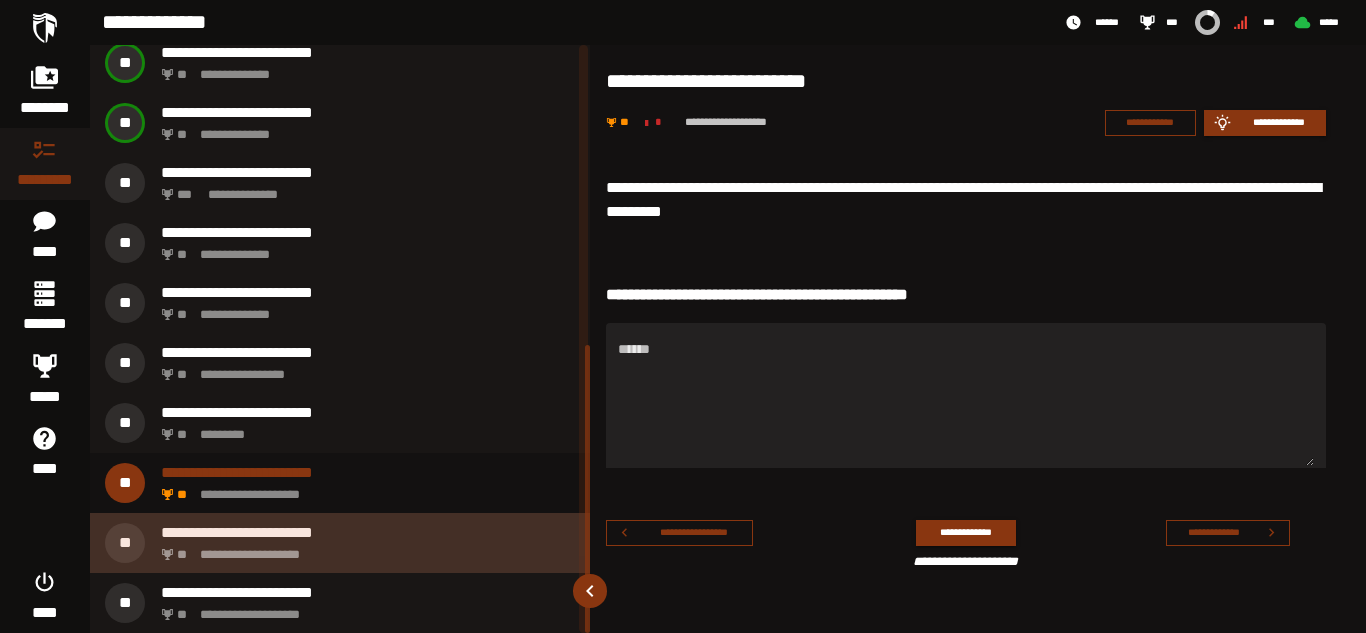 click on "**********" at bounding box center [368, 532] 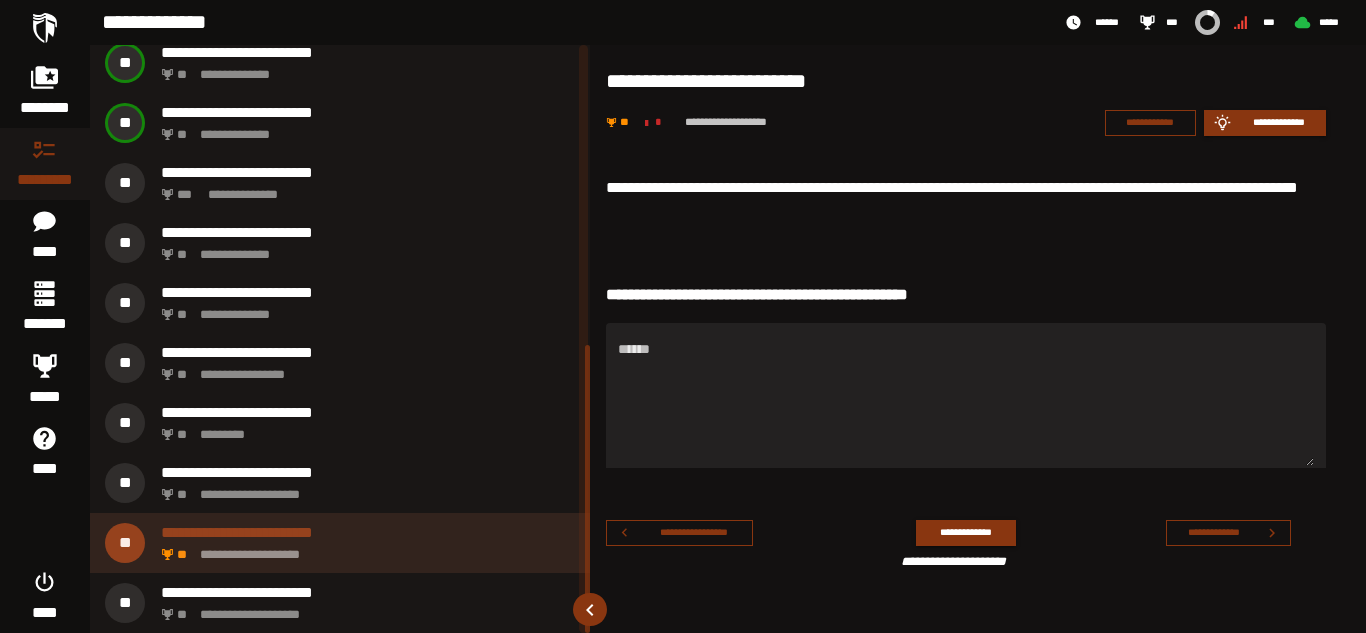 scroll, scrollTop: 552, scrollLeft: 0, axis: vertical 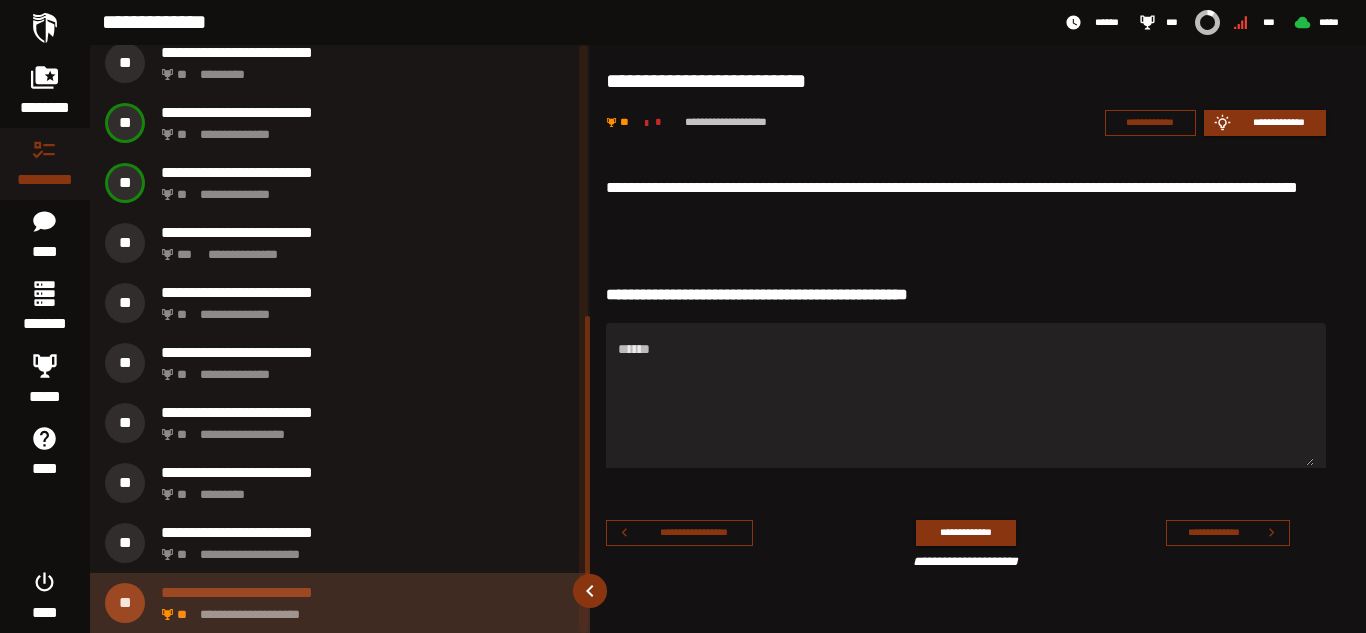 click on "**********" at bounding box center (364, 609) 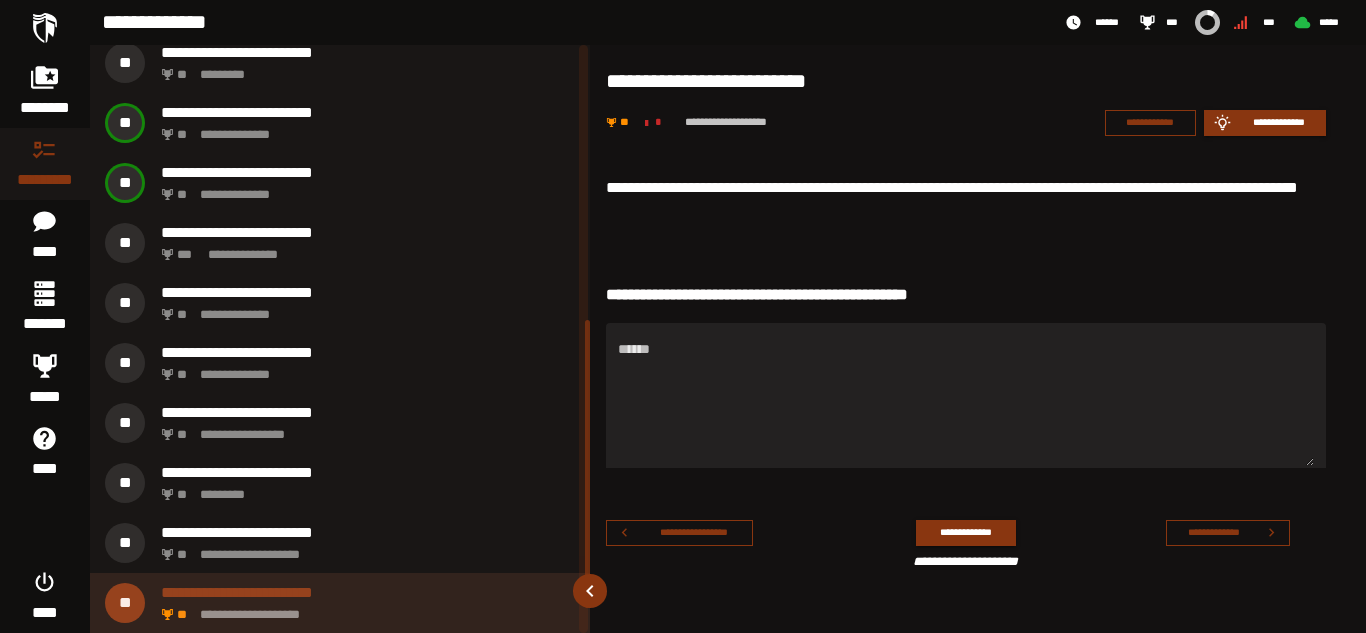 scroll, scrollTop: 612, scrollLeft: 0, axis: vertical 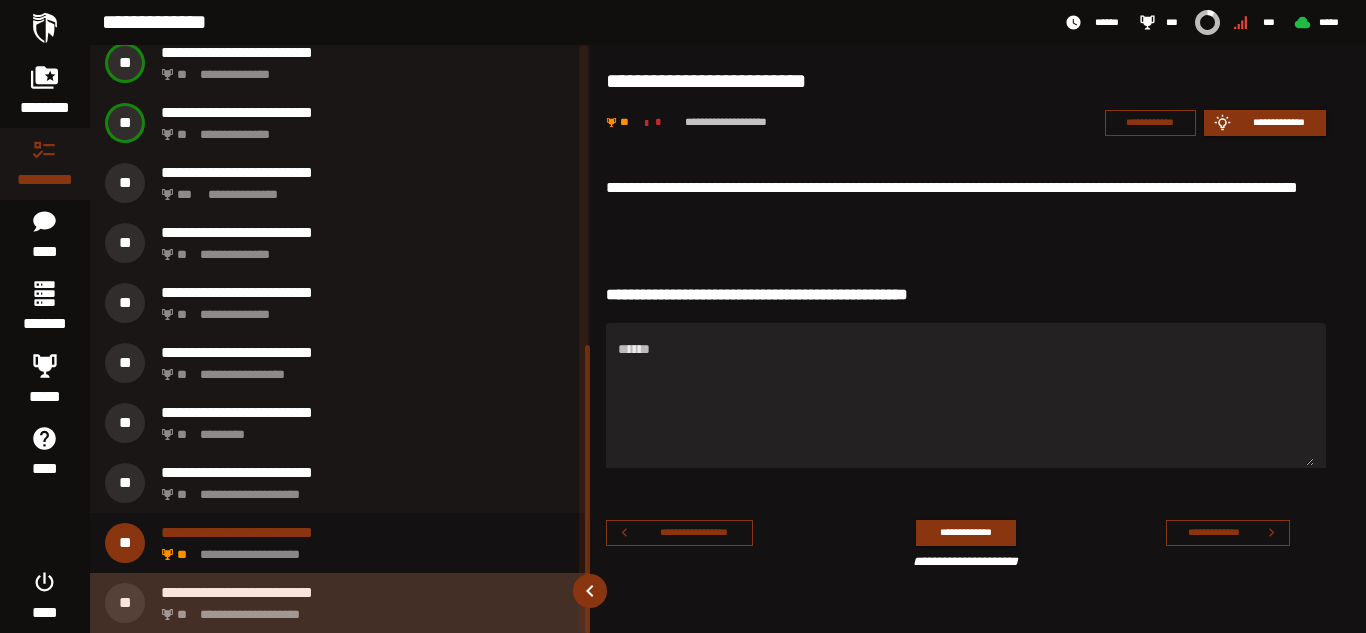click on "**********" at bounding box center (364, 609) 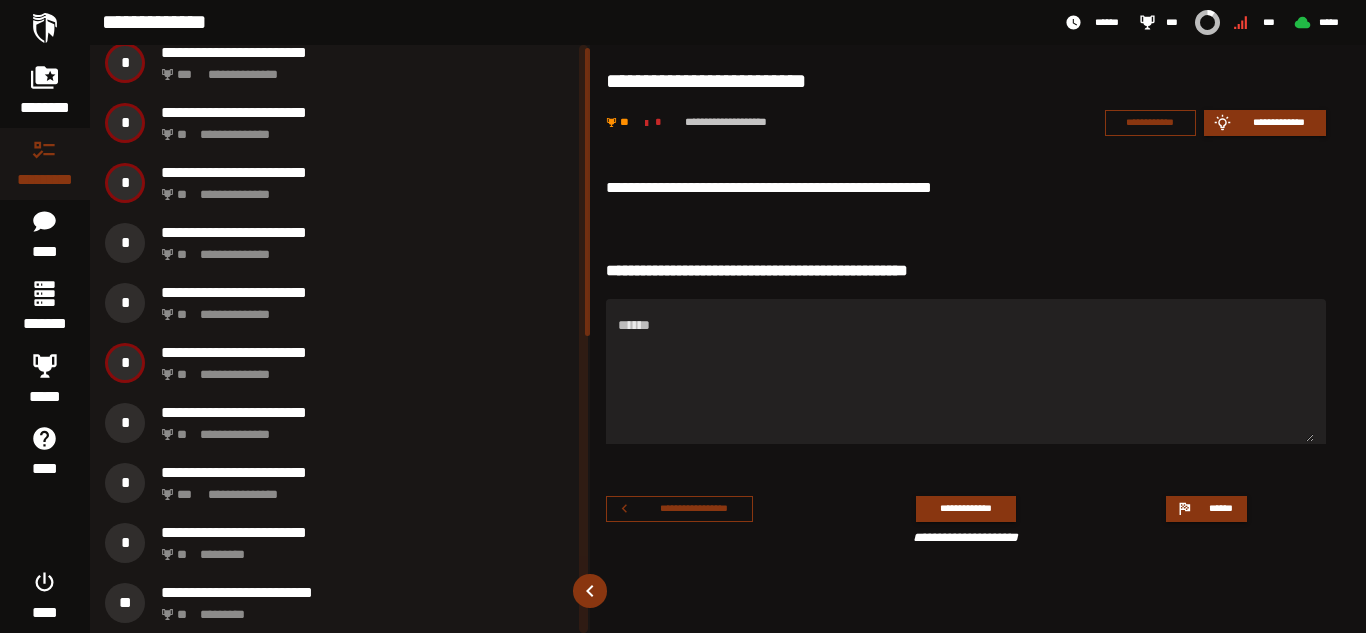 scroll, scrollTop: 0, scrollLeft: 0, axis: both 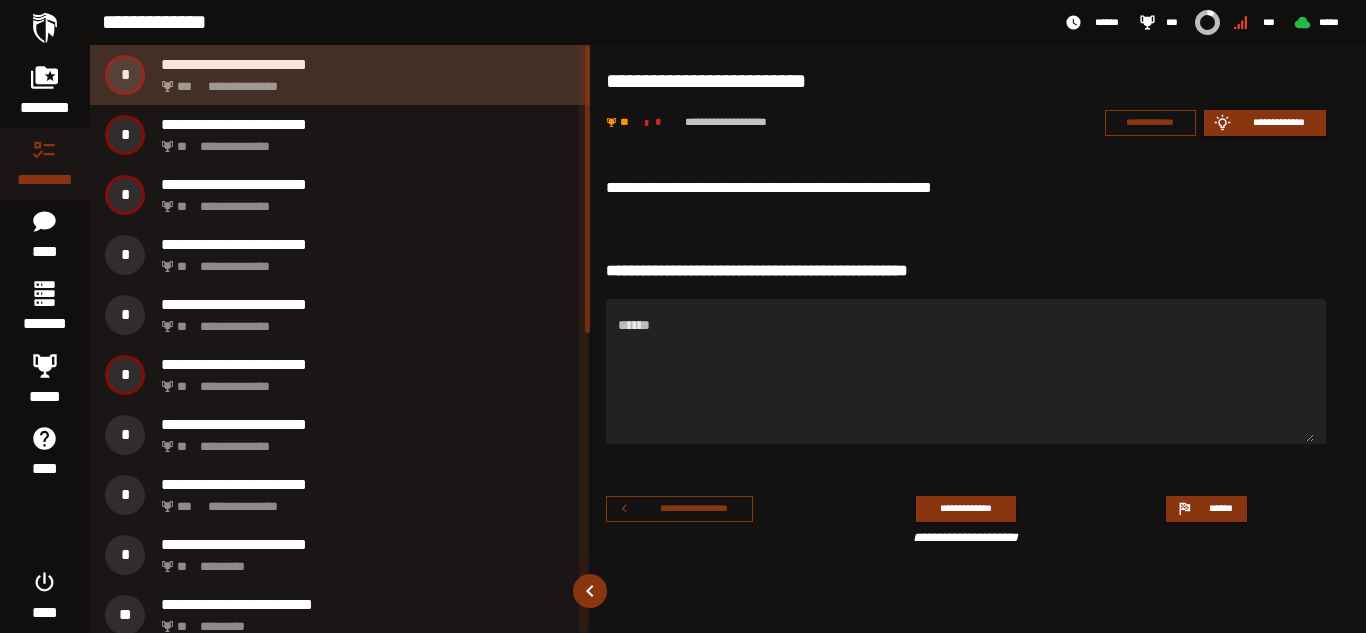 click on "**********" at bounding box center [340, 75] 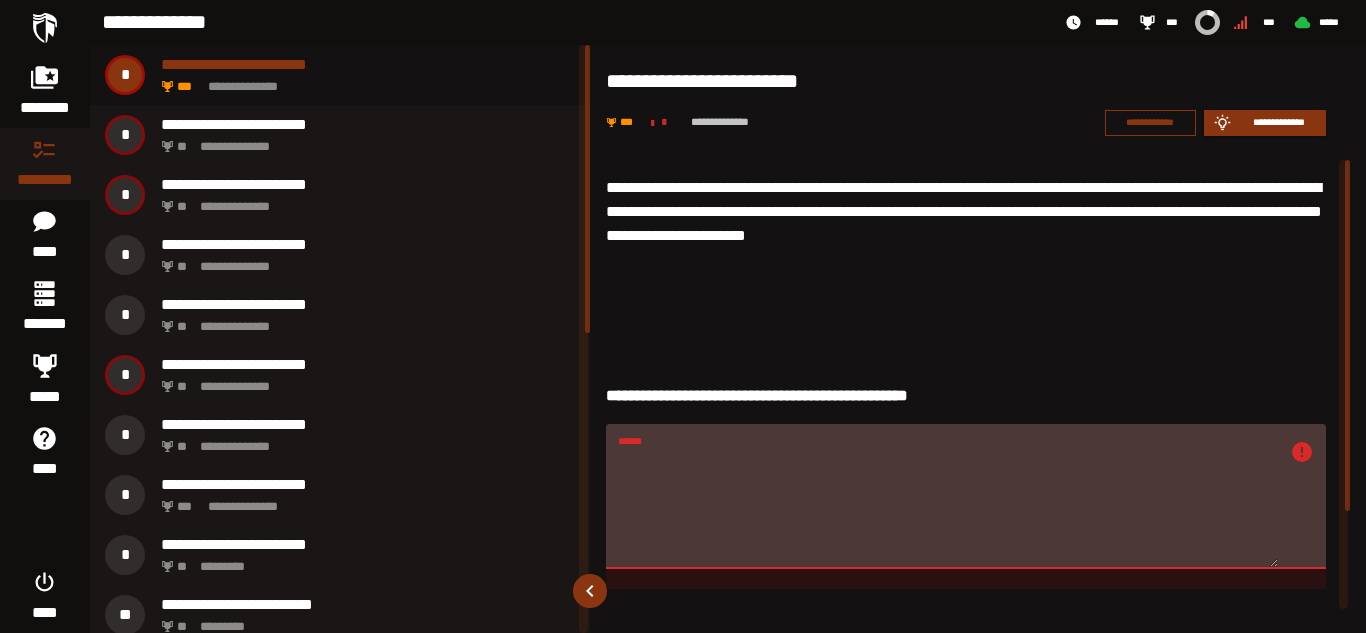 click on "******" at bounding box center [948, 507] 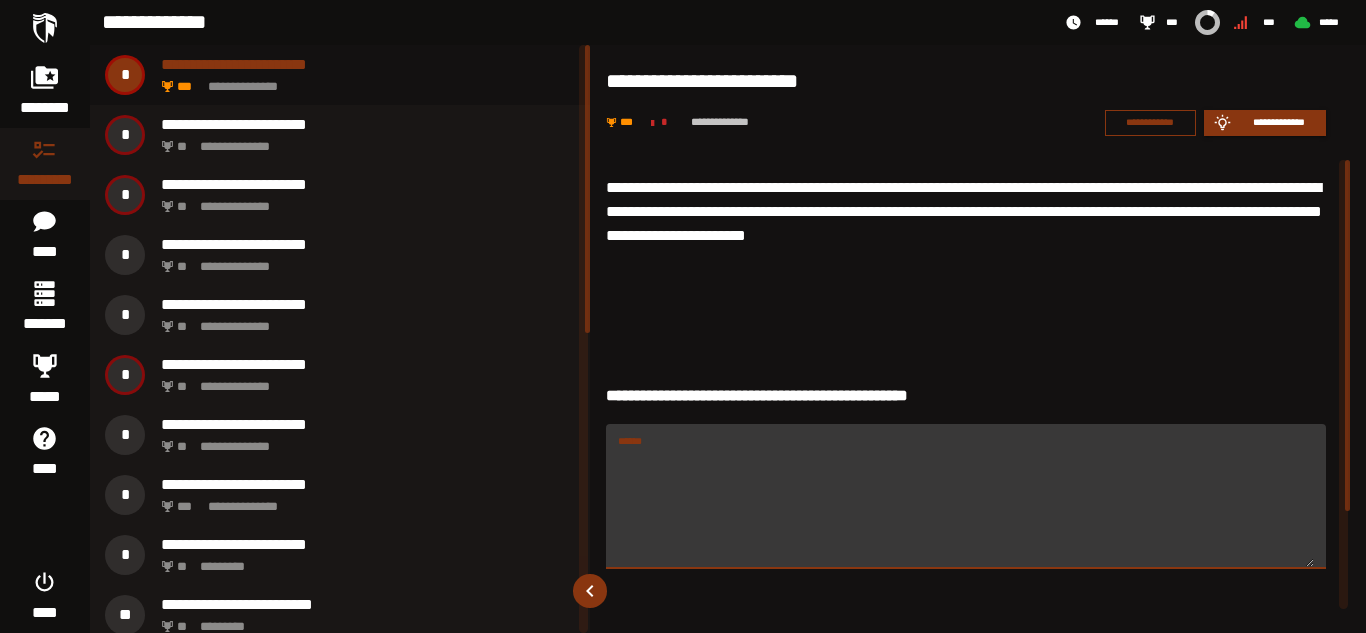 click on "******" at bounding box center (966, 507) 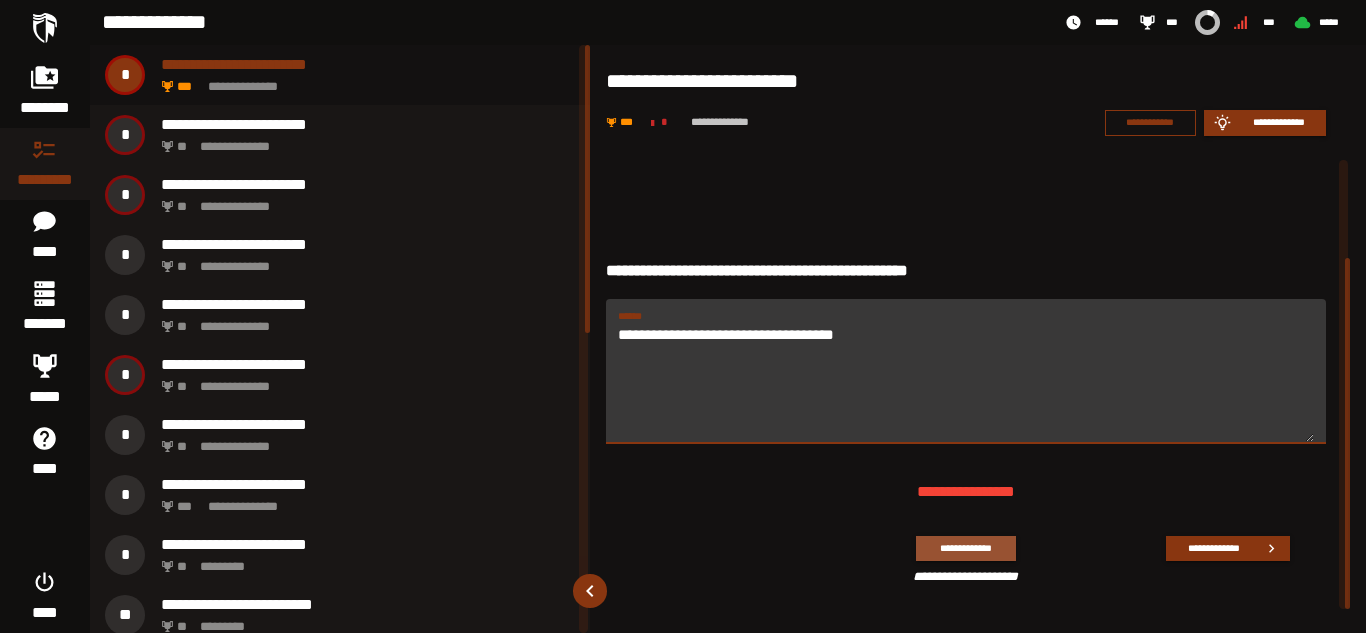 type on "**********" 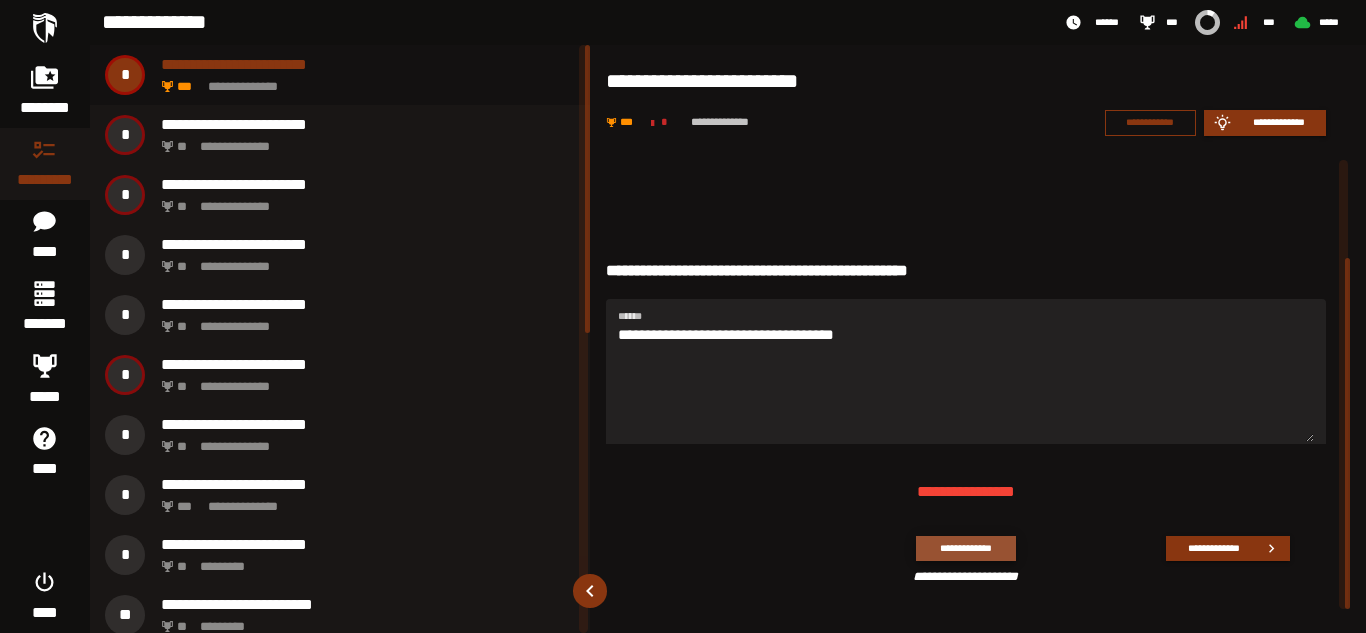 click on "**********" at bounding box center [965, 548] 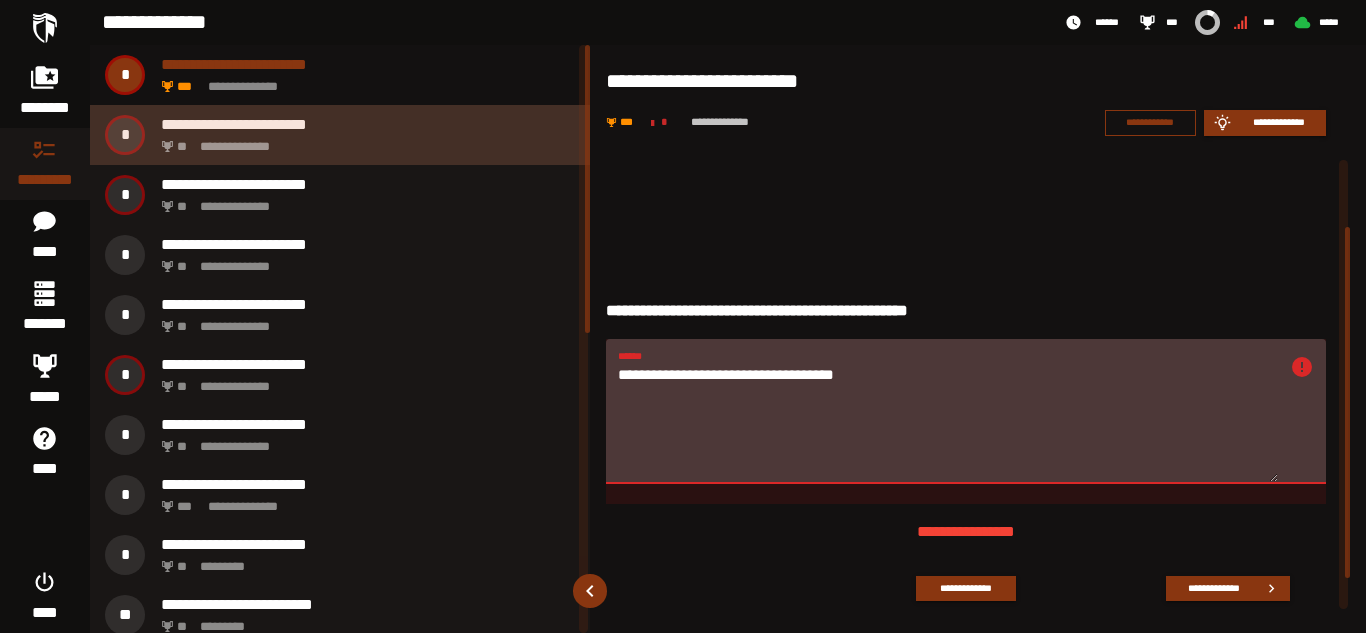 click on "**********" 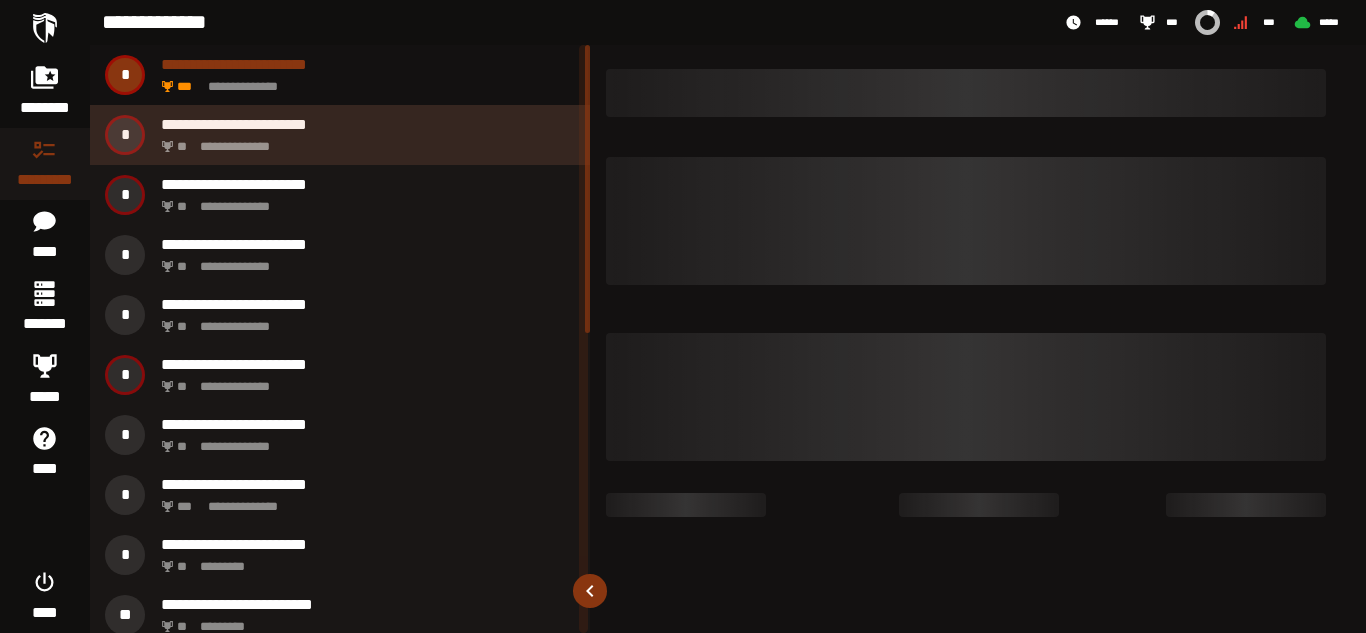 scroll, scrollTop: 0, scrollLeft: 0, axis: both 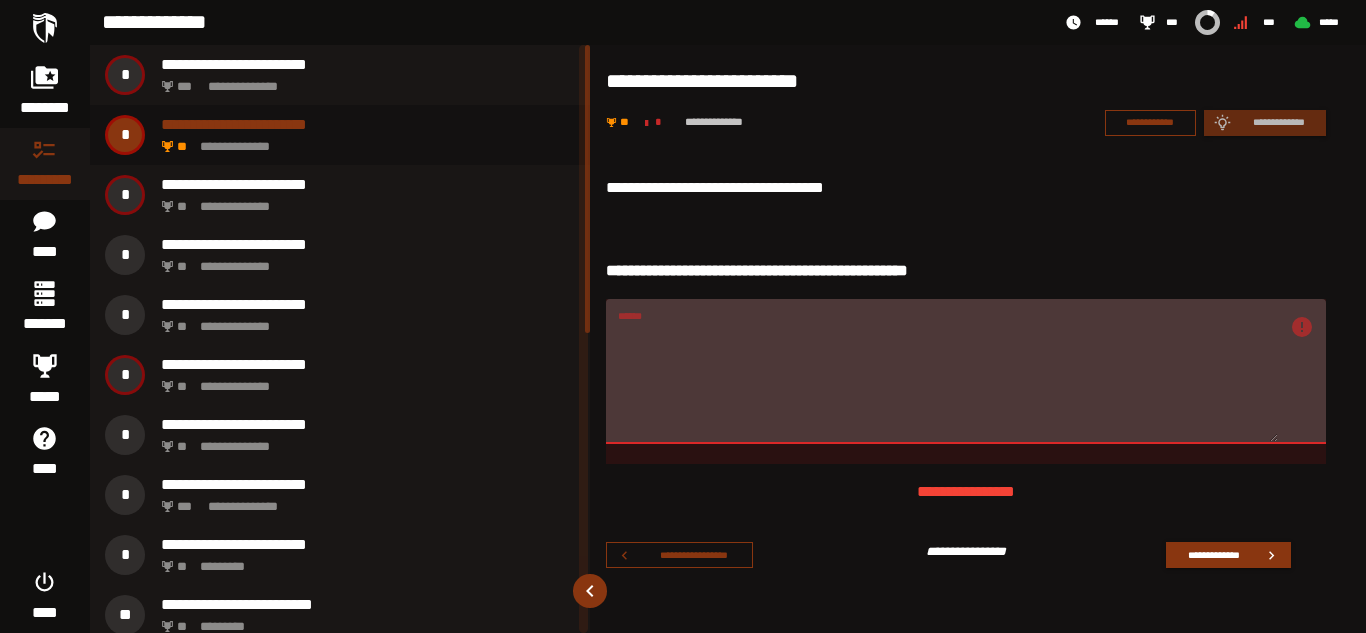 click on "******" at bounding box center (966, 371) 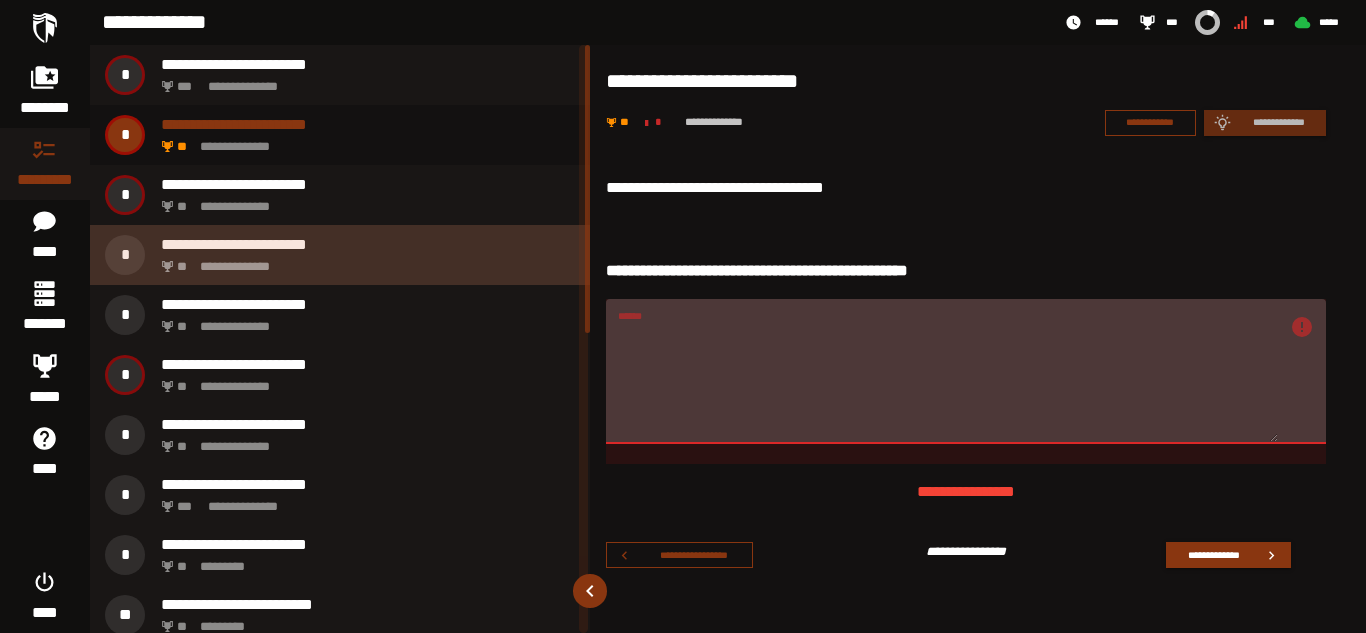 click on "**********" at bounding box center [364, 261] 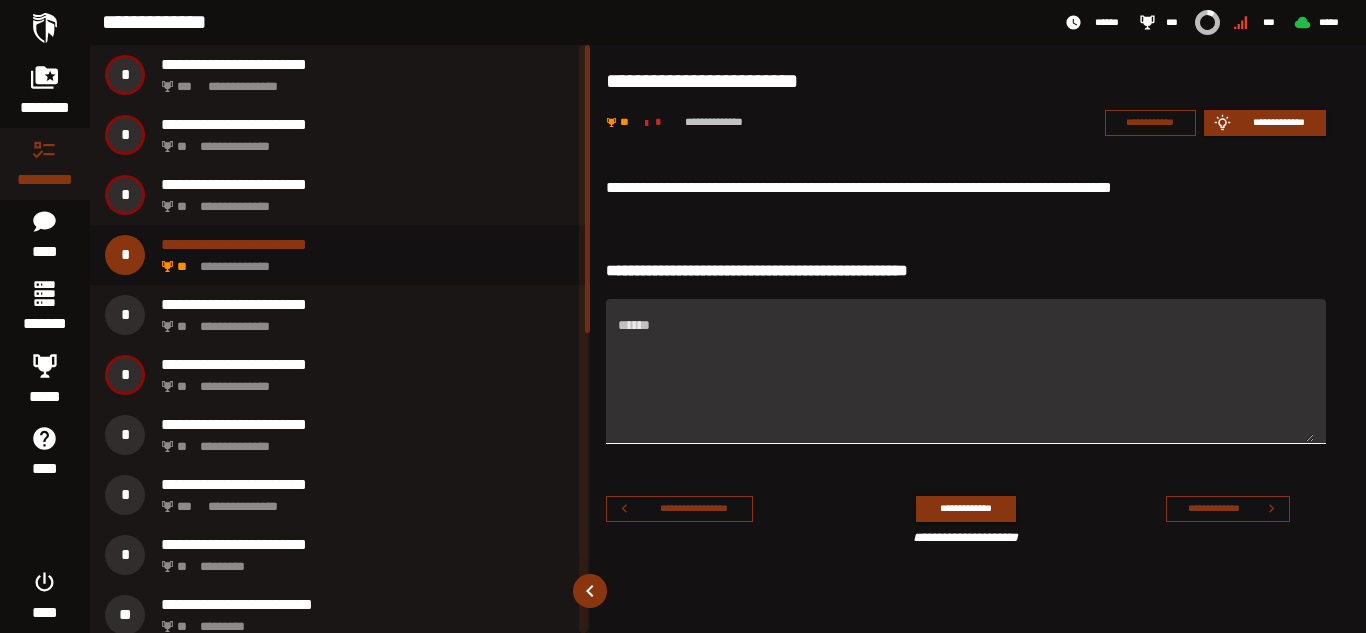click on "******" at bounding box center [966, 383] 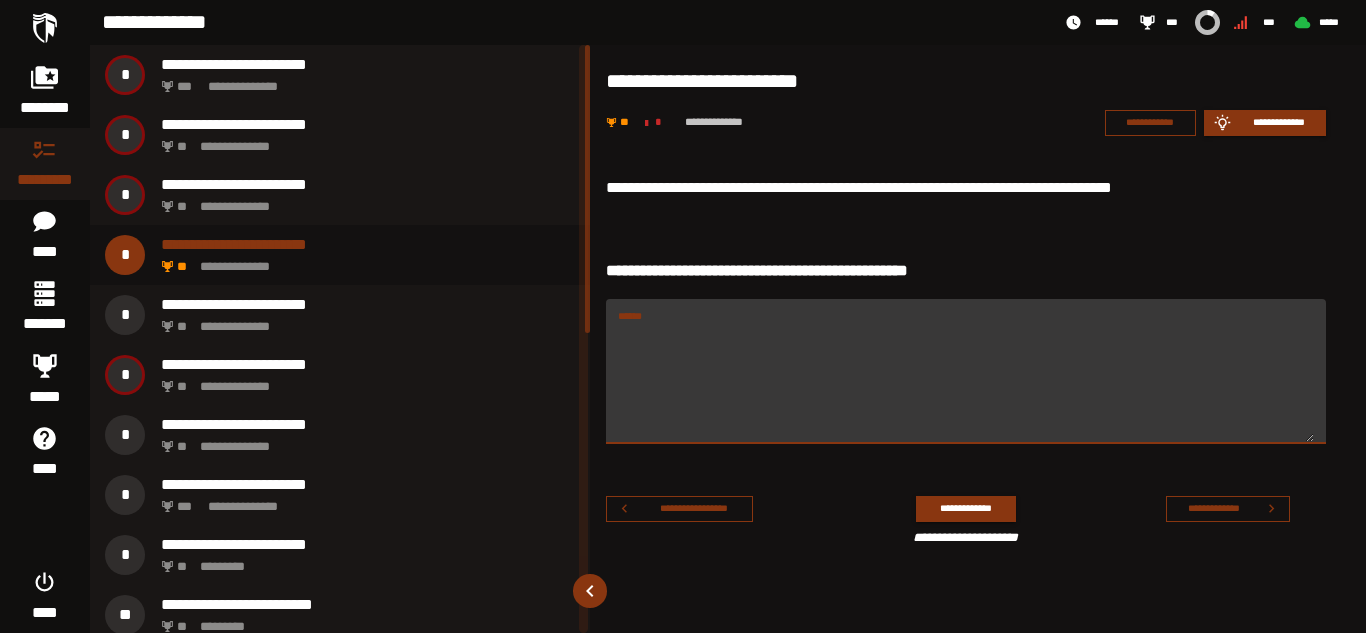 paste on "**********" 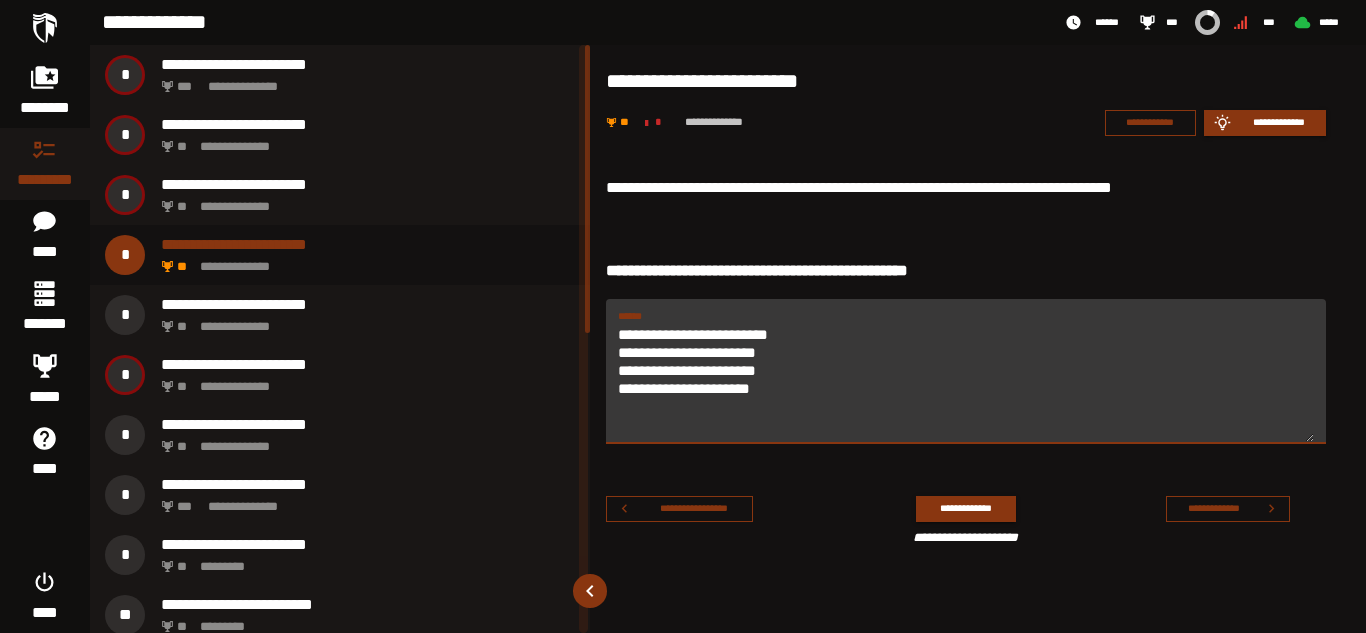 click on "**********" at bounding box center [966, 383] 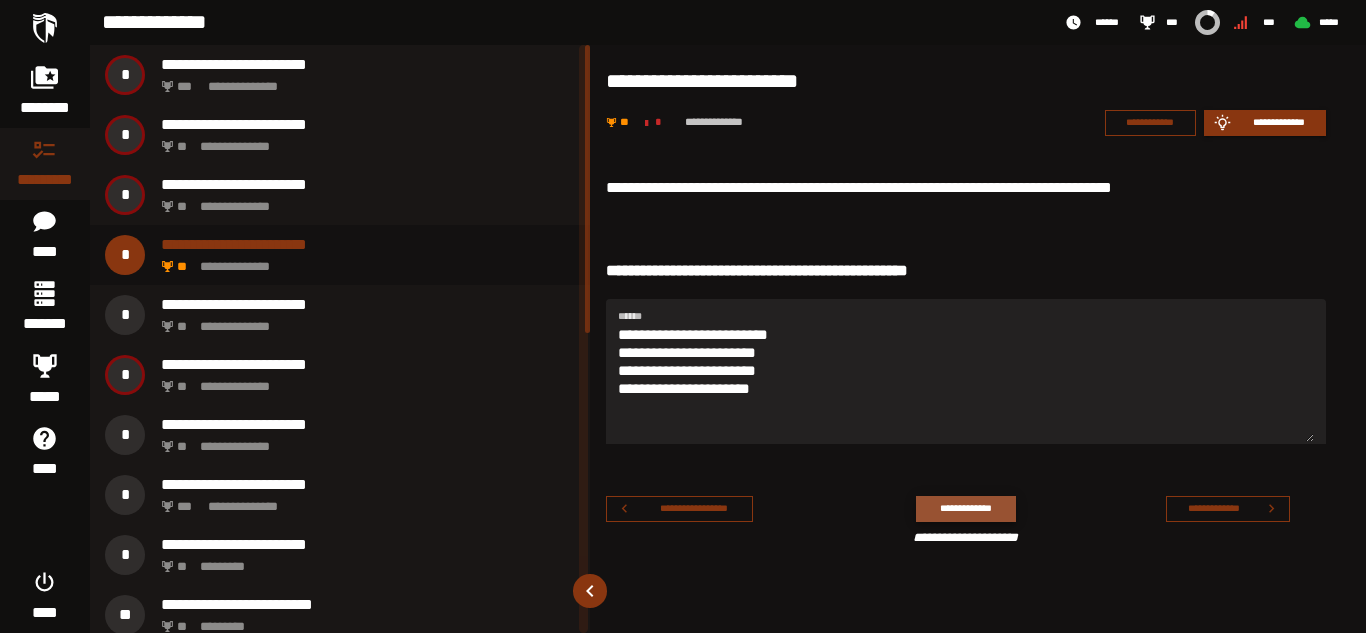 click on "**********" at bounding box center (965, 508) 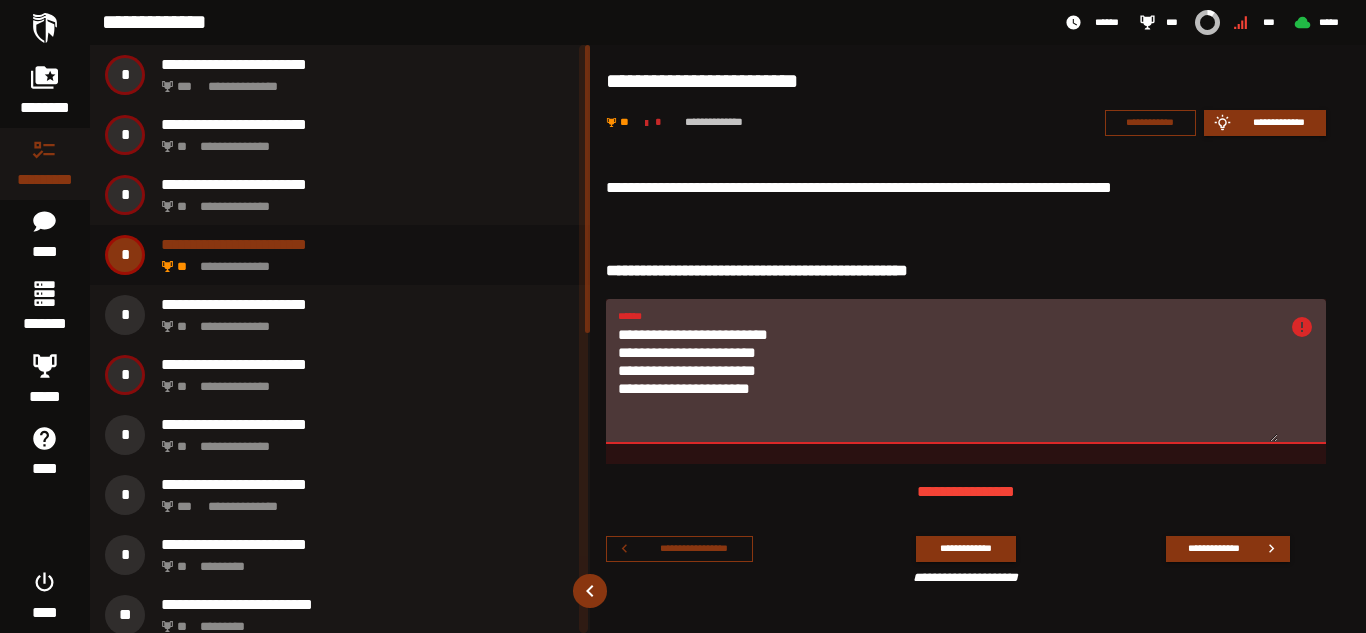 click on "**********" at bounding box center (948, 371) 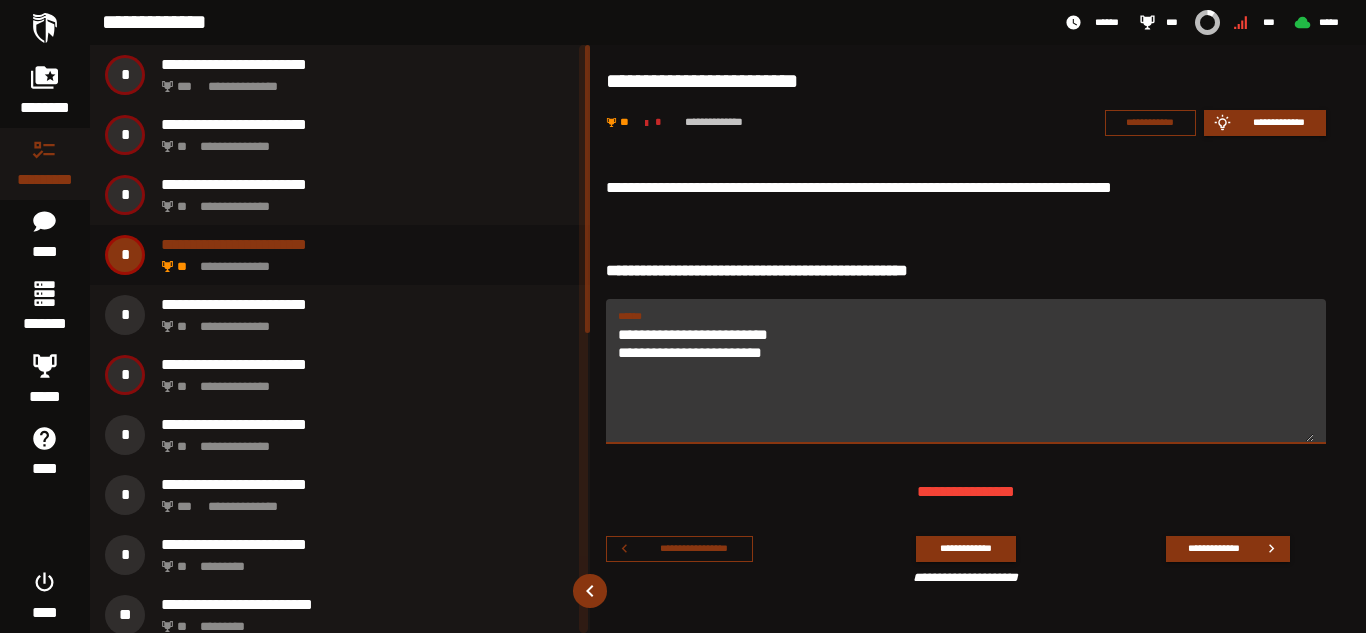drag, startPoint x: 829, startPoint y: 332, endPoint x: 609, endPoint y: 340, distance: 220.1454 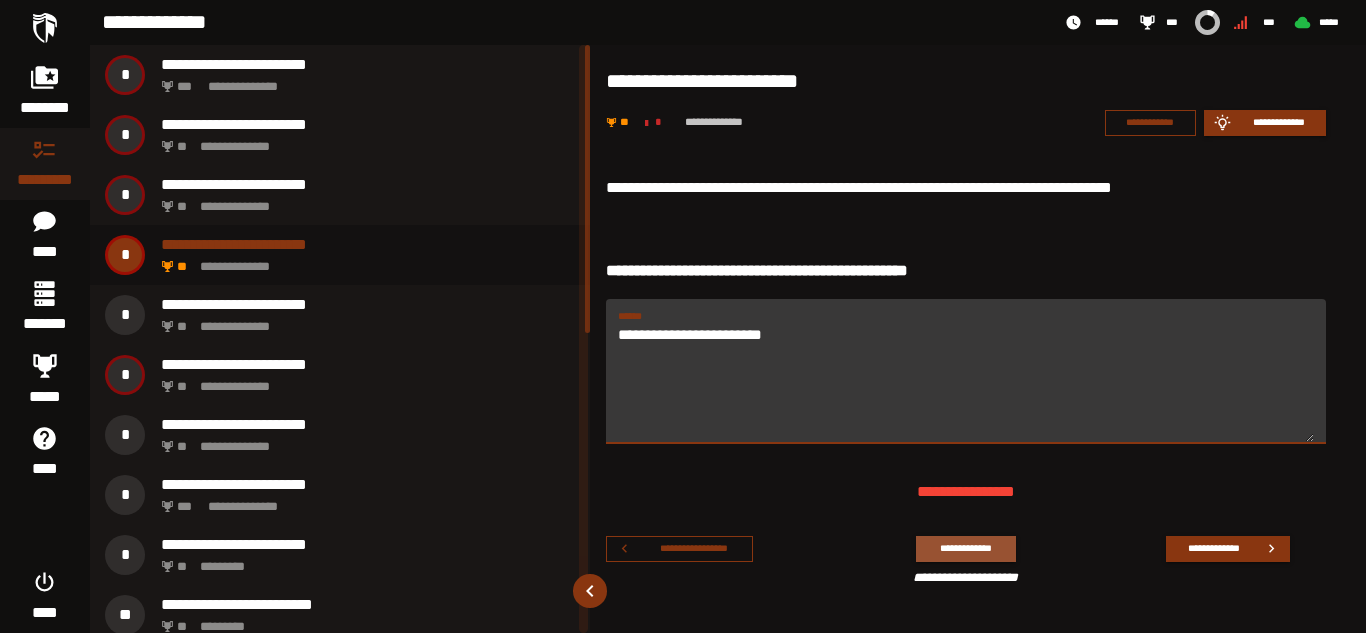 type on "**********" 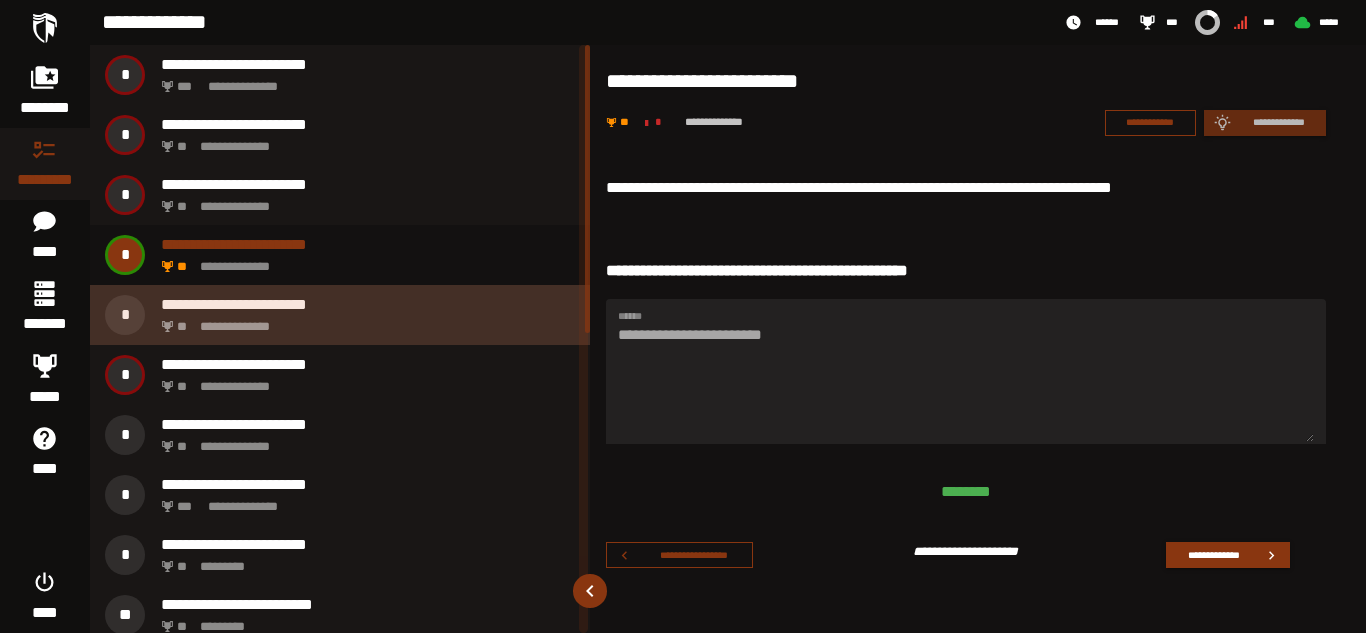 click on "**********" at bounding box center (364, 321) 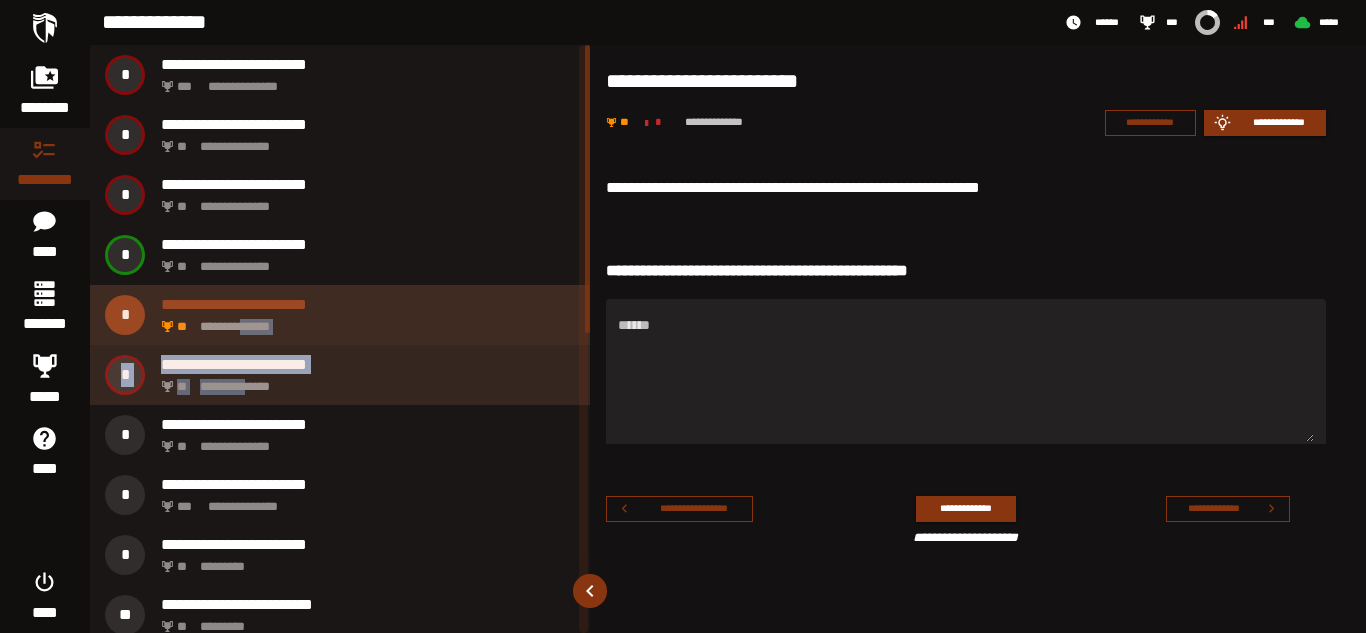 drag, startPoint x: 270, startPoint y: 325, endPoint x: 277, endPoint y: 380, distance: 55.443665 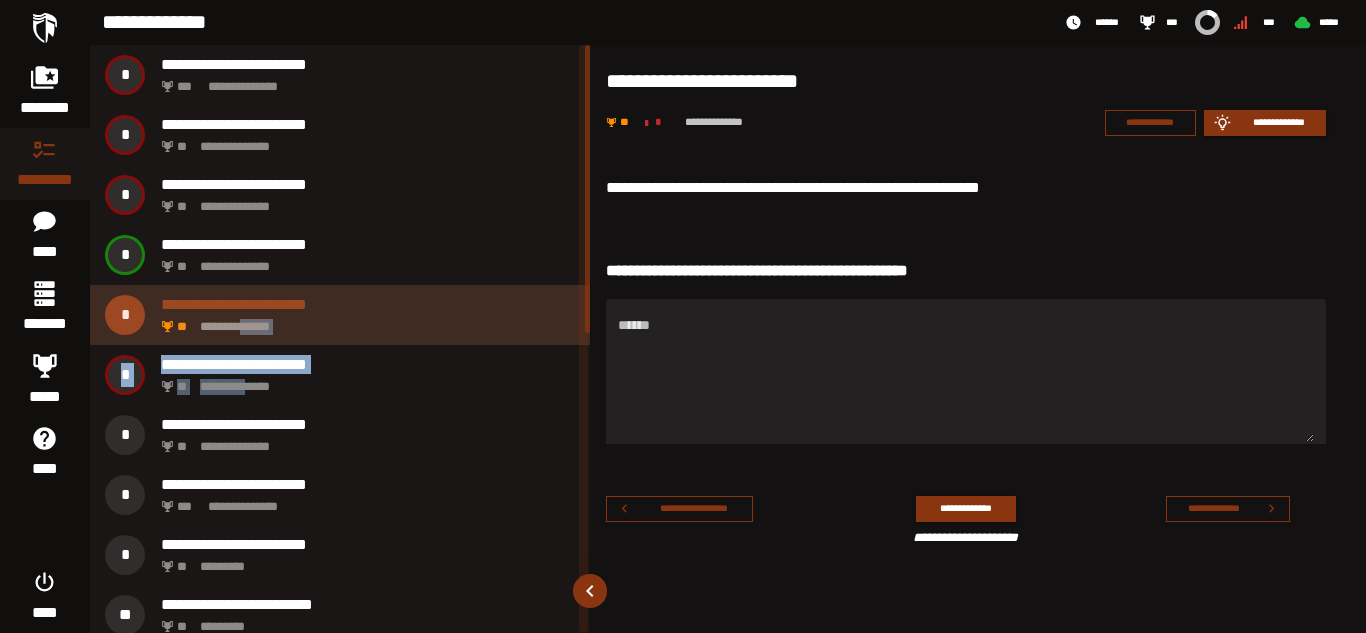 click on "**********" 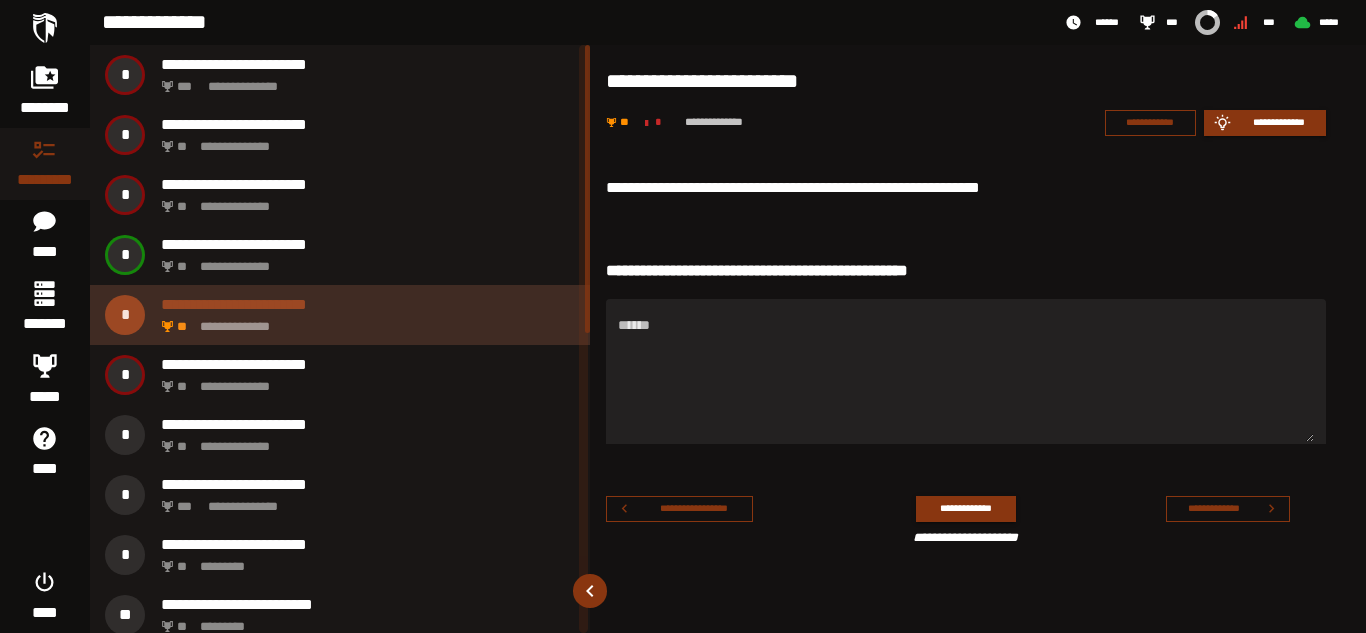 click on "**********" at bounding box center [364, 321] 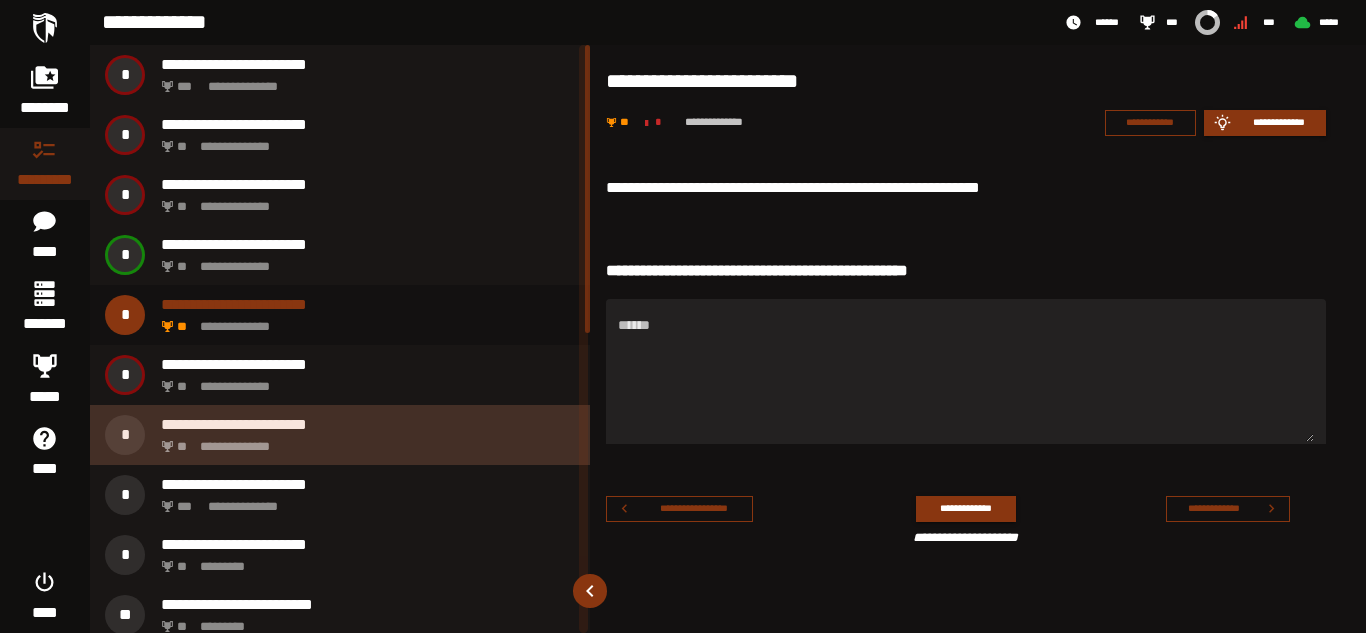 click on "**********" at bounding box center (364, 441) 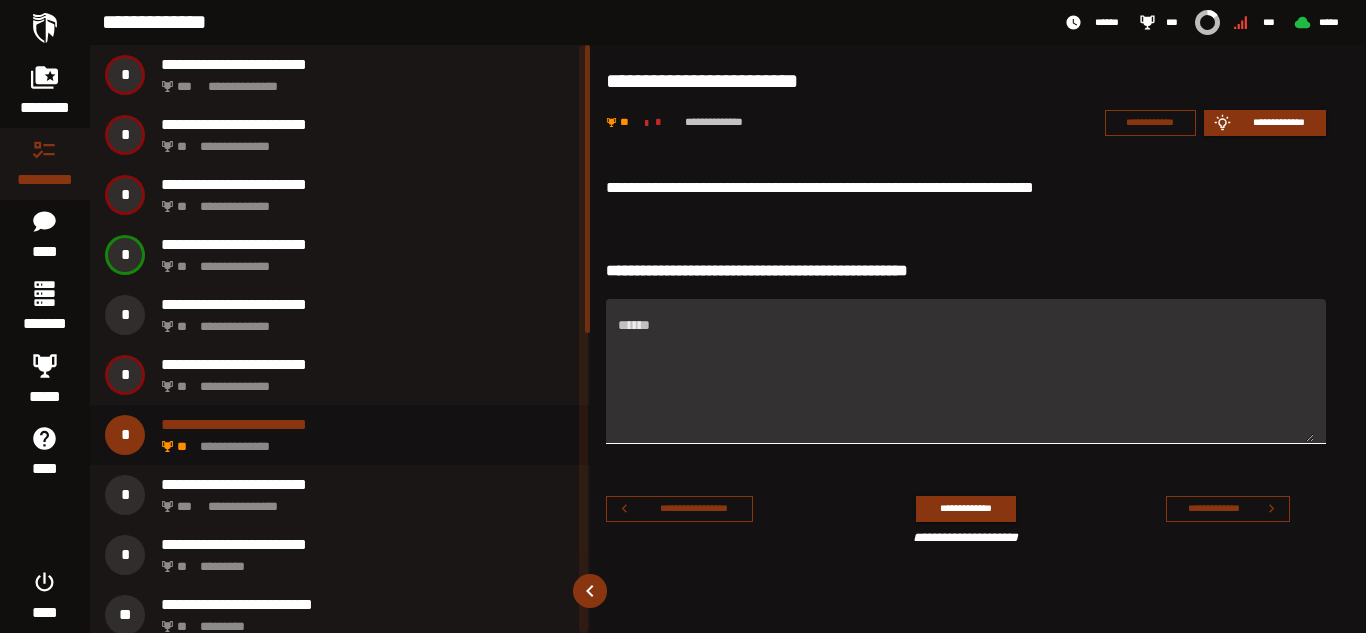 click on "******" at bounding box center [966, 383] 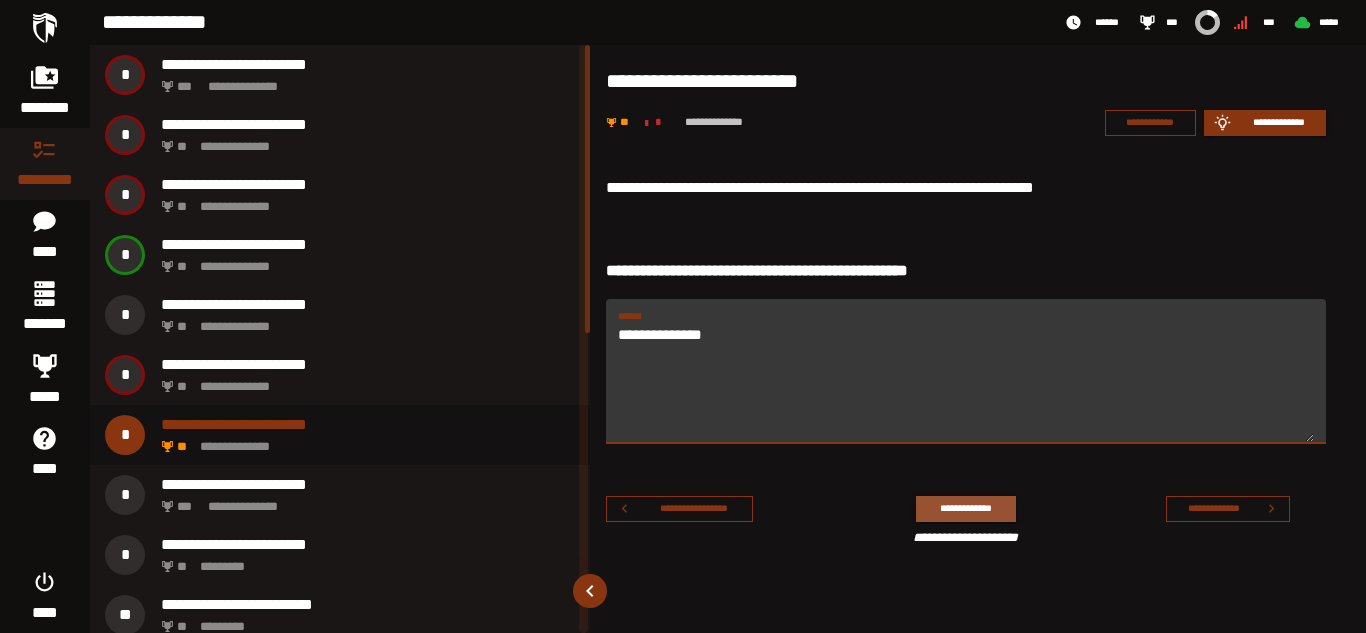type on "**********" 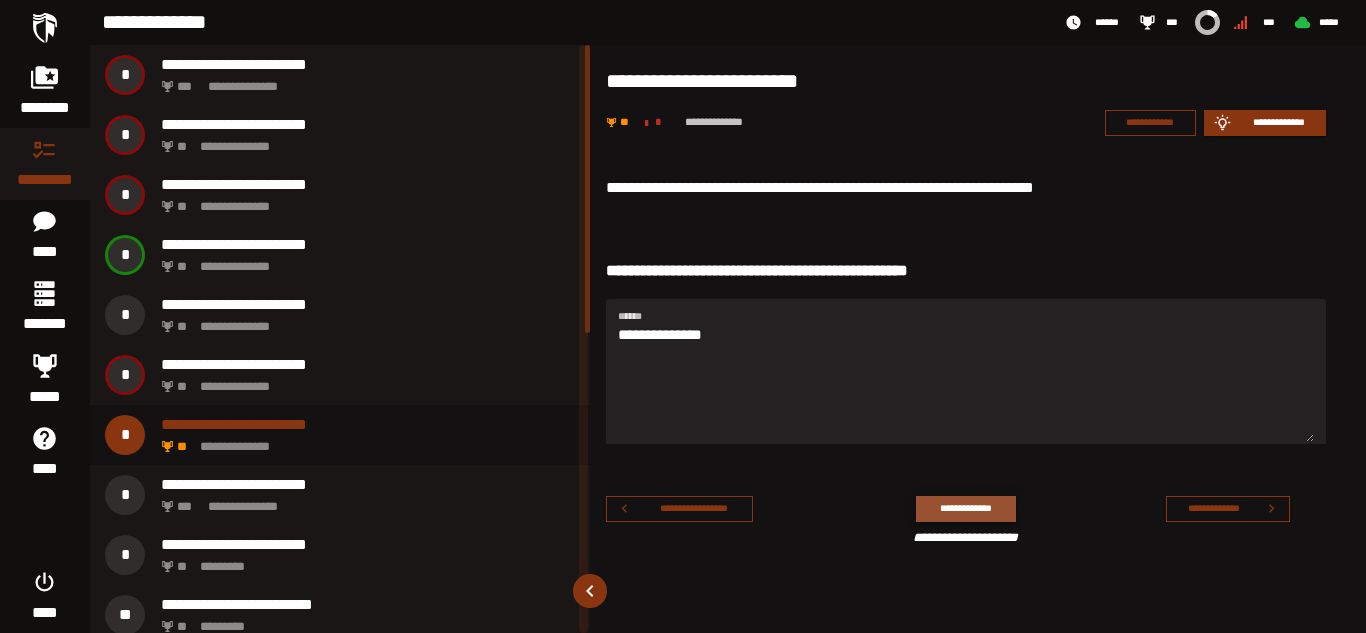 click on "**********" at bounding box center (965, 508) 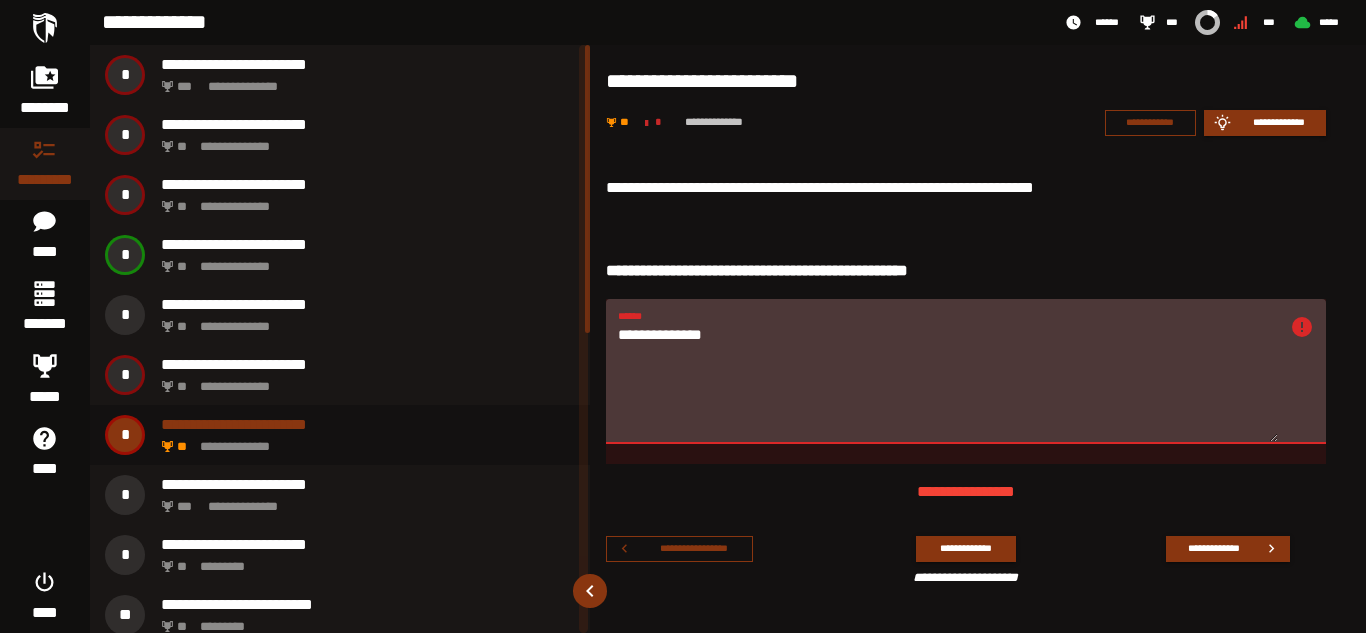 drag, startPoint x: 730, startPoint y: 338, endPoint x: 603, endPoint y: 339, distance: 127.00394 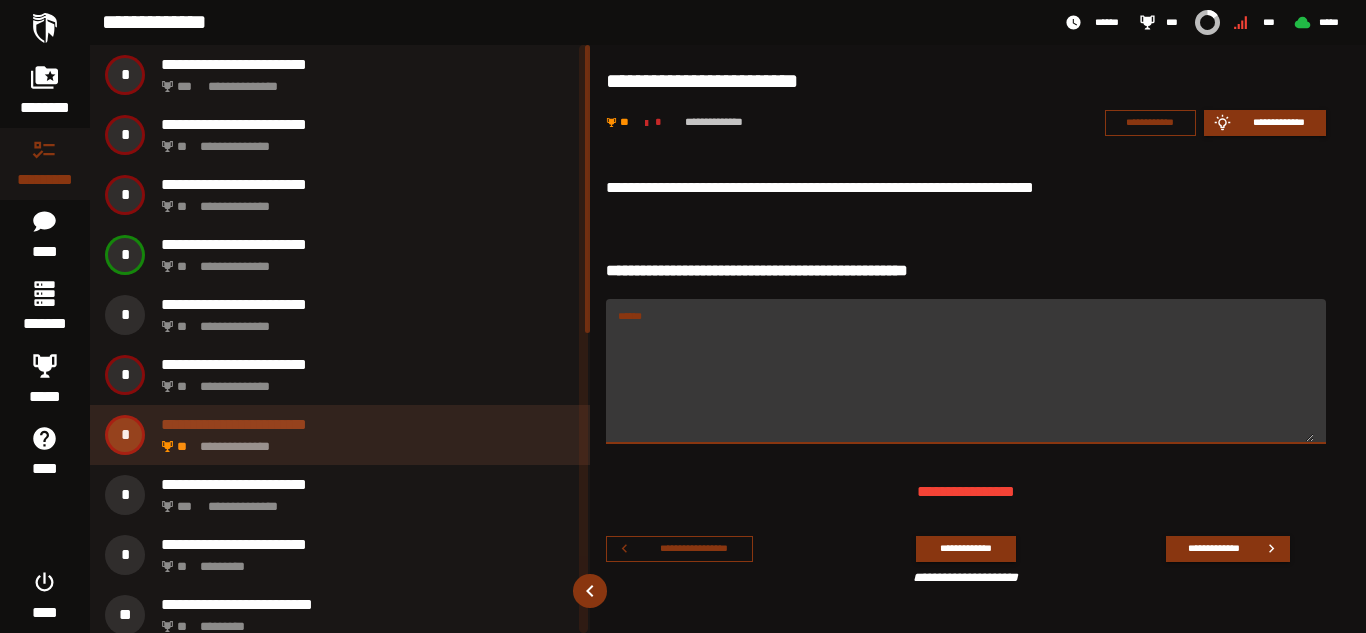 type 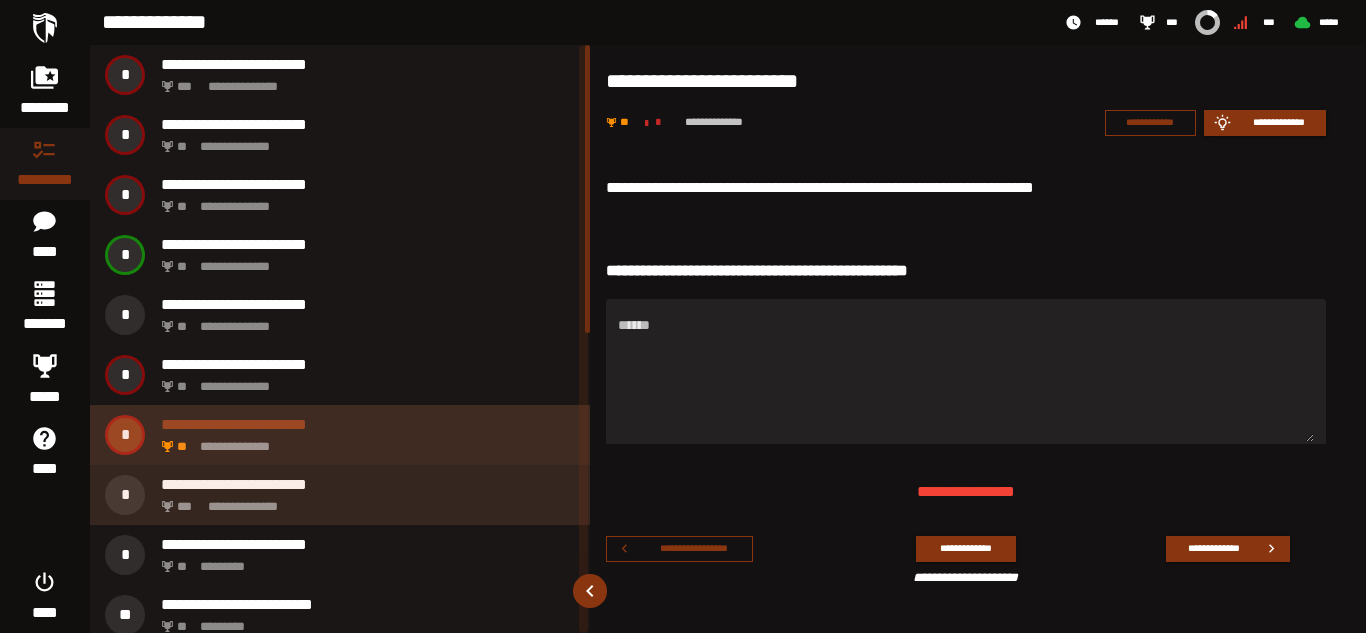 drag, startPoint x: 320, startPoint y: 440, endPoint x: 322, endPoint y: 465, distance: 25.079872 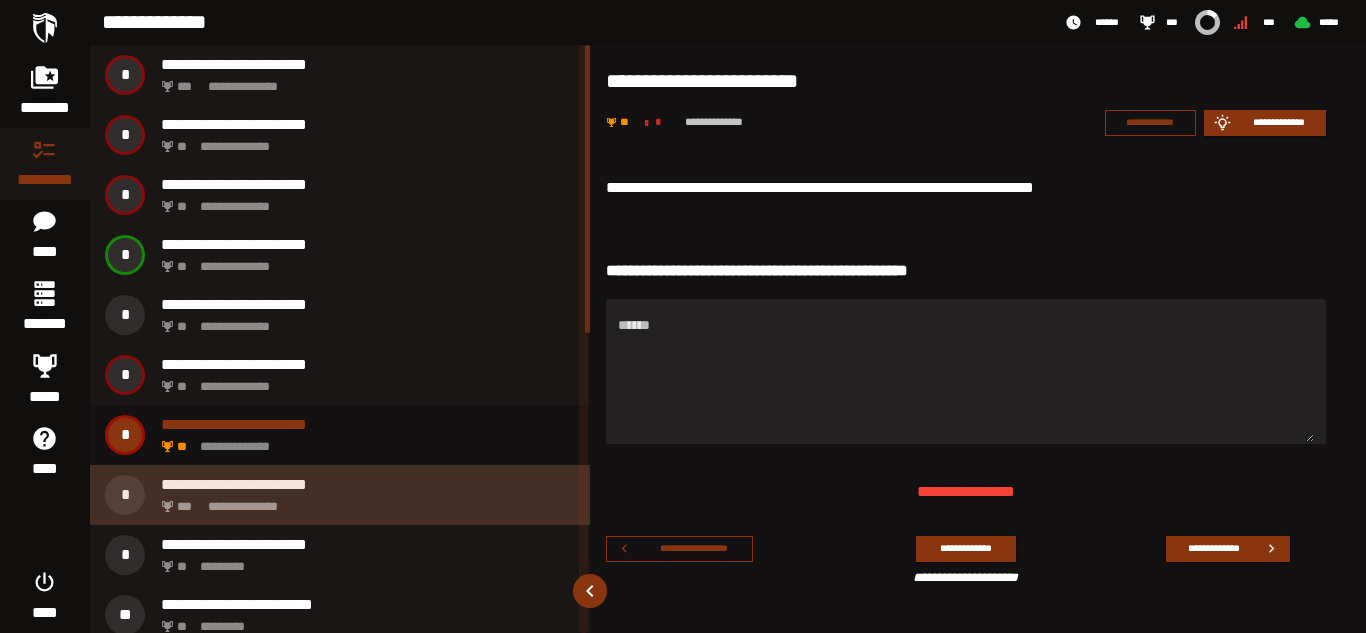 click on "**********" at bounding box center [368, 484] 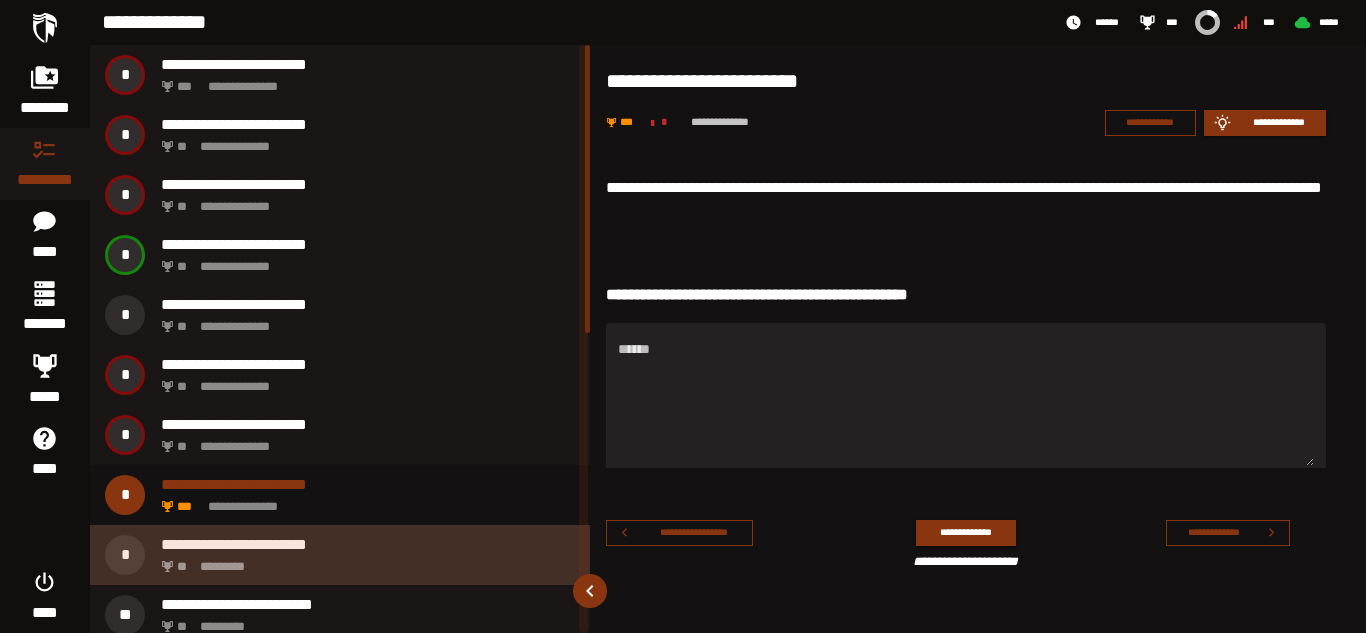 click on "**********" at bounding box center (368, 544) 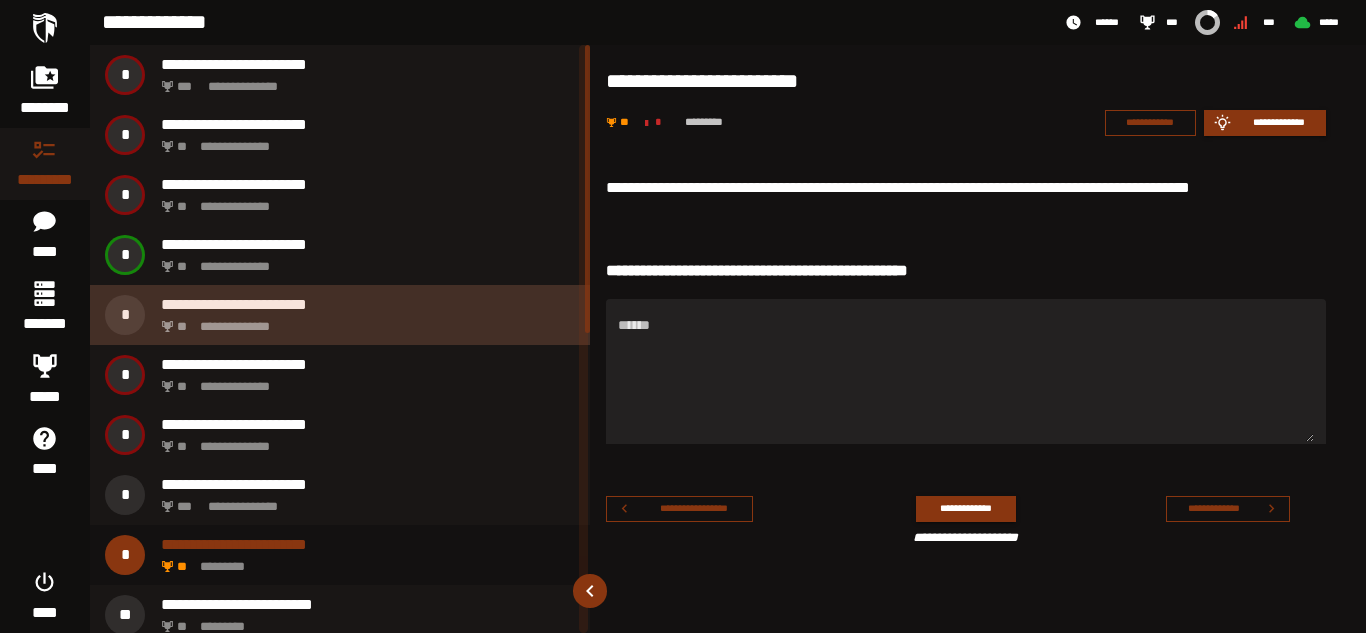 click on "**********" at bounding box center [364, 321] 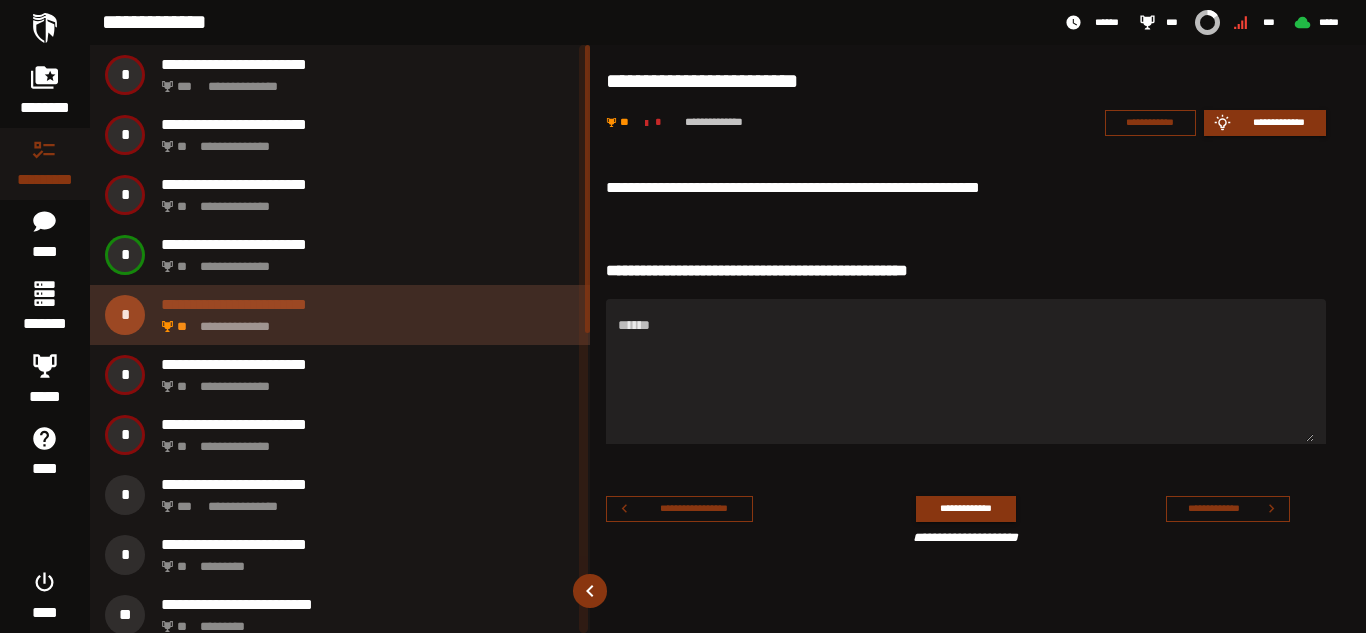 click on "**********" at bounding box center [368, 304] 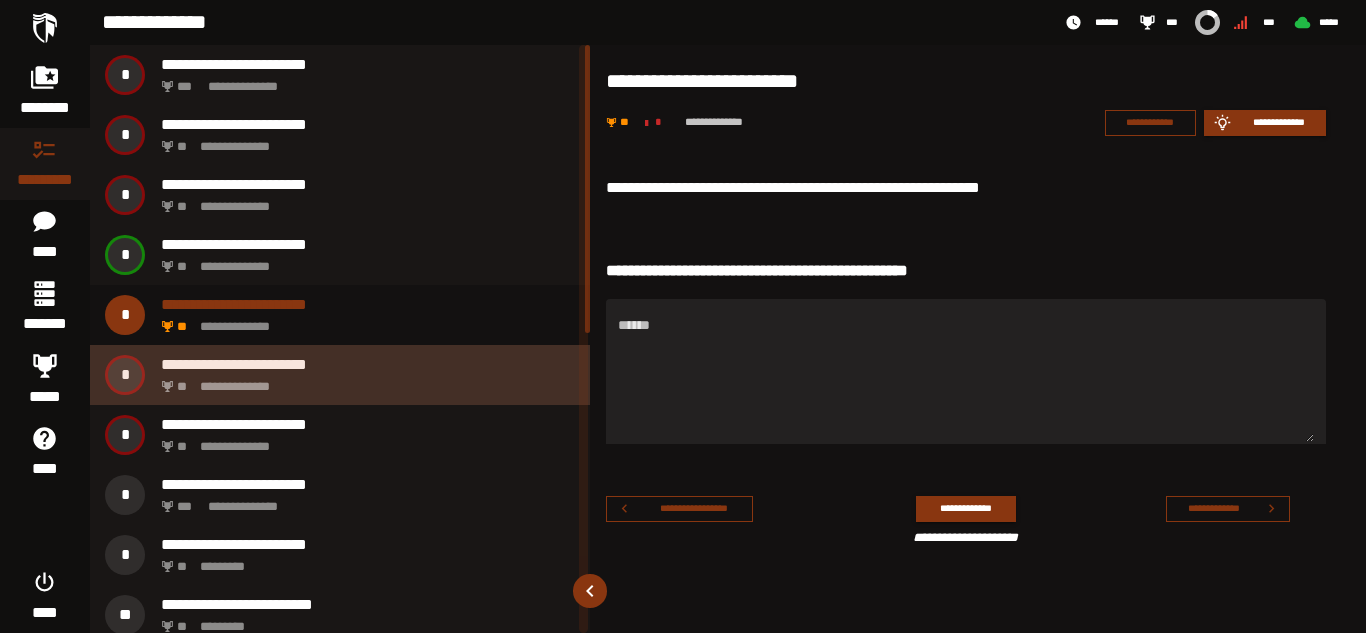 click on "**********" 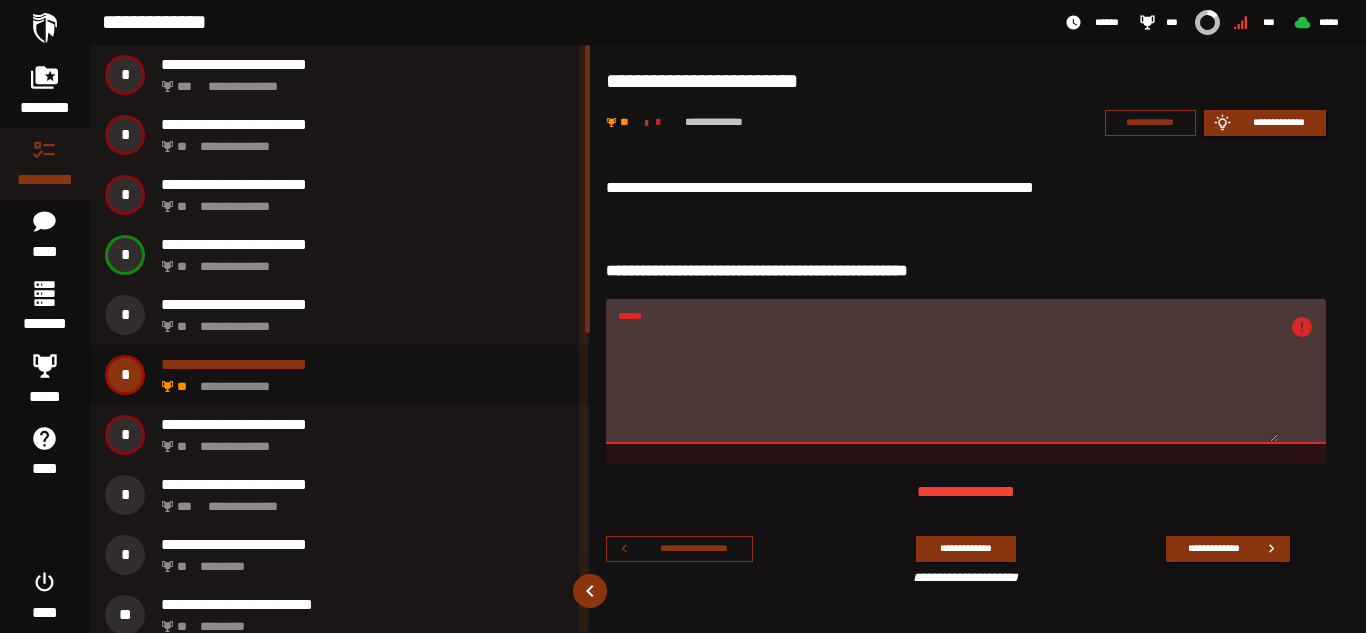 click on "******" at bounding box center [948, 371] 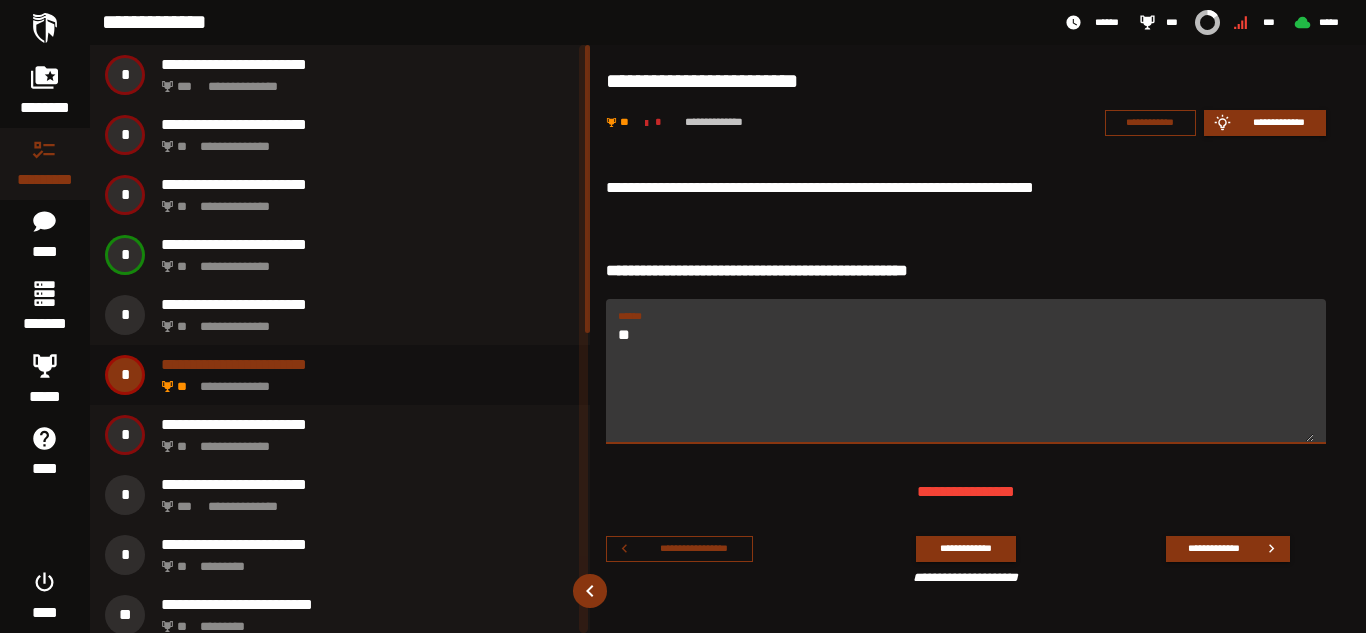 type on "*" 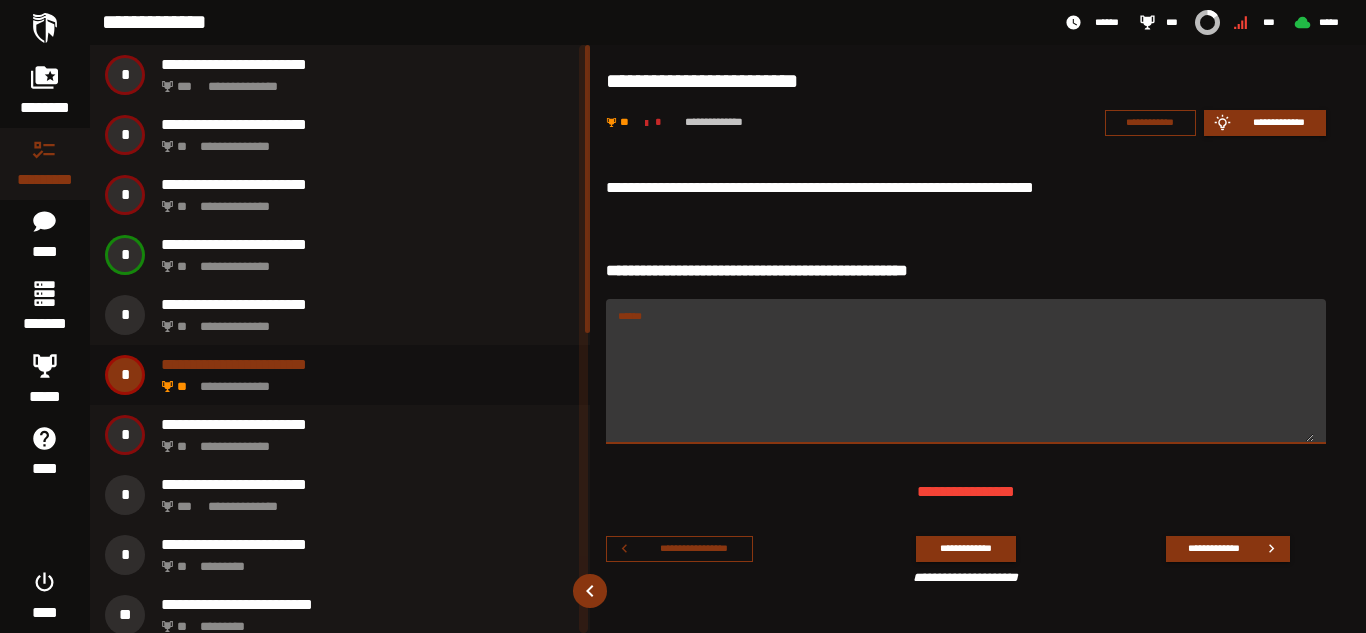 paste on "**********" 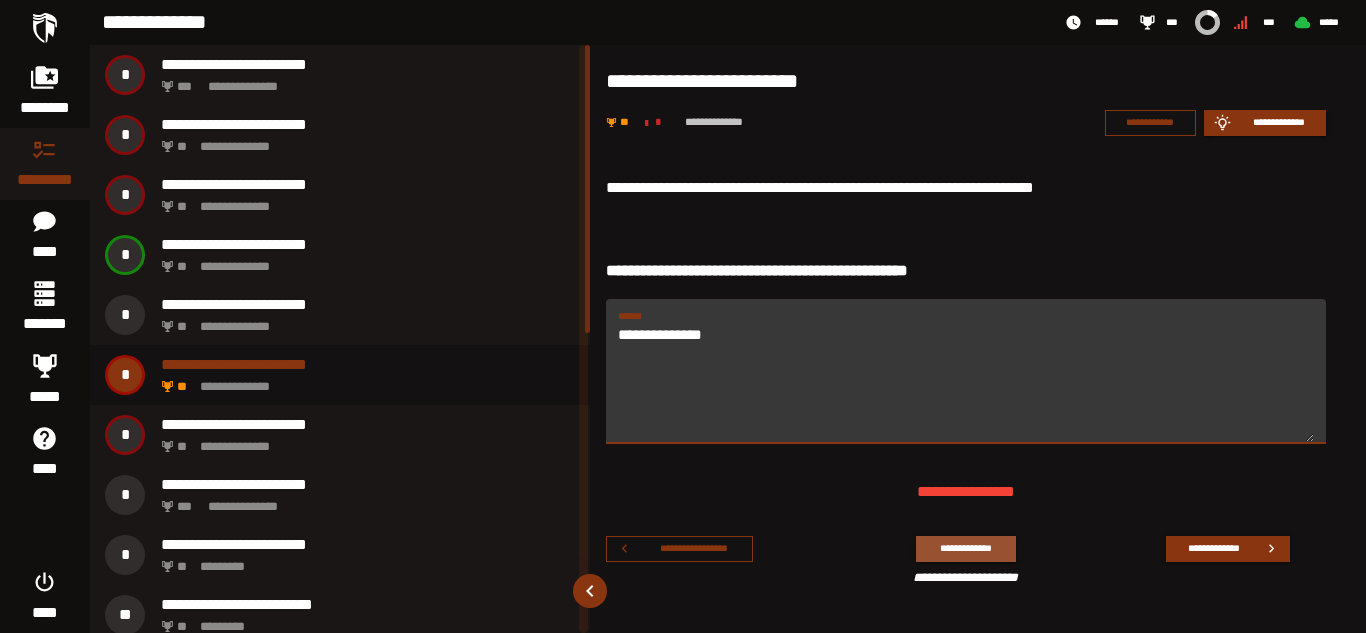 type on "**********" 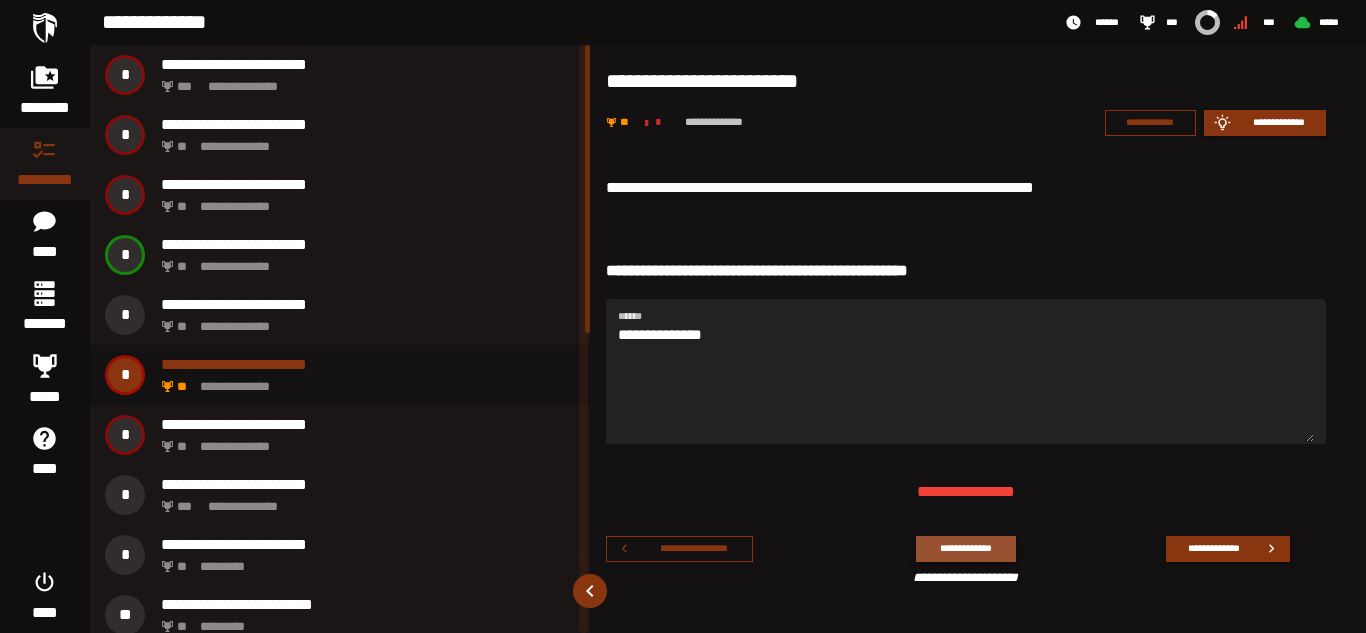 click on "**********" at bounding box center (965, 548) 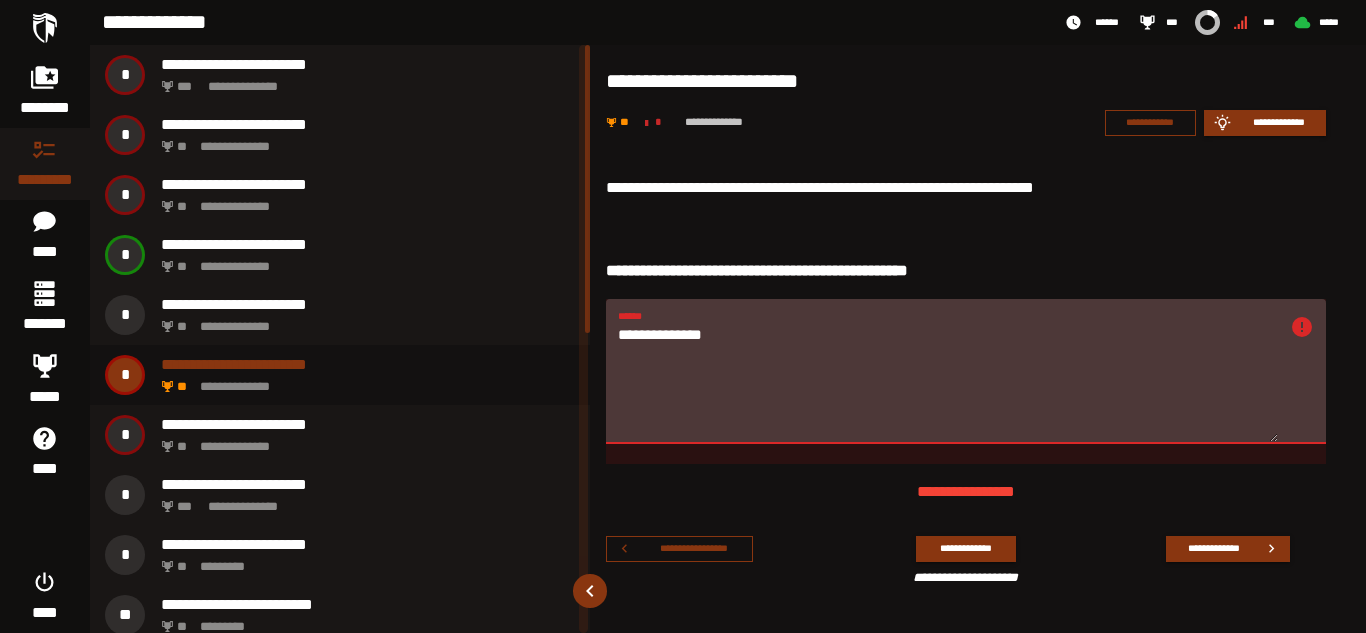 drag, startPoint x: 730, startPoint y: 335, endPoint x: 606, endPoint y: 340, distance: 124.10077 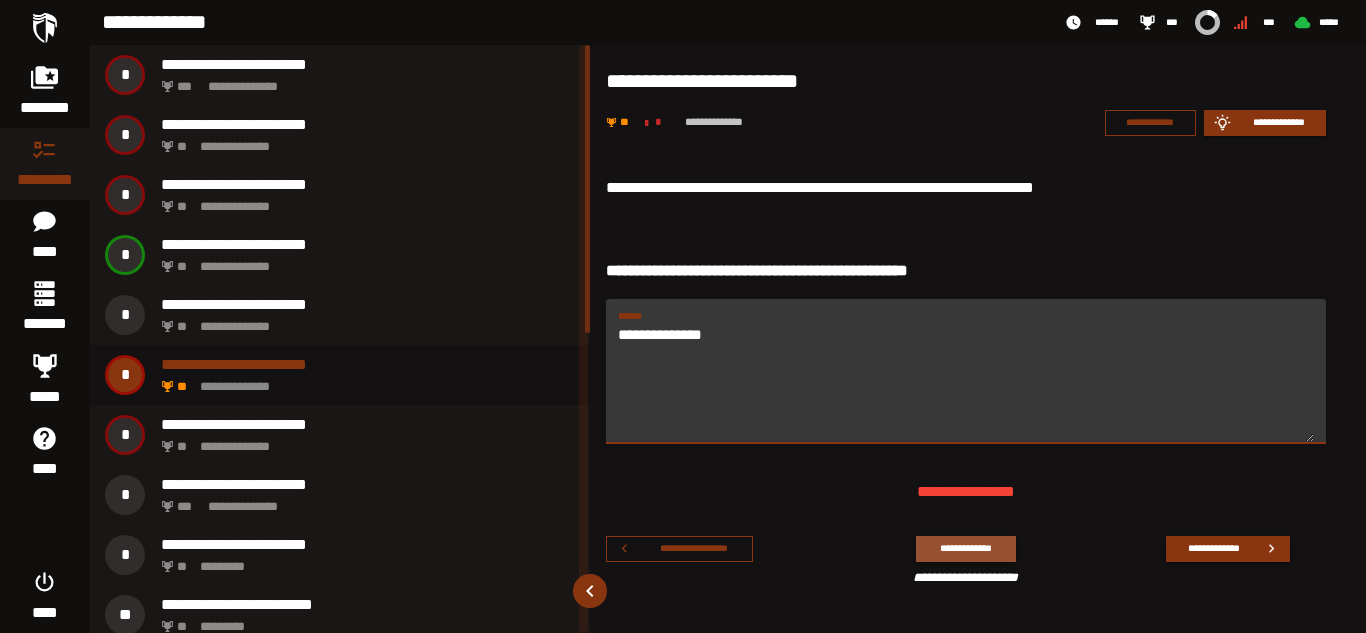 type on "**********" 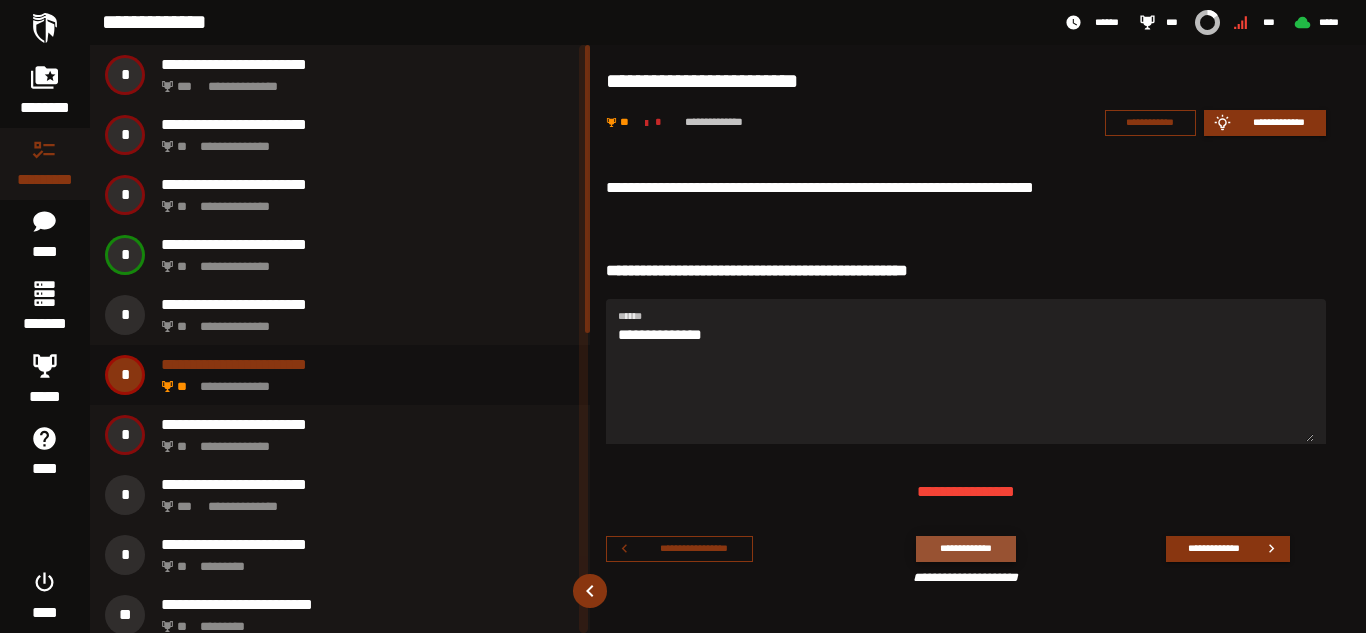 click on "**********" at bounding box center (965, 548) 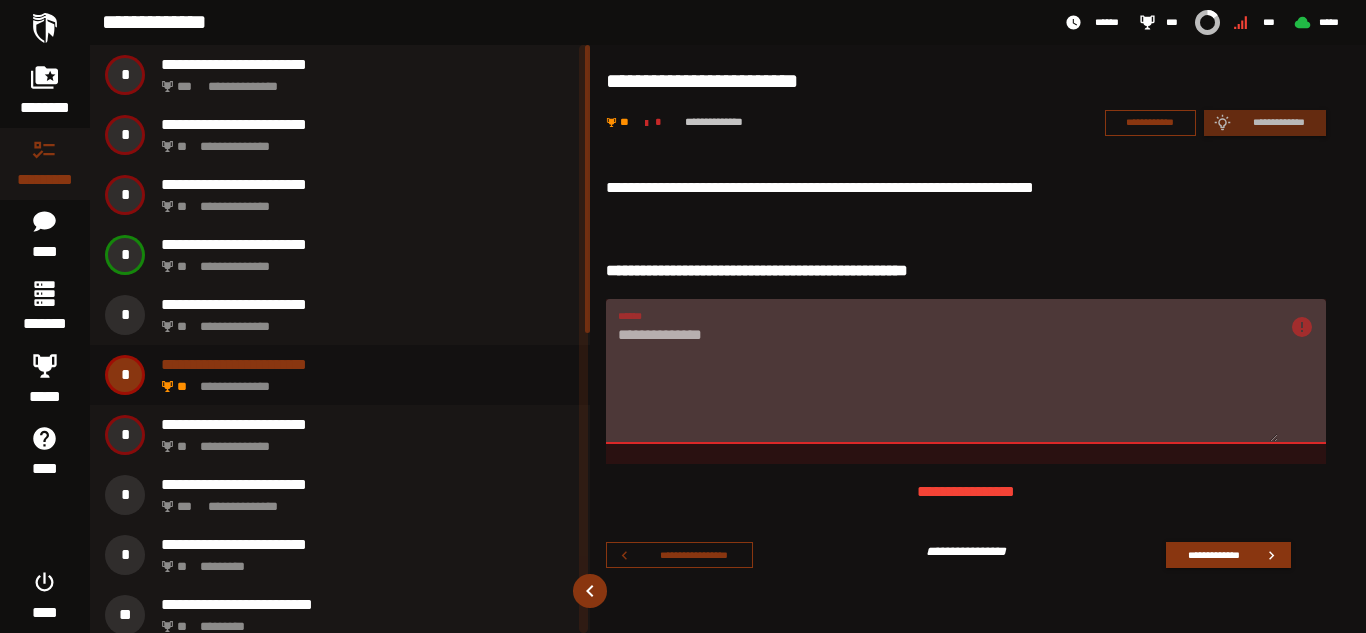 drag, startPoint x: 775, startPoint y: 336, endPoint x: 762, endPoint y: 334, distance: 13.152946 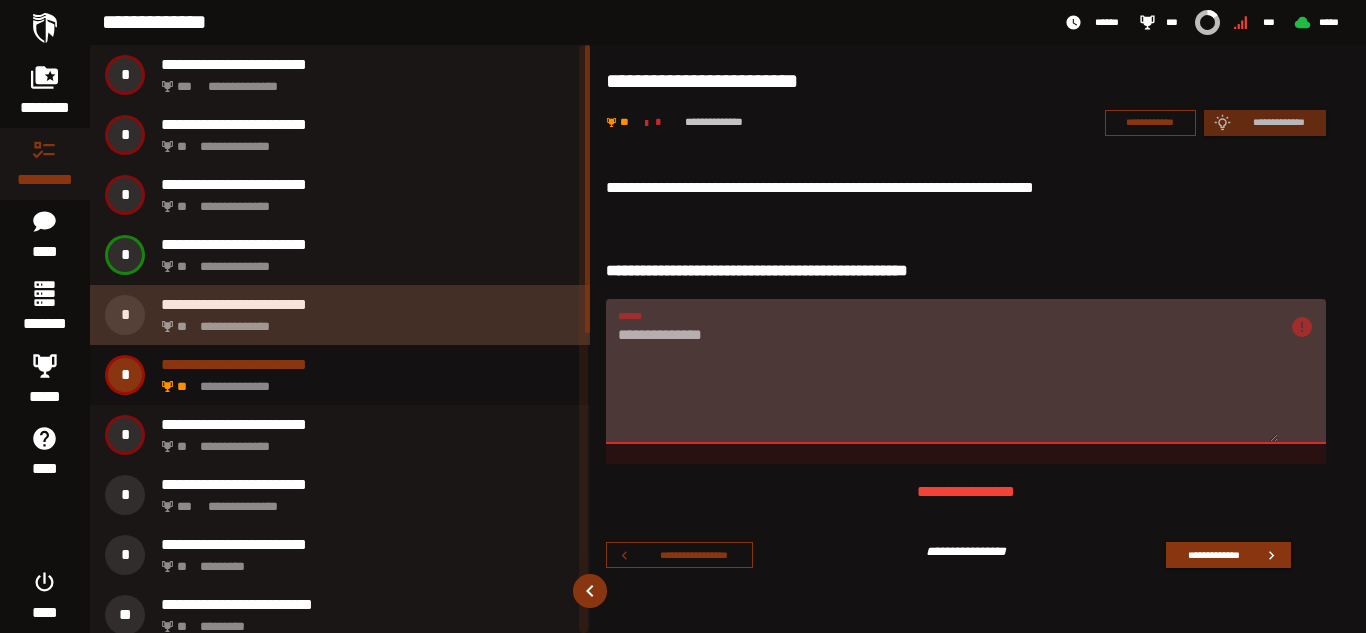click on "**********" at bounding box center (368, 304) 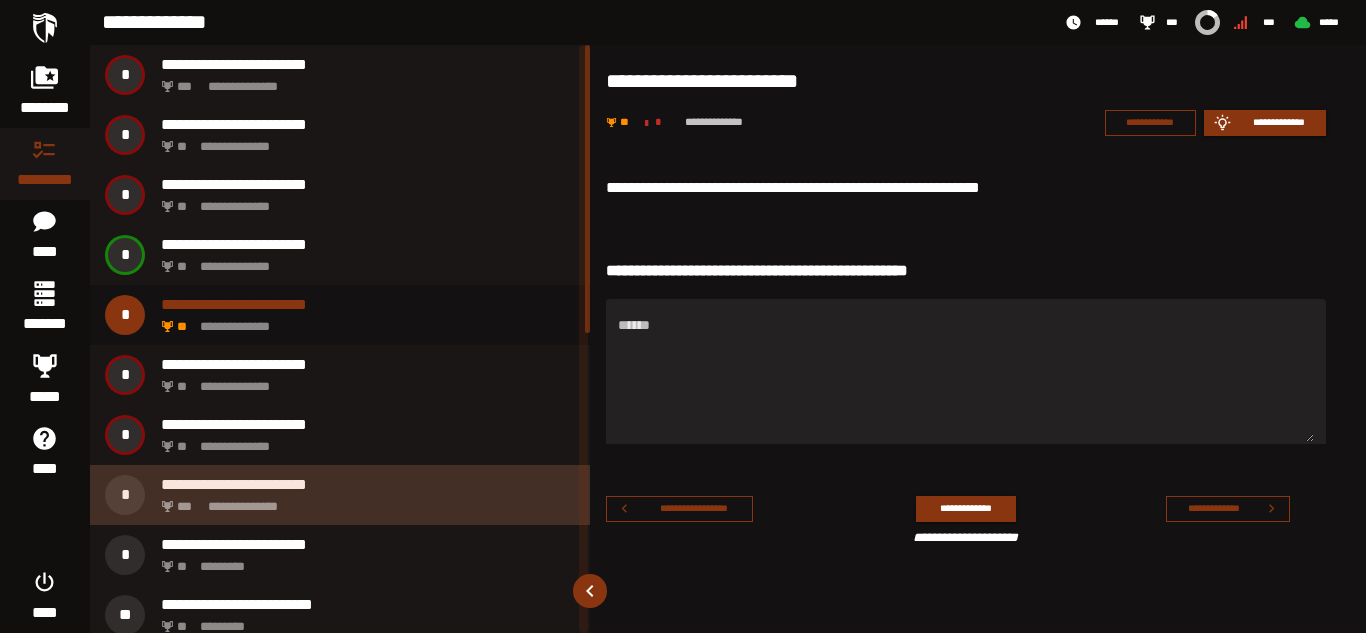 click on "**********" at bounding box center (368, 484) 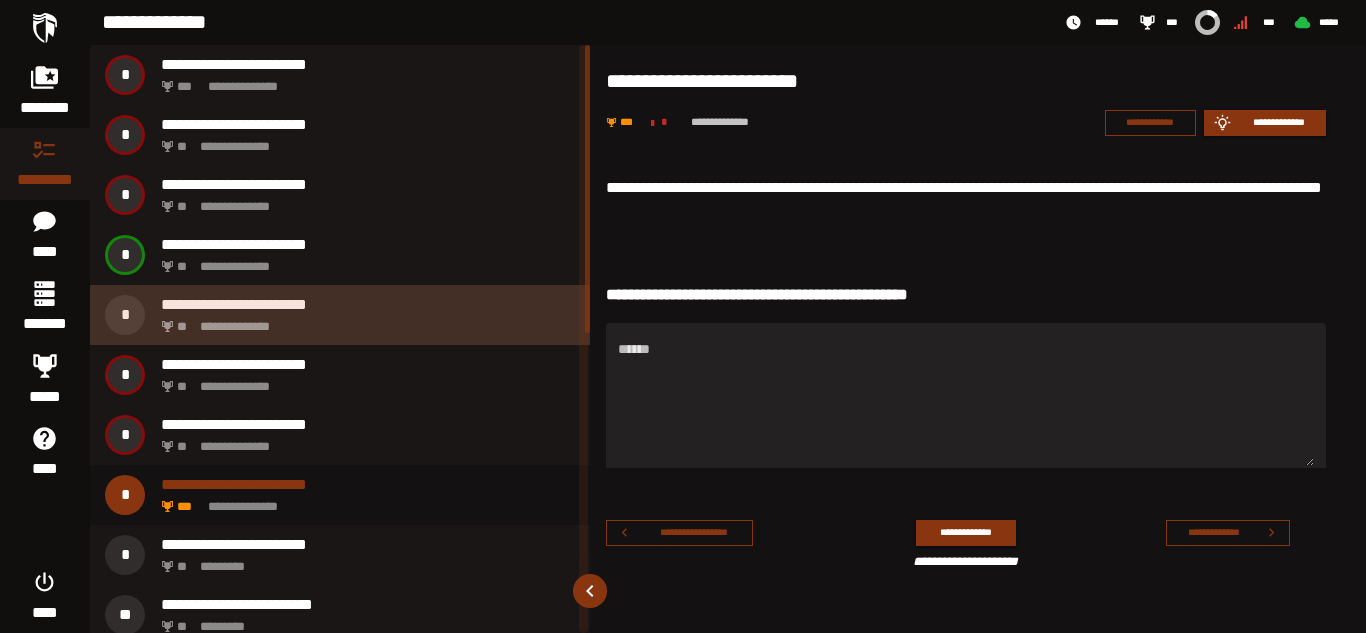 click on "**********" at bounding box center [364, 321] 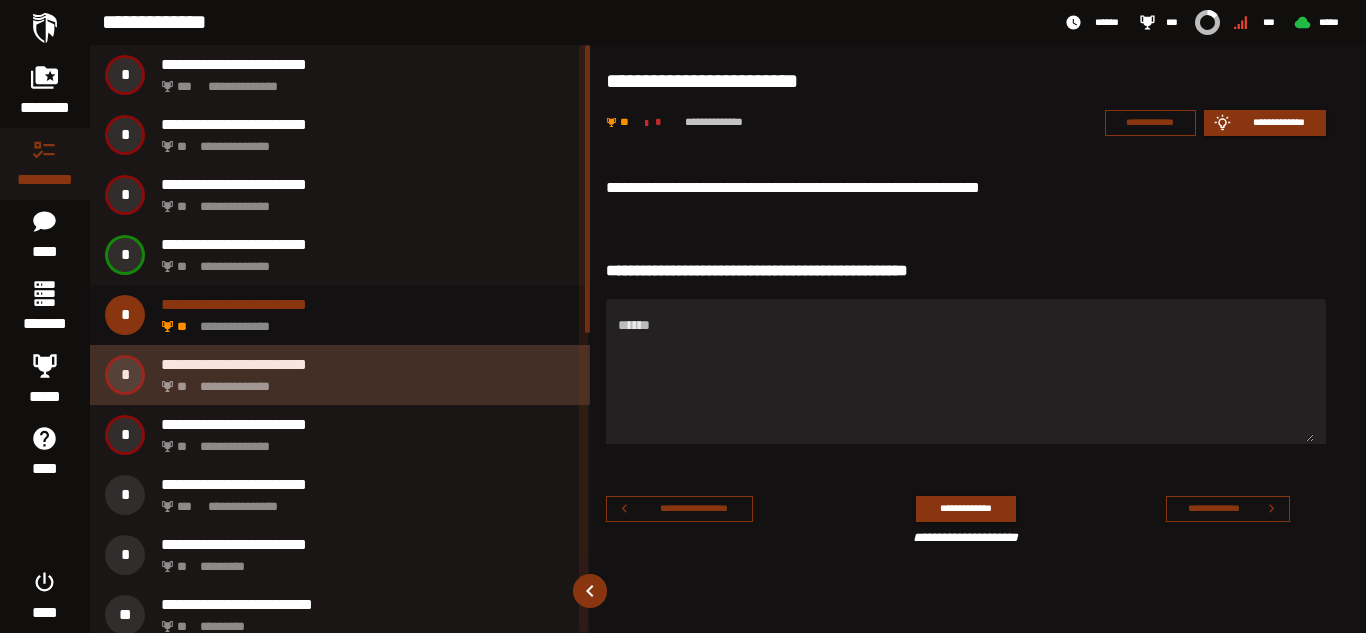 click on "**********" at bounding box center (364, 381) 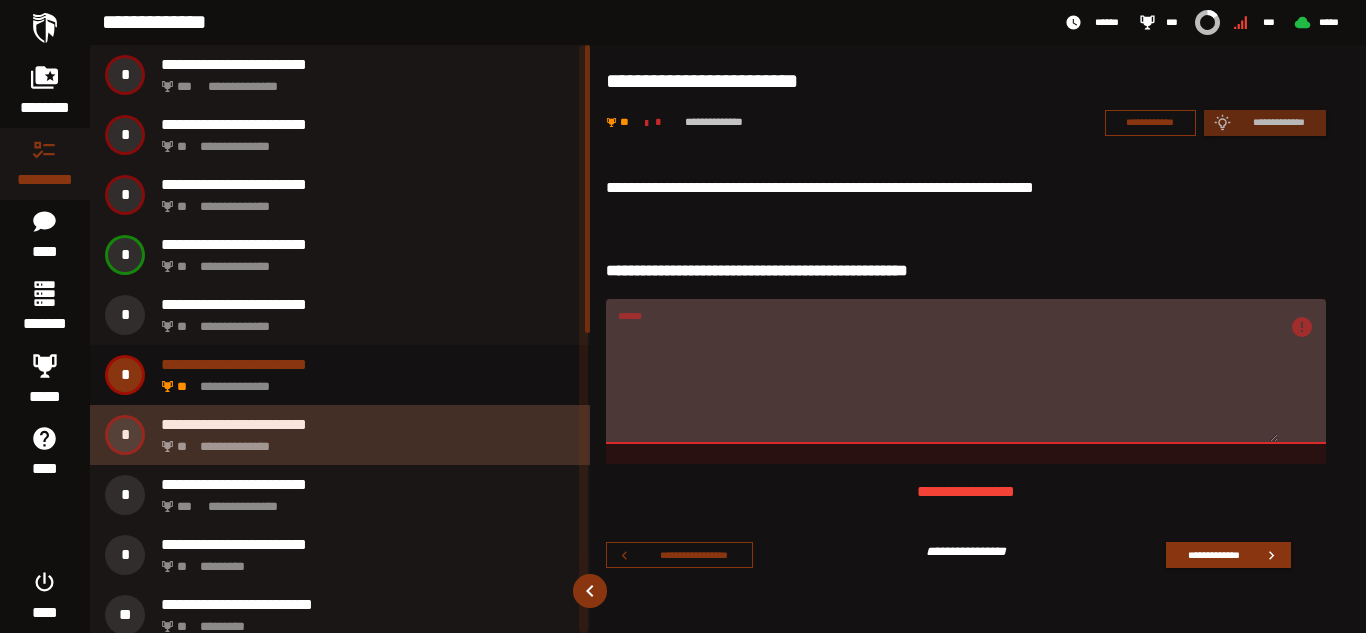 click on "**********" at bounding box center (364, 441) 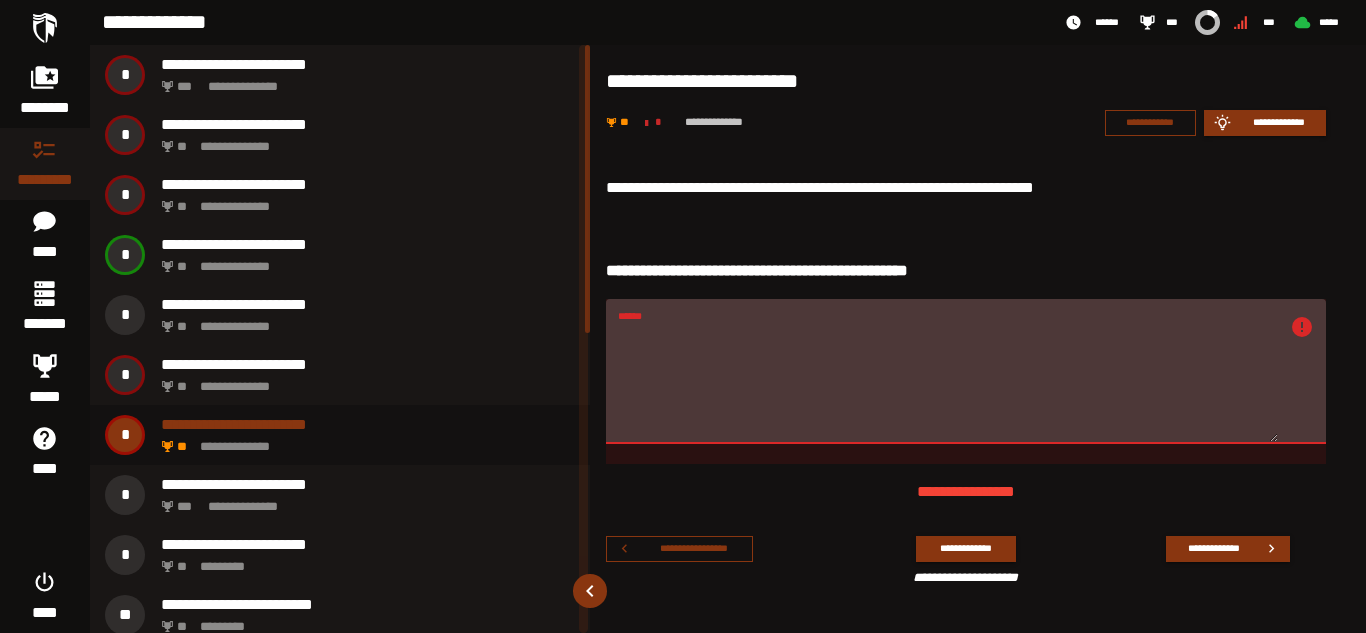 drag, startPoint x: 754, startPoint y: 327, endPoint x: 580, endPoint y: 334, distance: 174.14075 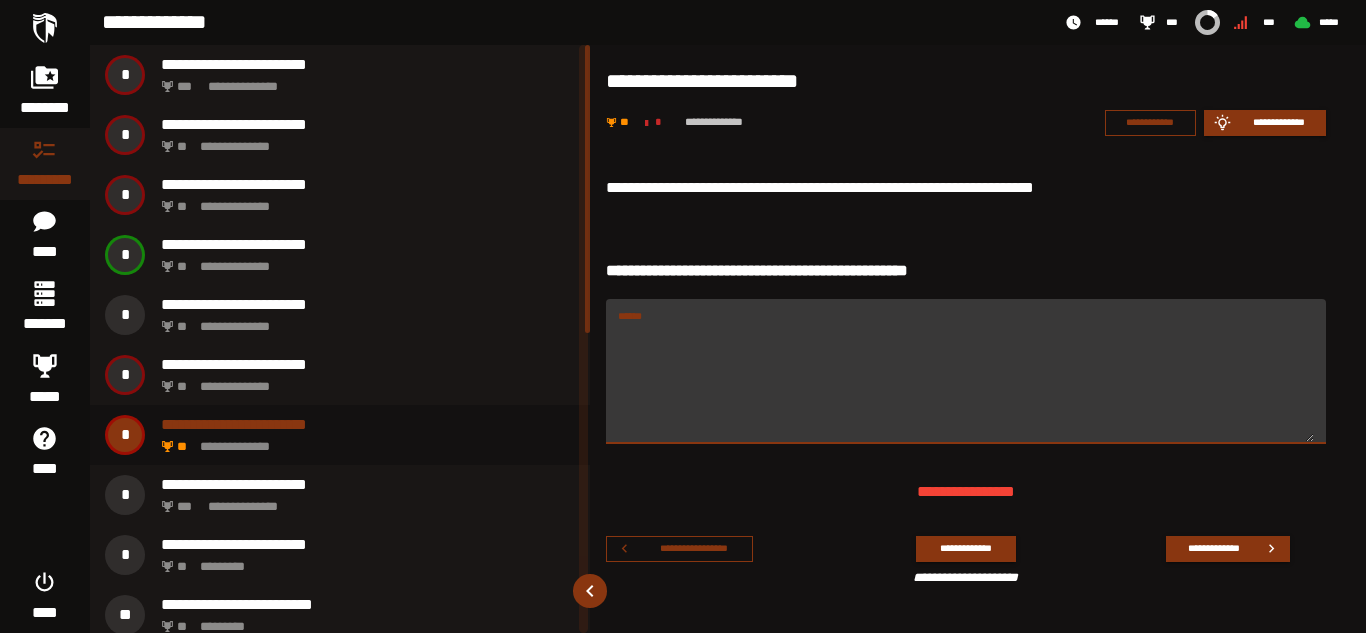 scroll, scrollTop: 1, scrollLeft: 0, axis: vertical 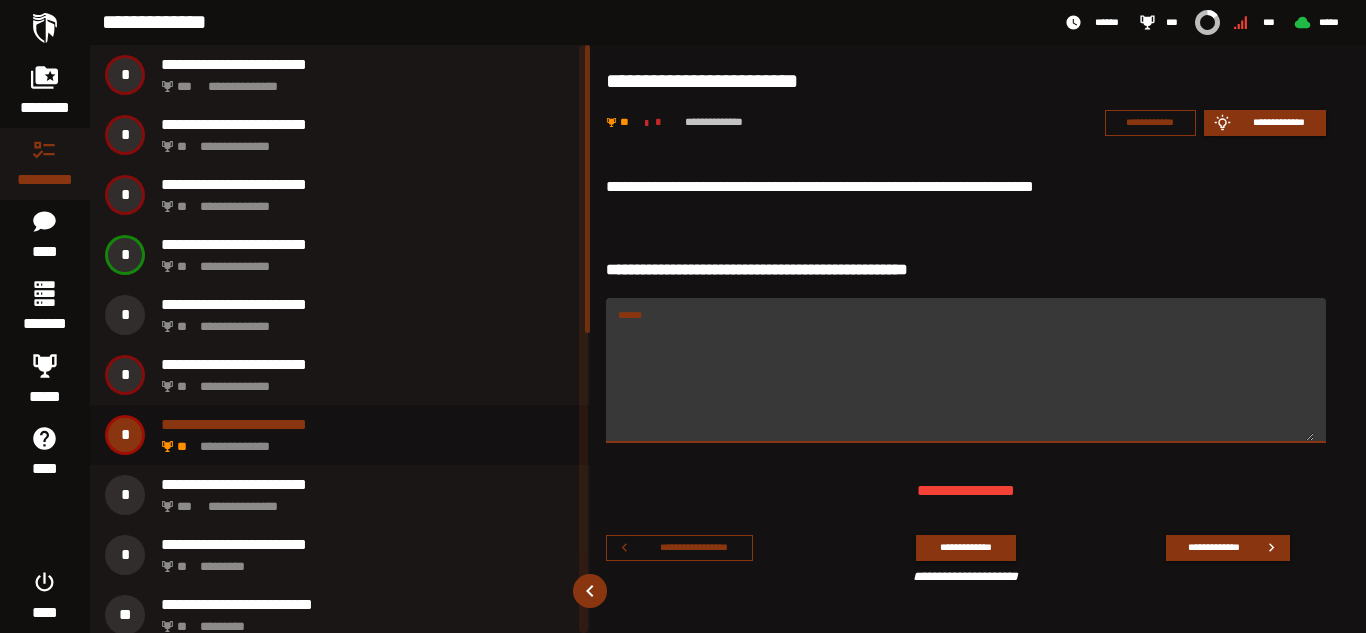 click on "******" at bounding box center (966, 382) 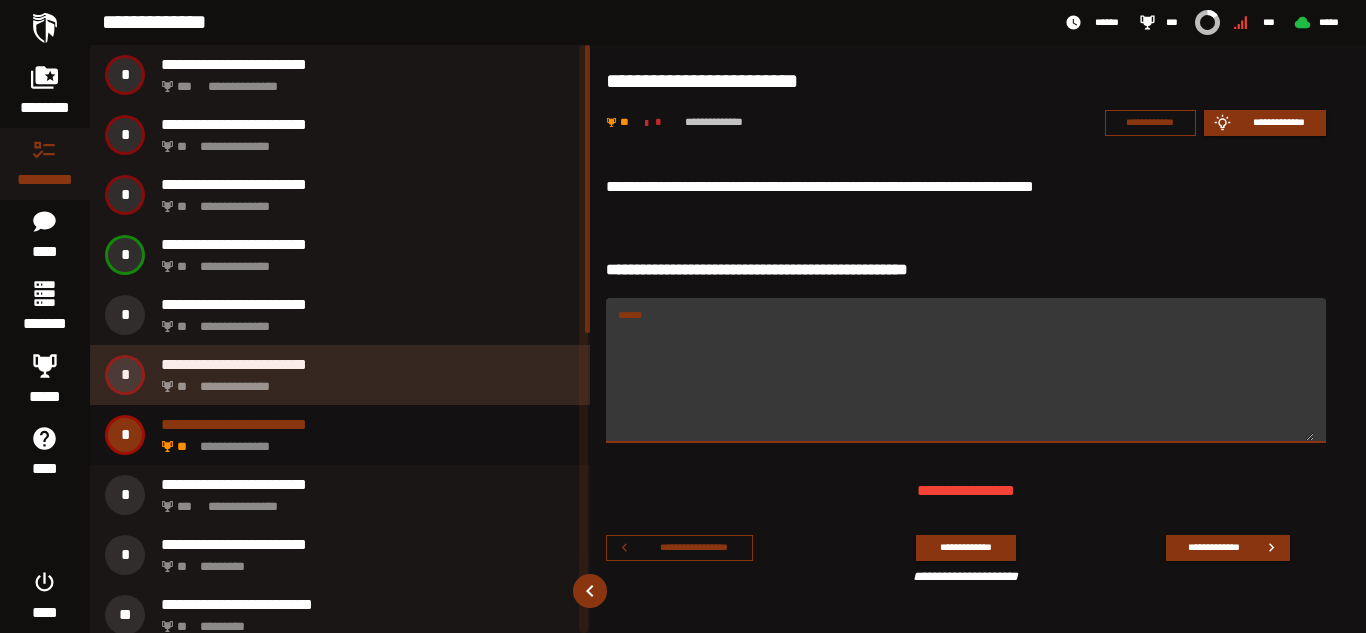 type 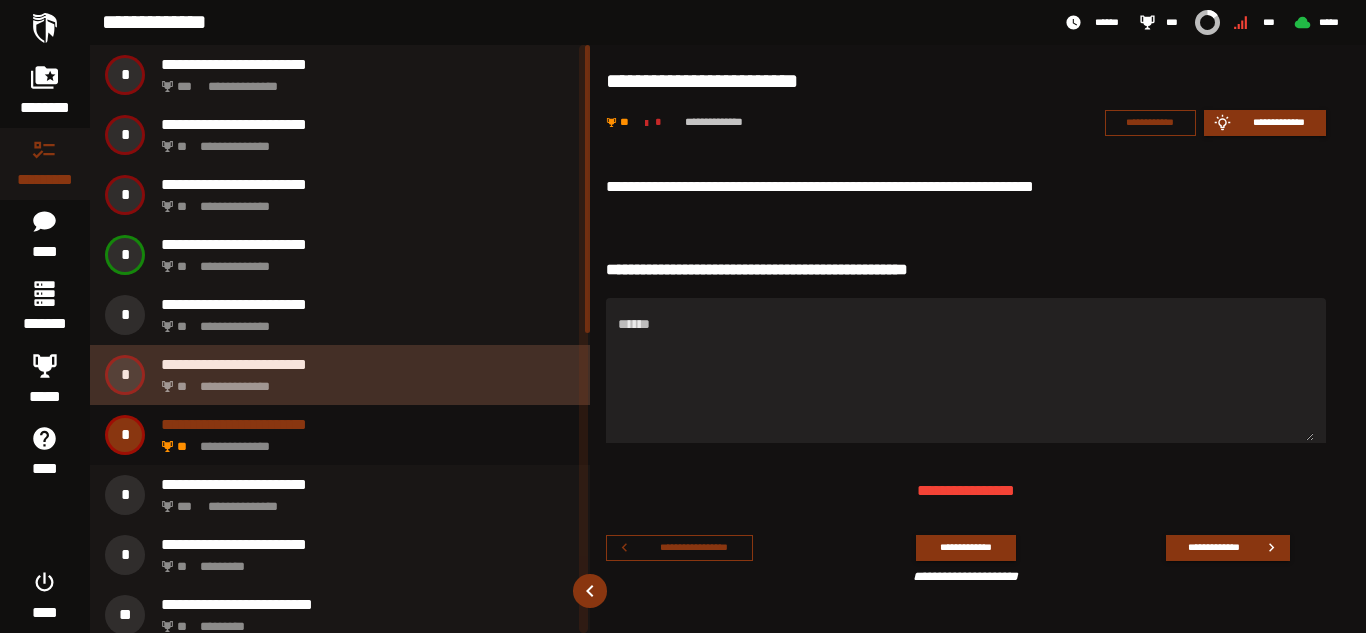 click on "**********" at bounding box center [364, 381] 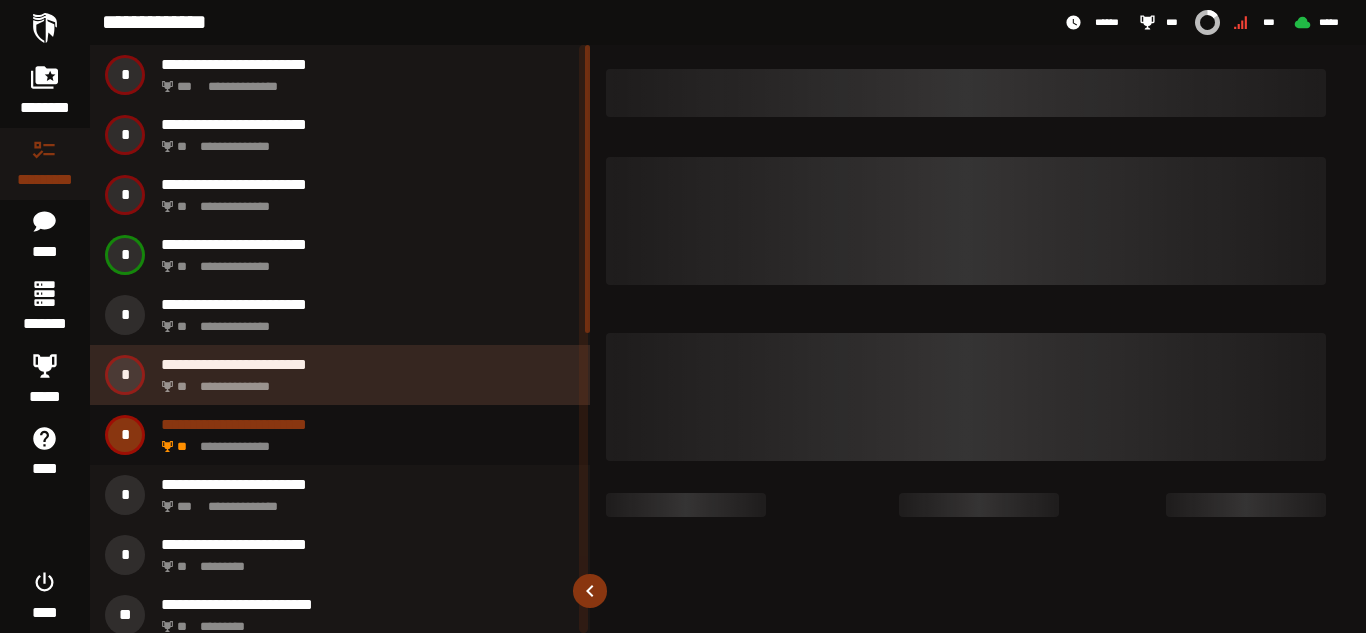 scroll, scrollTop: 0, scrollLeft: 0, axis: both 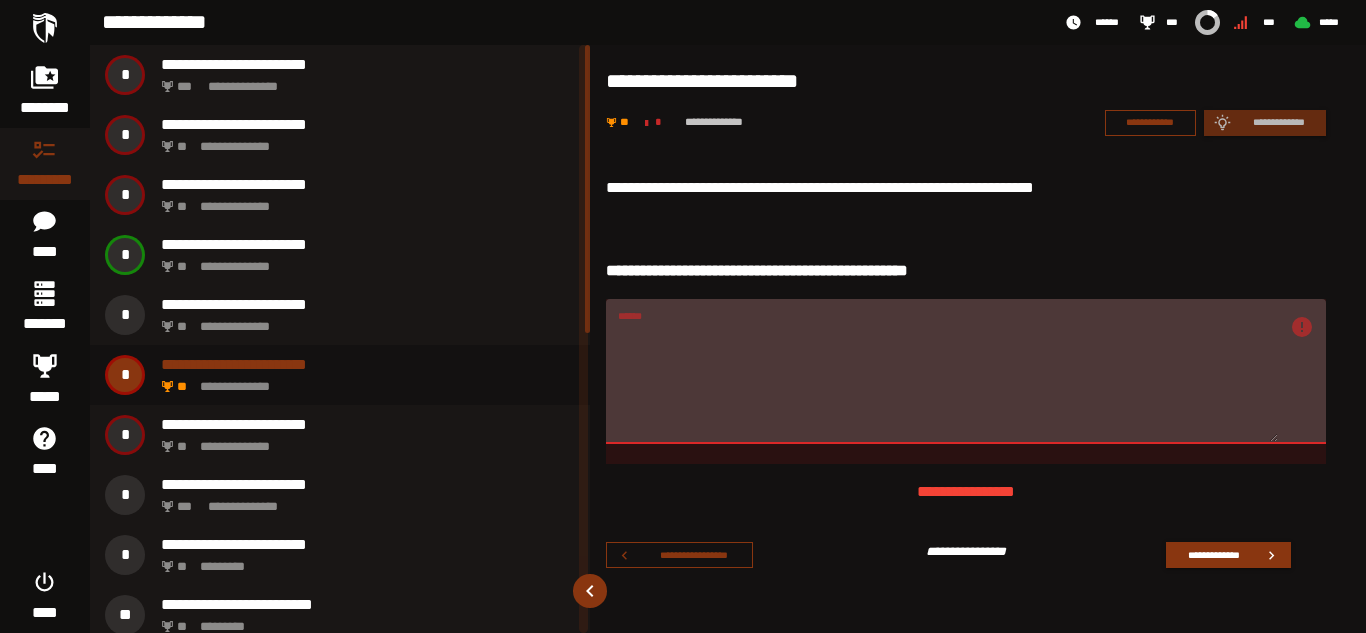 click on "******" at bounding box center (966, 371) 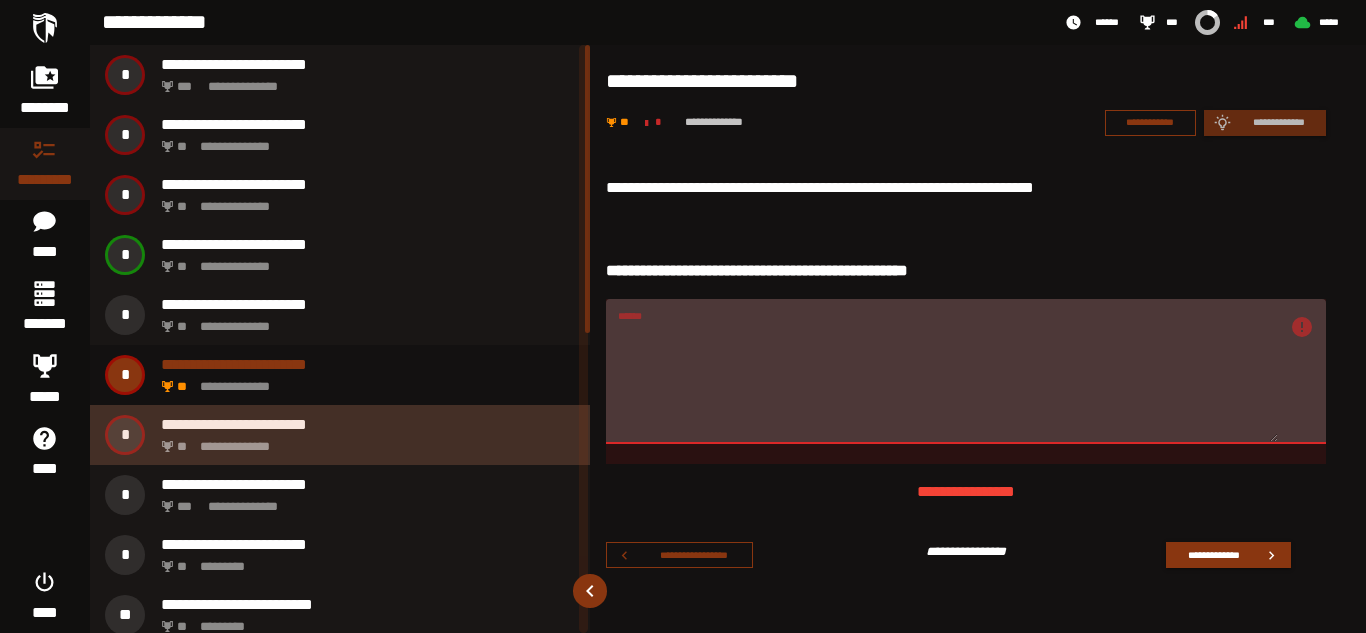 click on "**********" at bounding box center [368, 424] 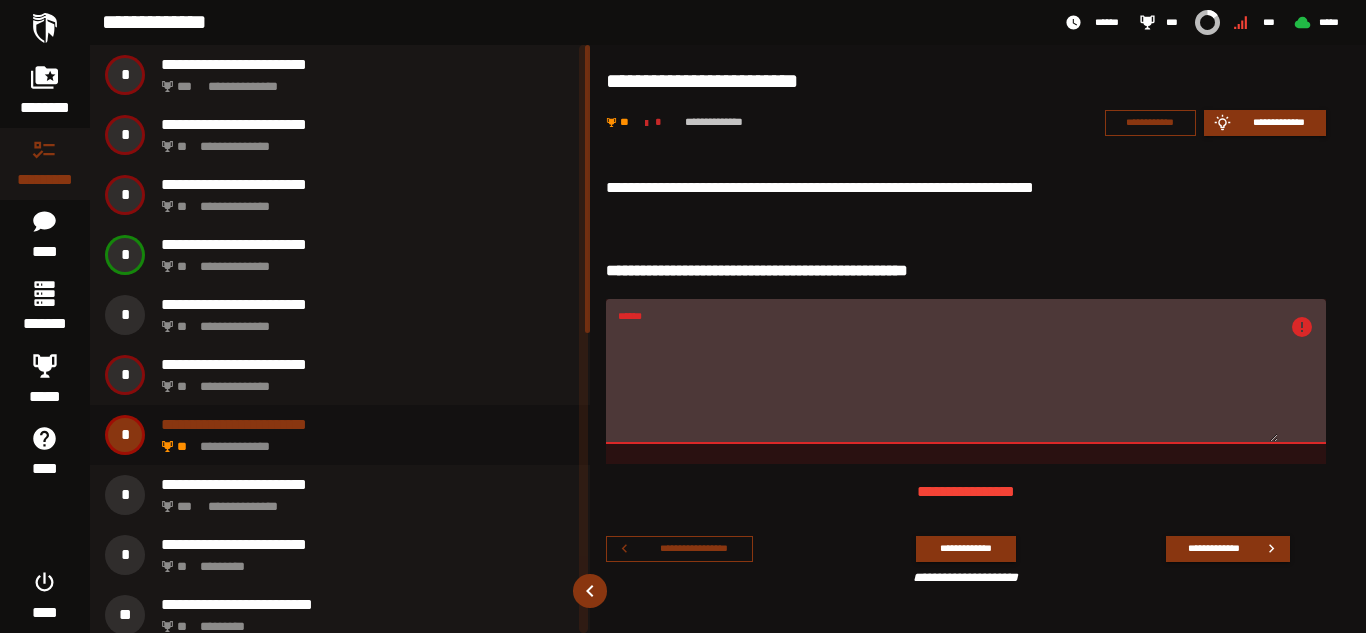drag, startPoint x: 791, startPoint y: 335, endPoint x: 609, endPoint y: 337, distance: 182.01099 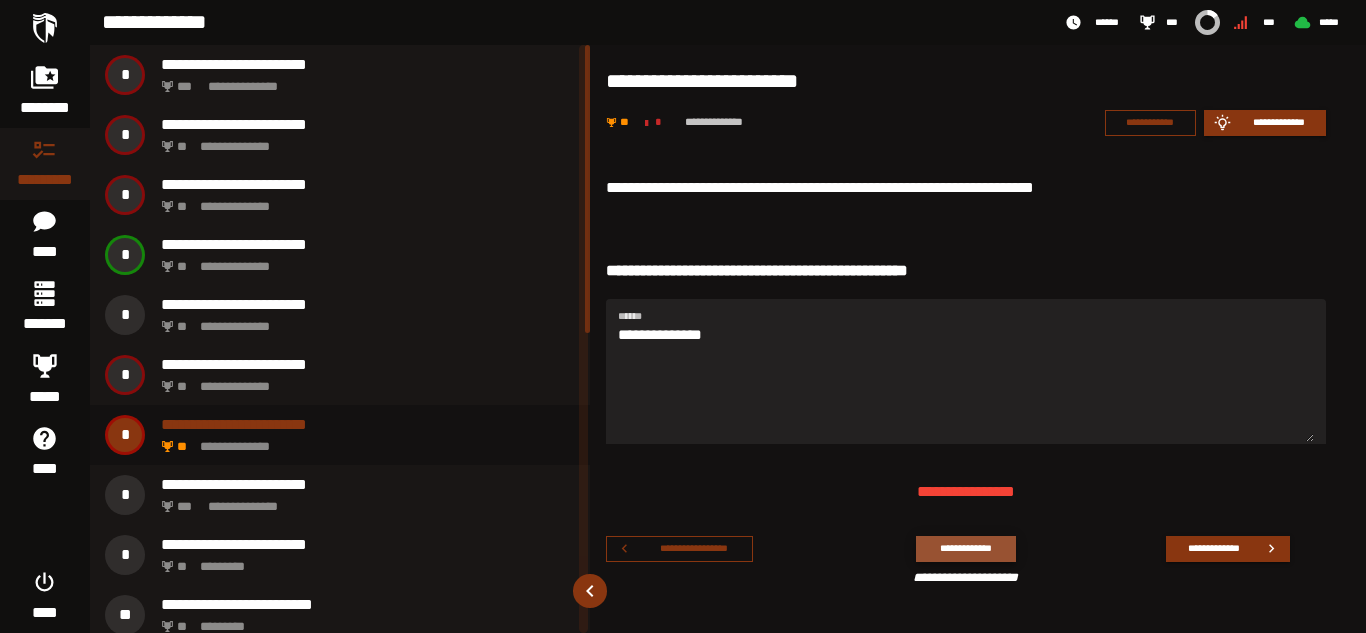 click on "**********" at bounding box center [965, 548] 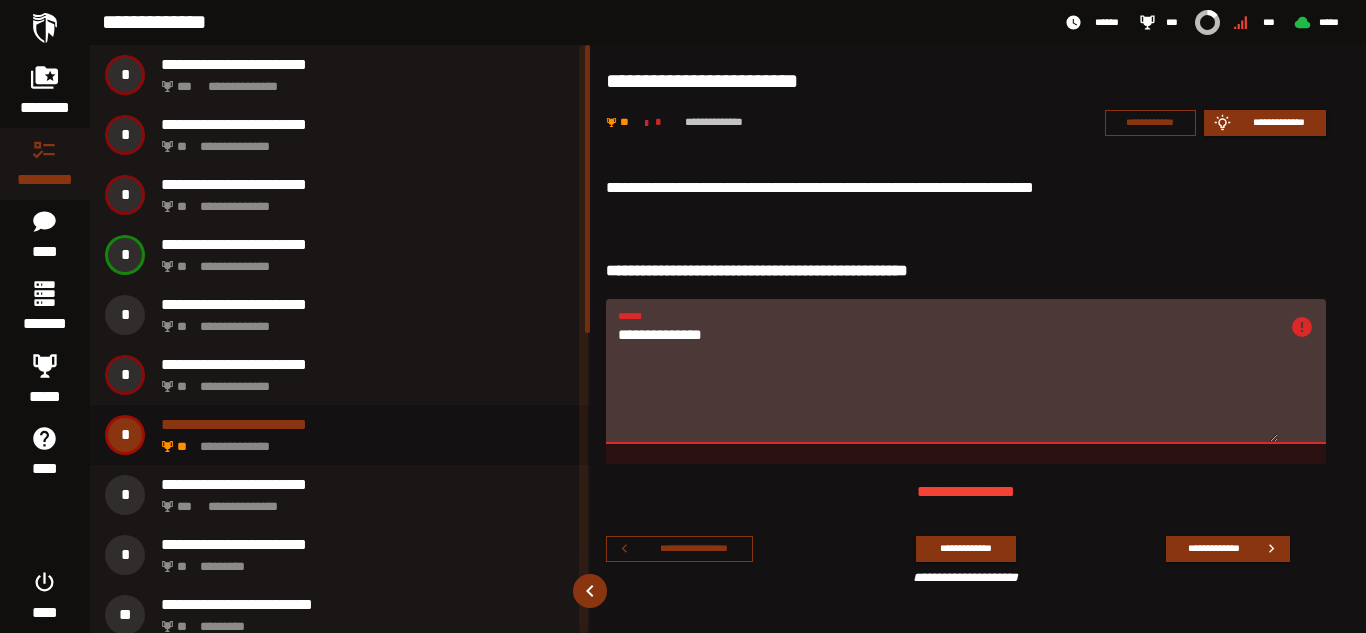 click on "**********" at bounding box center [948, 383] 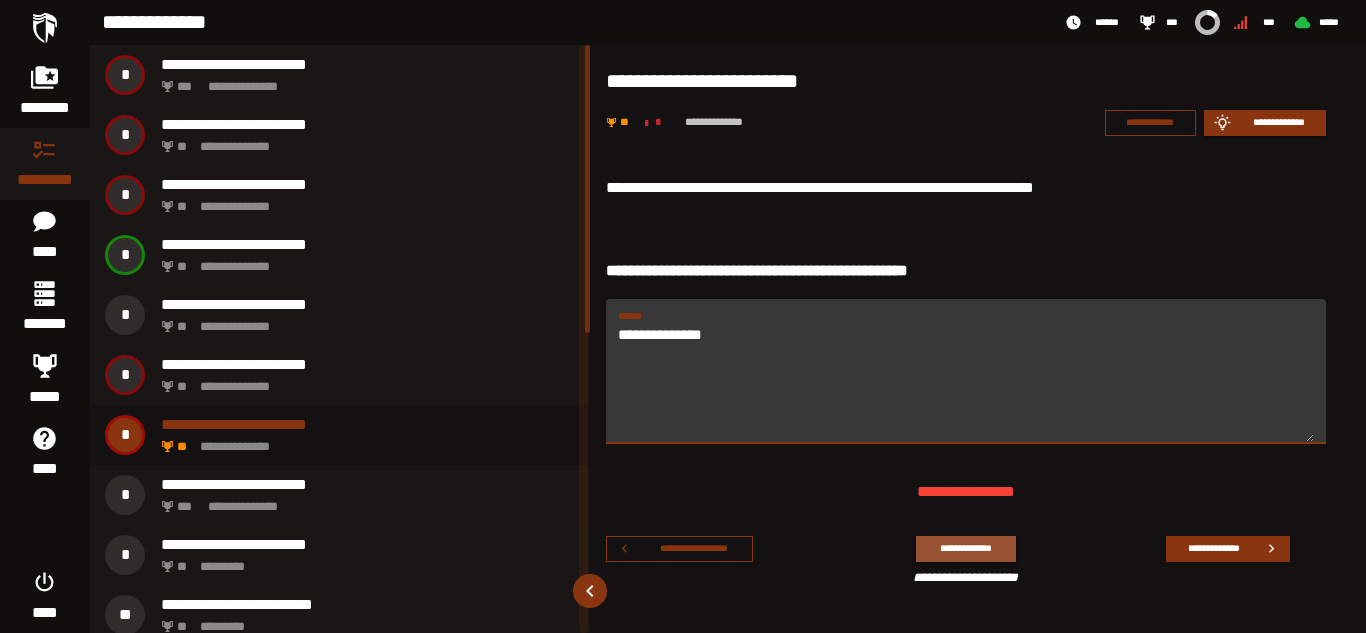 type on "**********" 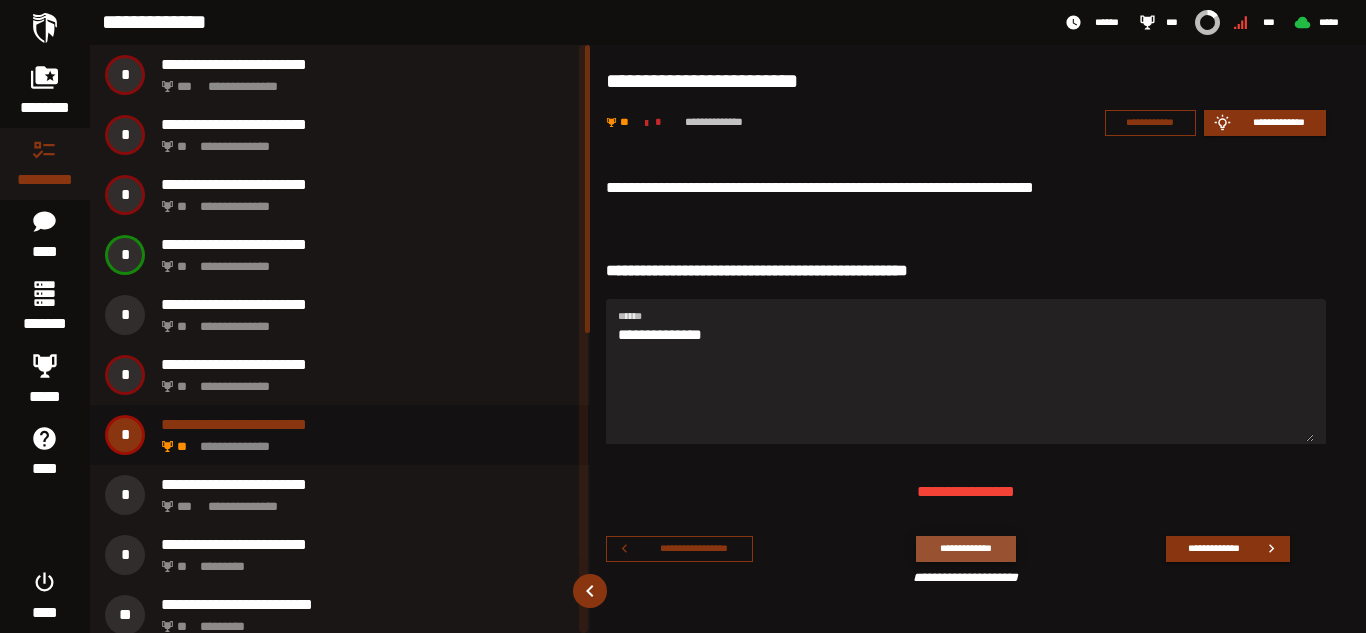 click on "**********" 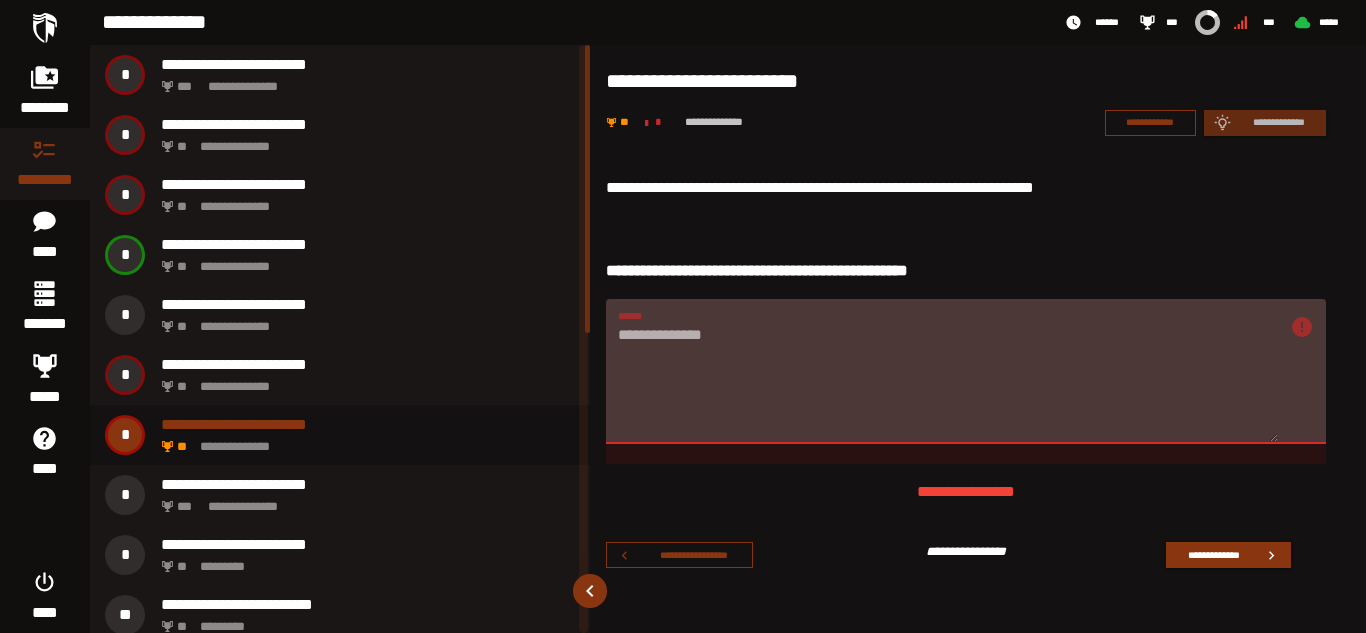 click on "**********" at bounding box center (966, 371) 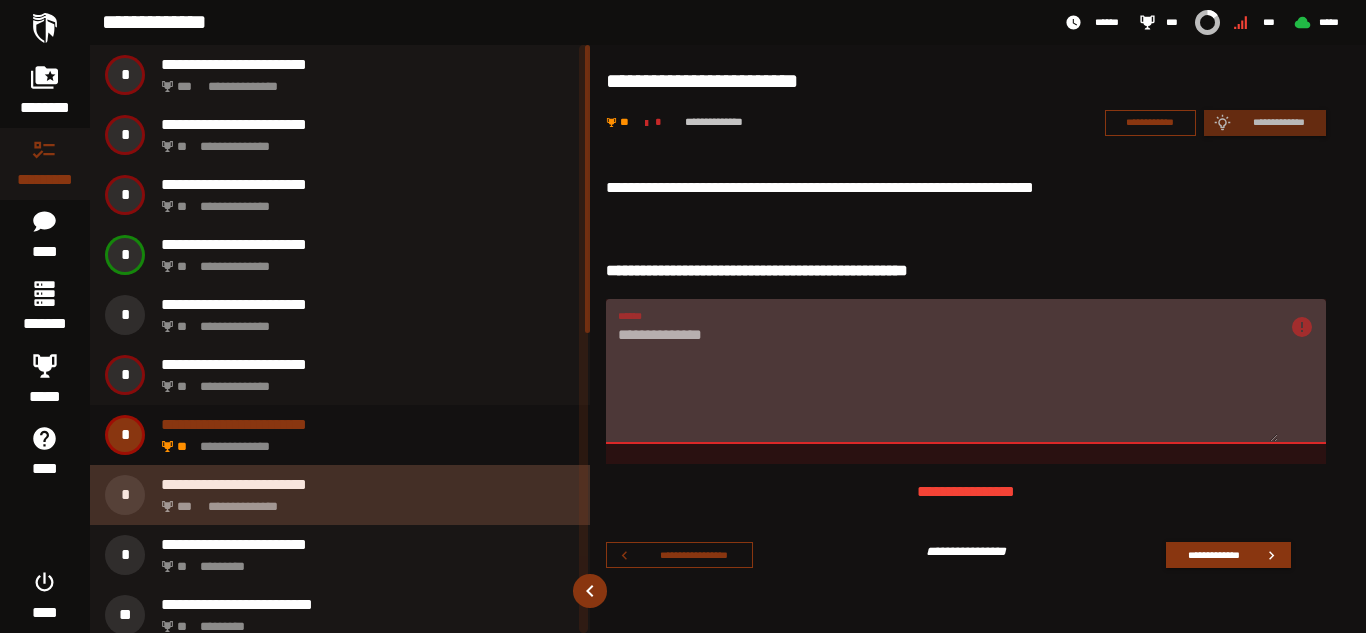 click on "**********" at bounding box center (364, 501) 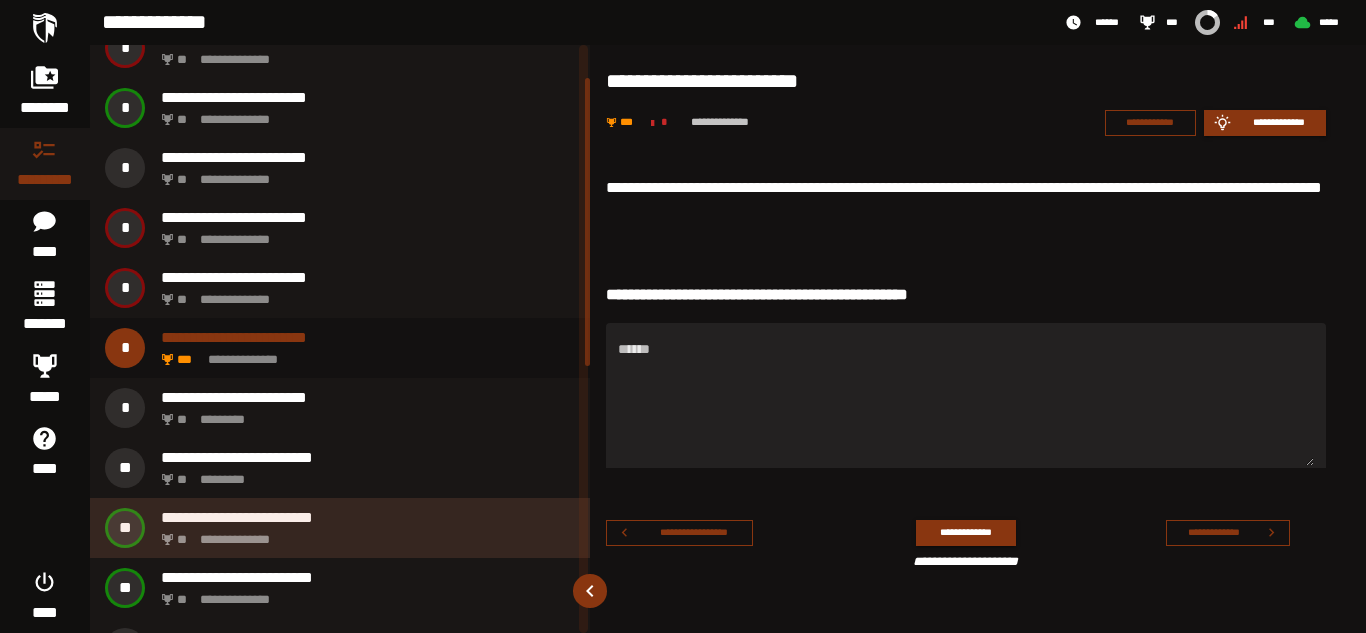 scroll, scrollTop: 200, scrollLeft: 0, axis: vertical 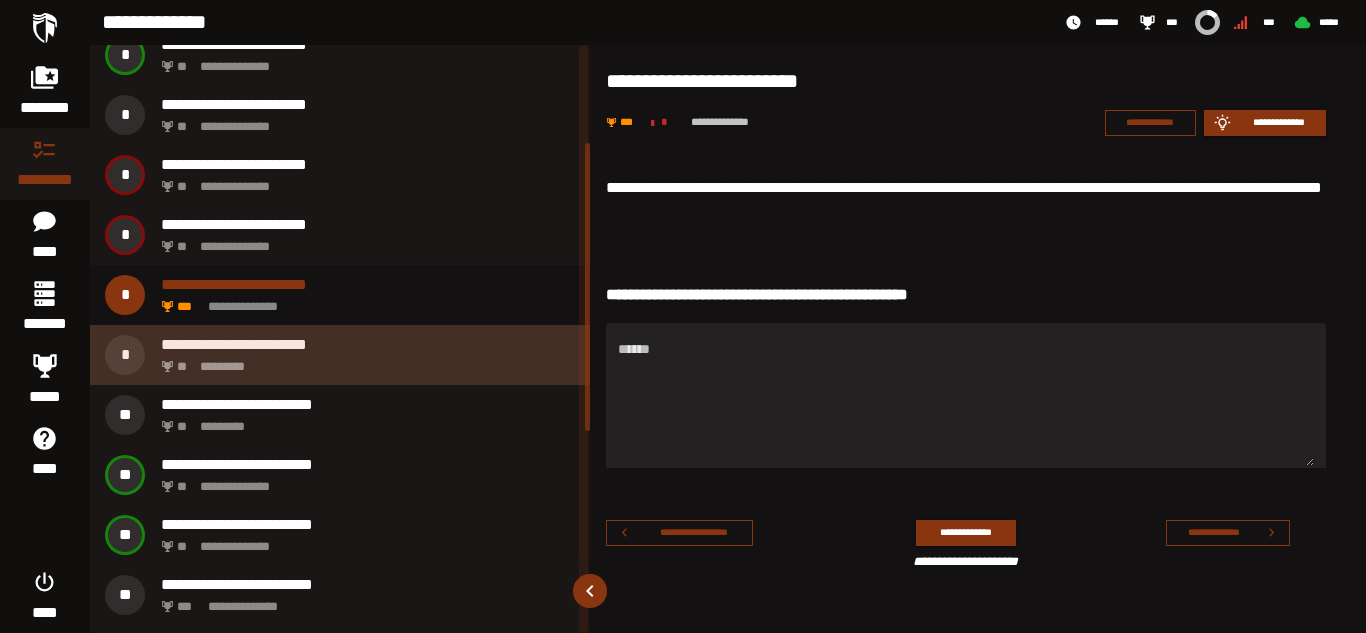 click on "**********" at bounding box center (368, 344) 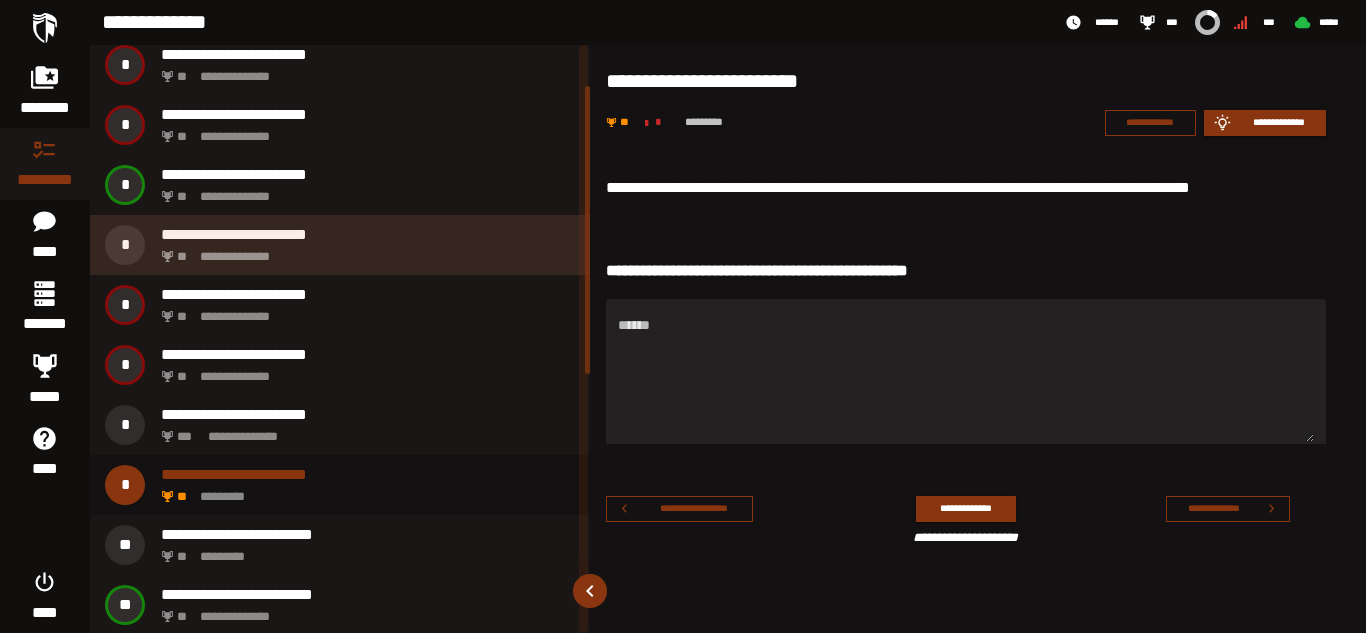 scroll, scrollTop: 100, scrollLeft: 0, axis: vertical 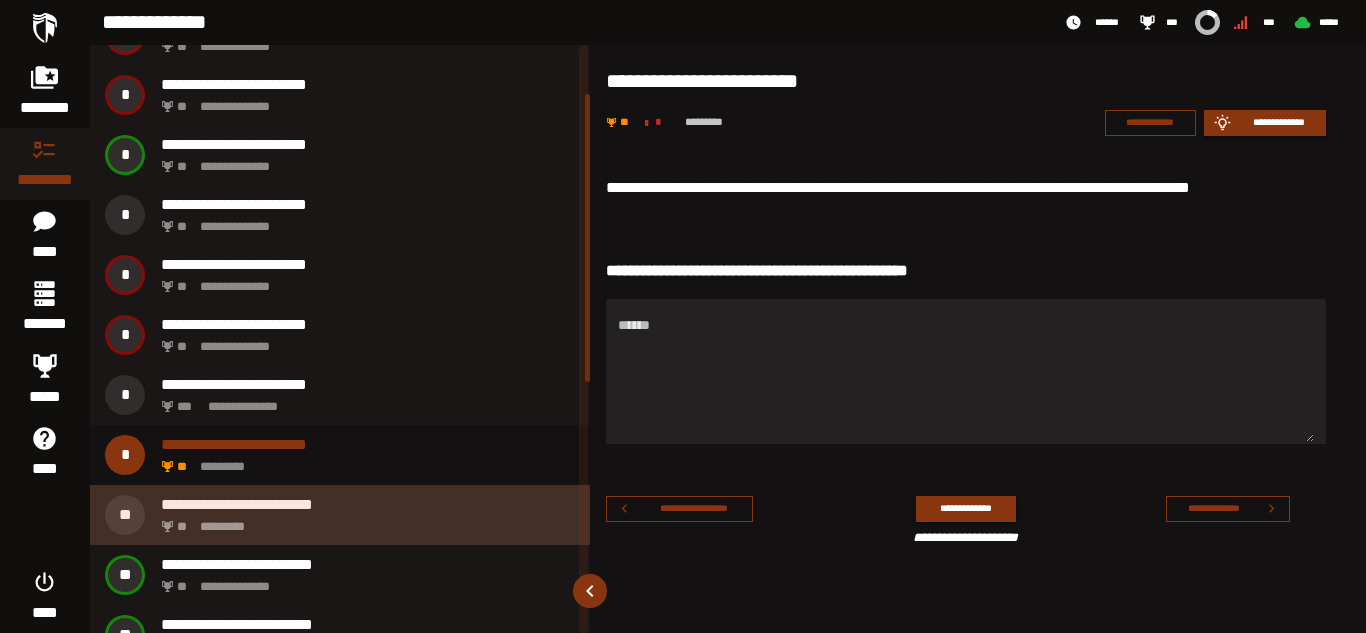 click on "** *********" at bounding box center [364, 521] 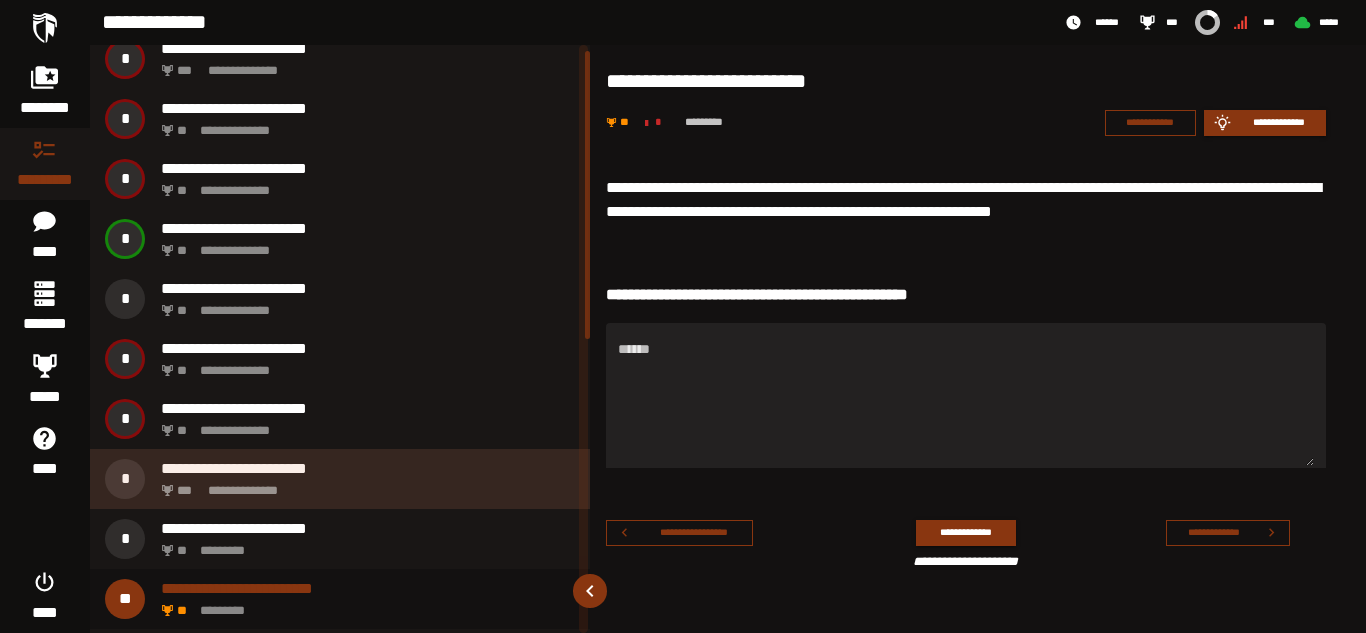 scroll, scrollTop: 12, scrollLeft: 0, axis: vertical 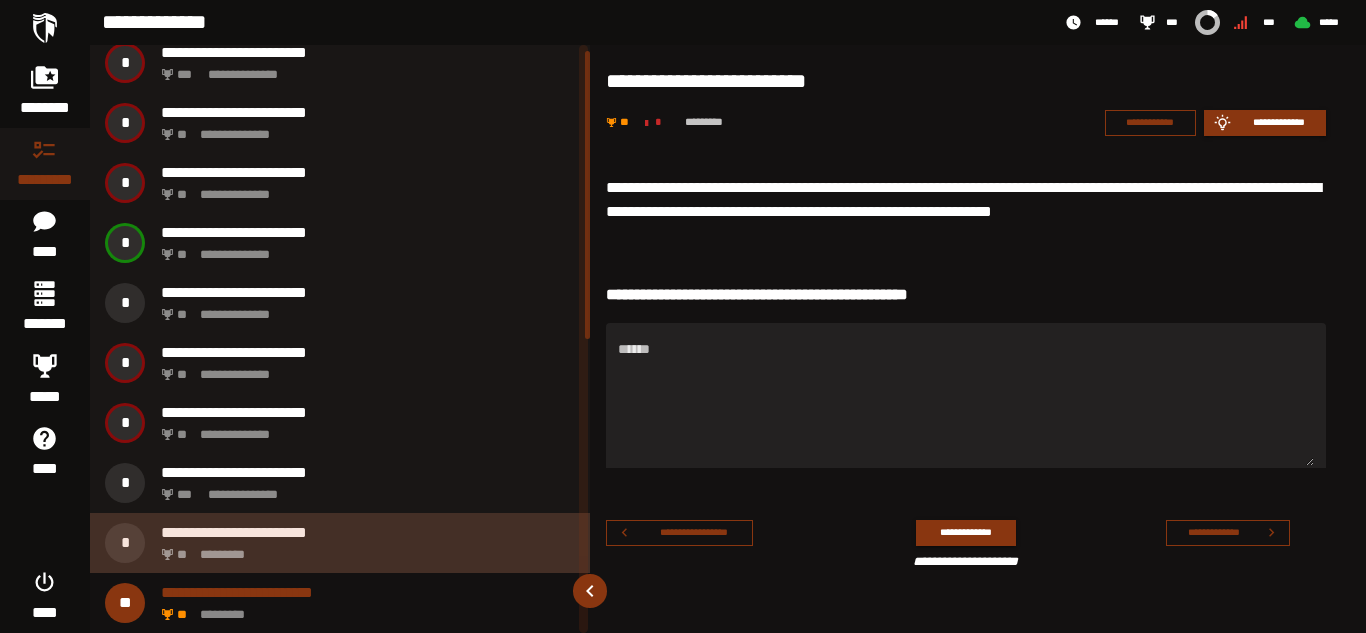 click on "**********" at bounding box center [368, 532] 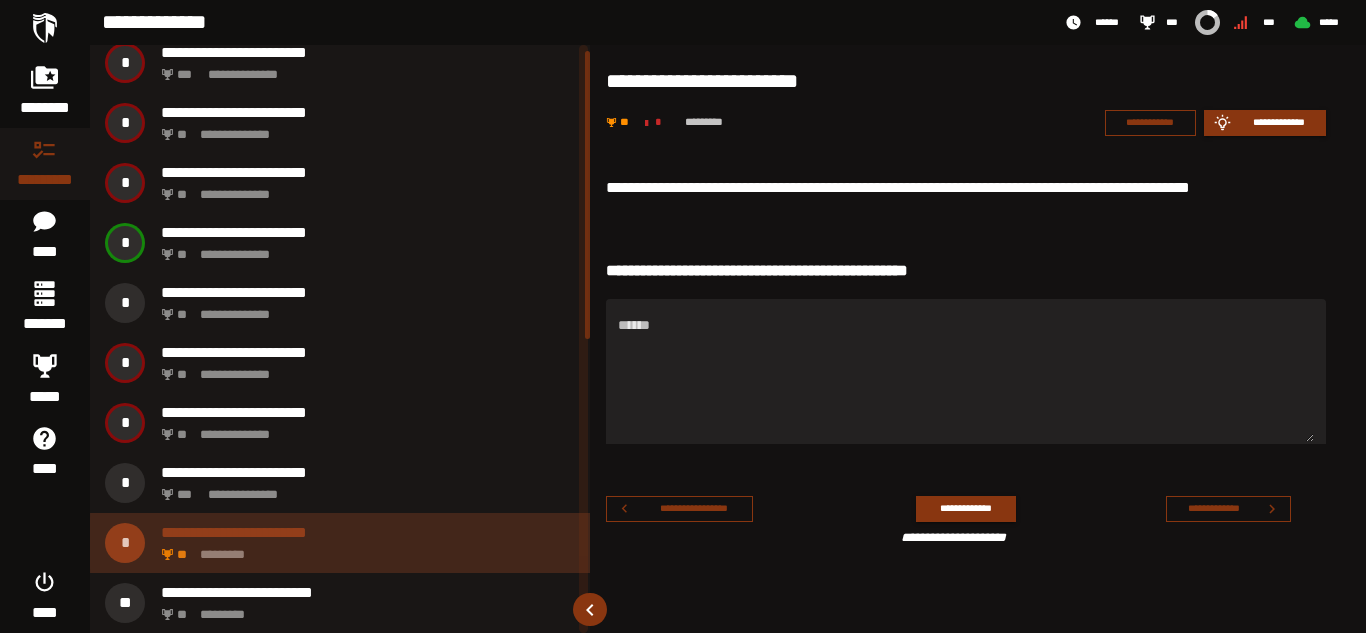 scroll, scrollTop: 0, scrollLeft: 0, axis: both 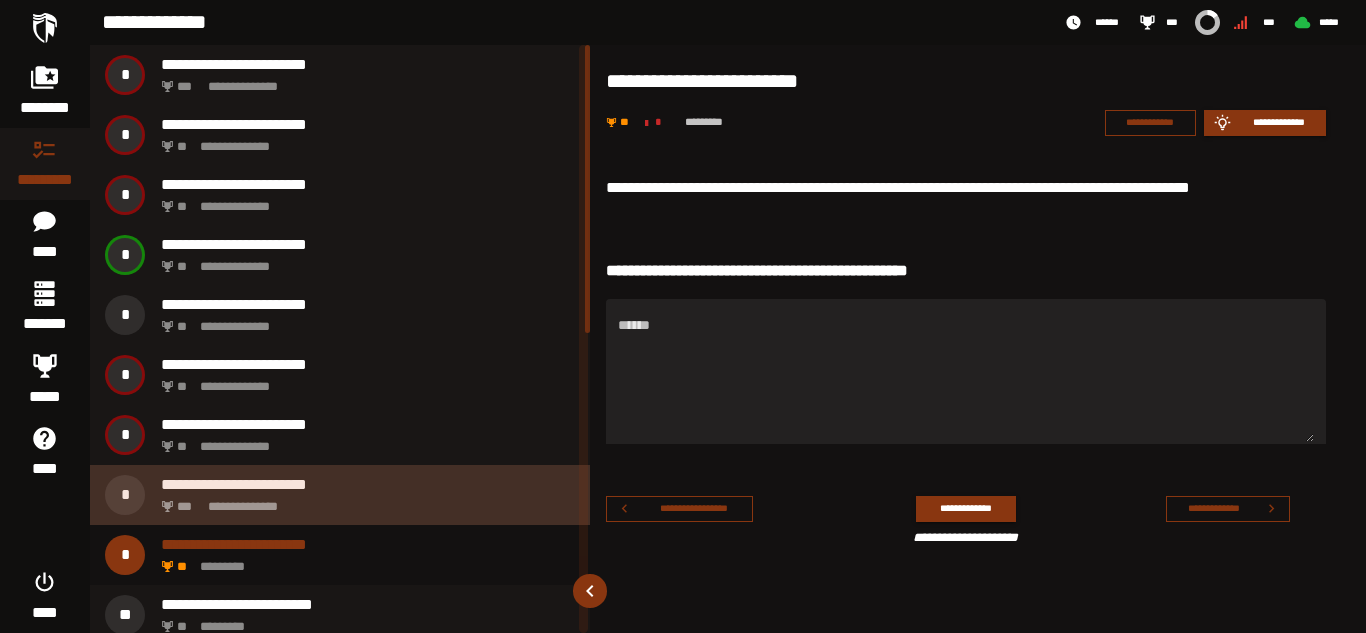 click on "**********" 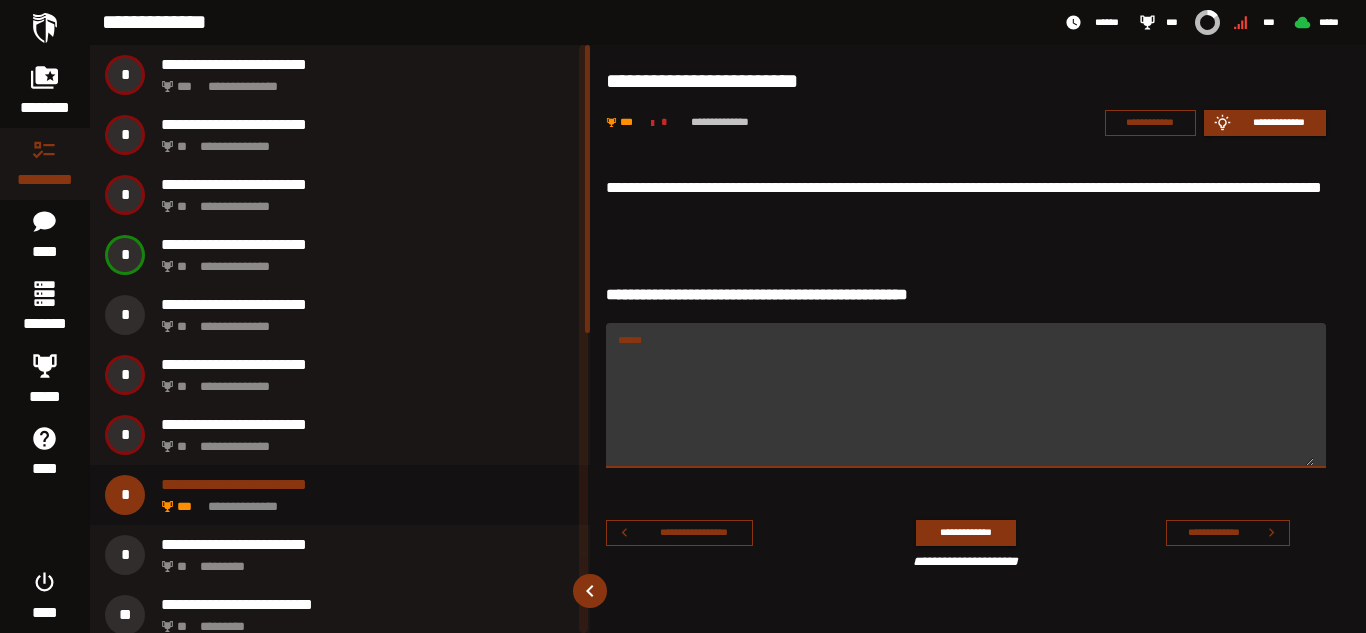 click on "******" at bounding box center [966, 407] 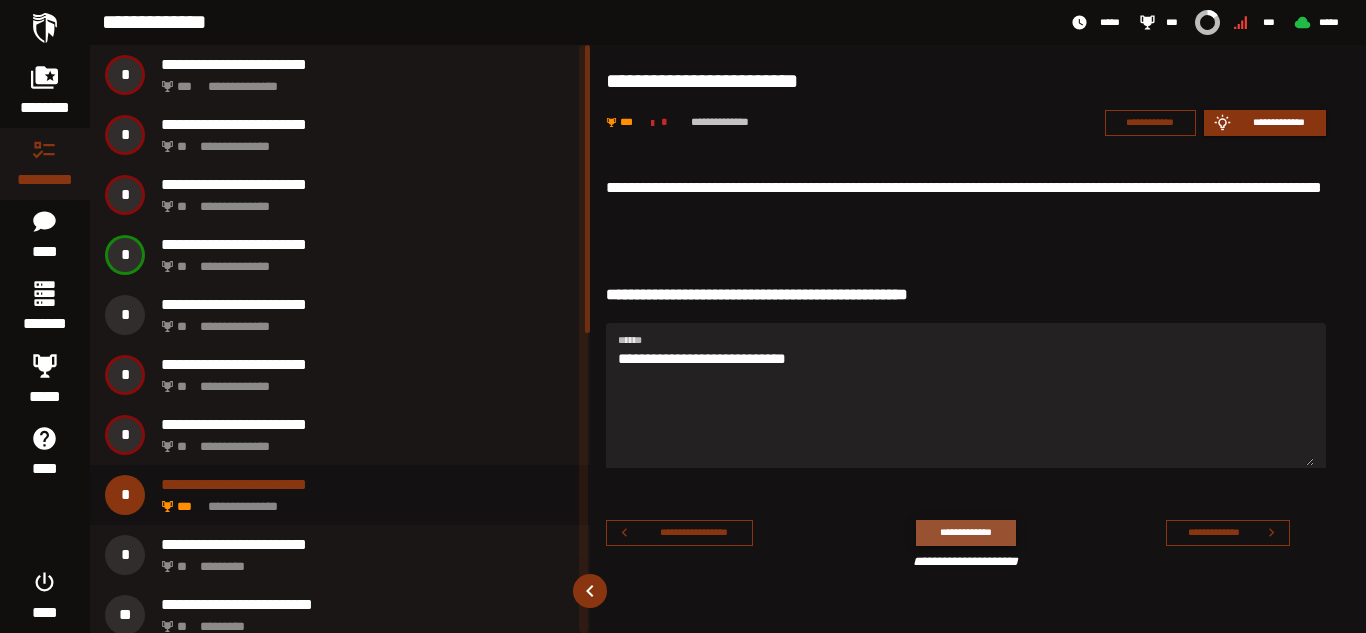 click on "**********" at bounding box center [965, 532] 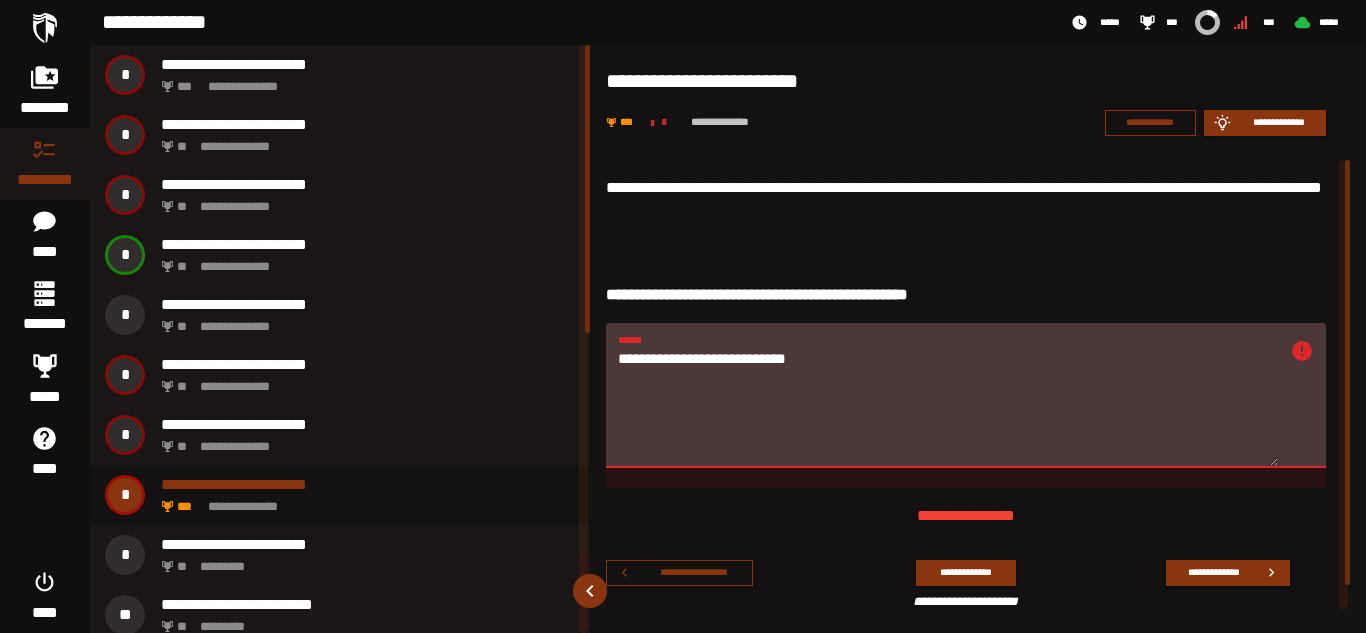 drag, startPoint x: 835, startPoint y: 358, endPoint x: 697, endPoint y: 356, distance: 138.0145 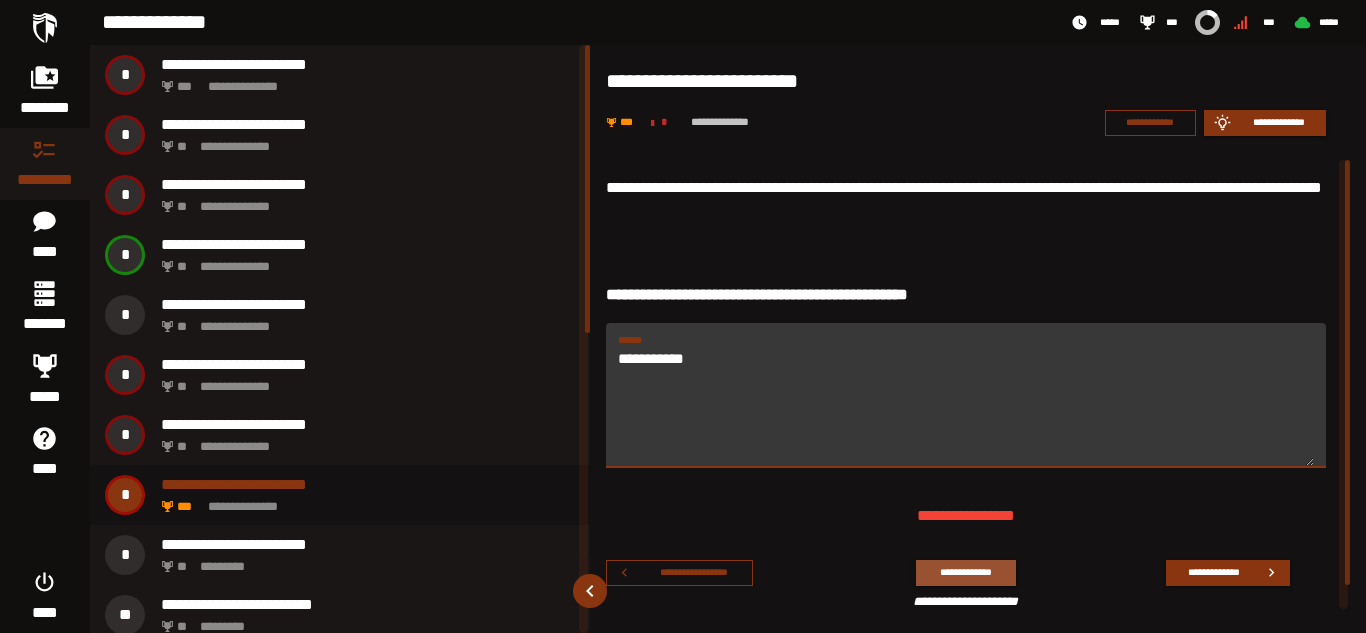 type on "**********" 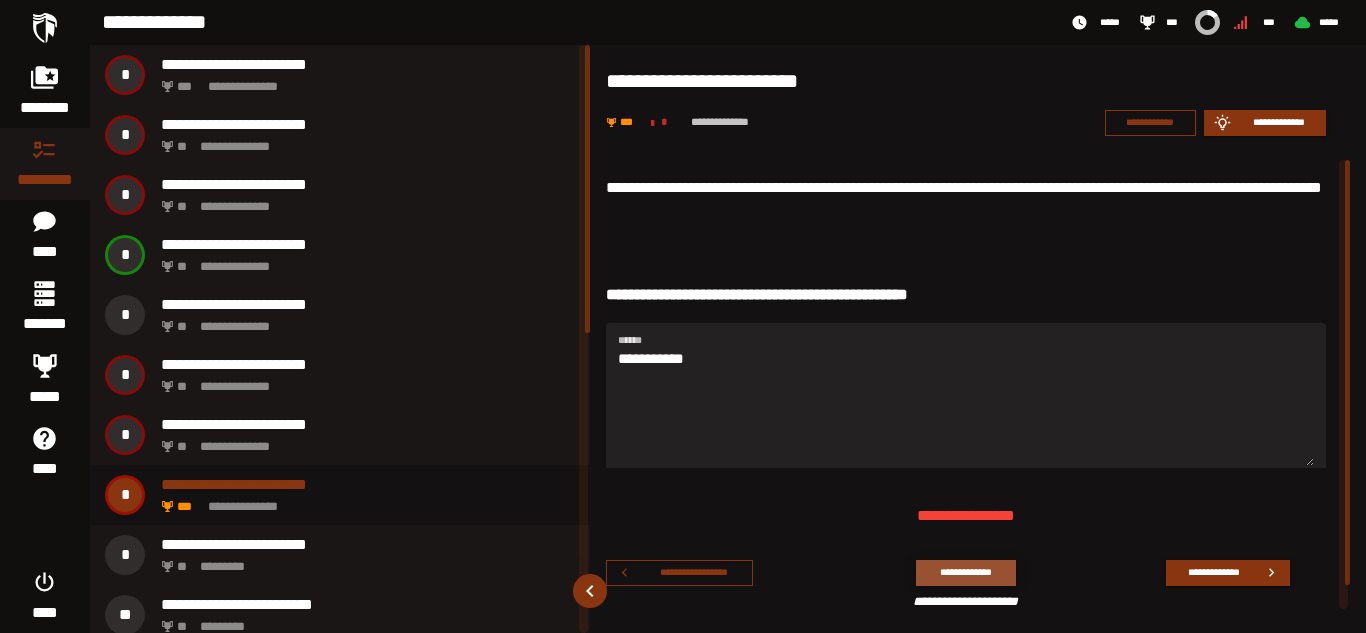click on "**********" at bounding box center (965, 572) 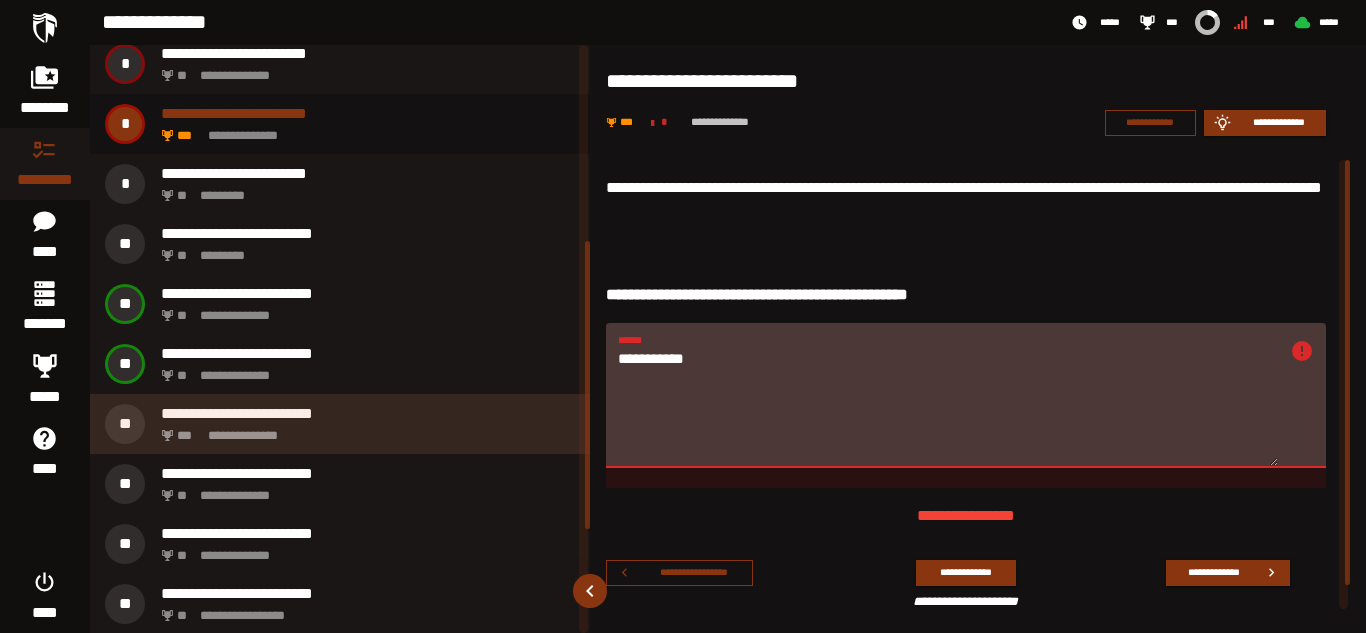 scroll, scrollTop: 400, scrollLeft: 0, axis: vertical 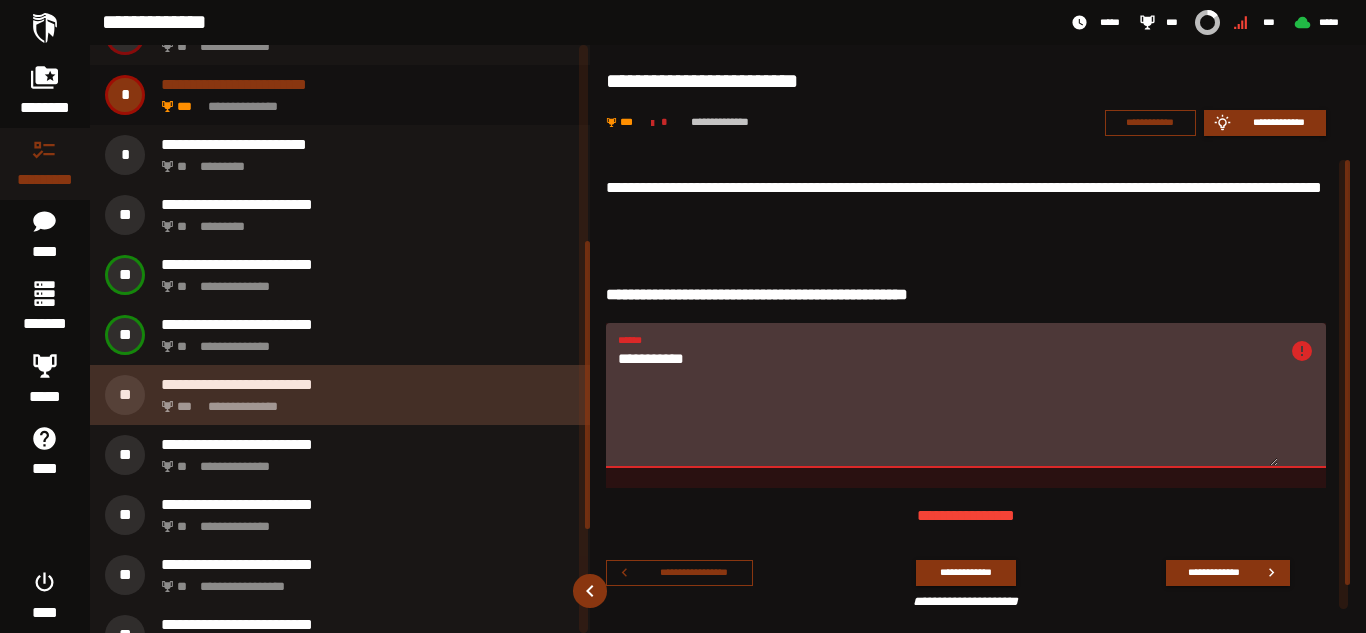 click on "**********" at bounding box center (368, 384) 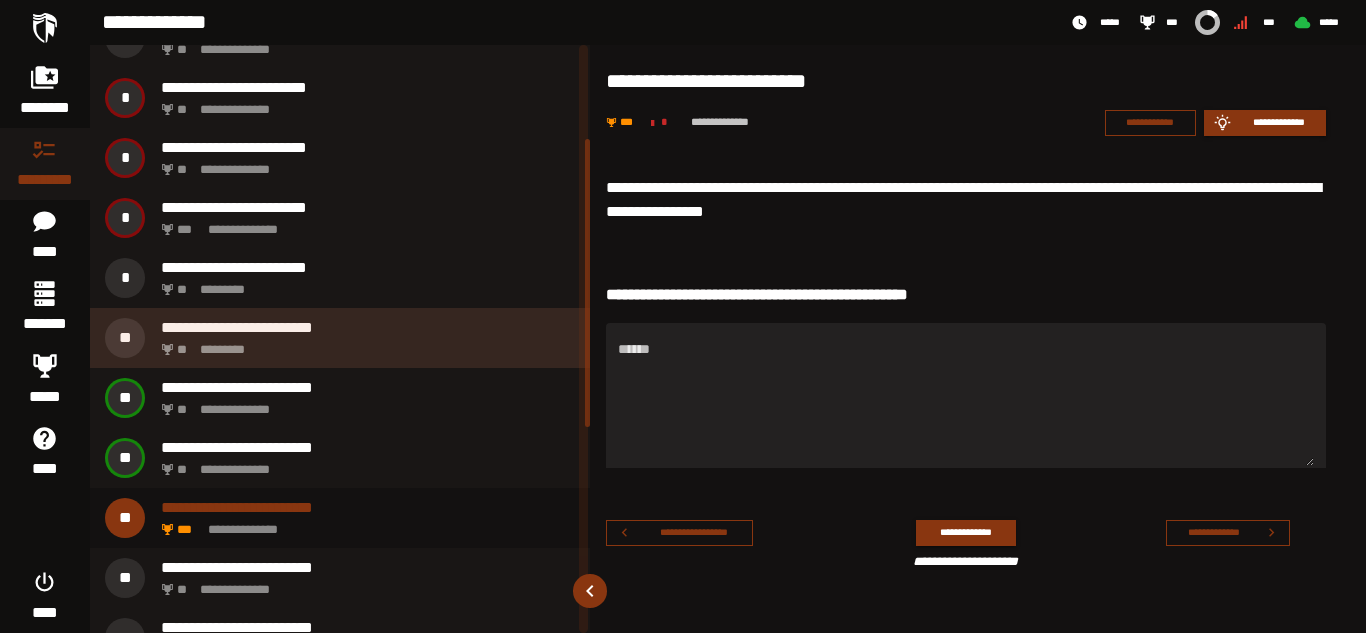 scroll, scrollTop: 192, scrollLeft: 0, axis: vertical 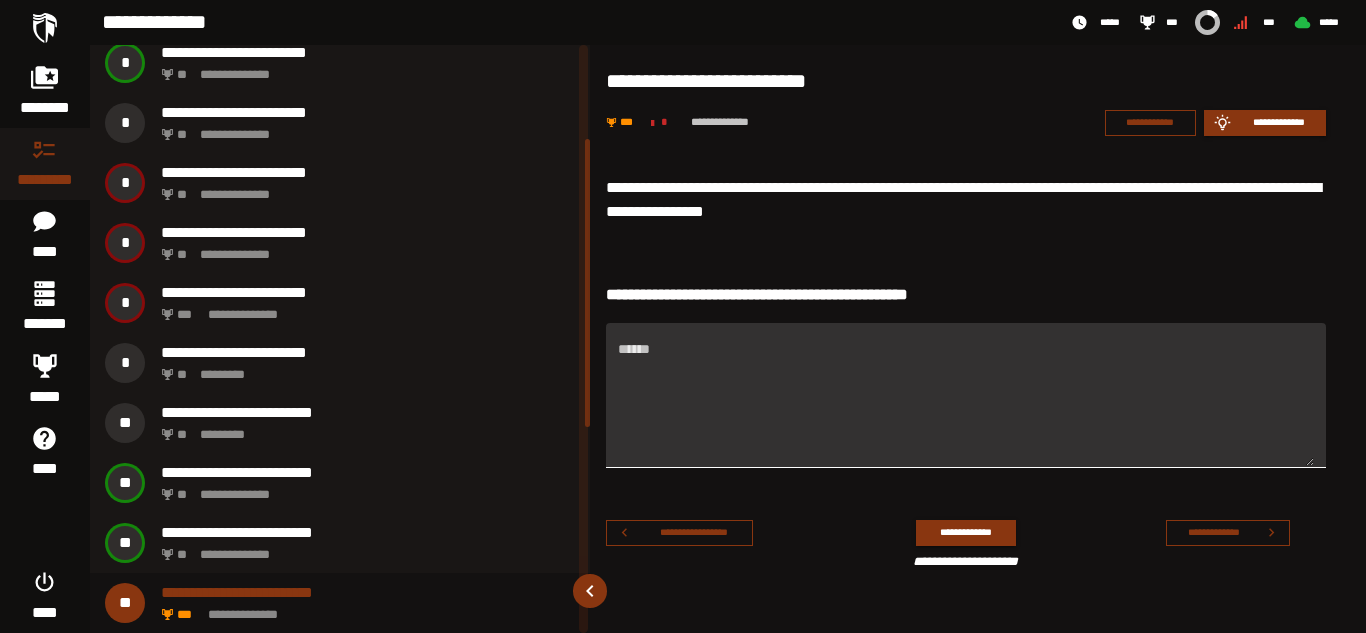 click on "******" at bounding box center [966, 395] 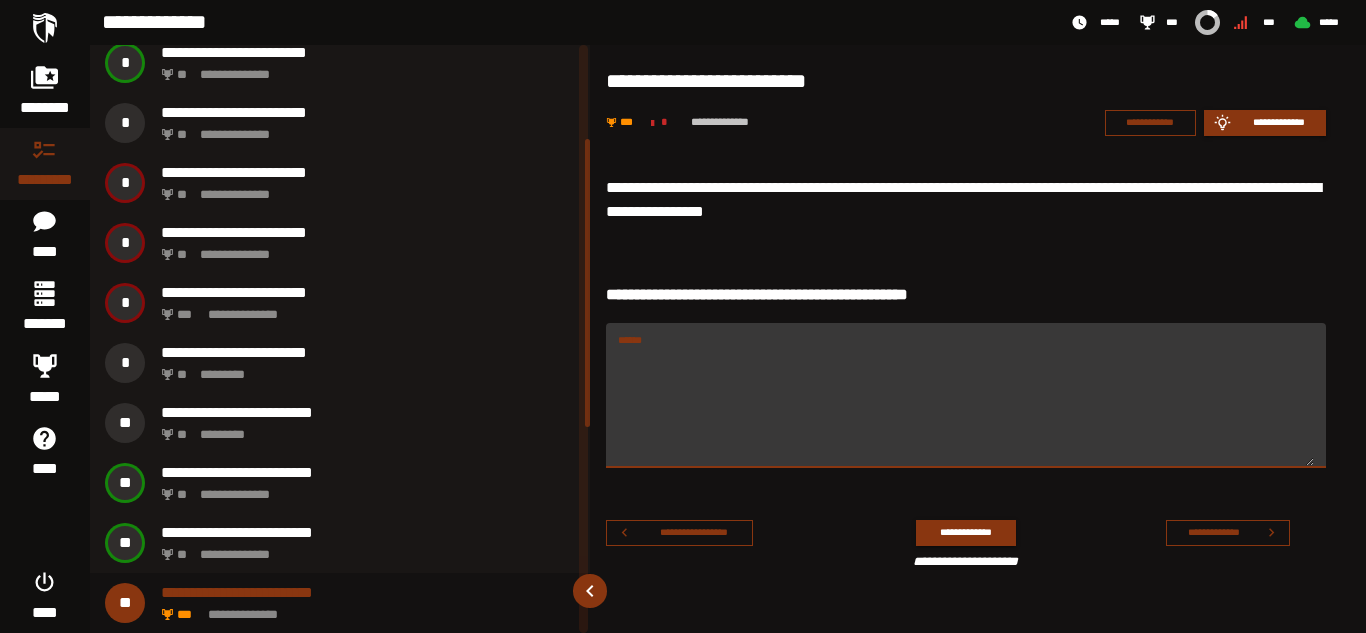 paste on "**********" 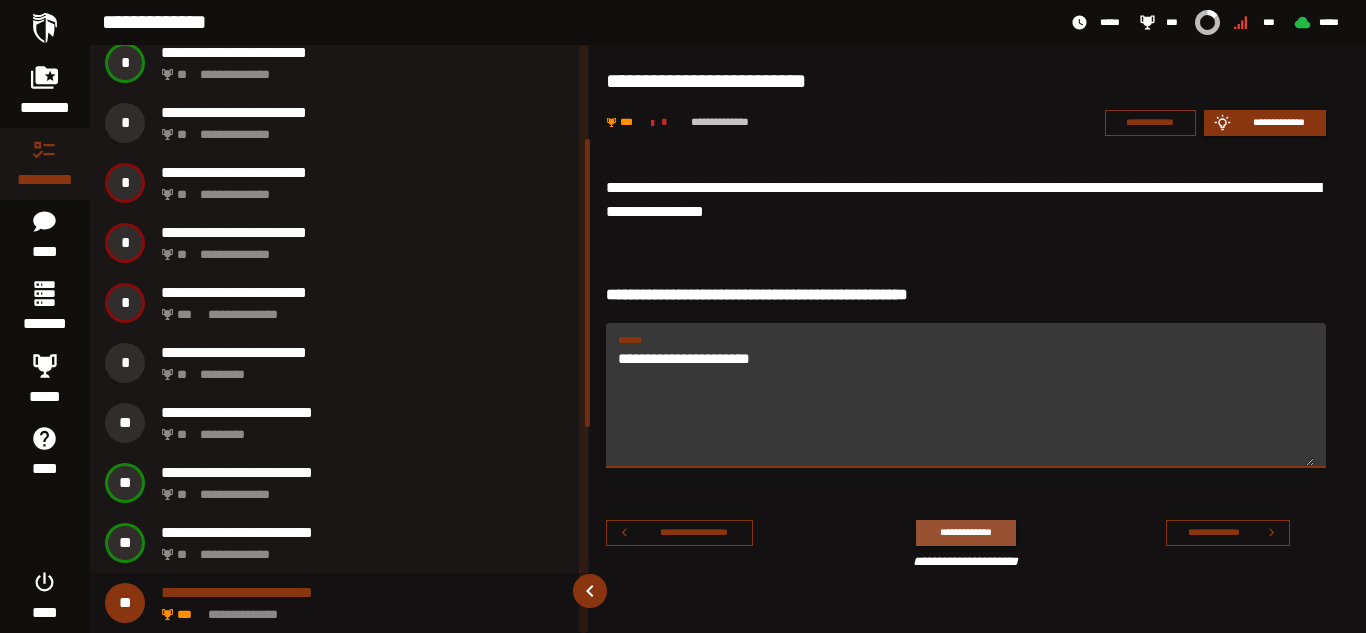 type on "**********" 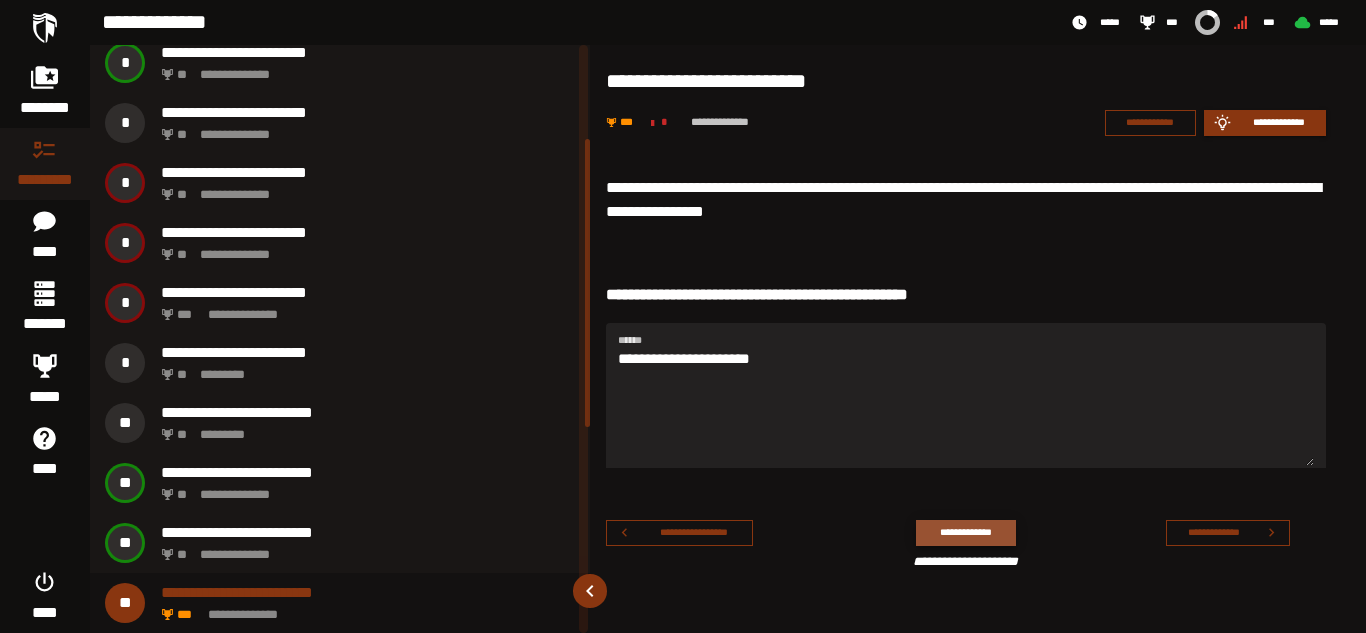 click on "**********" at bounding box center (965, 532) 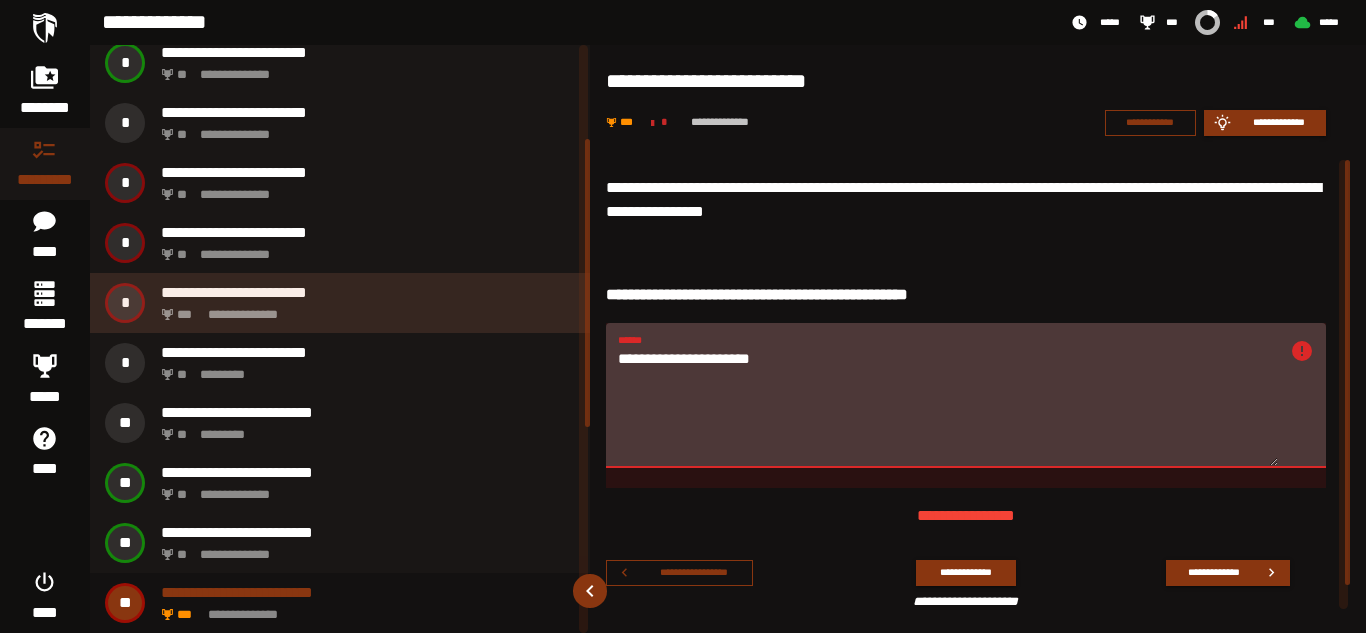 drag, startPoint x: 817, startPoint y: 353, endPoint x: 577, endPoint y: 332, distance: 240.91699 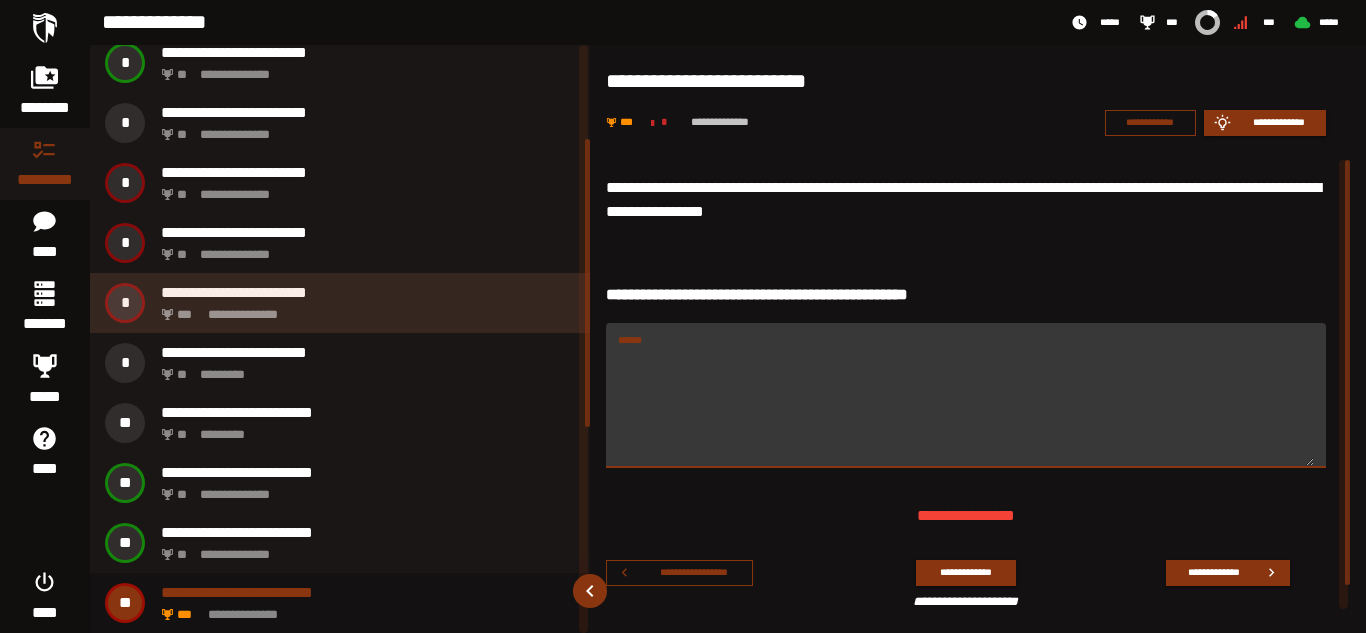 paste on "**********" 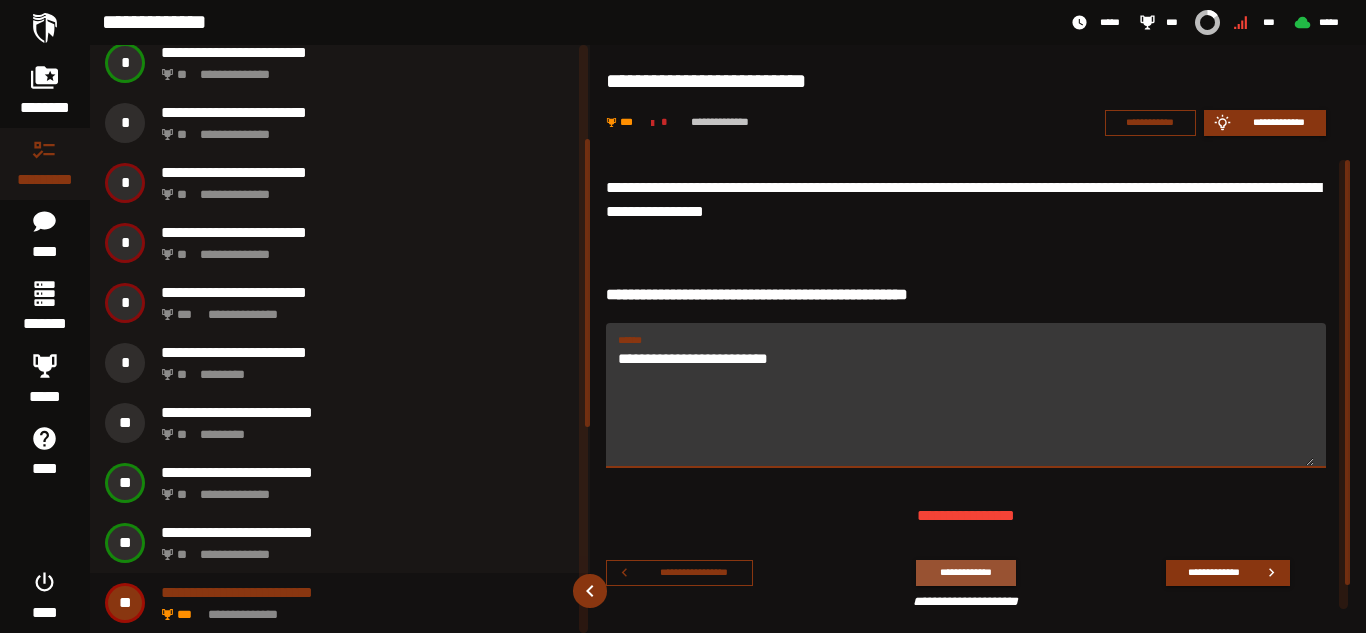 type on "**********" 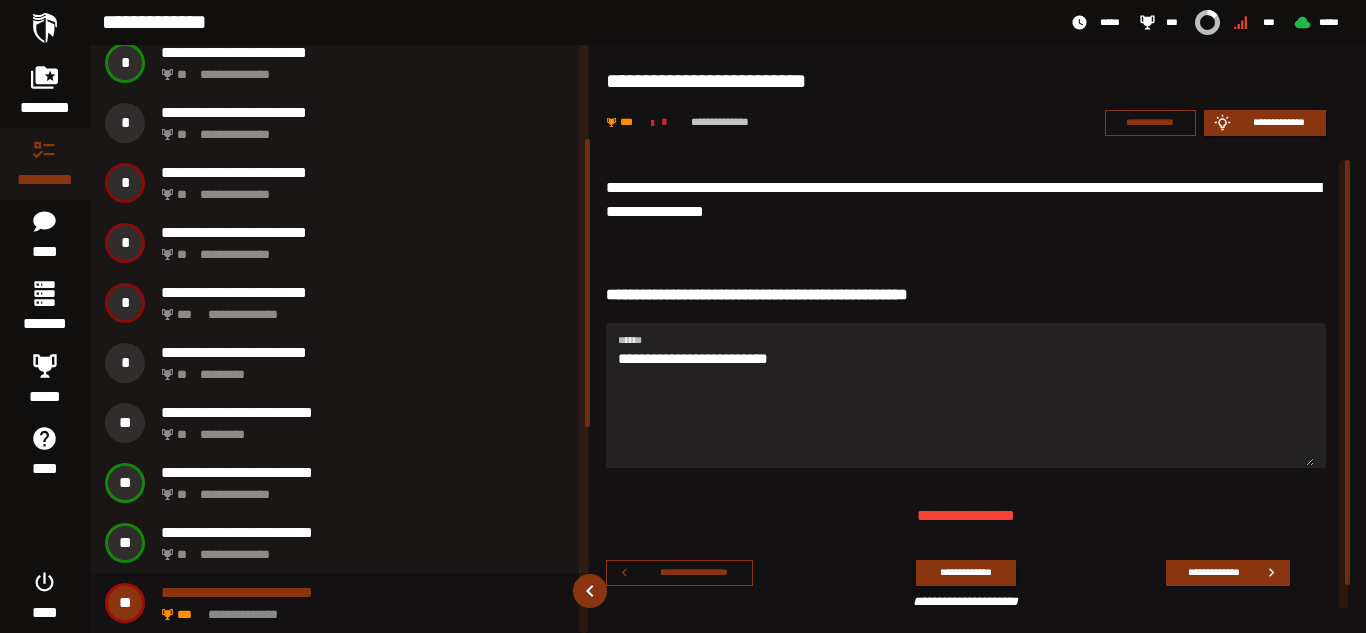 click on "**********" at bounding box center [965, 572] 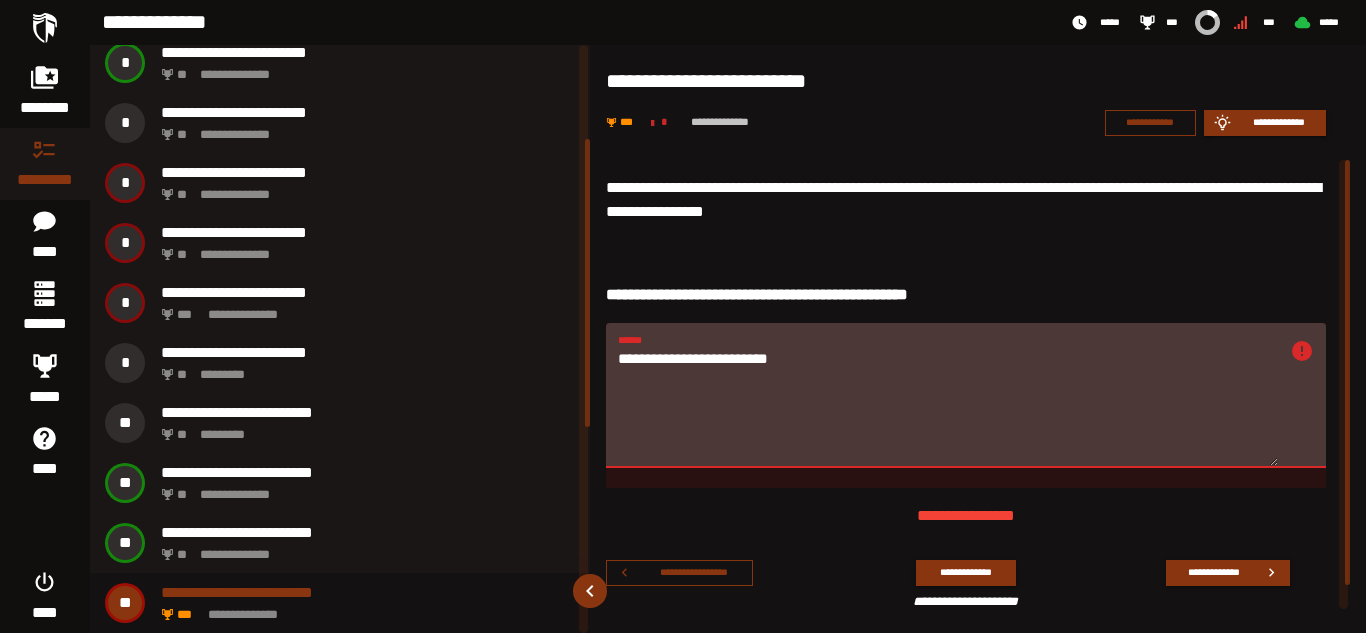 drag, startPoint x: 876, startPoint y: 361, endPoint x: 586, endPoint y: 374, distance: 290.29123 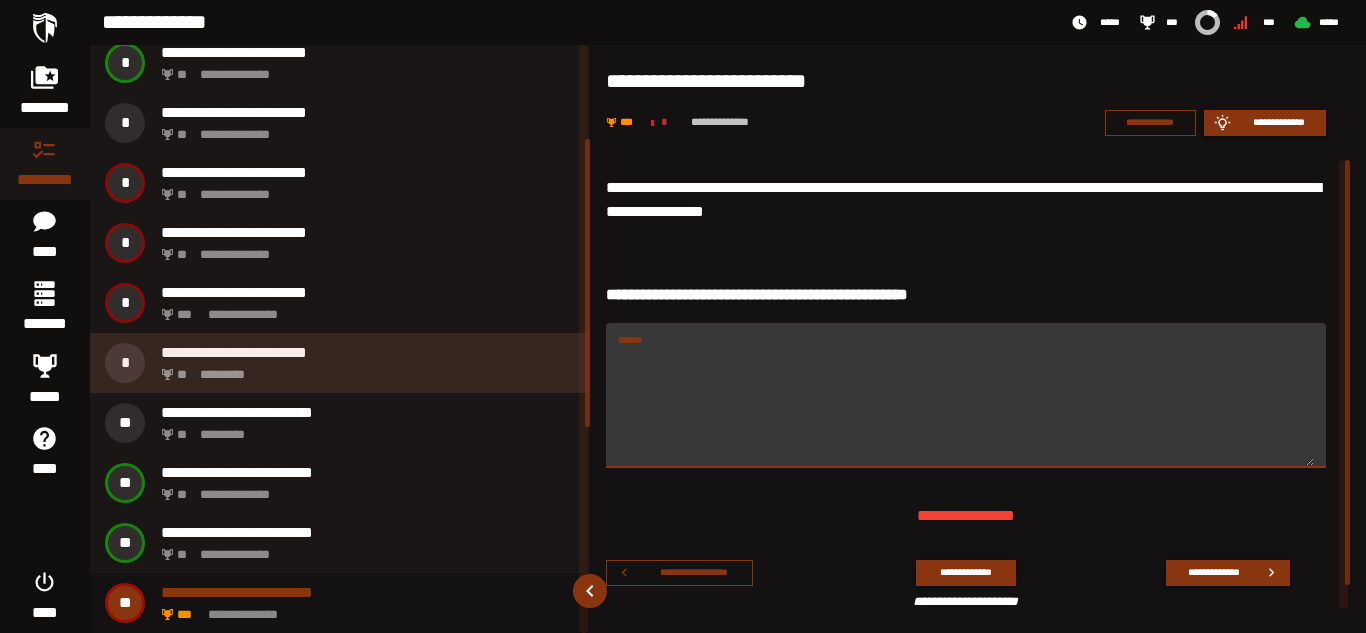 paste on "**********" 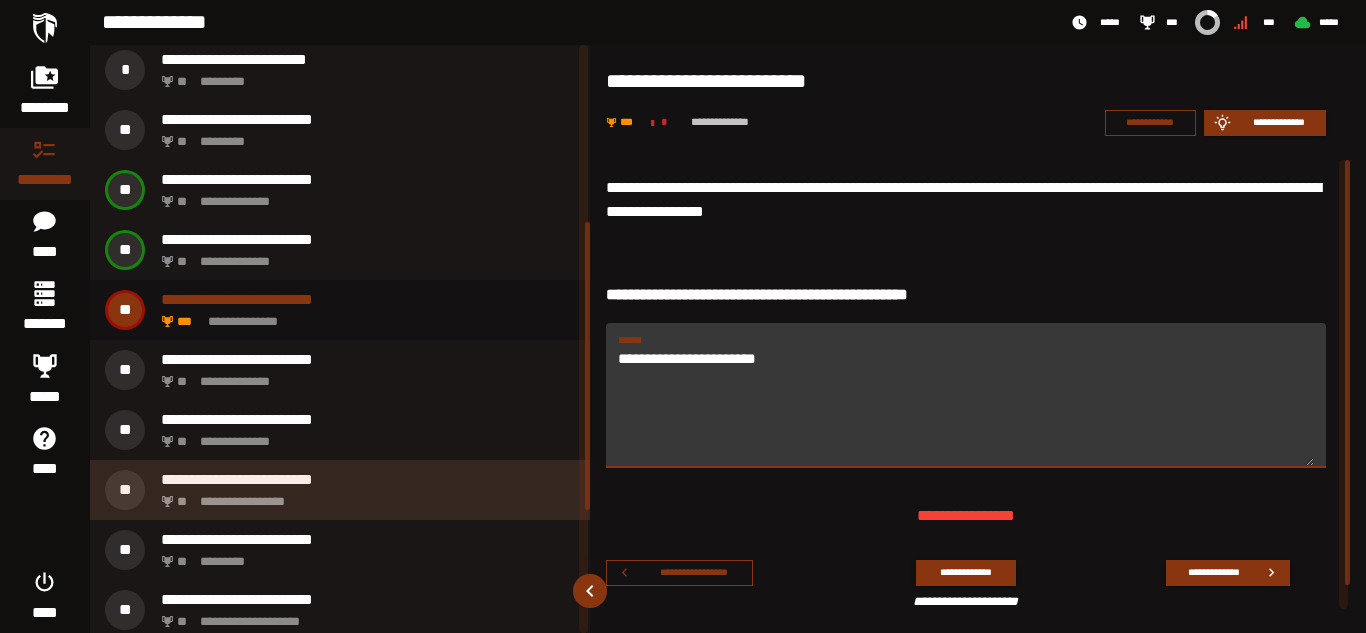scroll, scrollTop: 492, scrollLeft: 0, axis: vertical 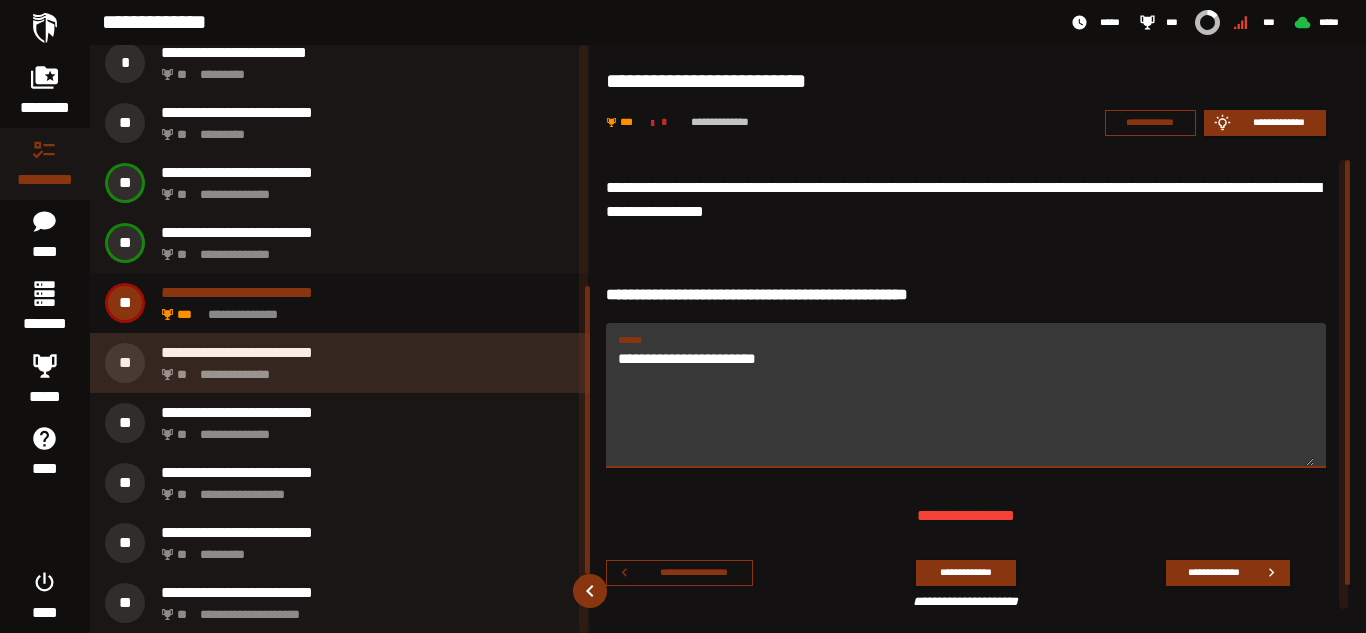 type on "**********" 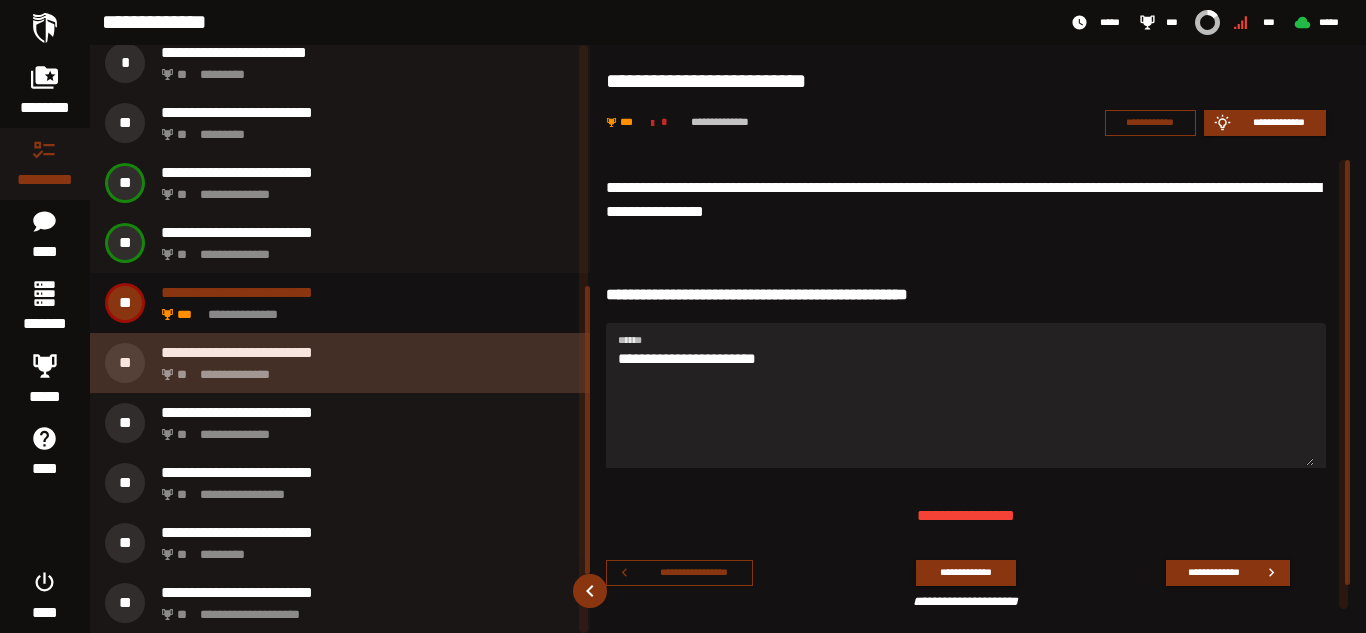 click on "**********" at bounding box center [368, 352] 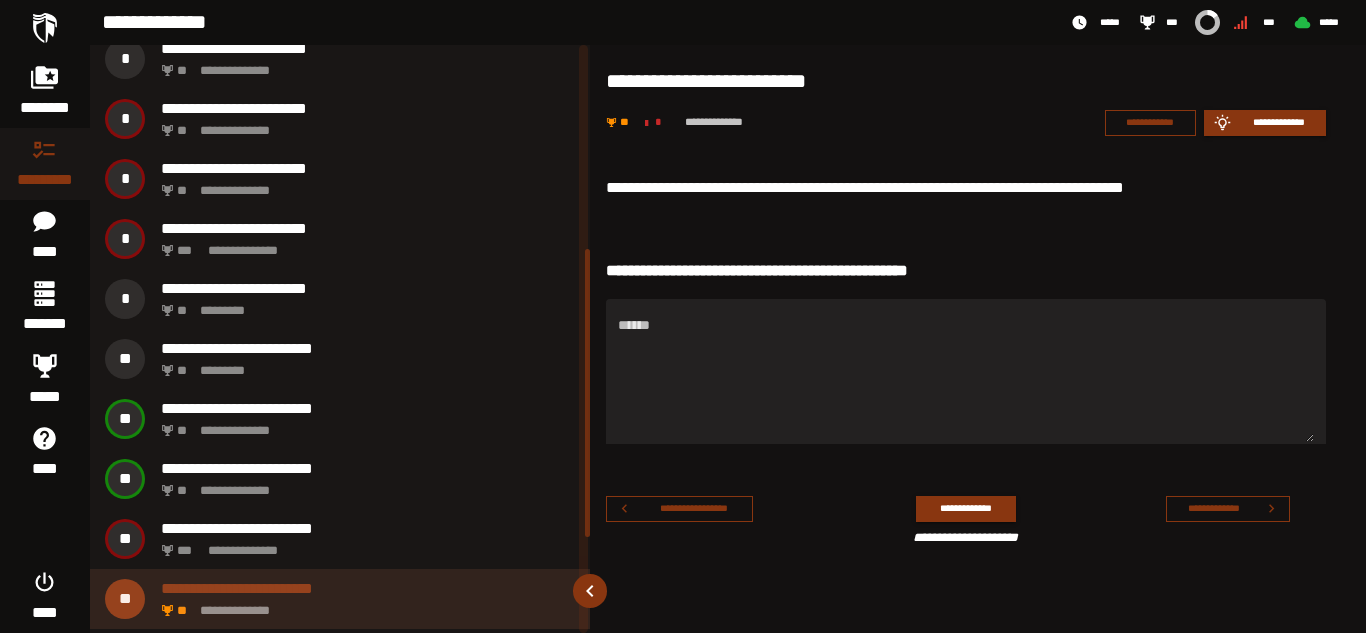 scroll, scrollTop: 252, scrollLeft: 0, axis: vertical 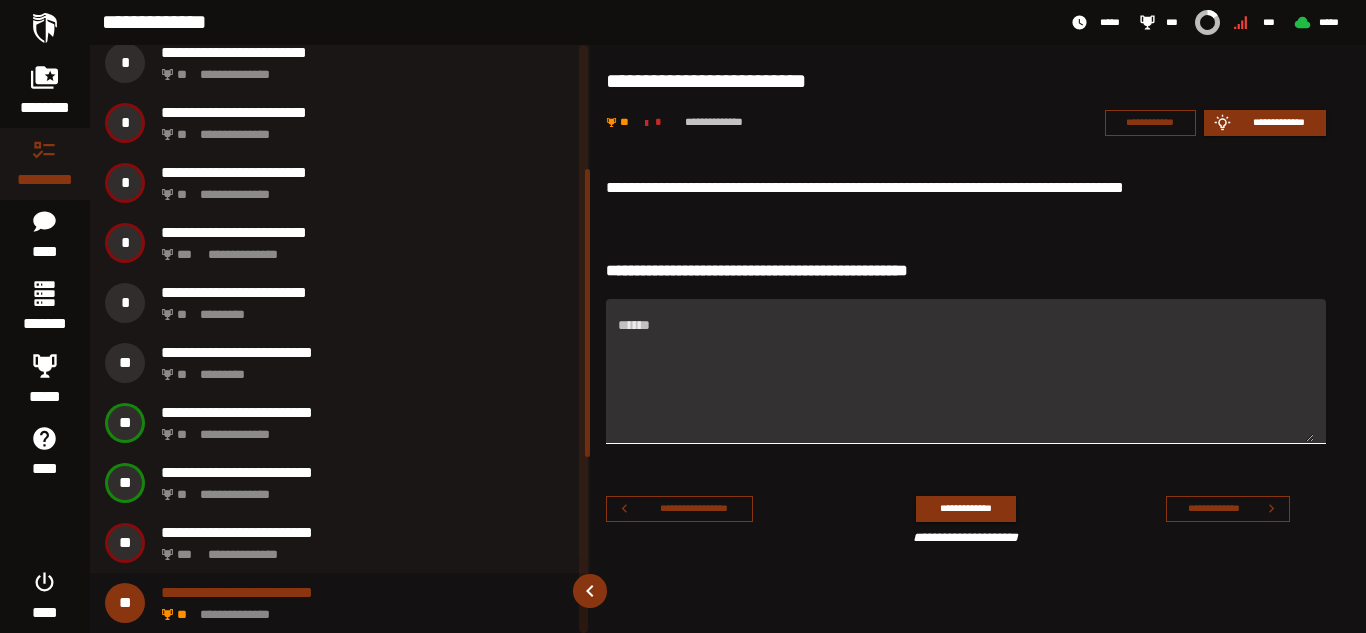 click on "******" at bounding box center (966, 383) 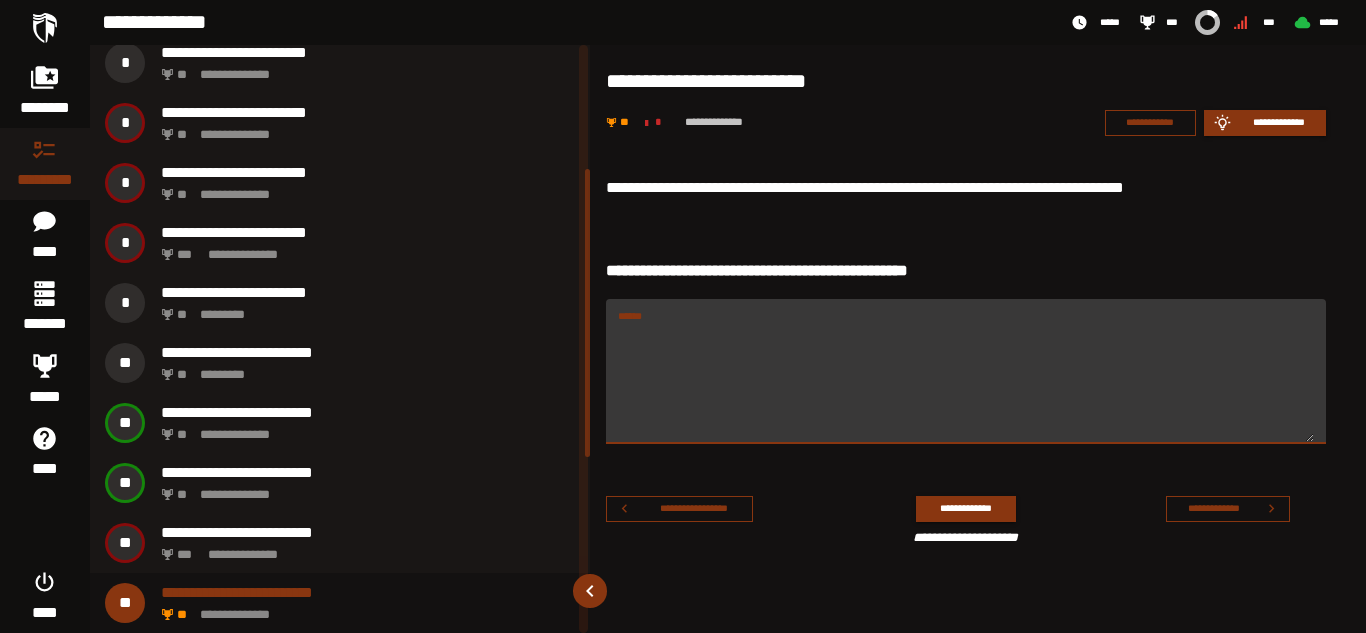 paste on "**********" 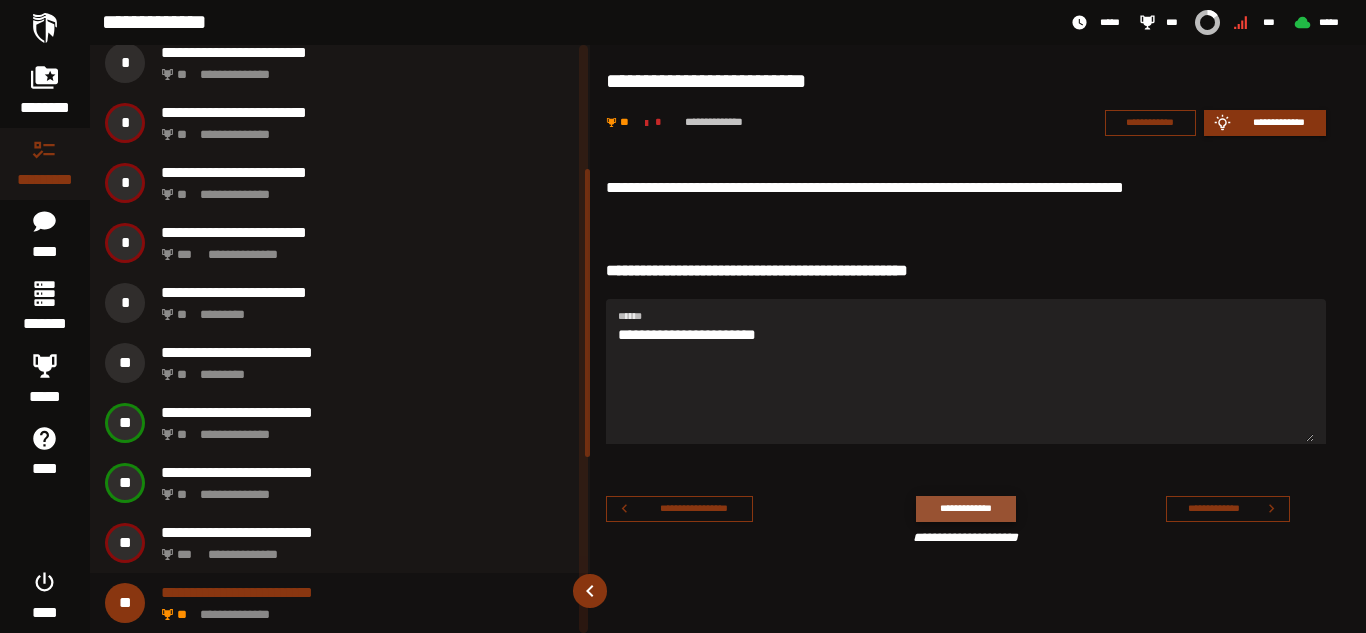 click on "**********" at bounding box center (965, 508) 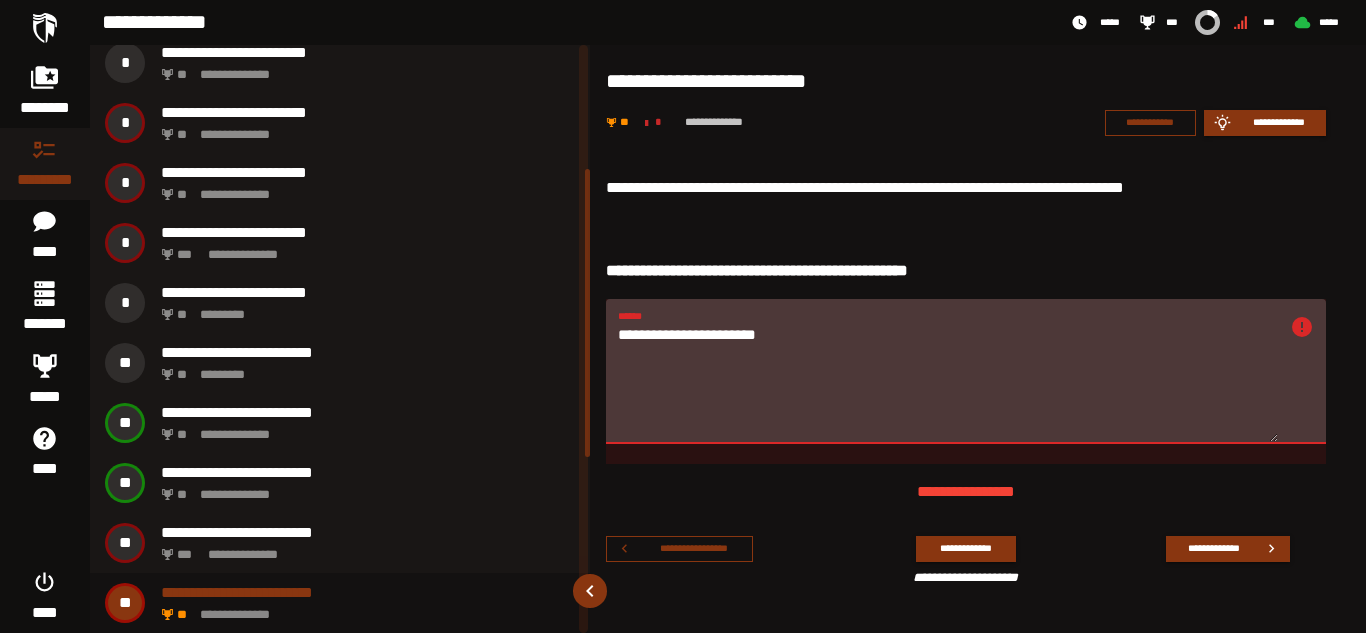 drag, startPoint x: 814, startPoint y: 336, endPoint x: 597, endPoint y: 332, distance: 217.03687 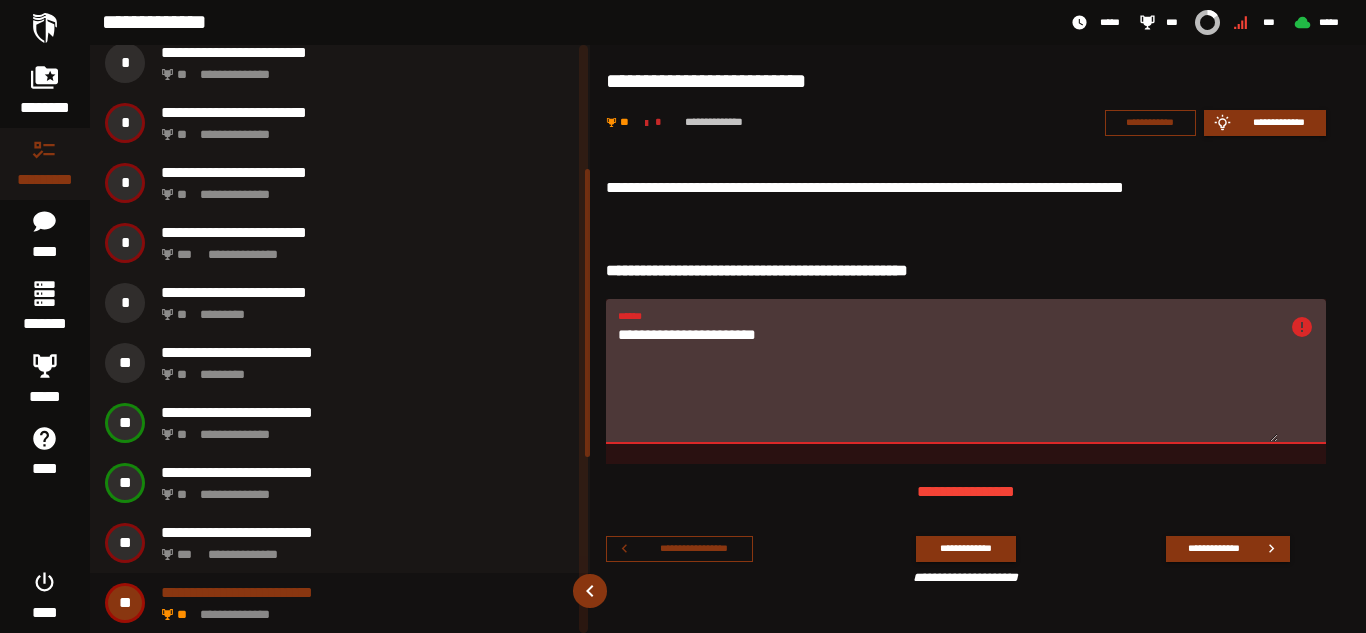 paste on "**" 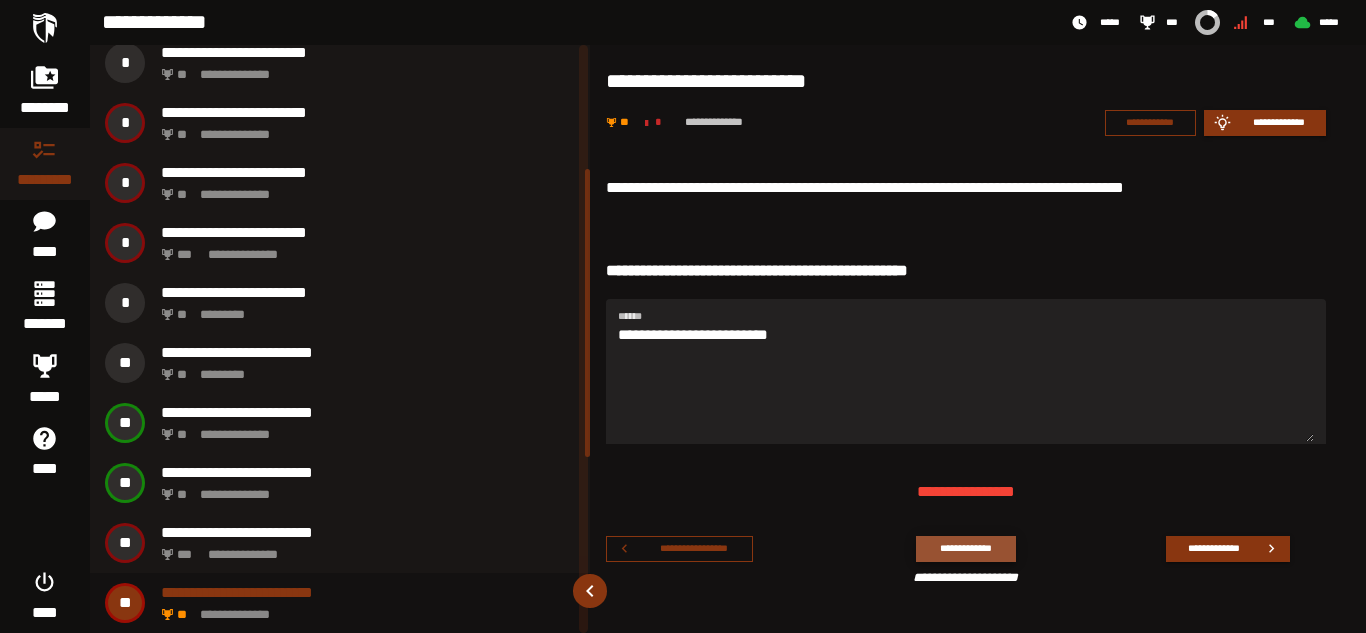 click on "**********" at bounding box center (965, 548) 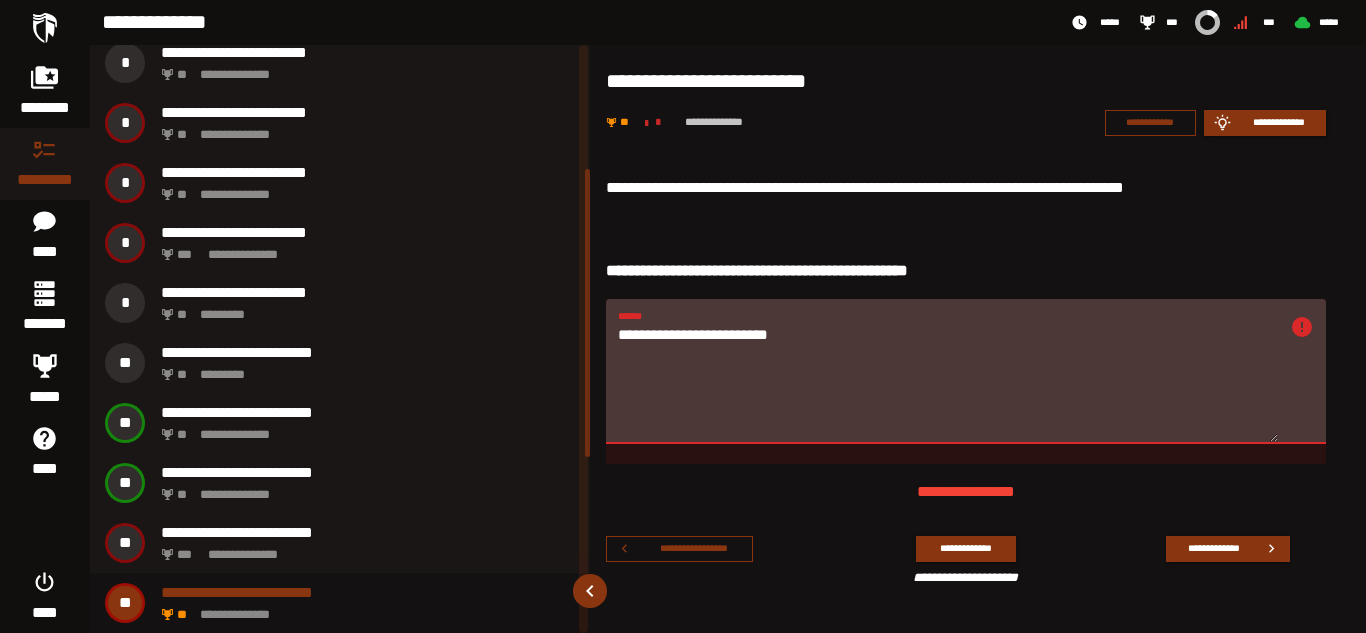 drag, startPoint x: 826, startPoint y: 339, endPoint x: 606, endPoint y: 337, distance: 220.0091 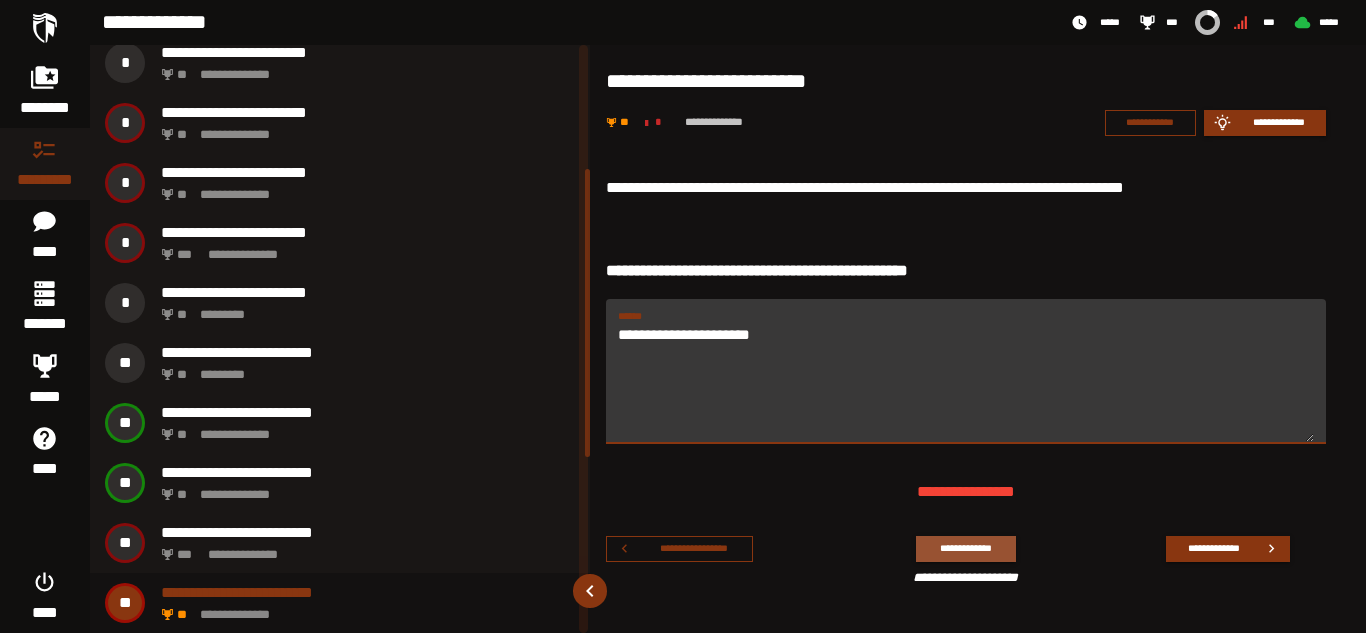 type on "**********" 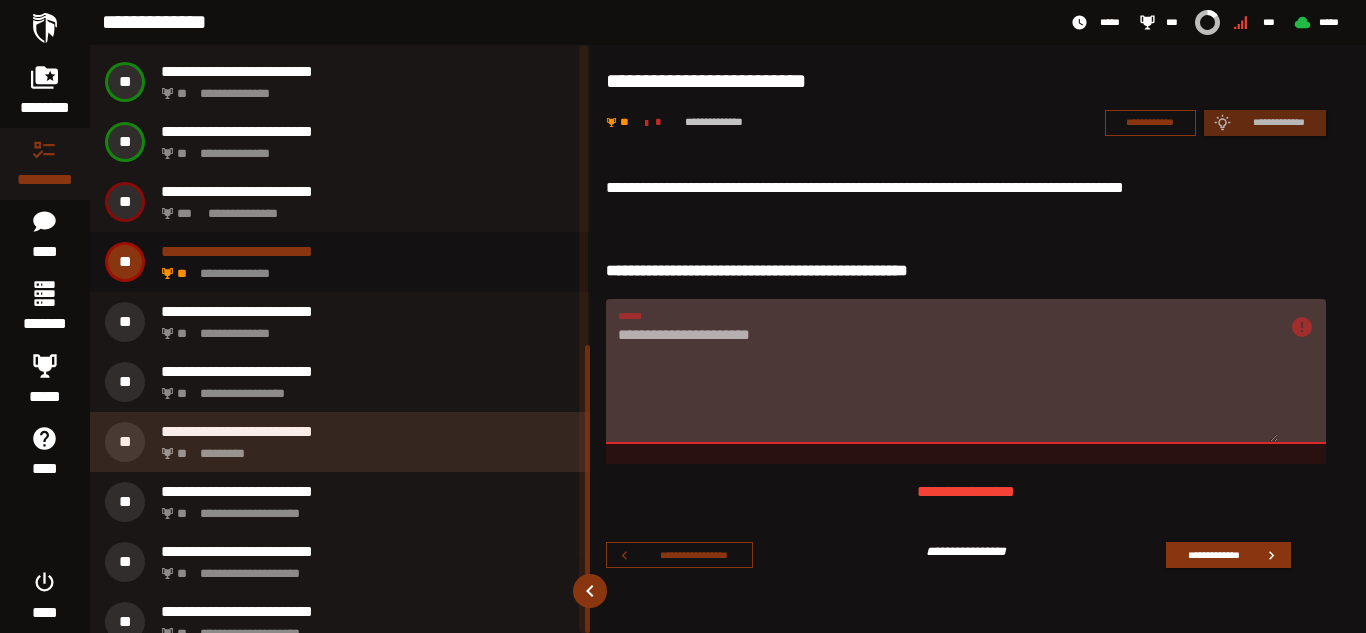 scroll, scrollTop: 612, scrollLeft: 0, axis: vertical 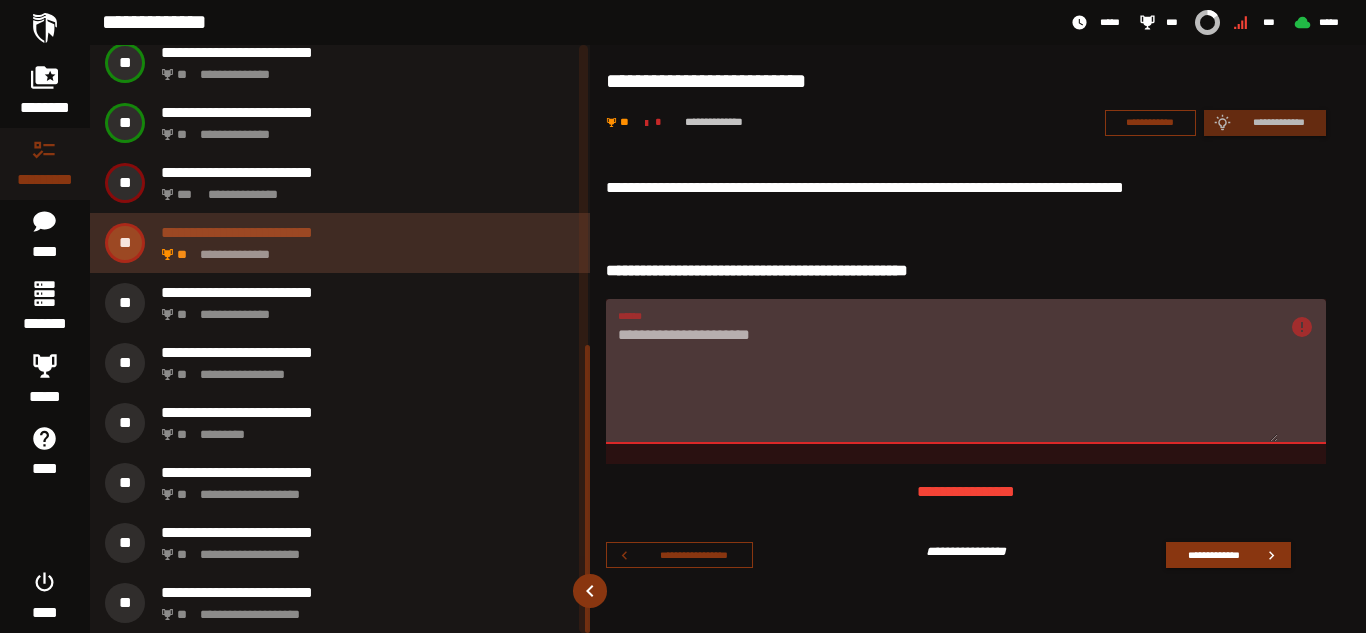 click on "**********" at bounding box center (364, 249) 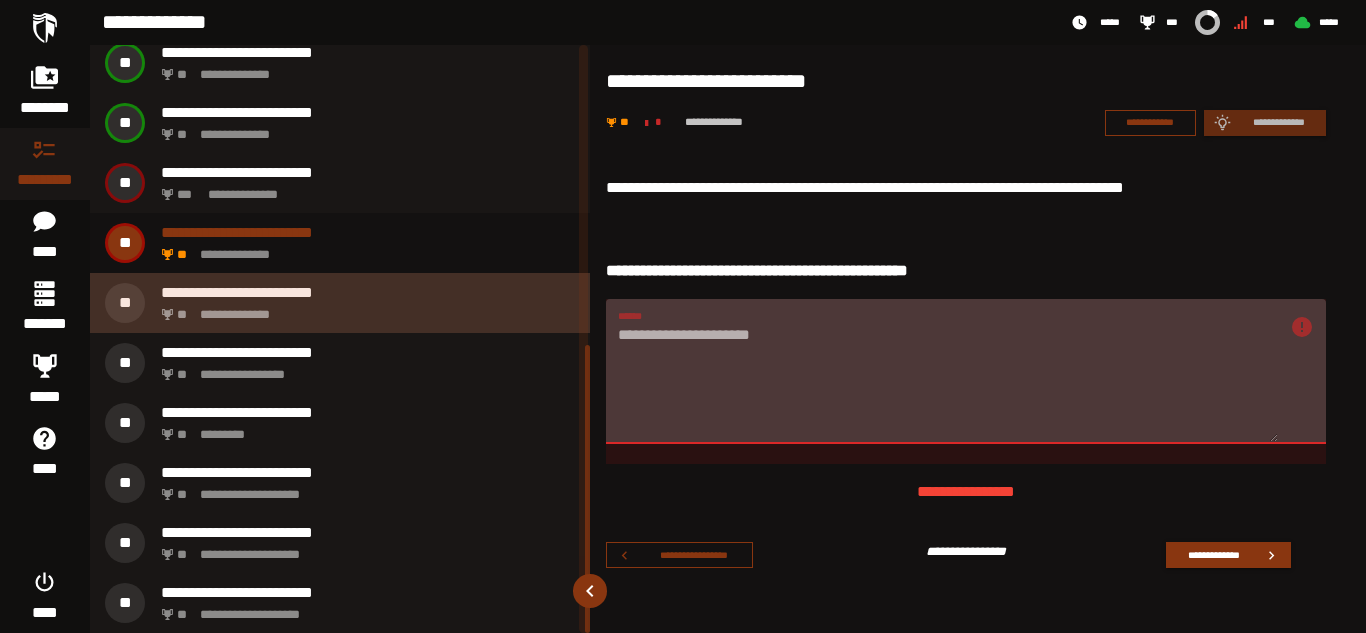click on "**********" at bounding box center [364, 309] 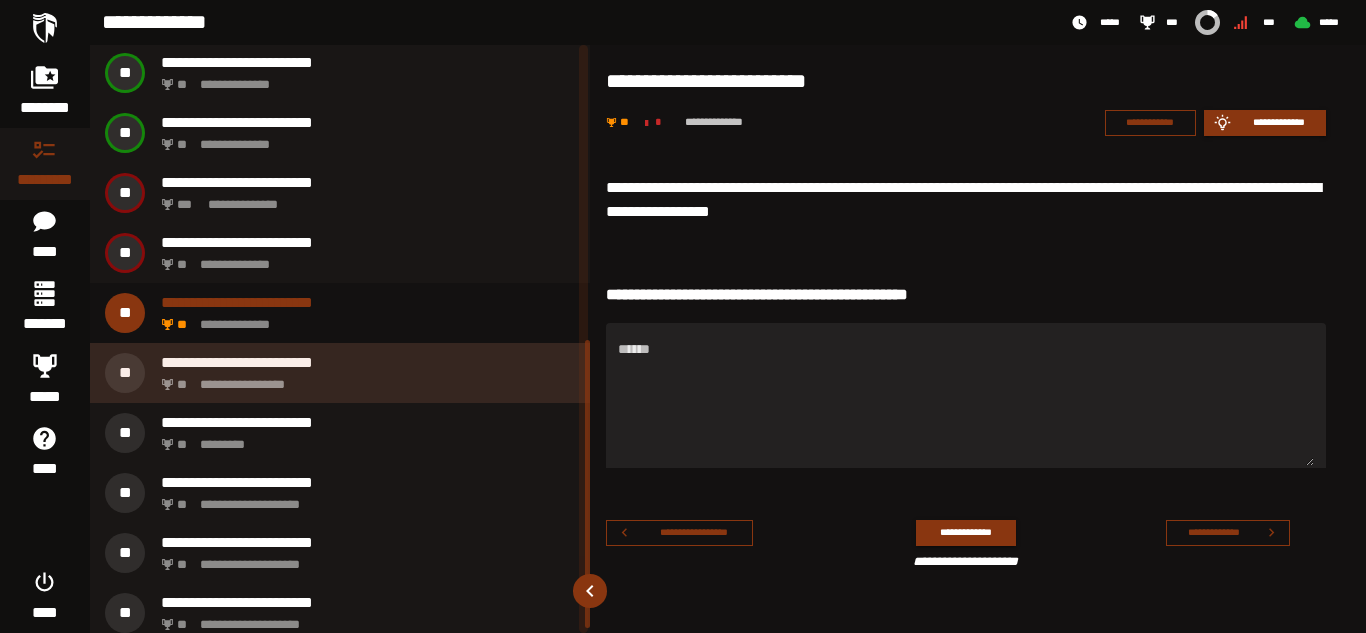 scroll, scrollTop: 612, scrollLeft: 0, axis: vertical 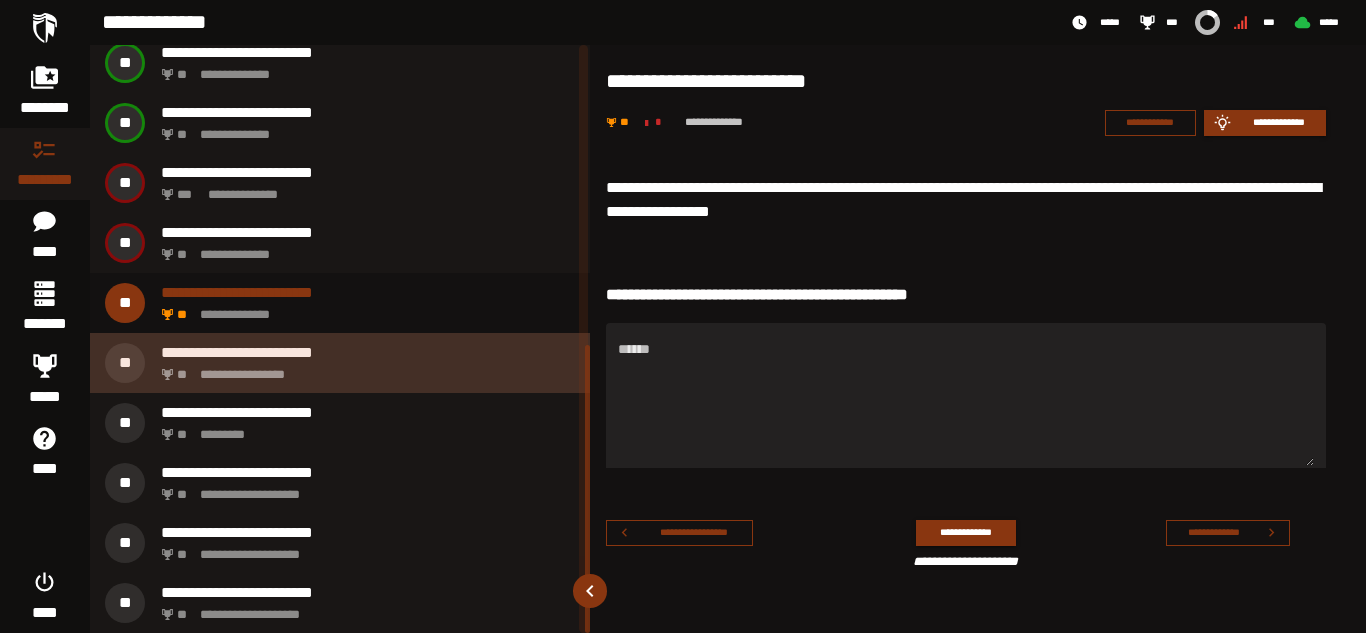 click on "**********" 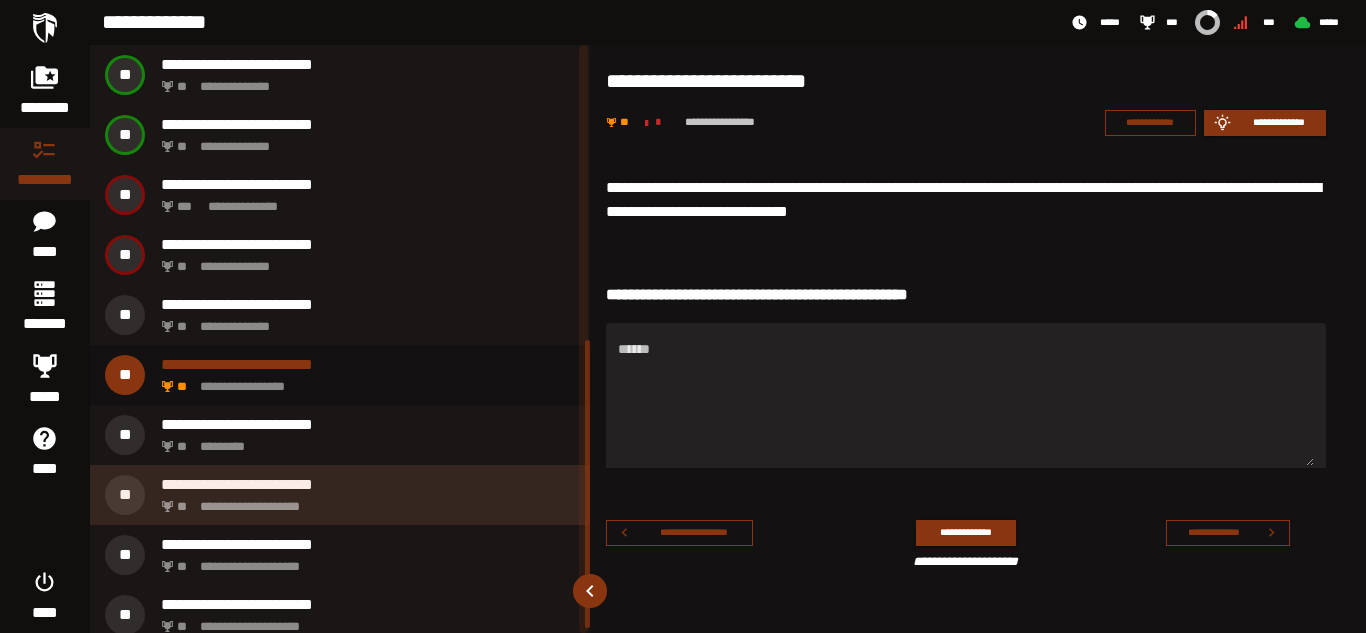 scroll, scrollTop: 612, scrollLeft: 0, axis: vertical 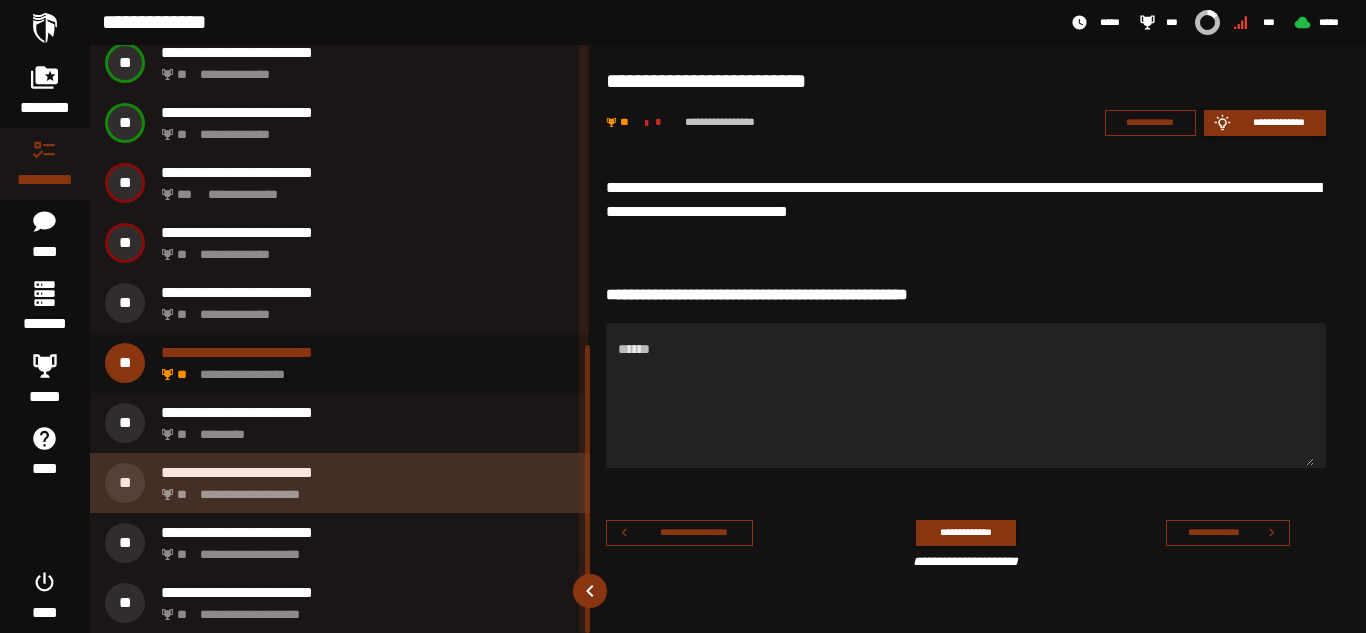 click on "**********" at bounding box center [364, 489] 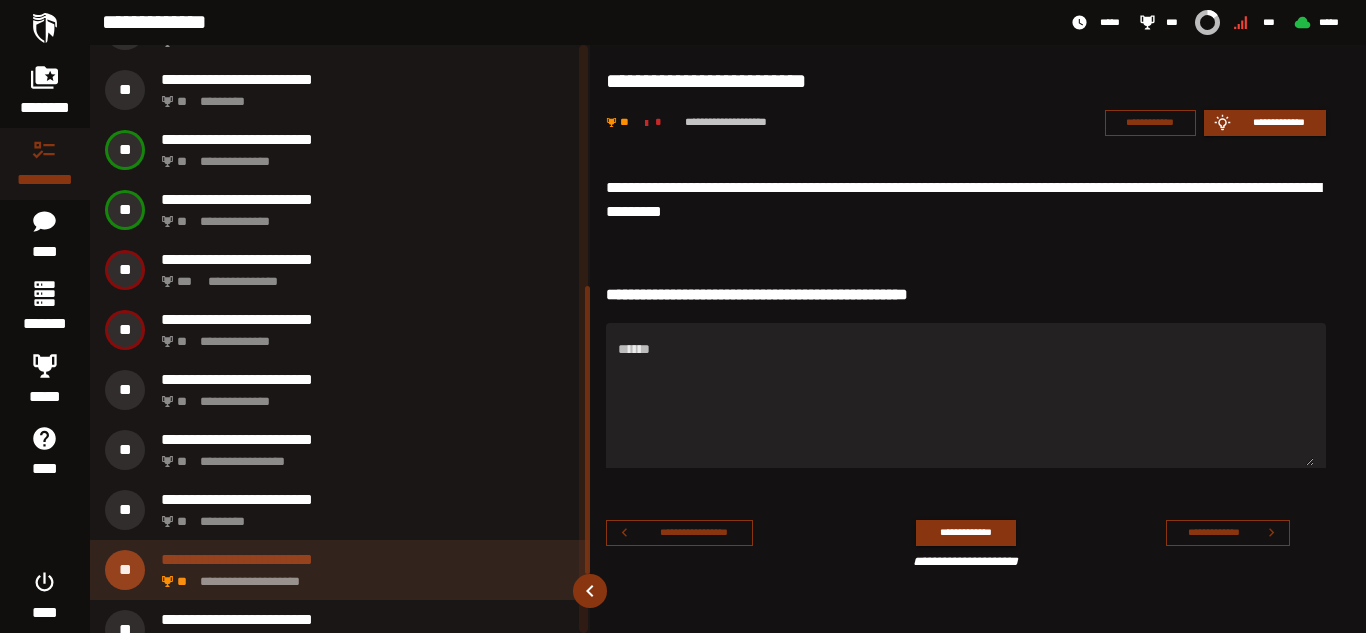 scroll, scrollTop: 492, scrollLeft: 0, axis: vertical 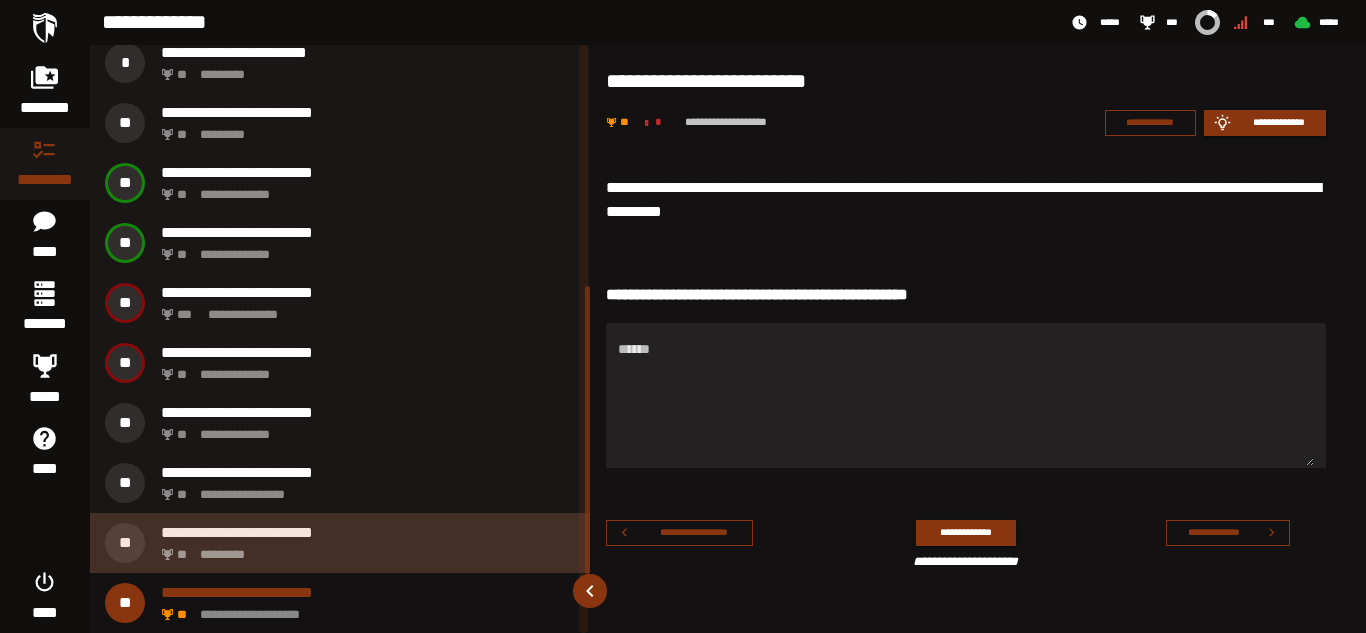 click on "** *********" at bounding box center (364, 549) 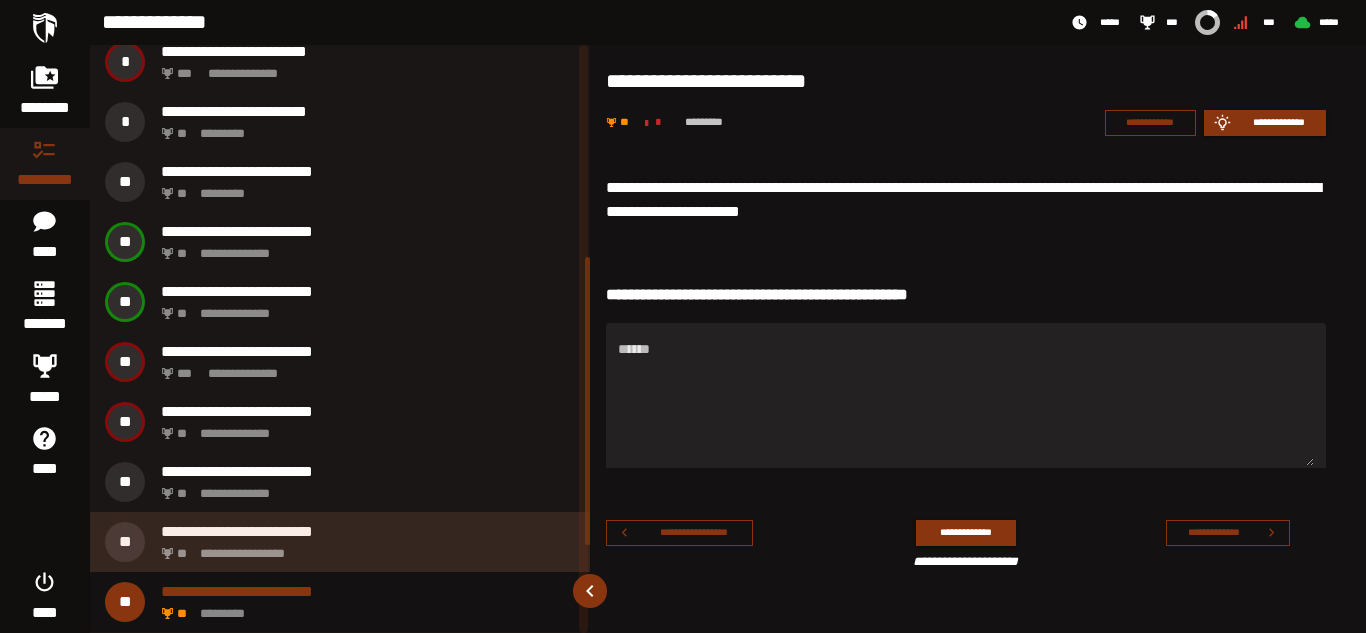 scroll, scrollTop: 432, scrollLeft: 0, axis: vertical 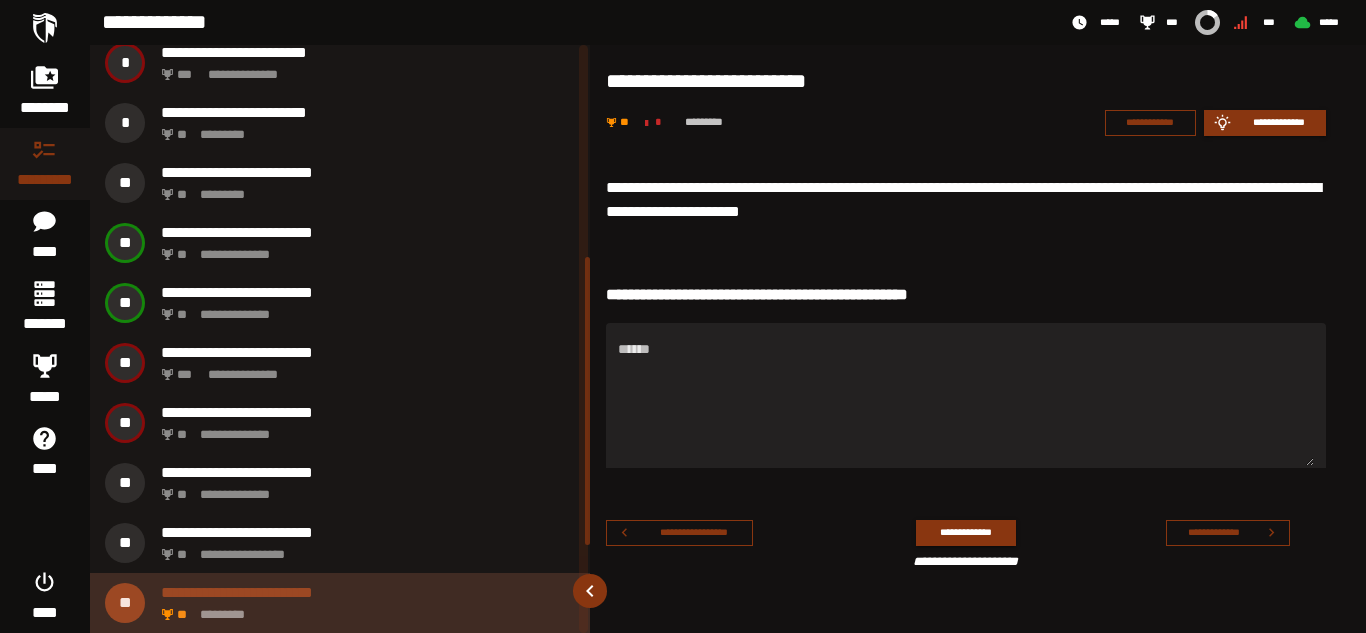 click on "** *********" at bounding box center [364, 609] 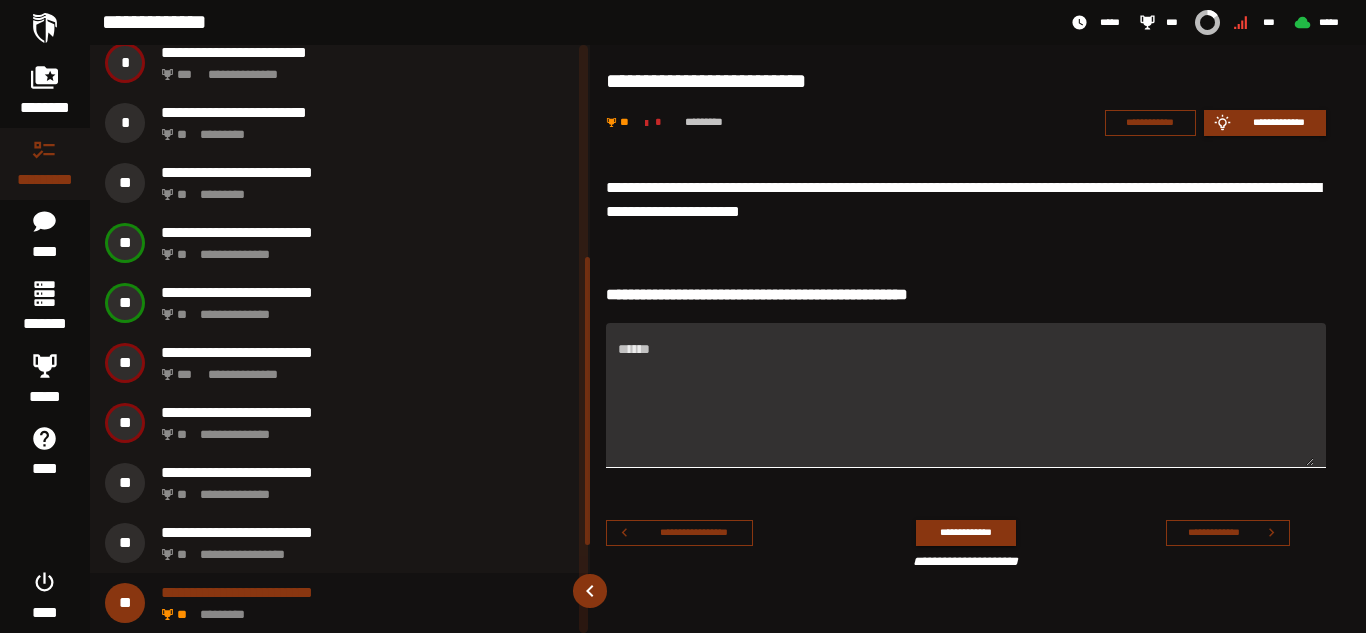 click on "******" at bounding box center [966, 407] 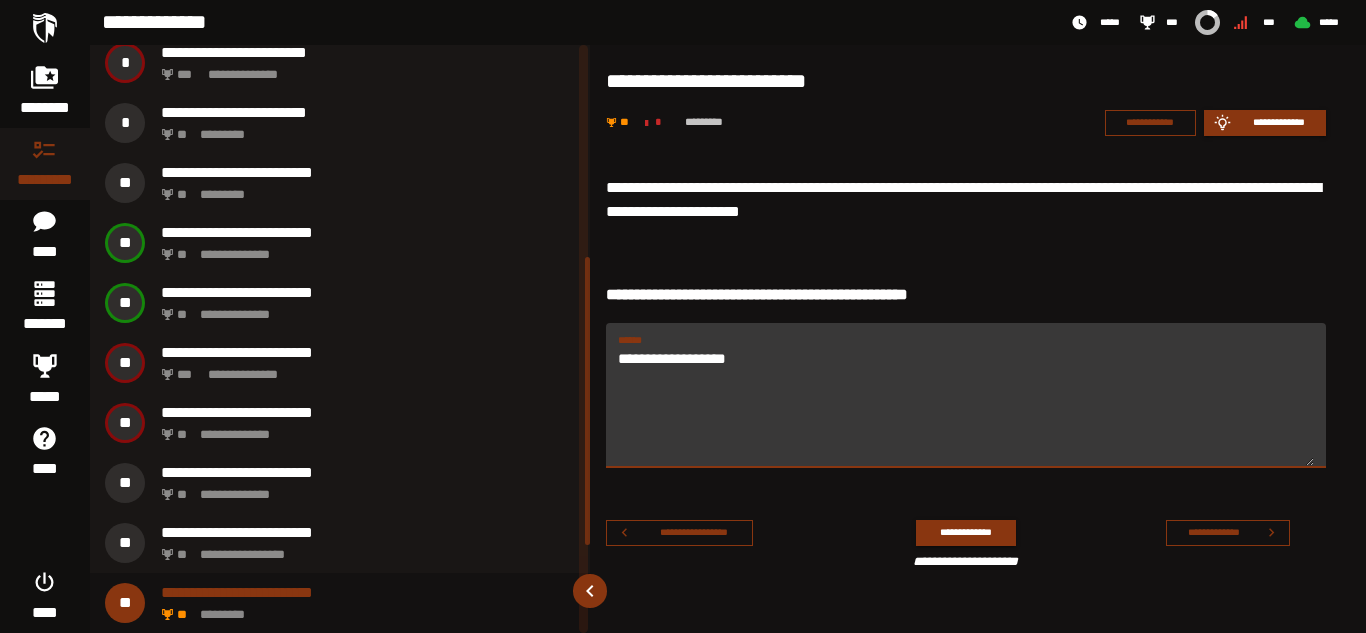 type on "**********" 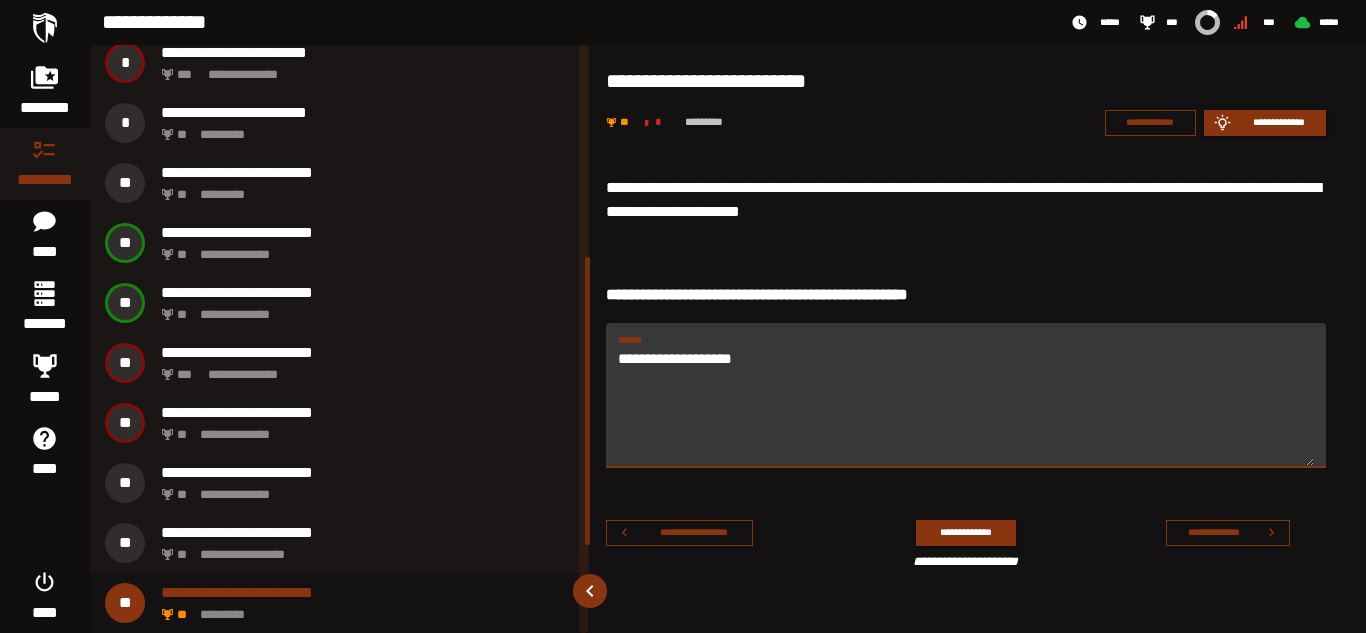 drag, startPoint x: 778, startPoint y: 350, endPoint x: 610, endPoint y: 357, distance: 168.14577 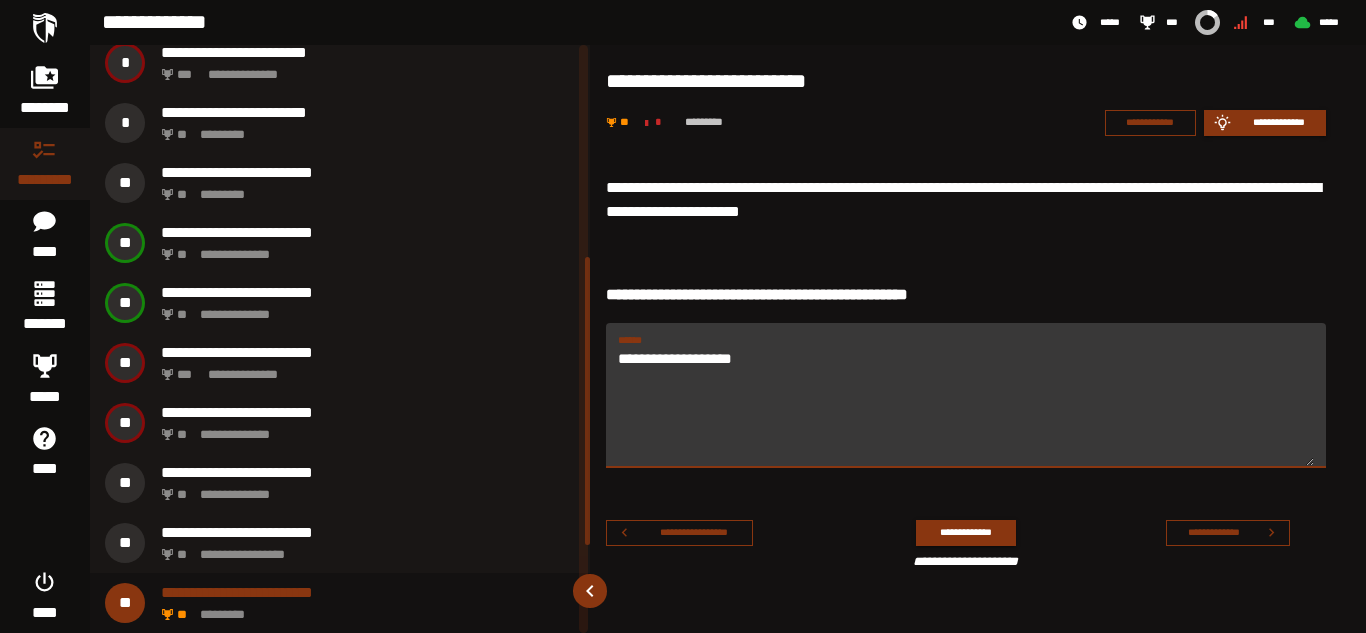 type 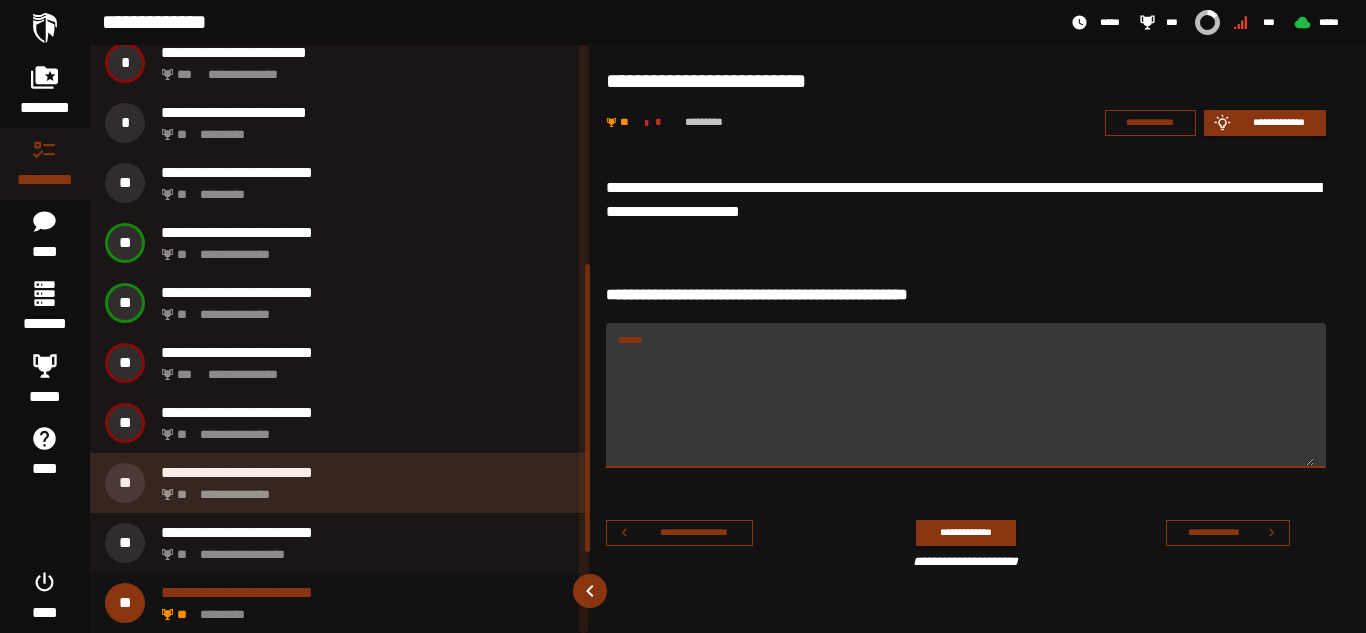 scroll, scrollTop: 532, scrollLeft: 0, axis: vertical 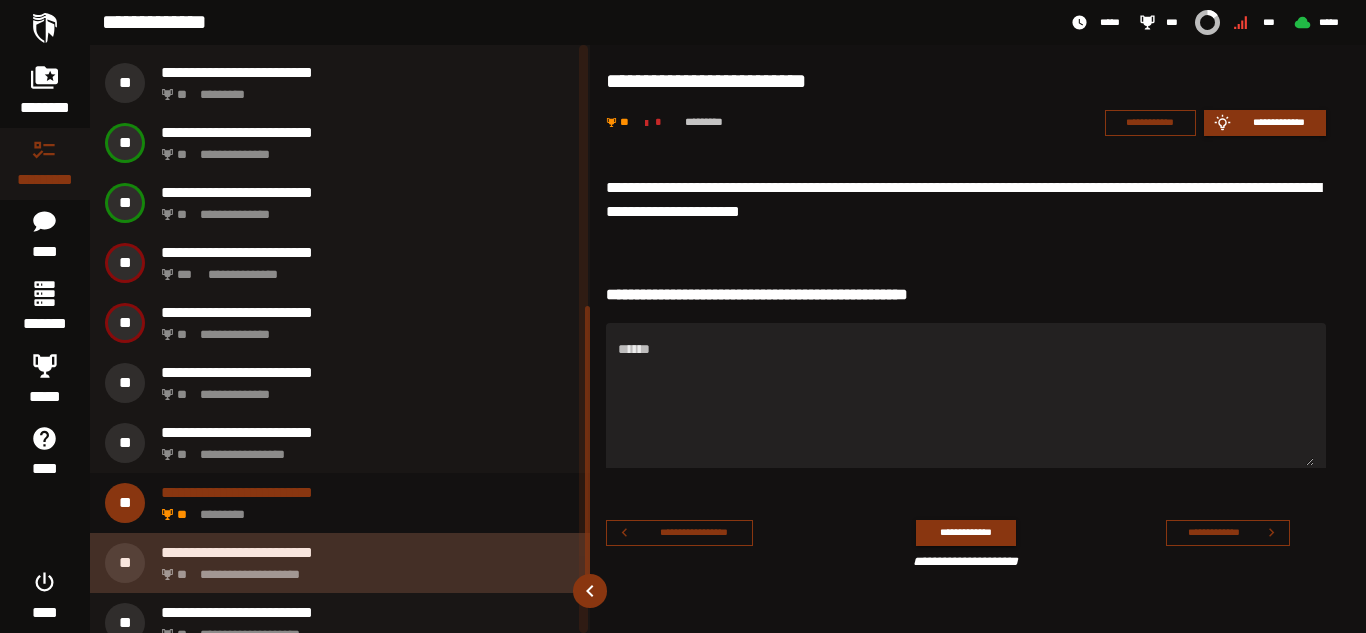 click on "**********" at bounding box center (368, 552) 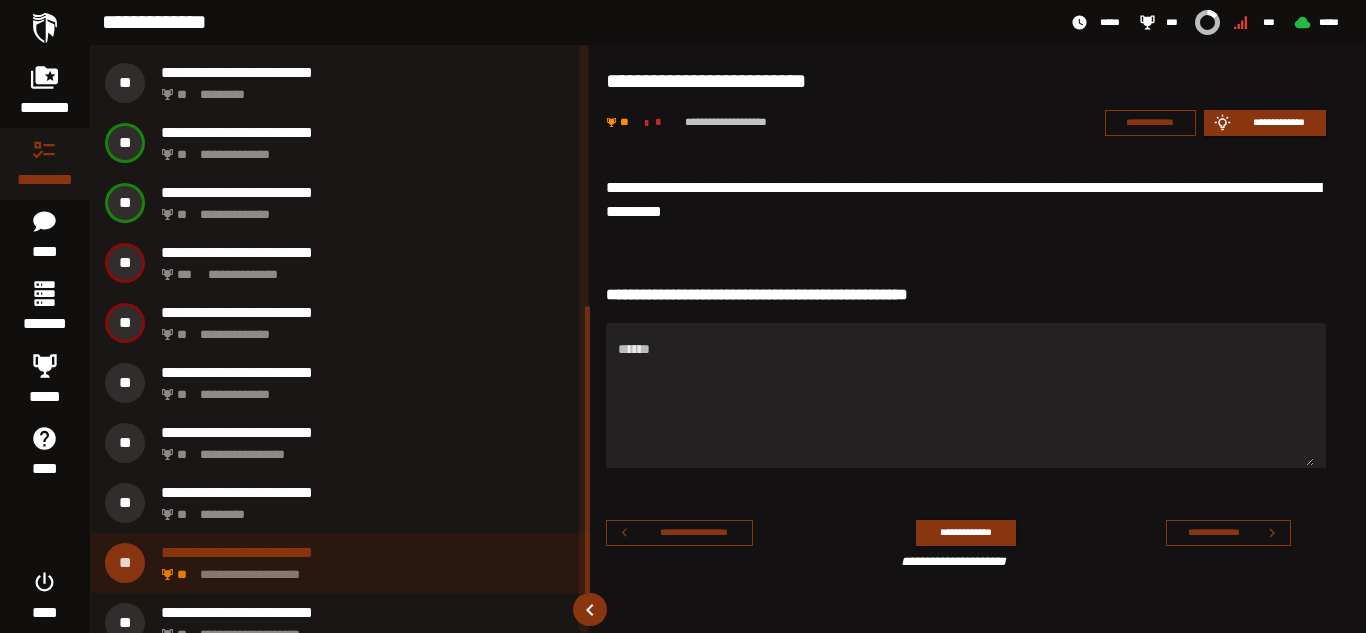 scroll, scrollTop: 492, scrollLeft: 0, axis: vertical 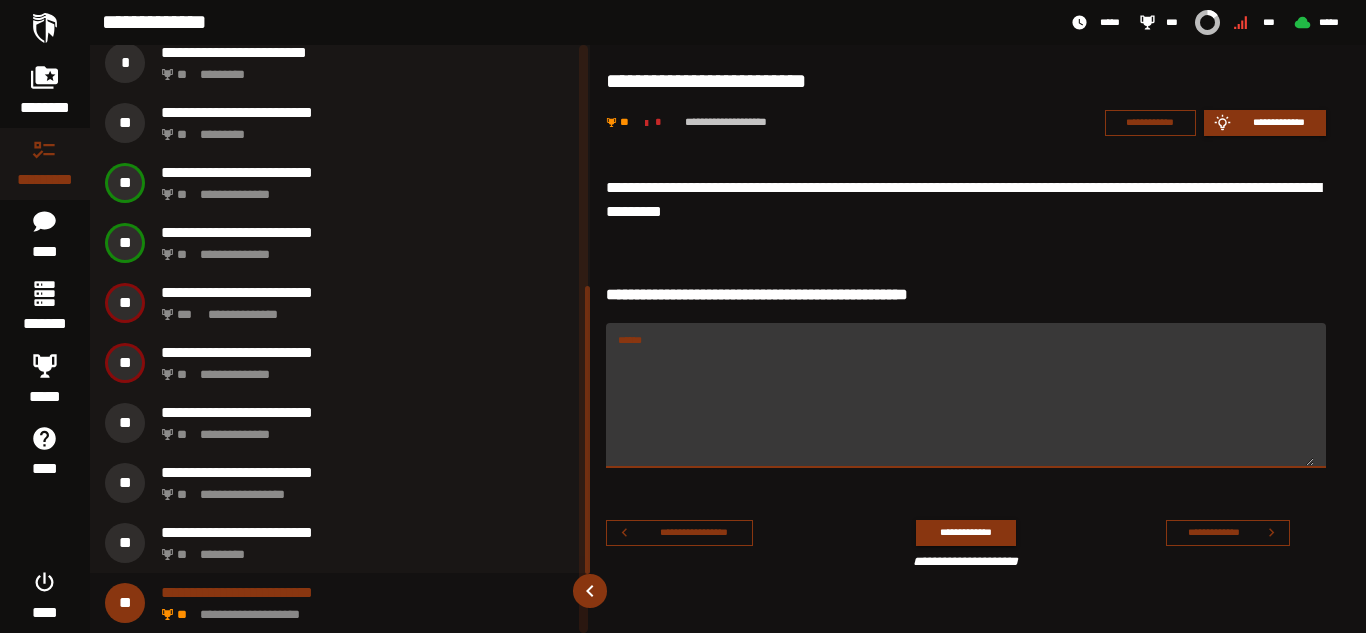 click on "******" at bounding box center [966, 407] 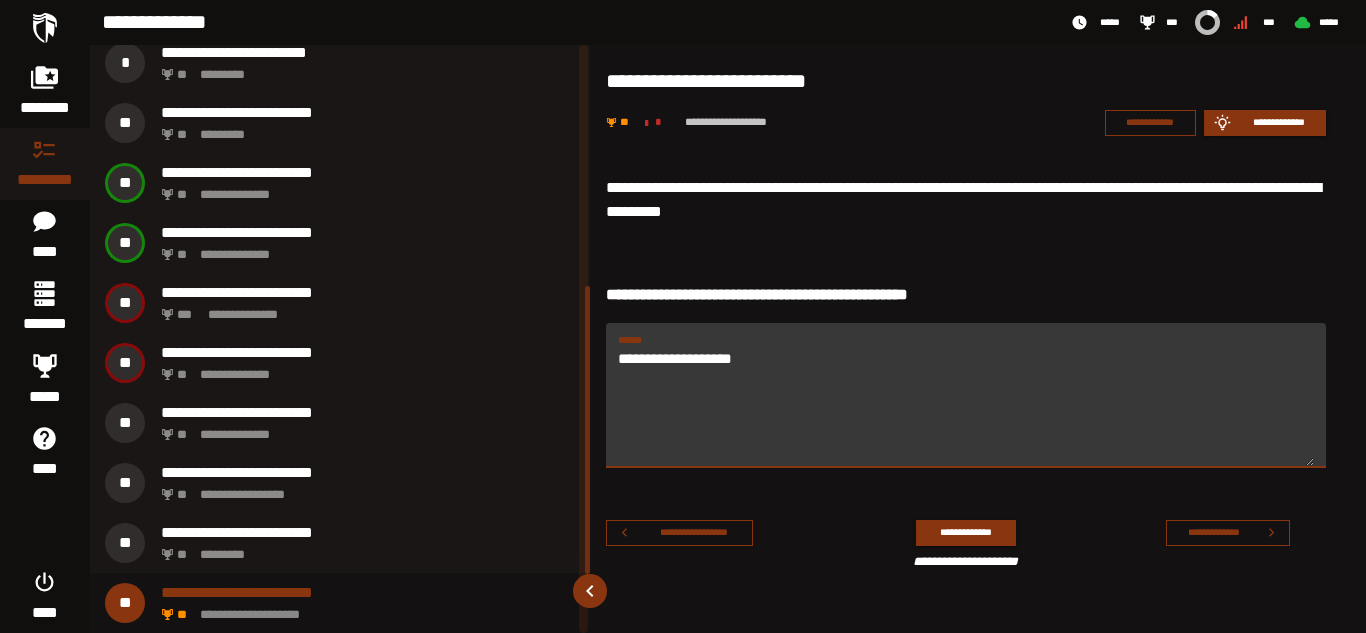 click on "**********" at bounding box center [966, 407] 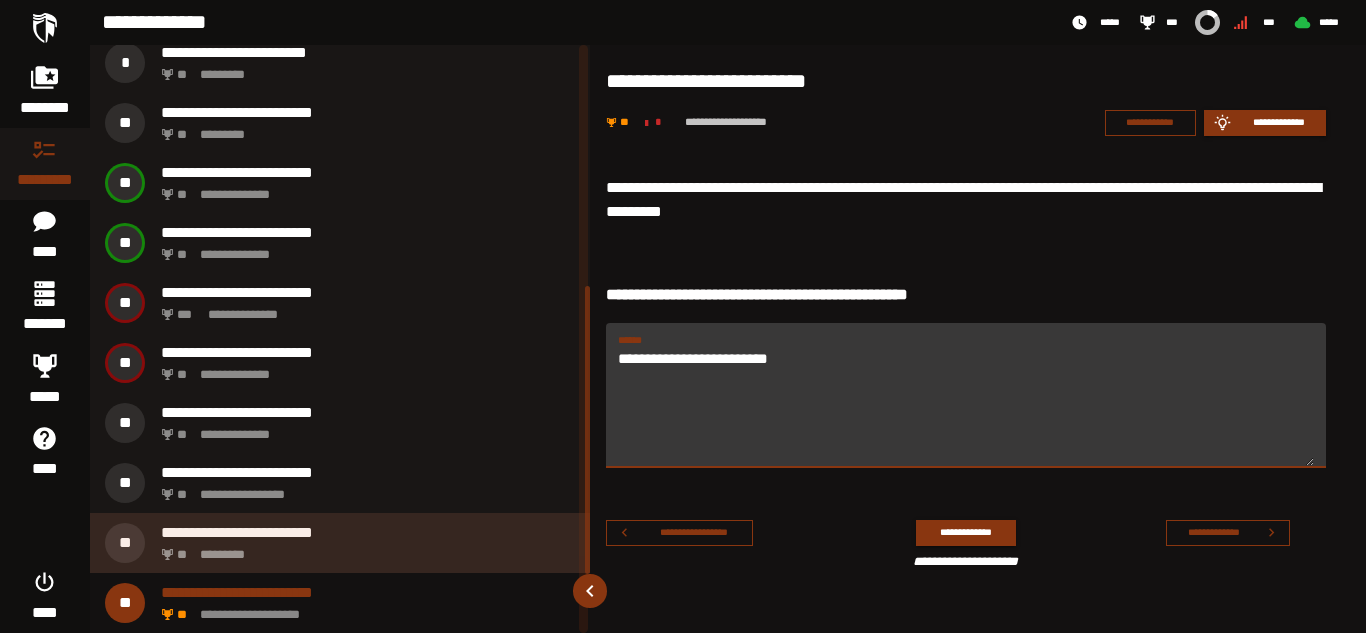type on "**********" 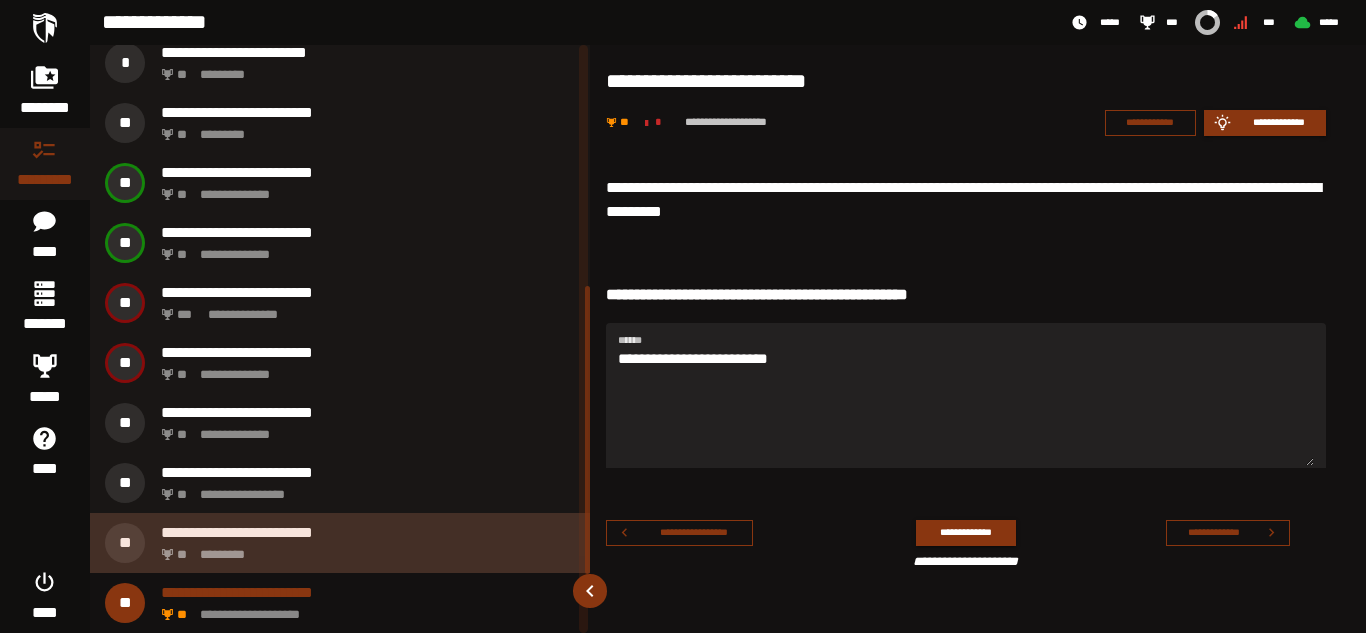 click on "** *********" at bounding box center (364, 549) 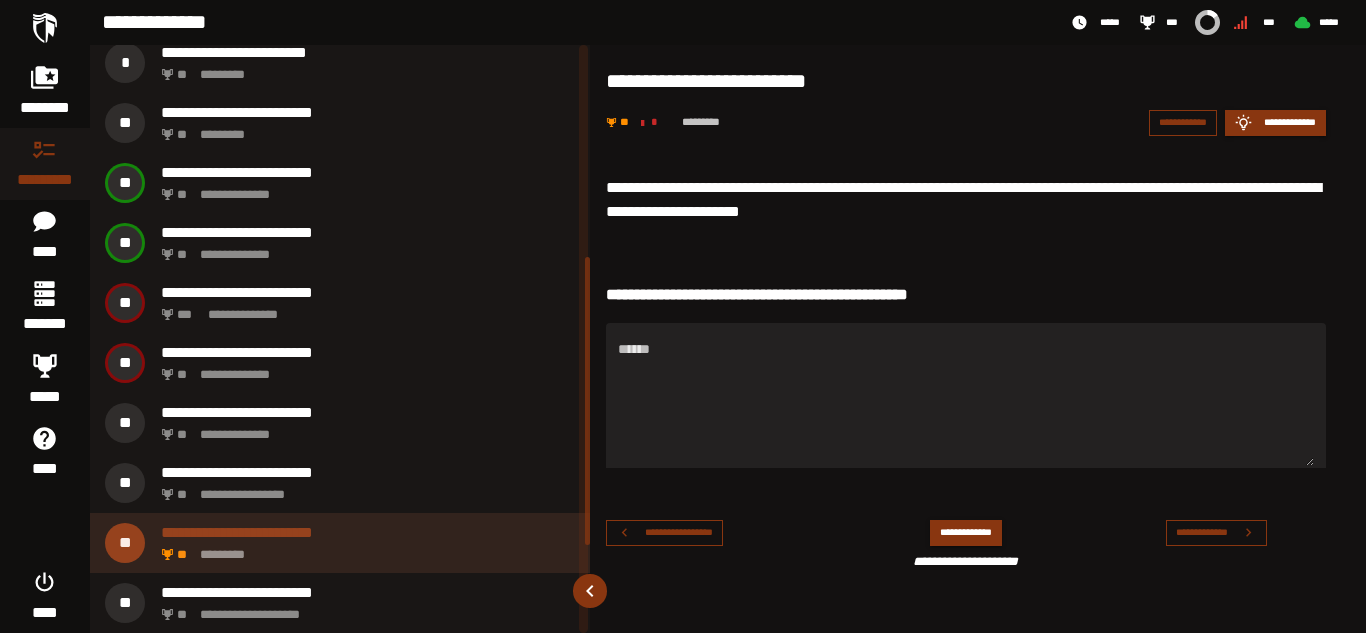 scroll, scrollTop: 432, scrollLeft: 0, axis: vertical 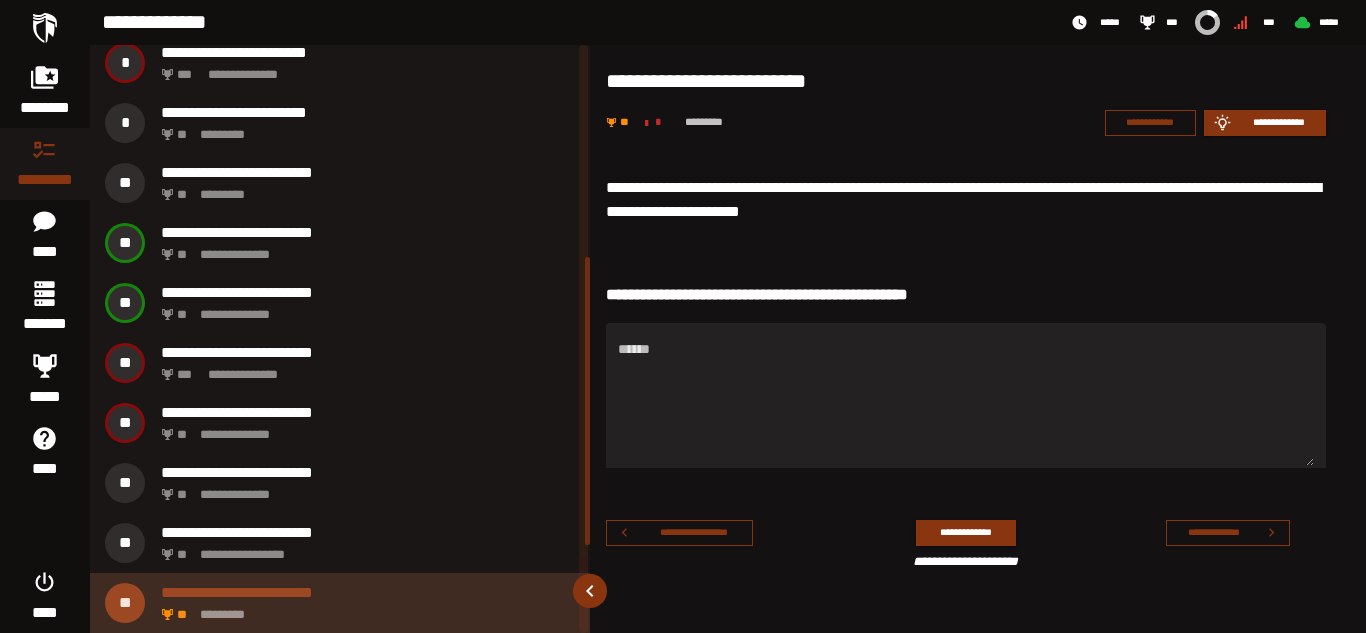 click on "** *********" at bounding box center [364, 609] 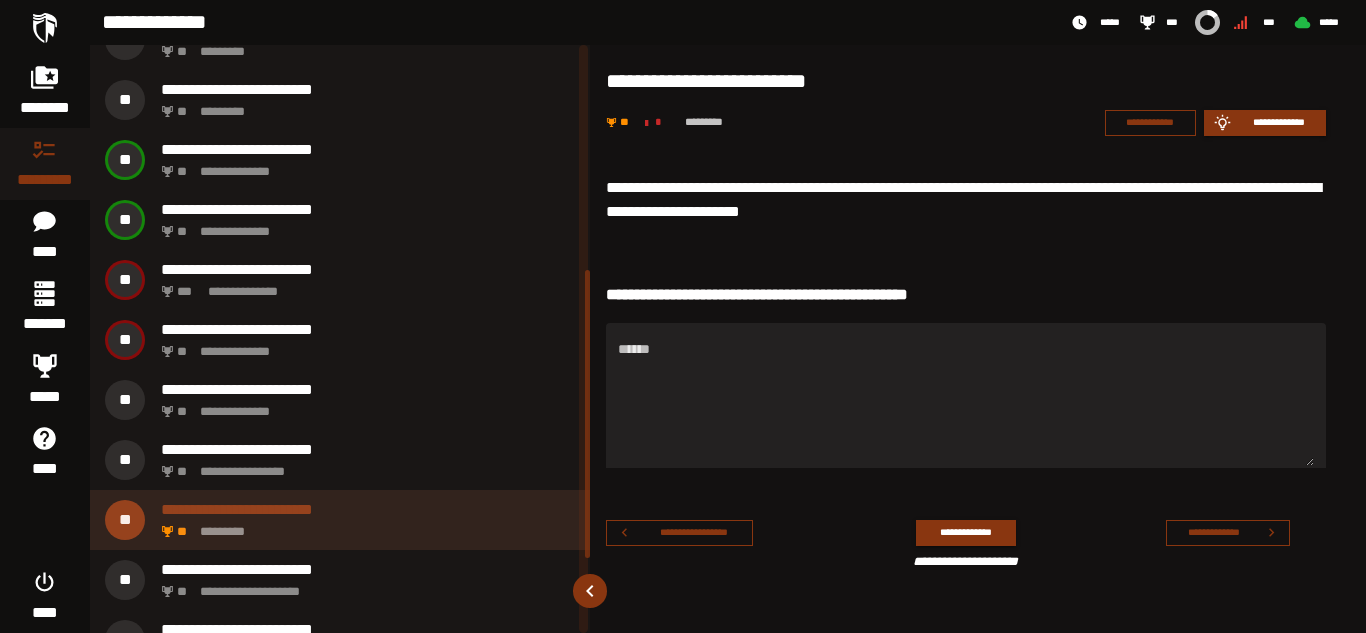 scroll, scrollTop: 612, scrollLeft: 0, axis: vertical 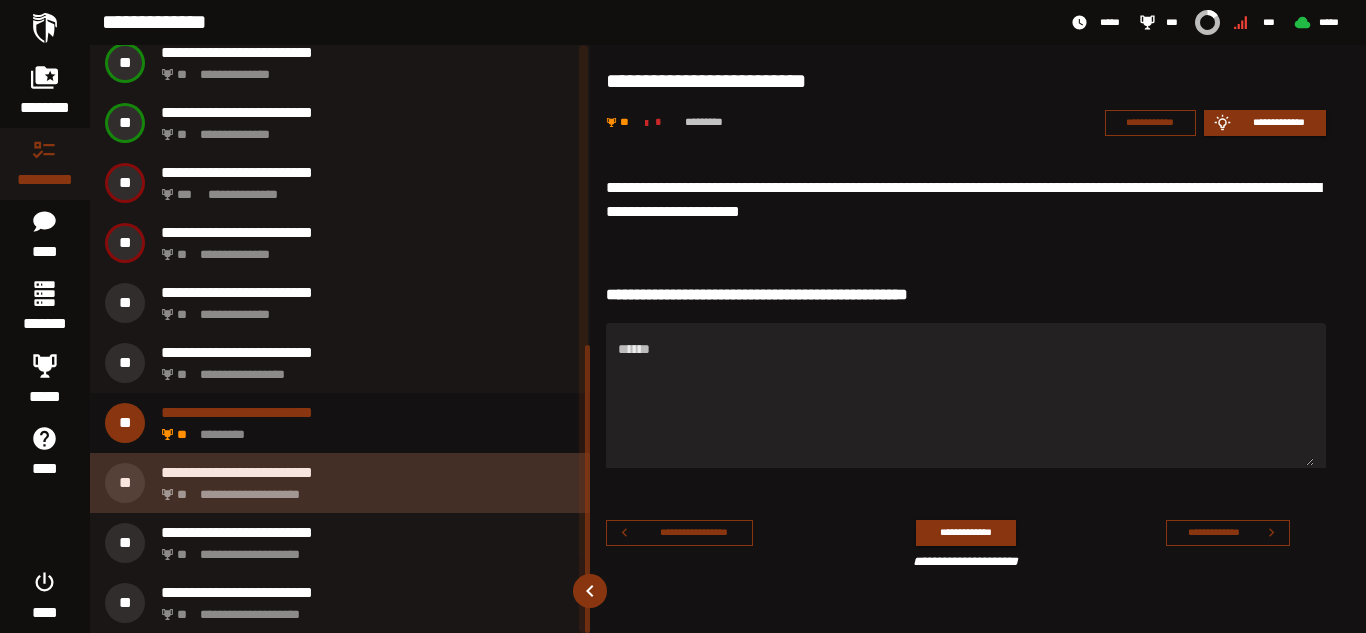 click on "**********" 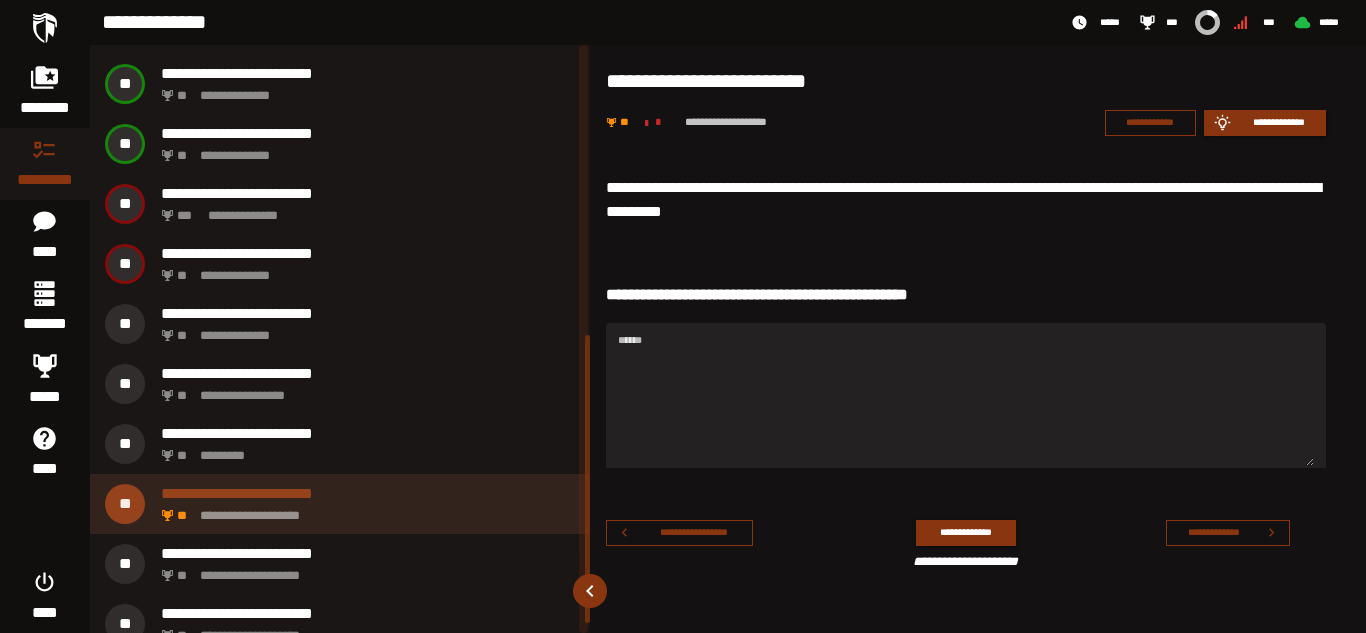 scroll, scrollTop: 592, scrollLeft: 0, axis: vertical 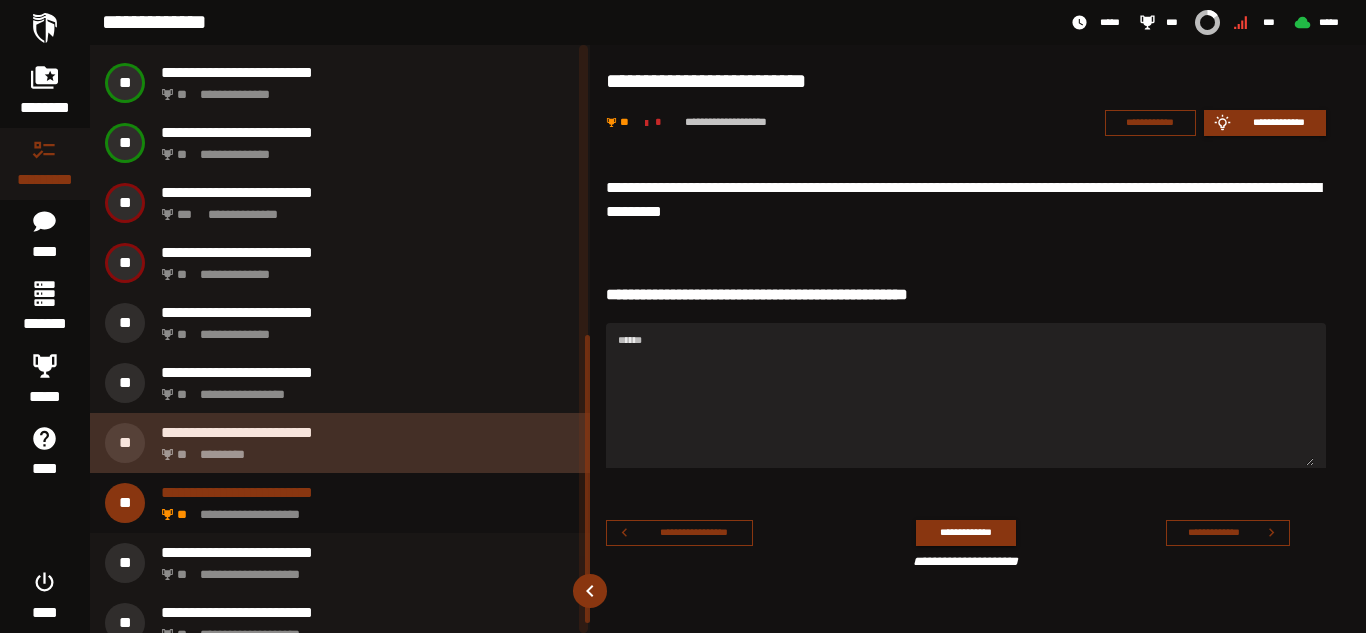 click on "** *********" at bounding box center (364, 449) 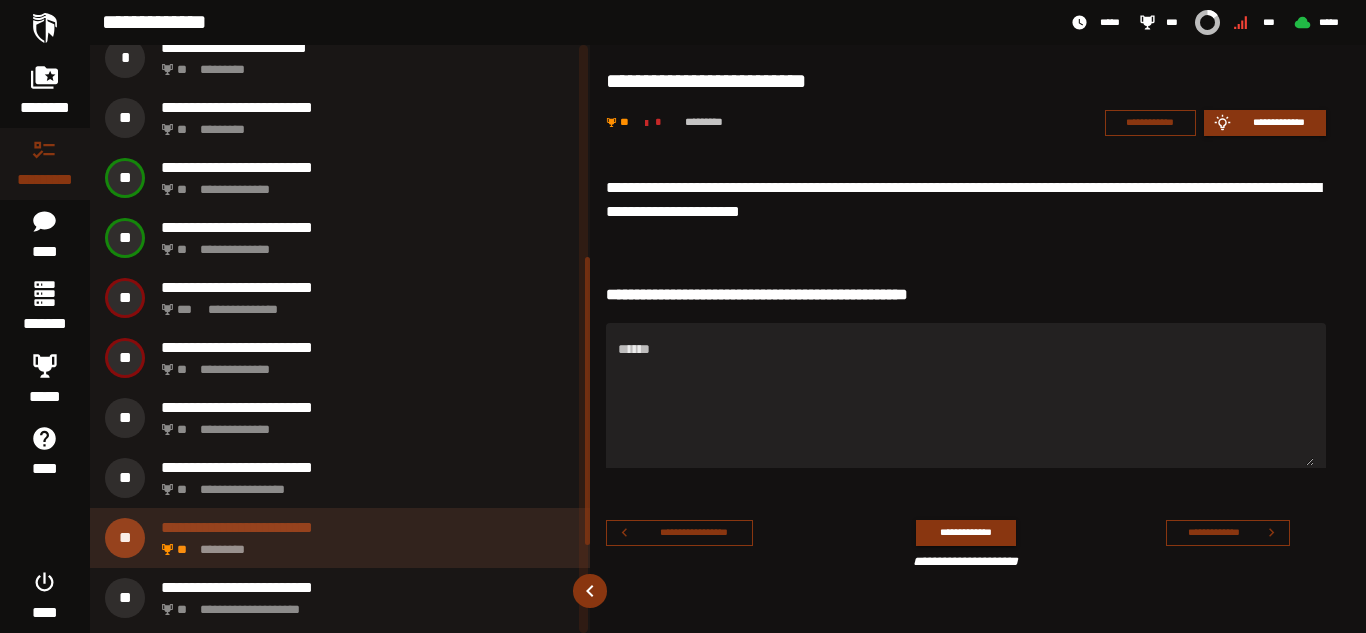 scroll, scrollTop: 432, scrollLeft: 0, axis: vertical 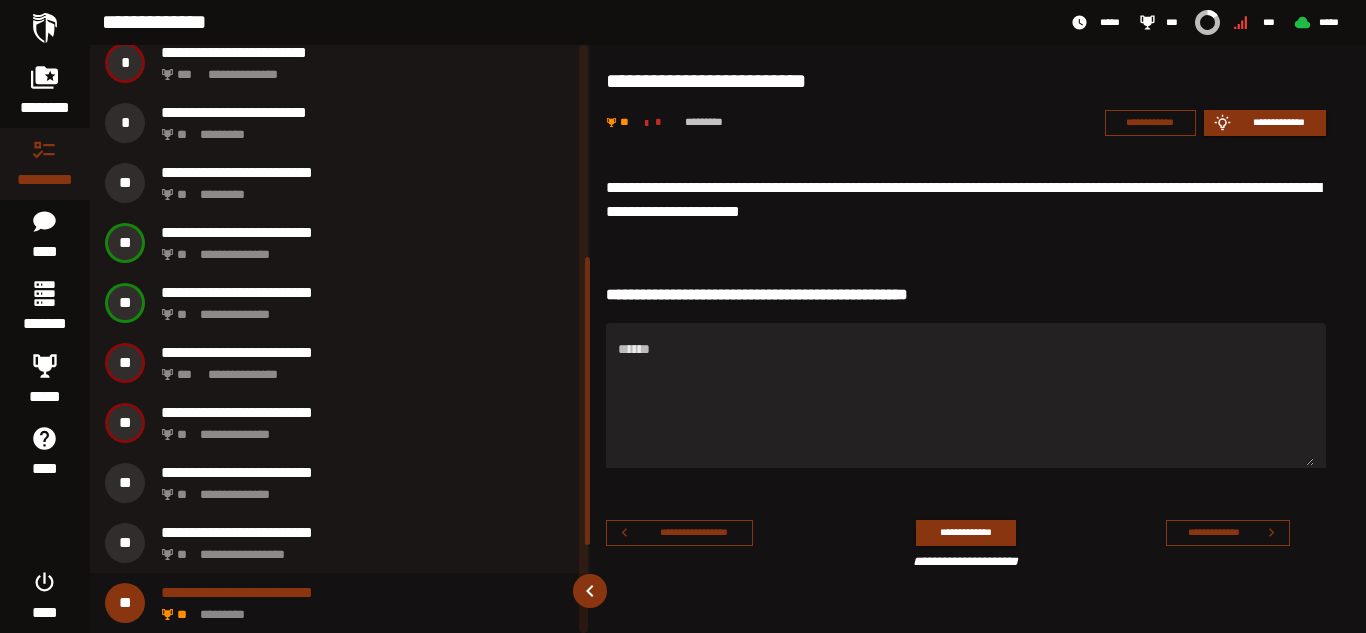 click on "**********" at bounding box center [966, 200] 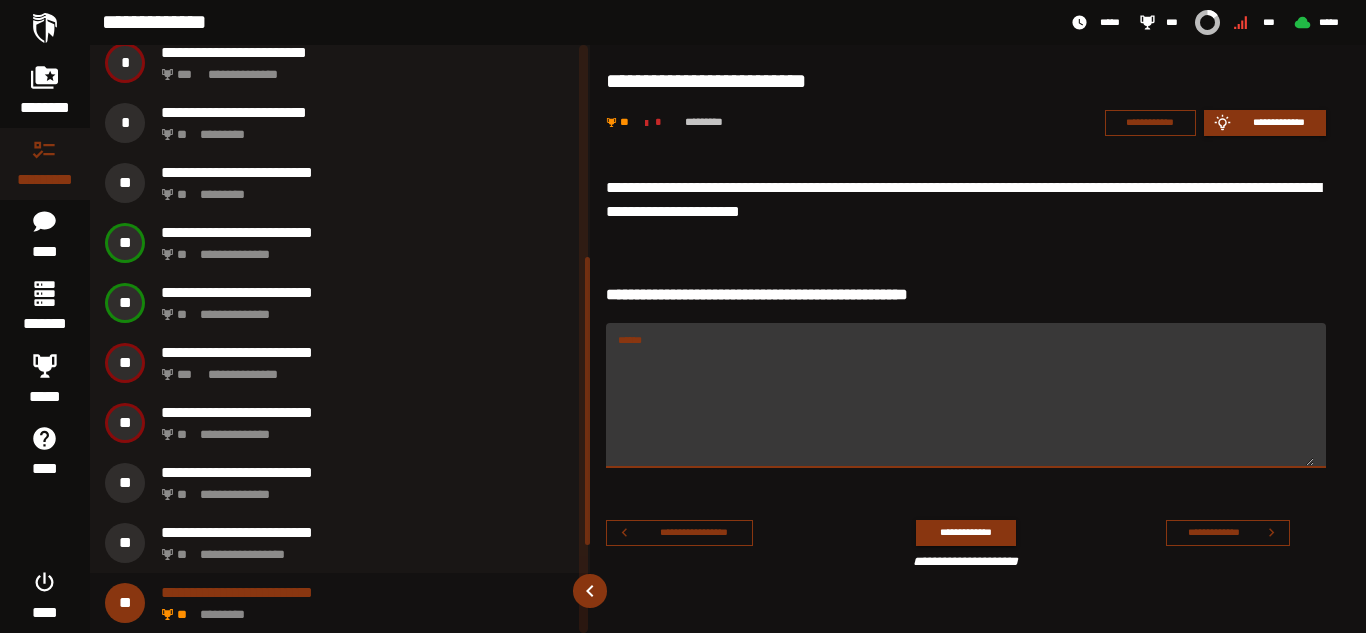 click on "******" at bounding box center [966, 407] 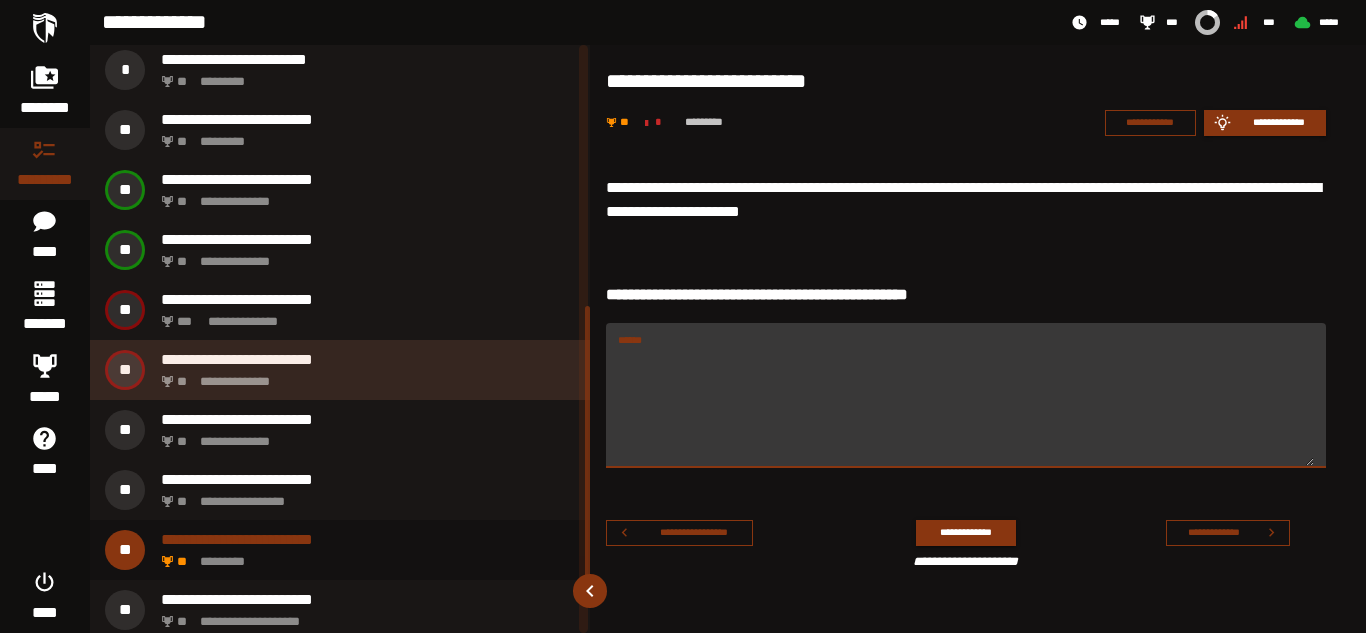 scroll, scrollTop: 532, scrollLeft: 0, axis: vertical 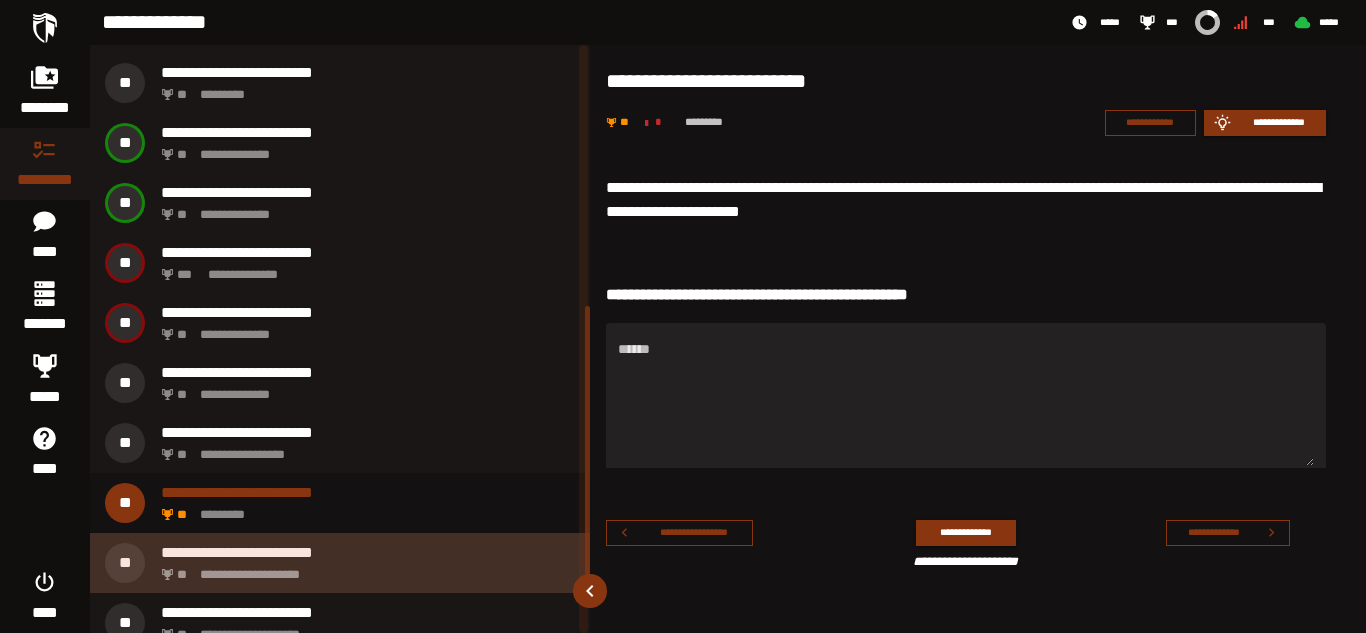 click on "**********" at bounding box center [364, 569] 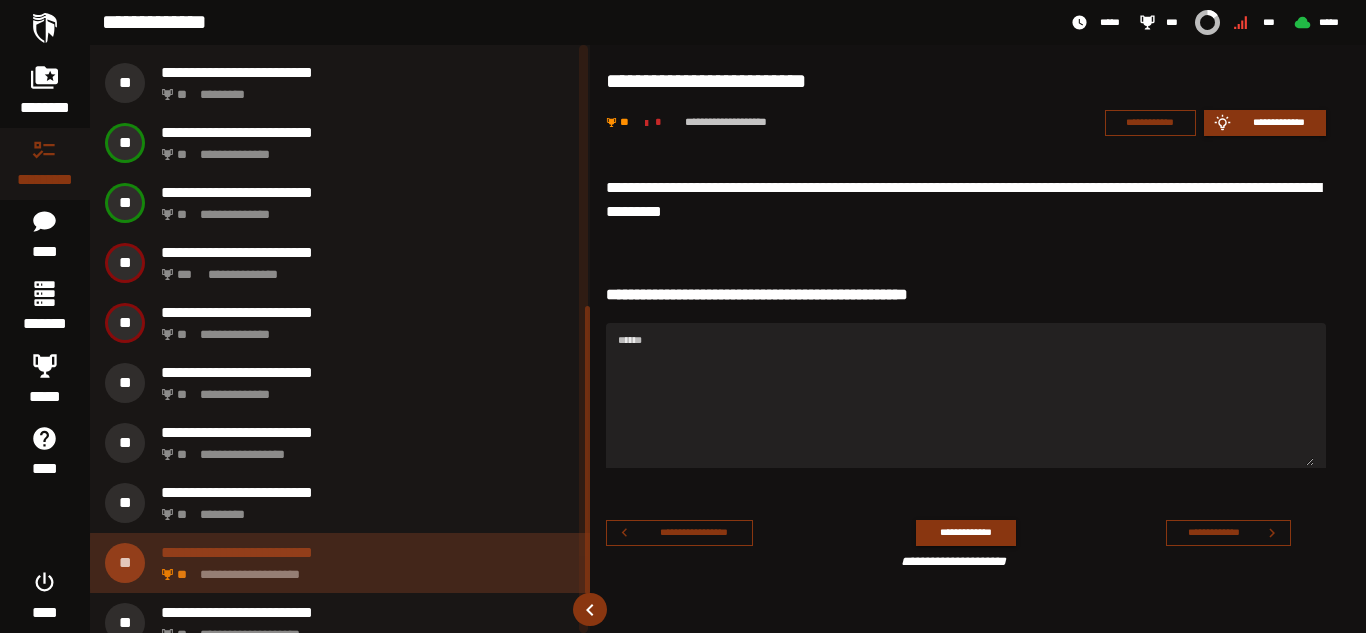 scroll, scrollTop: 492, scrollLeft: 0, axis: vertical 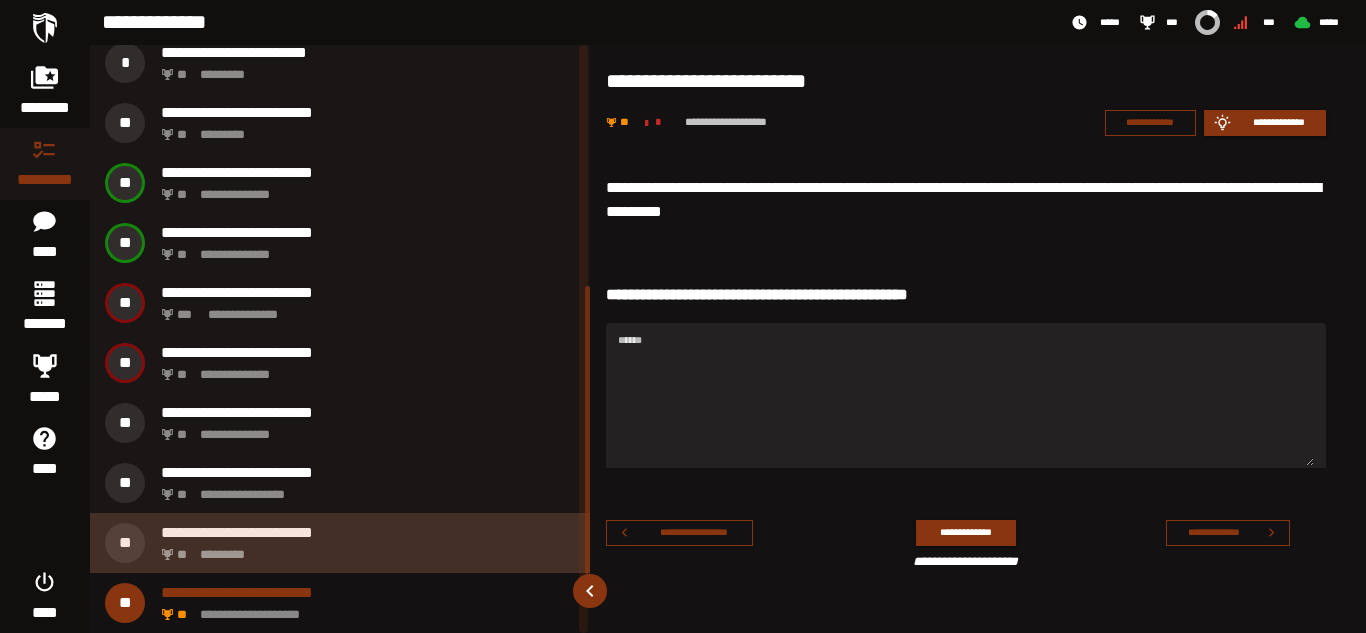 click on "** *********" at bounding box center [364, 549] 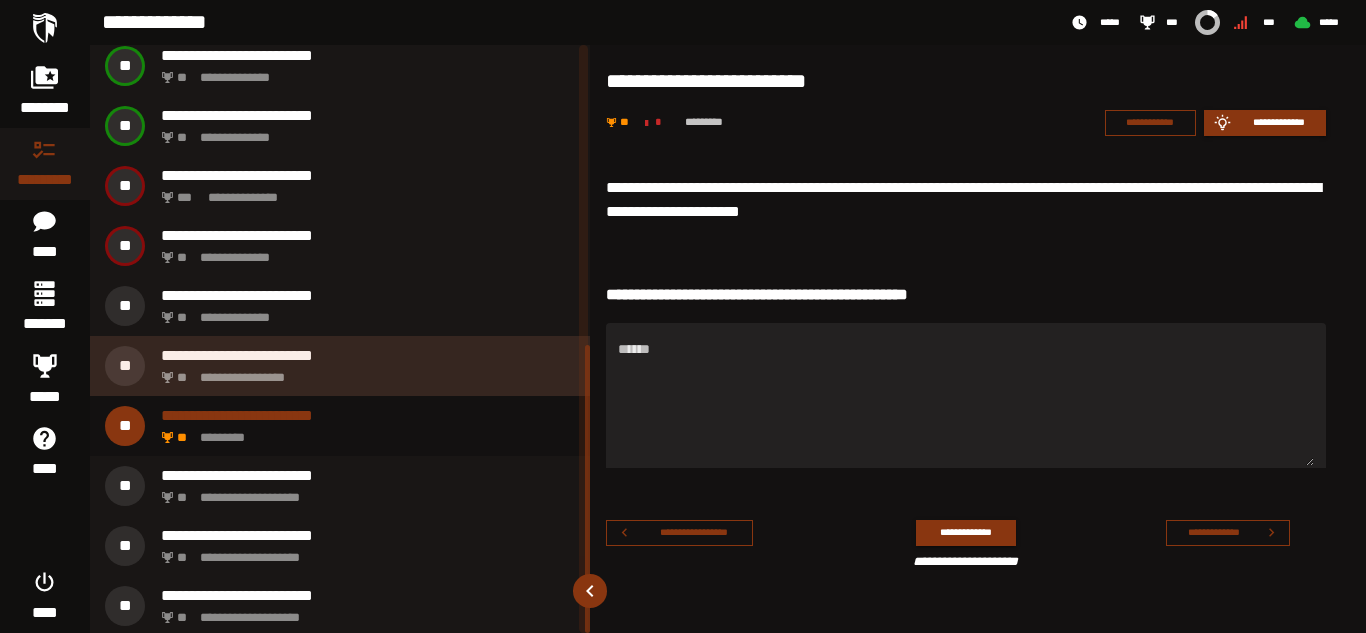 scroll, scrollTop: 612, scrollLeft: 0, axis: vertical 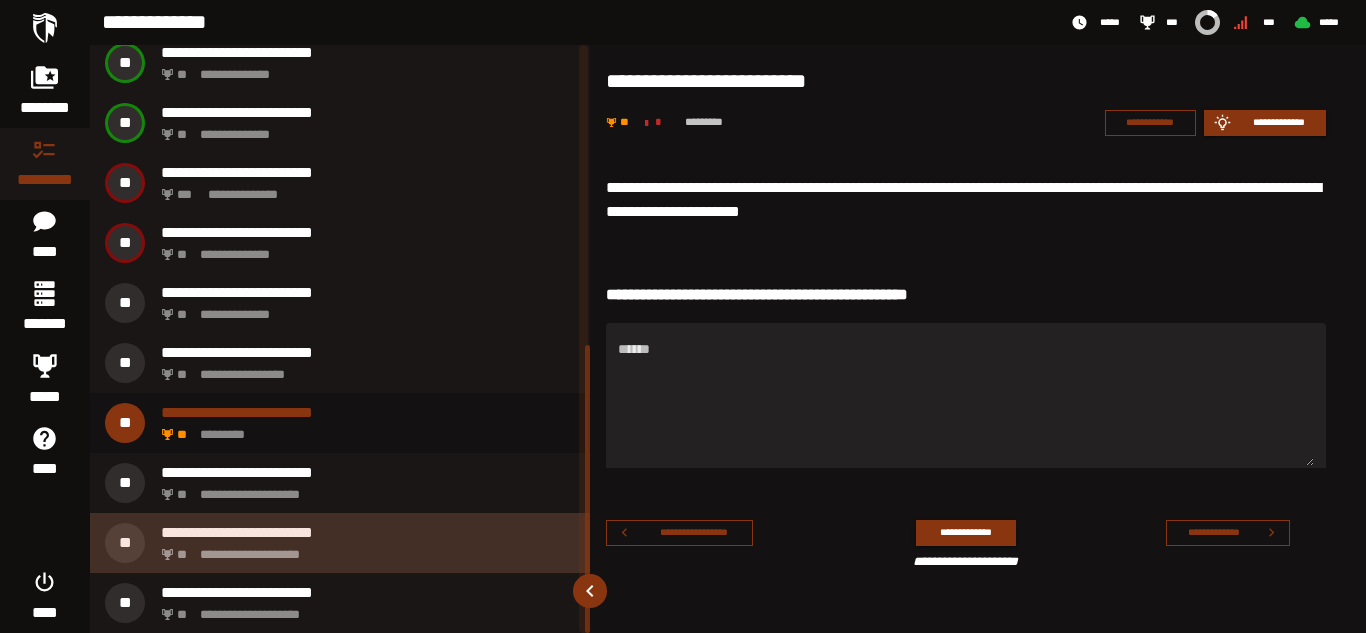 click on "**********" 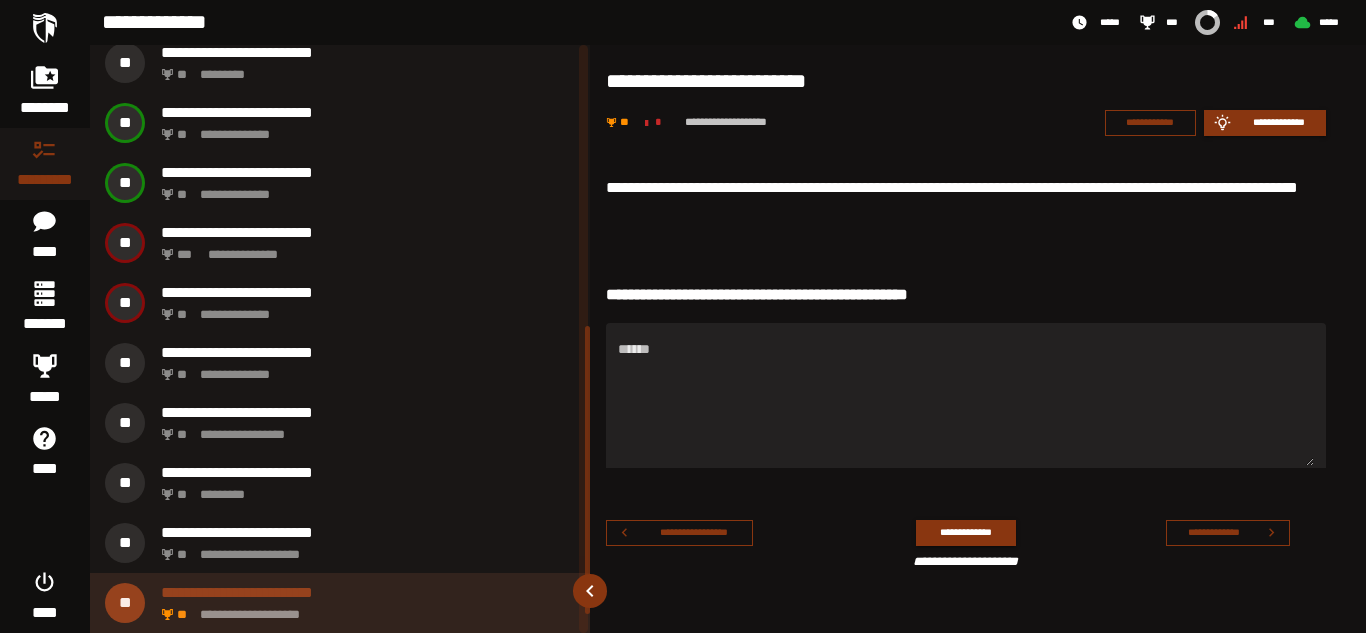 scroll, scrollTop: 612, scrollLeft: 0, axis: vertical 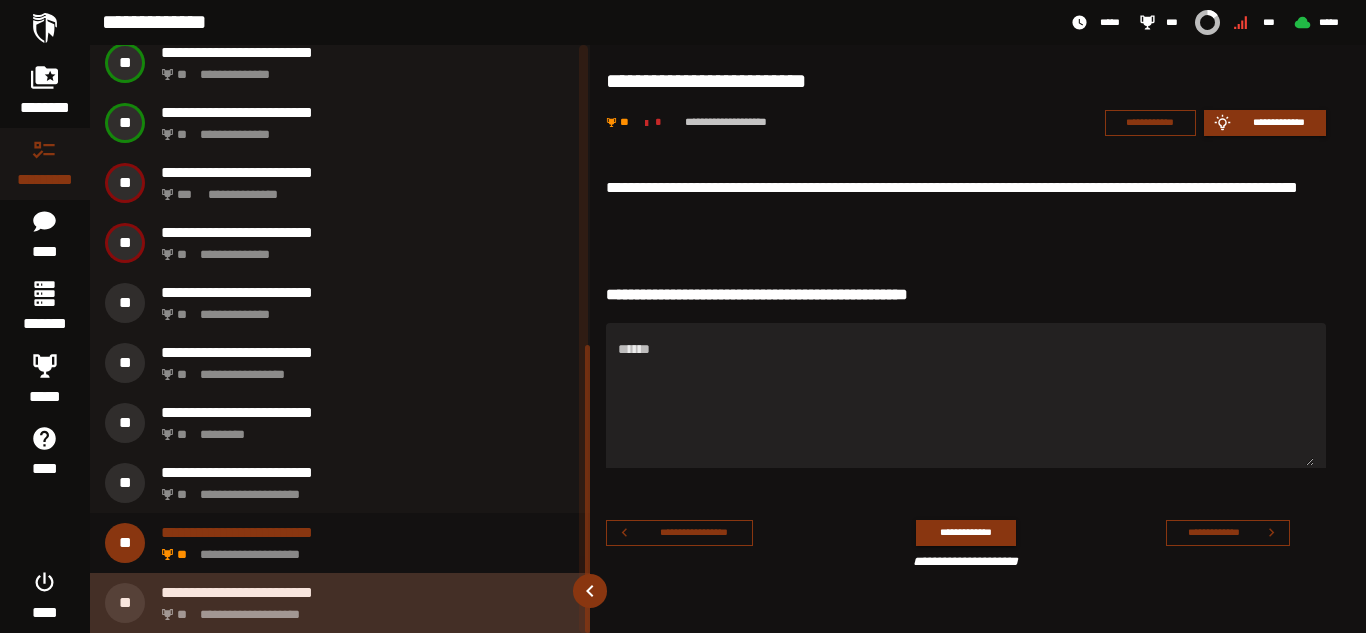 click on "**********" at bounding box center (364, 609) 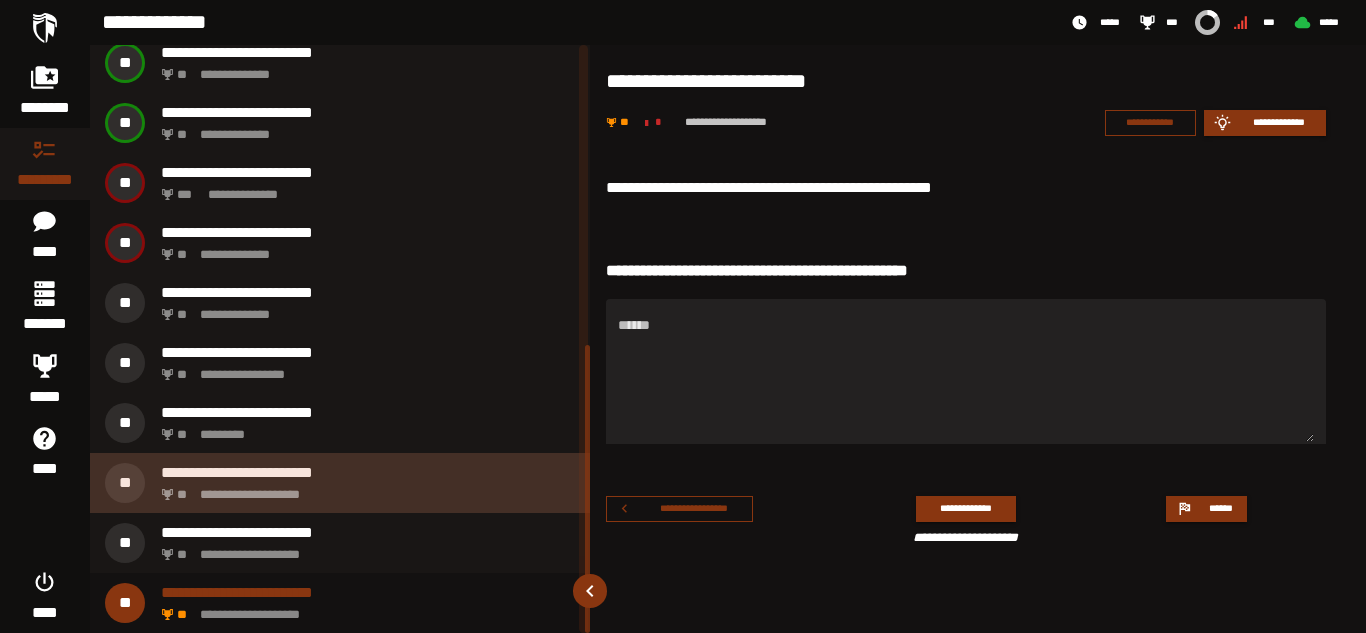 click on "**********" at bounding box center [364, 489] 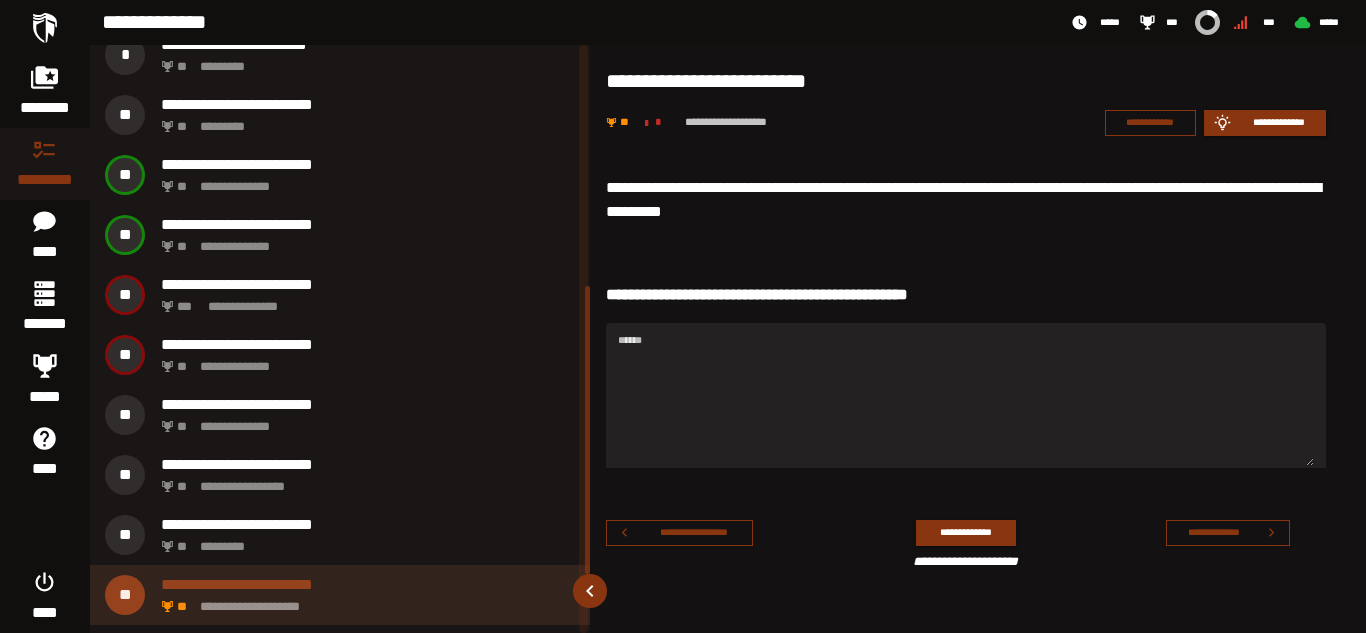 scroll, scrollTop: 492, scrollLeft: 0, axis: vertical 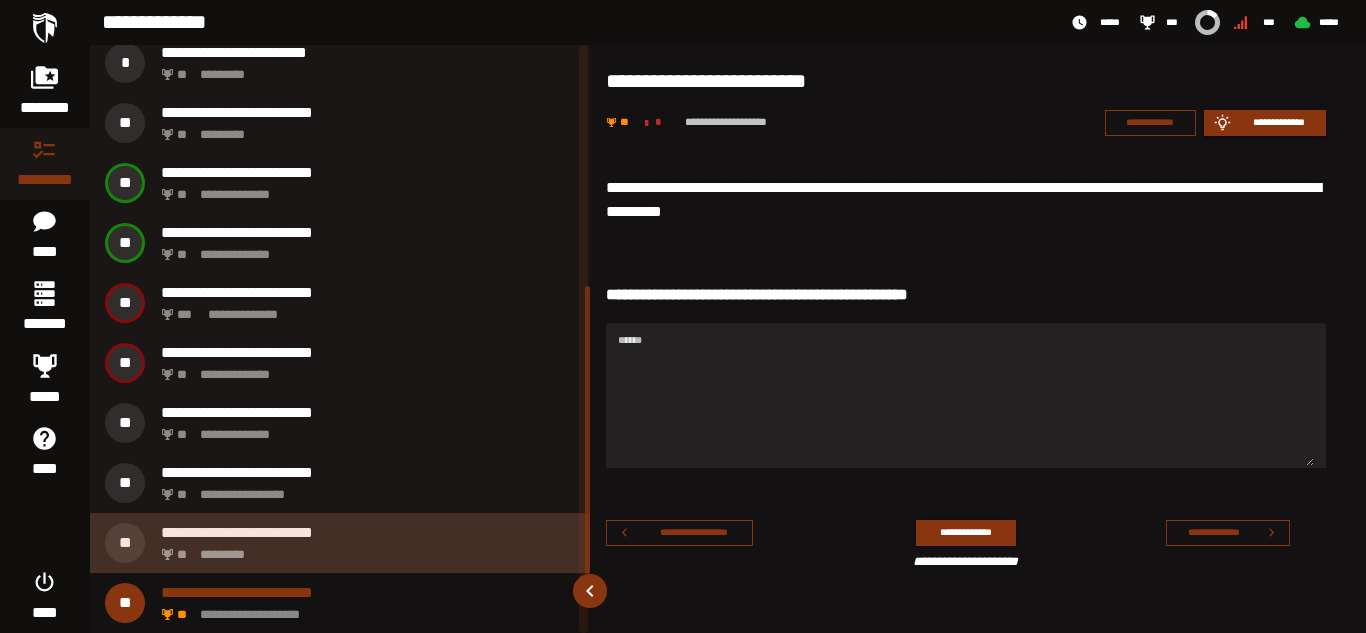 click on "**********" at bounding box center (340, 543) 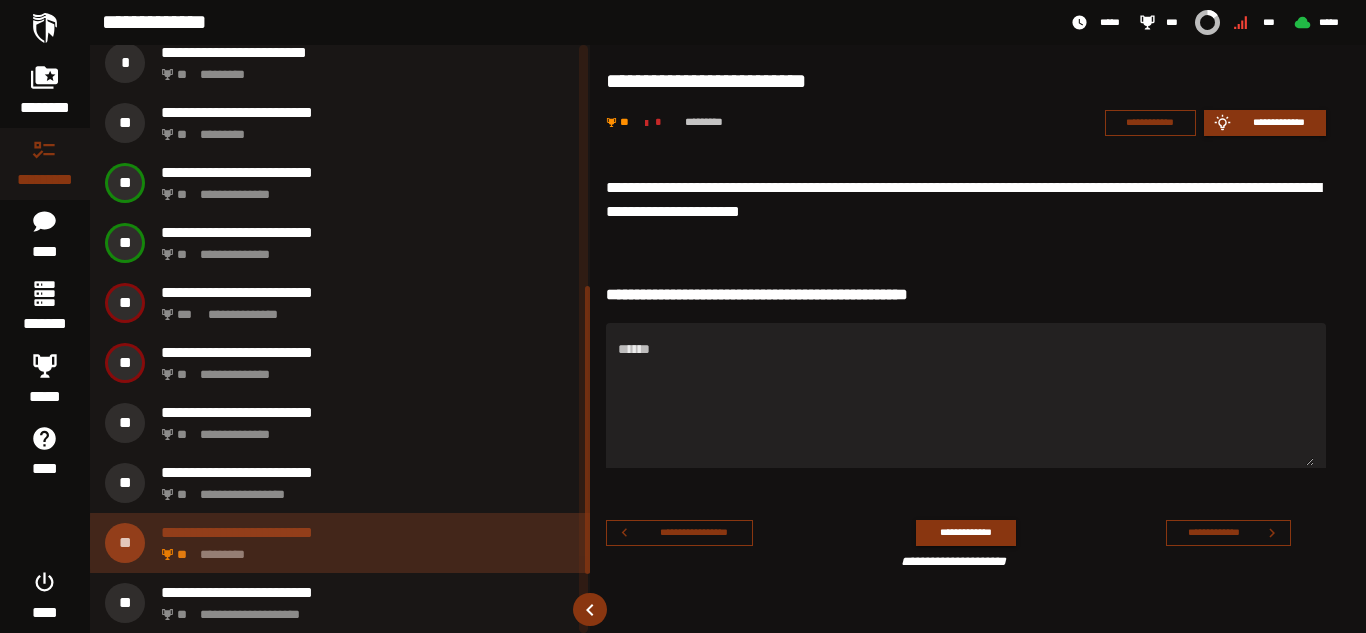 scroll, scrollTop: 432, scrollLeft: 0, axis: vertical 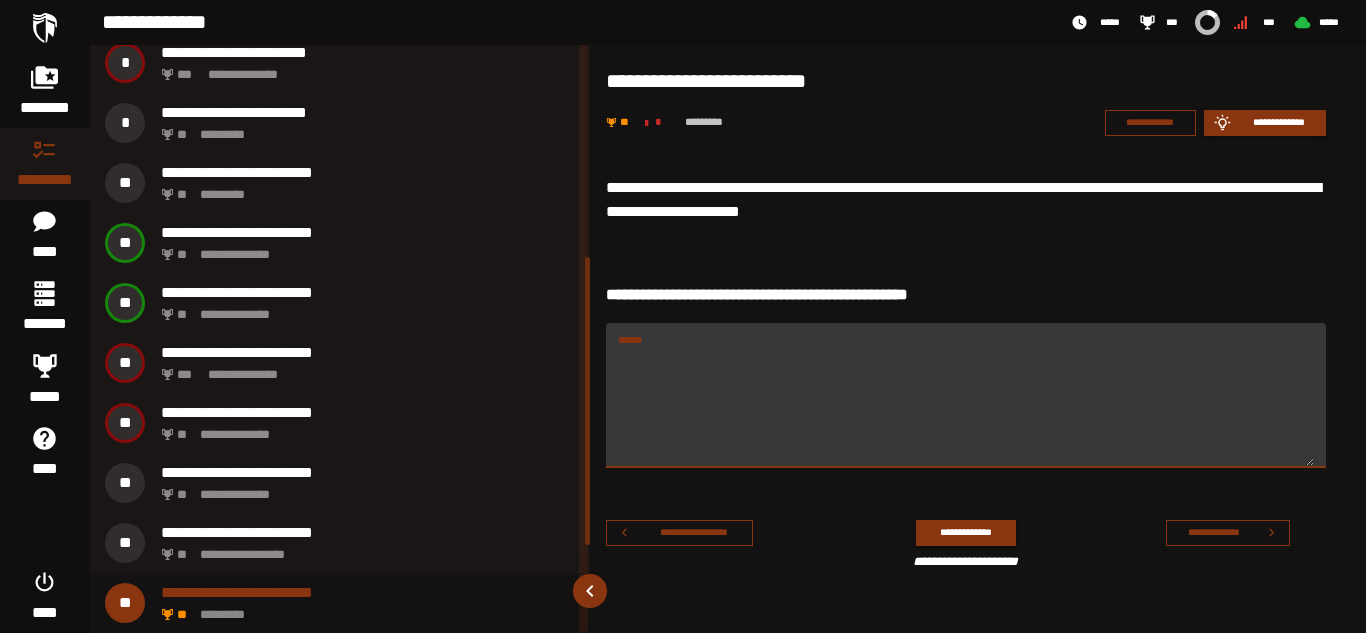 click on "******" at bounding box center (966, 407) 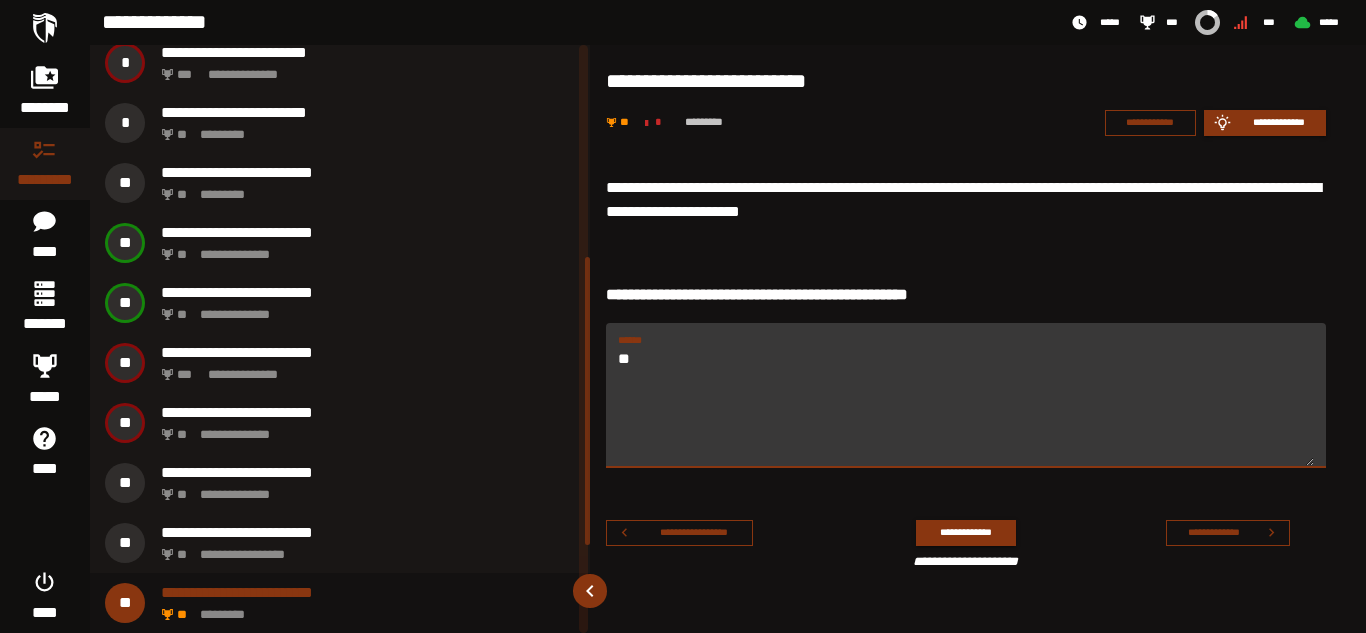 type on "*" 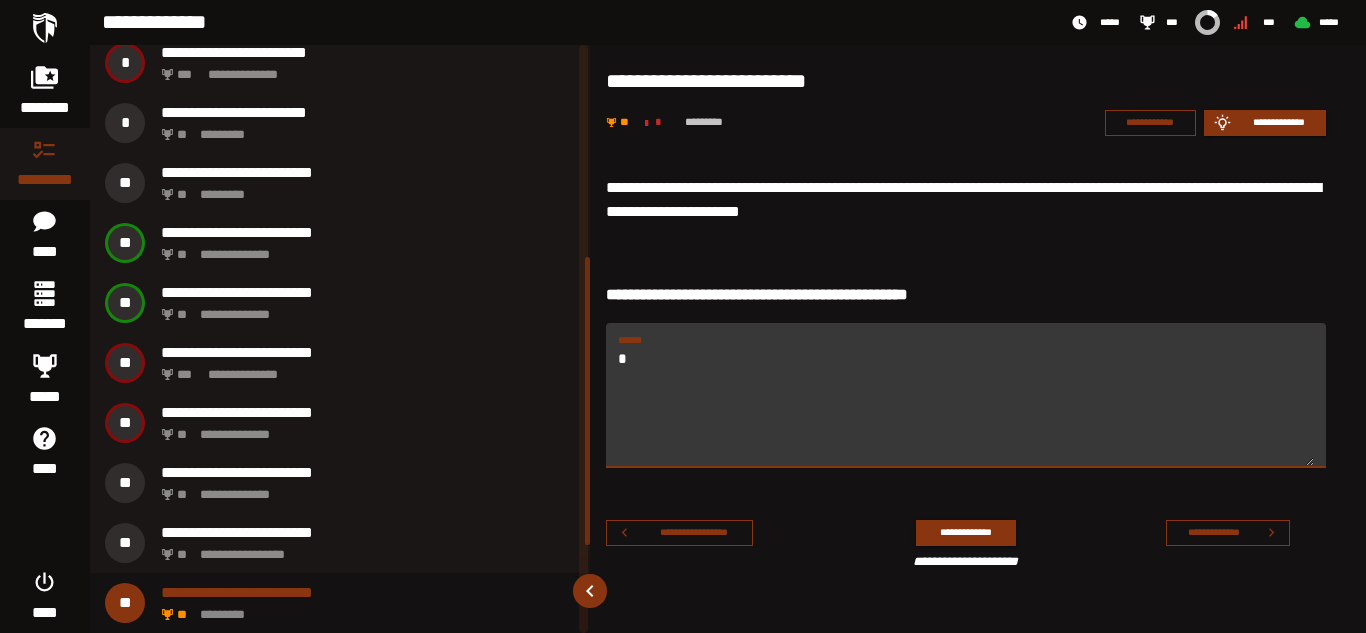 type 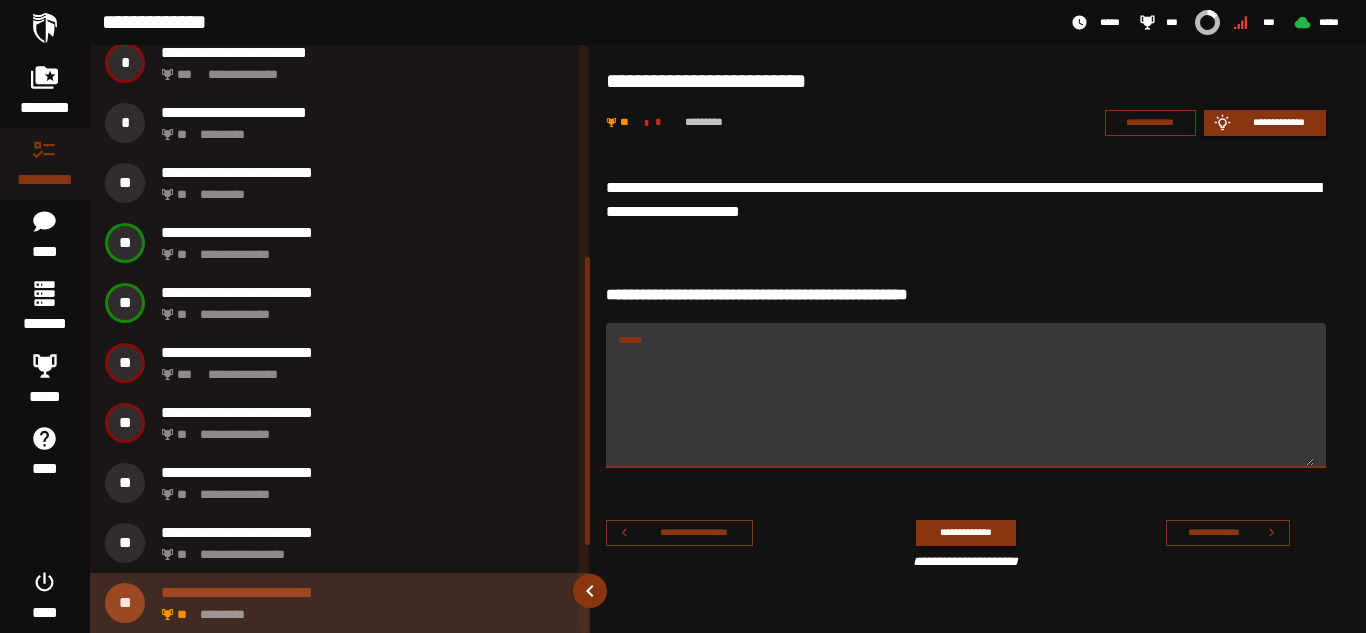 click on "**********" at bounding box center (368, 592) 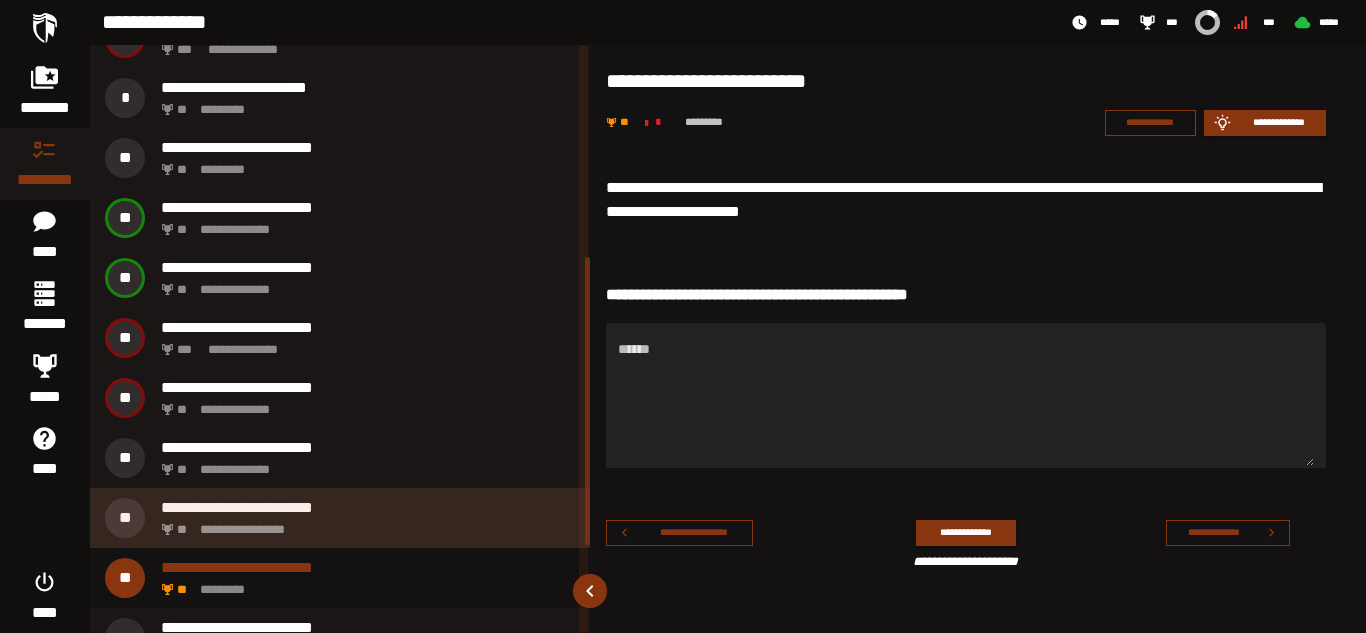 scroll, scrollTop: 532, scrollLeft: 0, axis: vertical 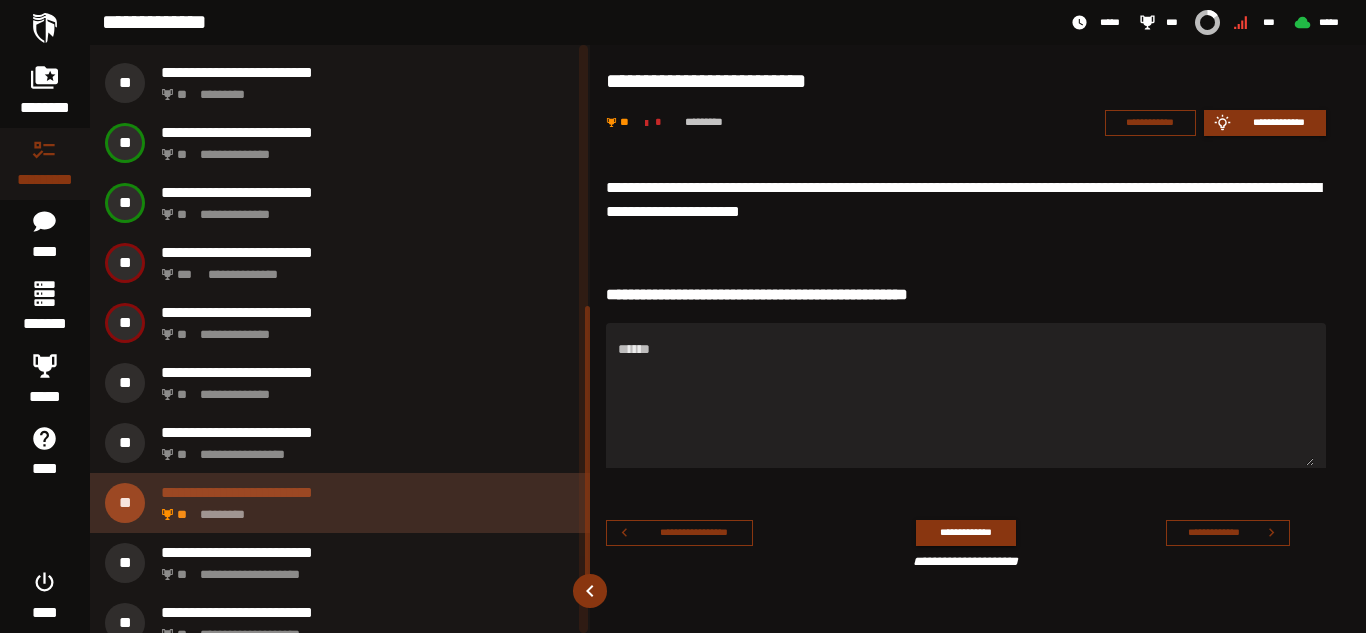 click on "** *********" at bounding box center (364, 509) 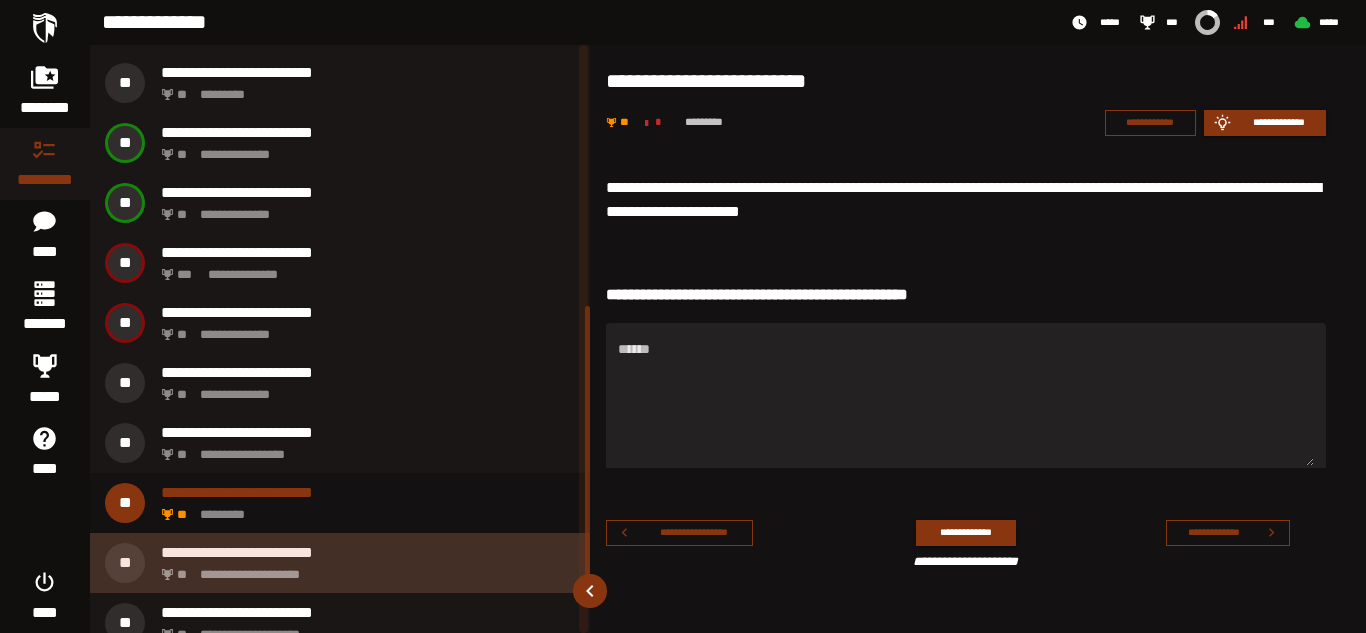 click on "**********" at bounding box center (364, 569) 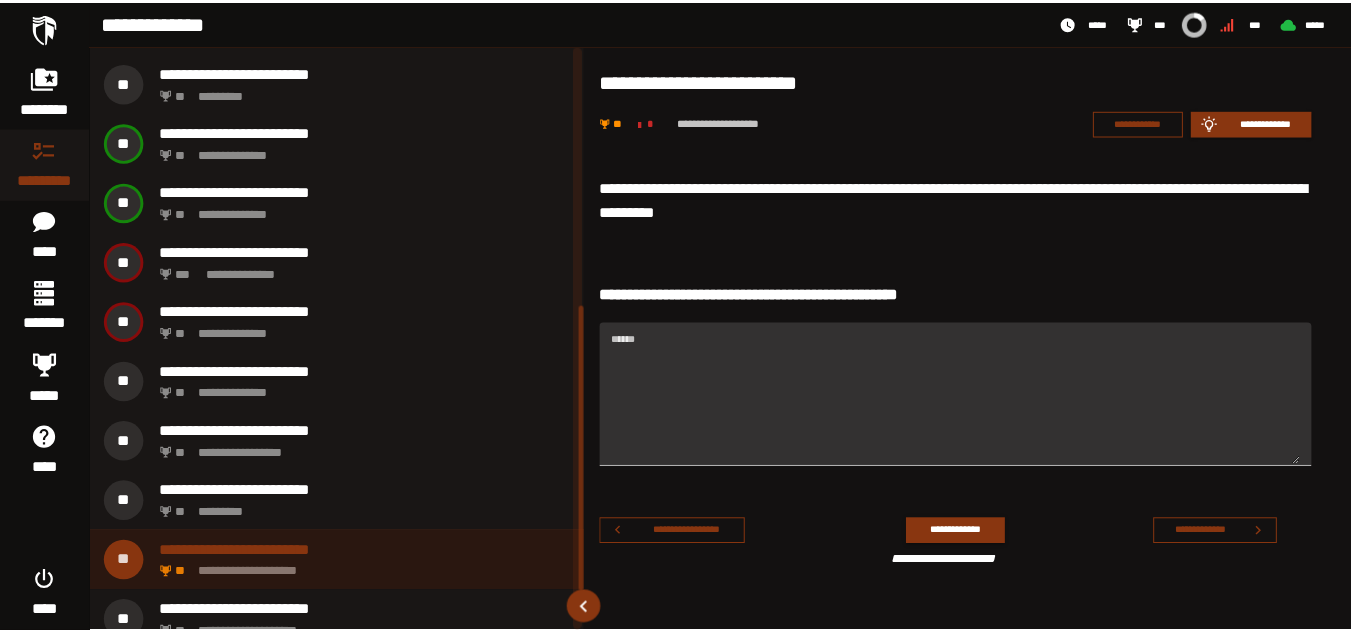 scroll, scrollTop: 492, scrollLeft: 0, axis: vertical 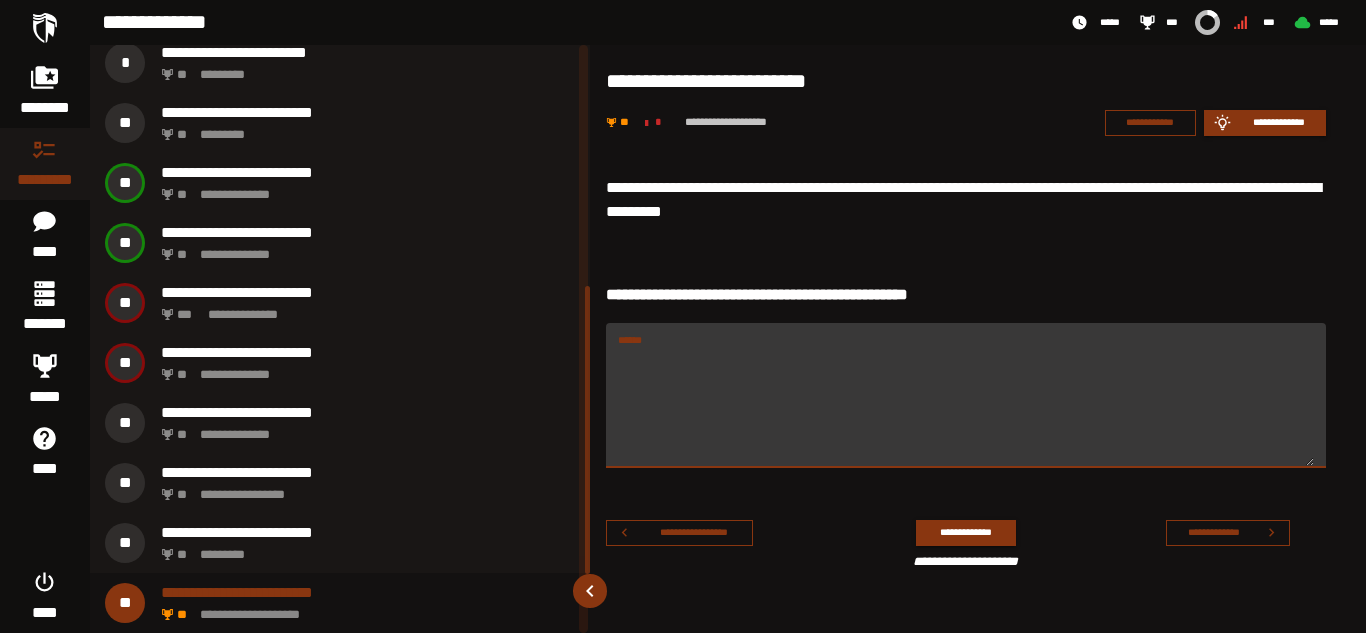 click on "******" at bounding box center (966, 407) 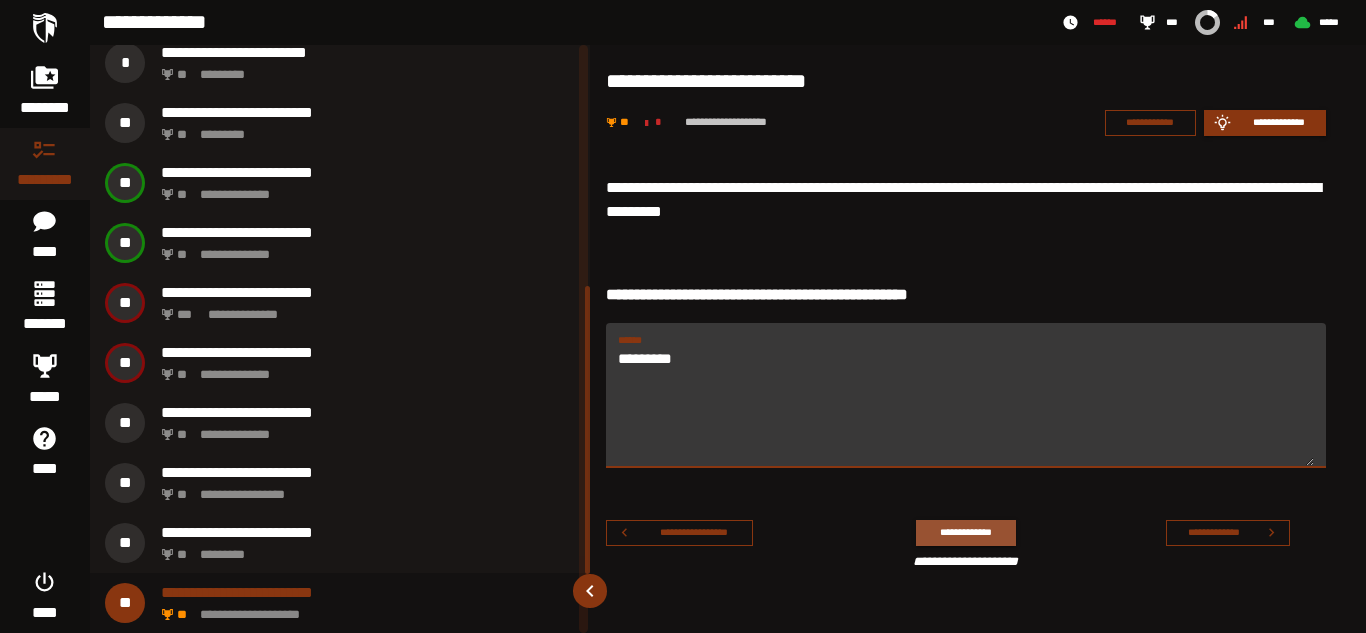 click on "**********" at bounding box center (965, 532) 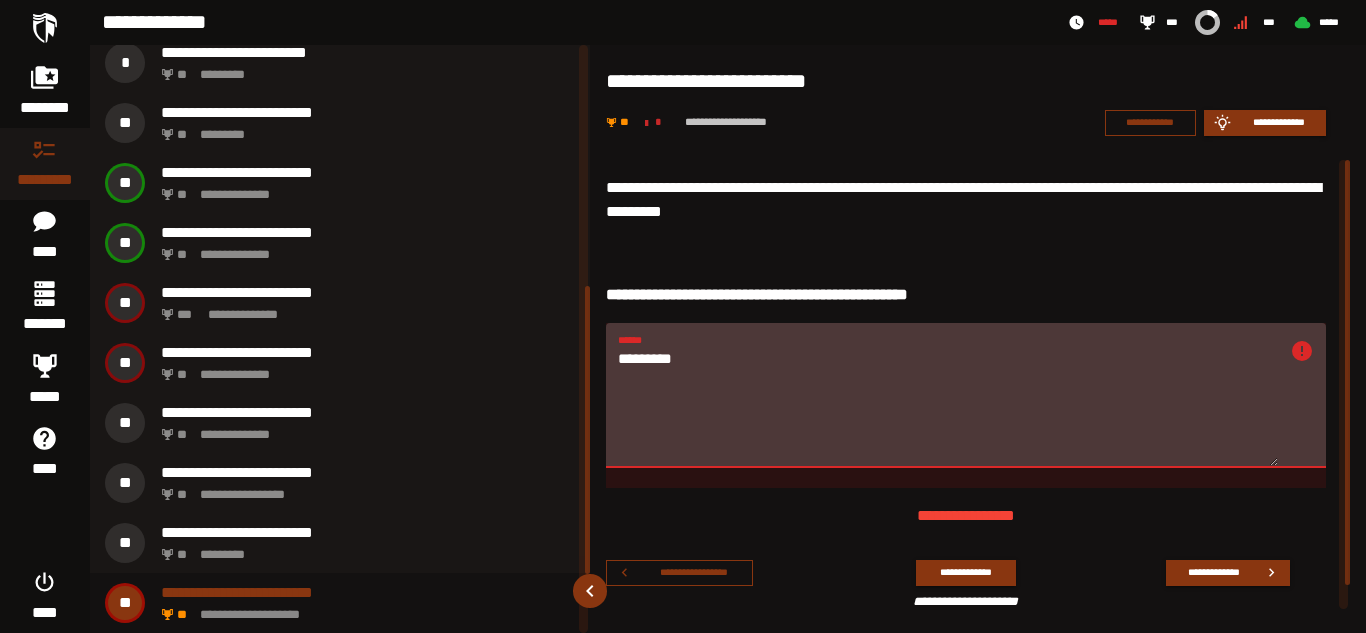 drag, startPoint x: 705, startPoint y: 364, endPoint x: 638, endPoint y: 355, distance: 67.601776 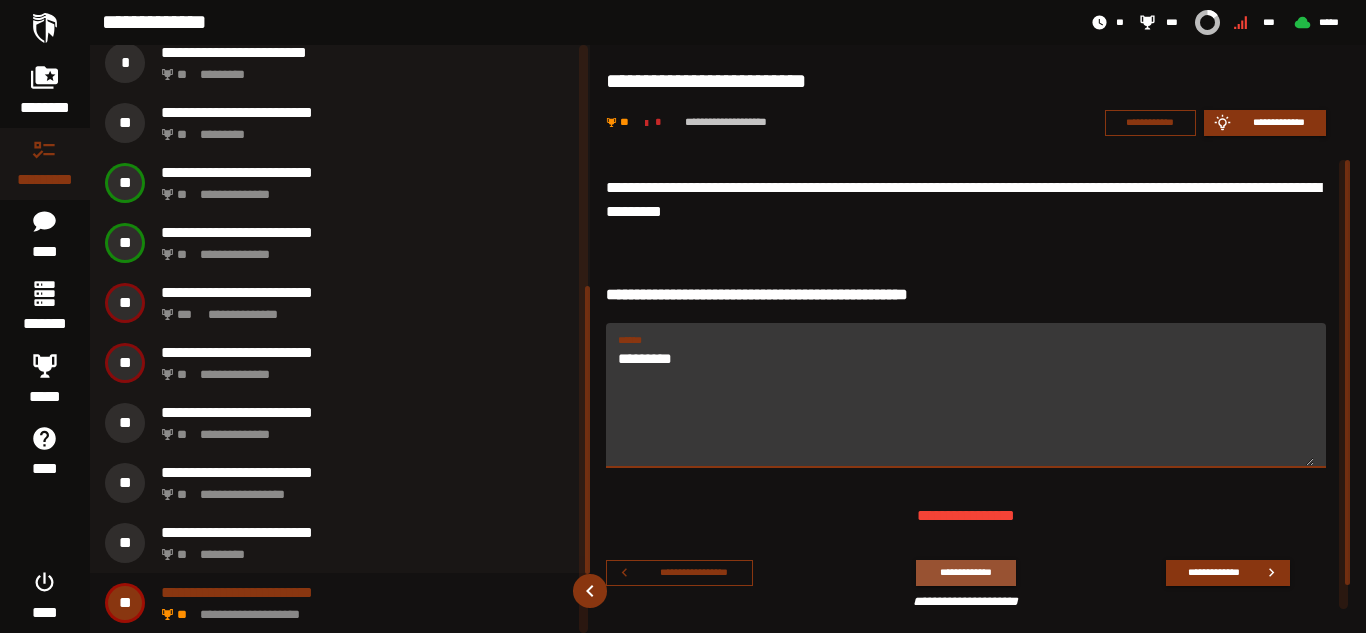 type on "*********" 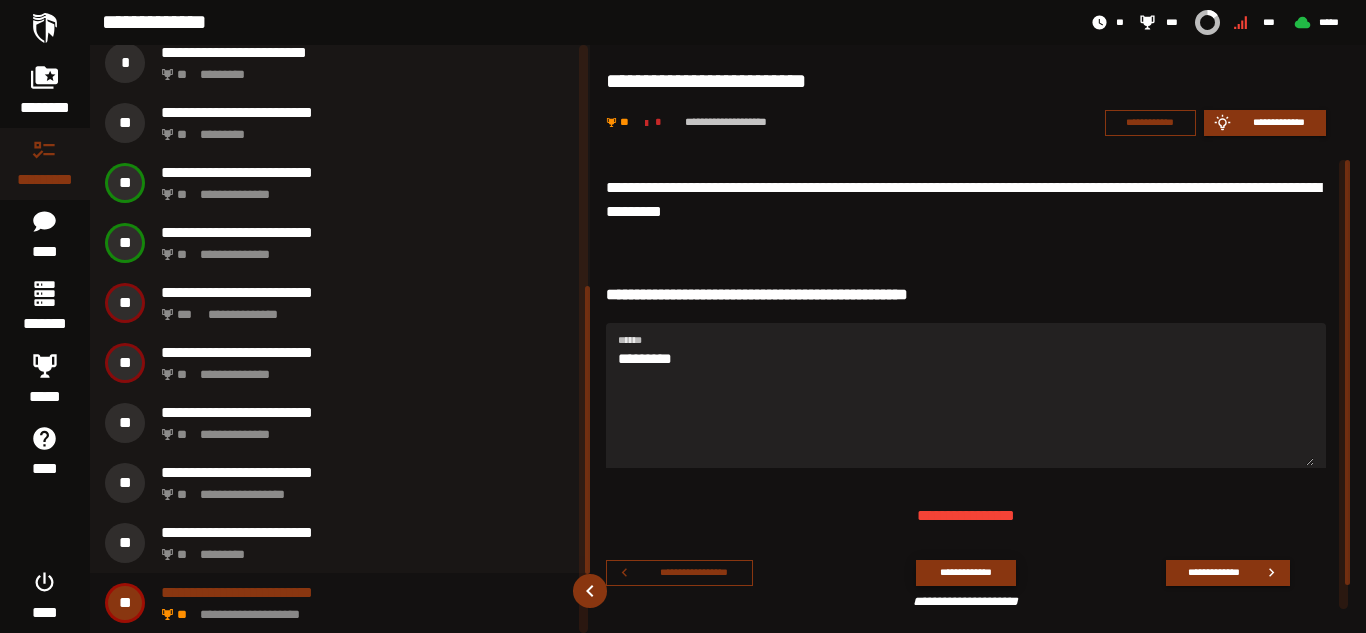 click on "**********" at bounding box center (965, 572) 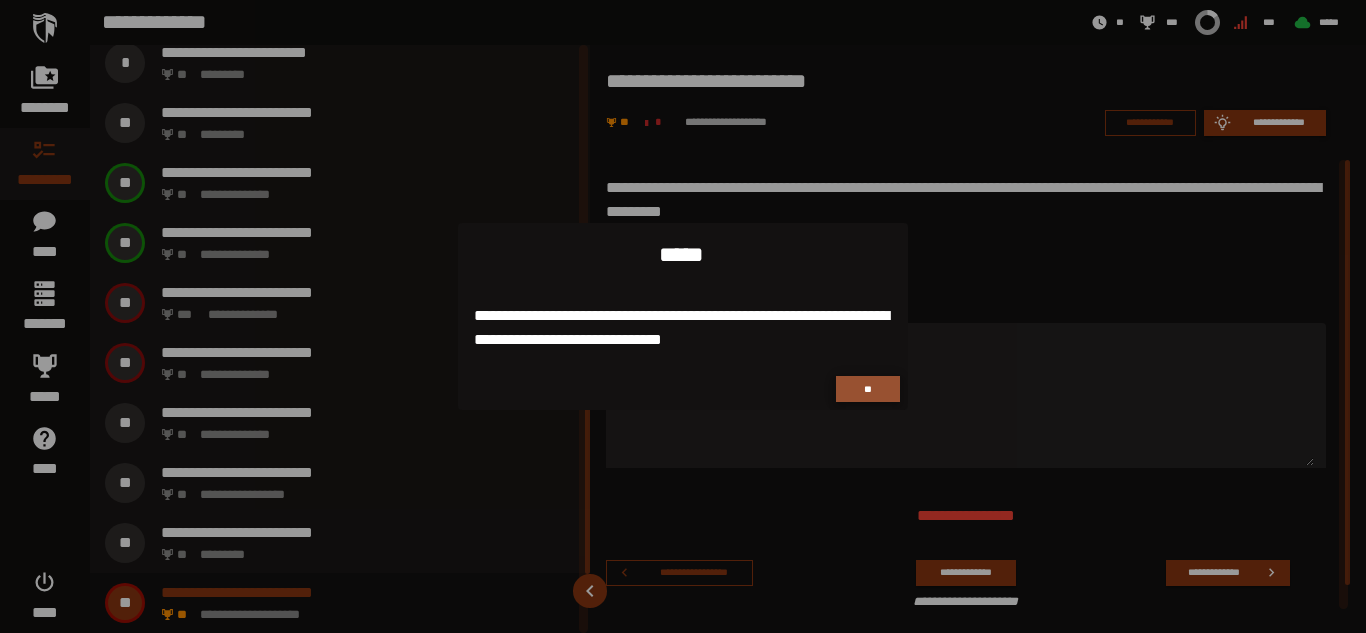 click on "**" at bounding box center (867, 389) 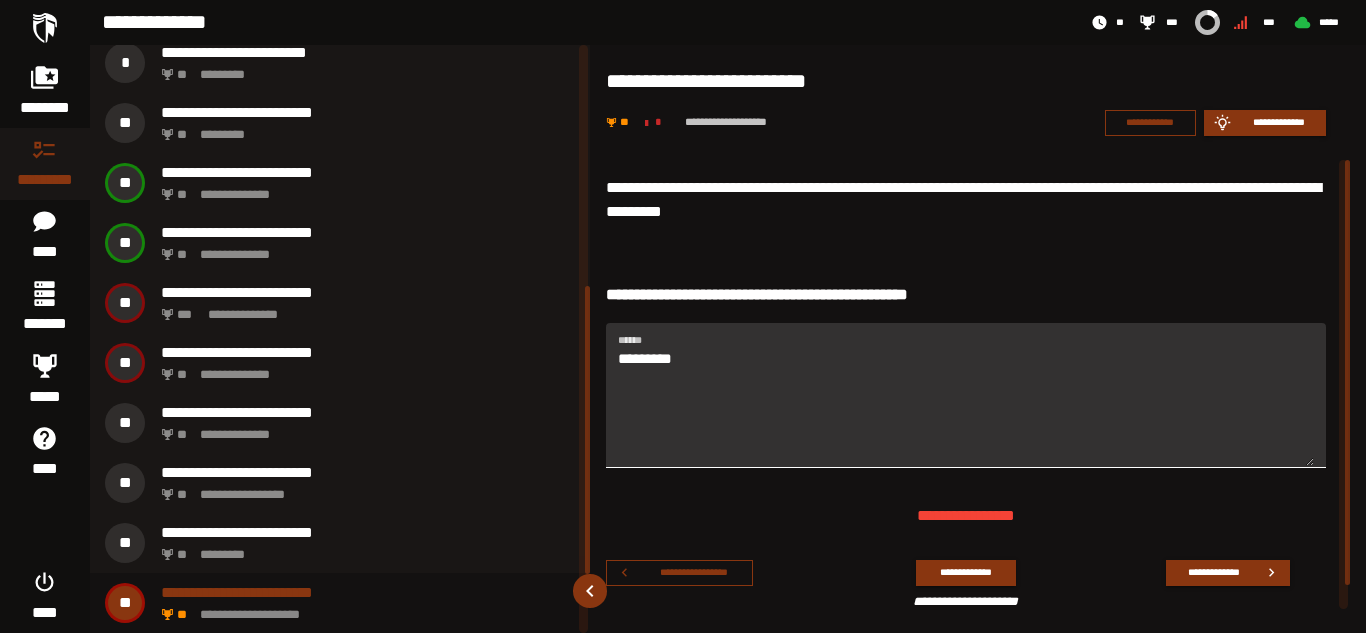 click on "*********" at bounding box center (966, 407) 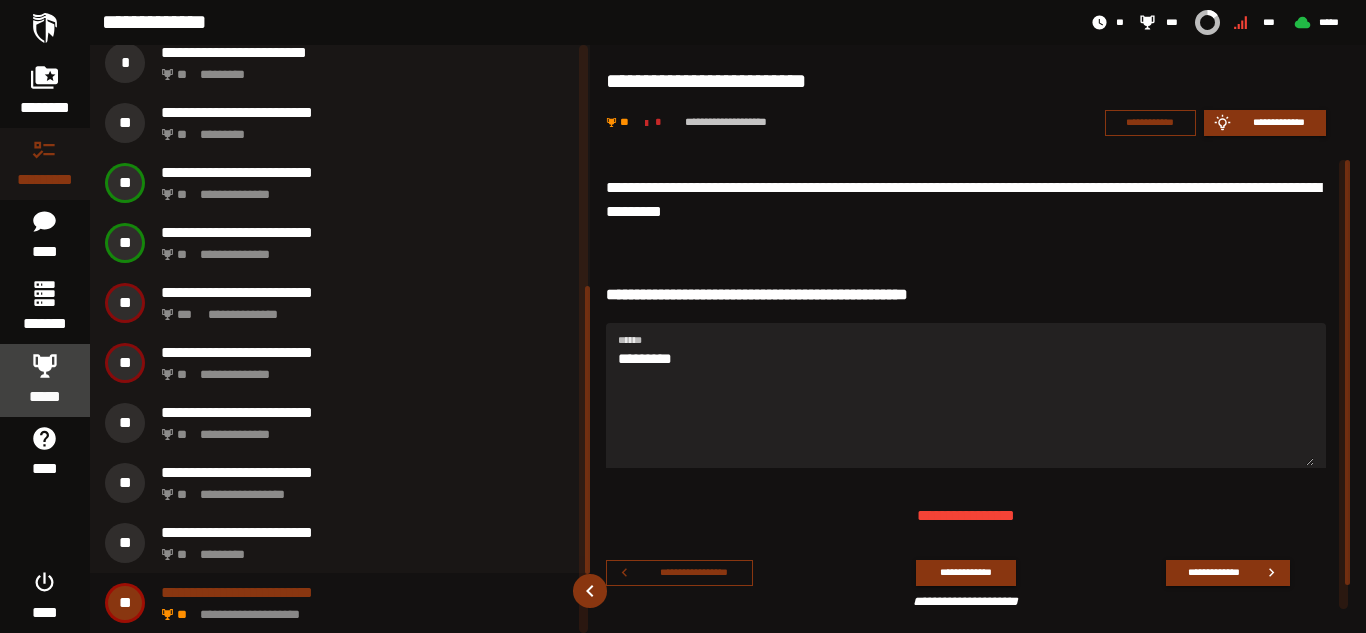 click on "*****" at bounding box center [45, 397] 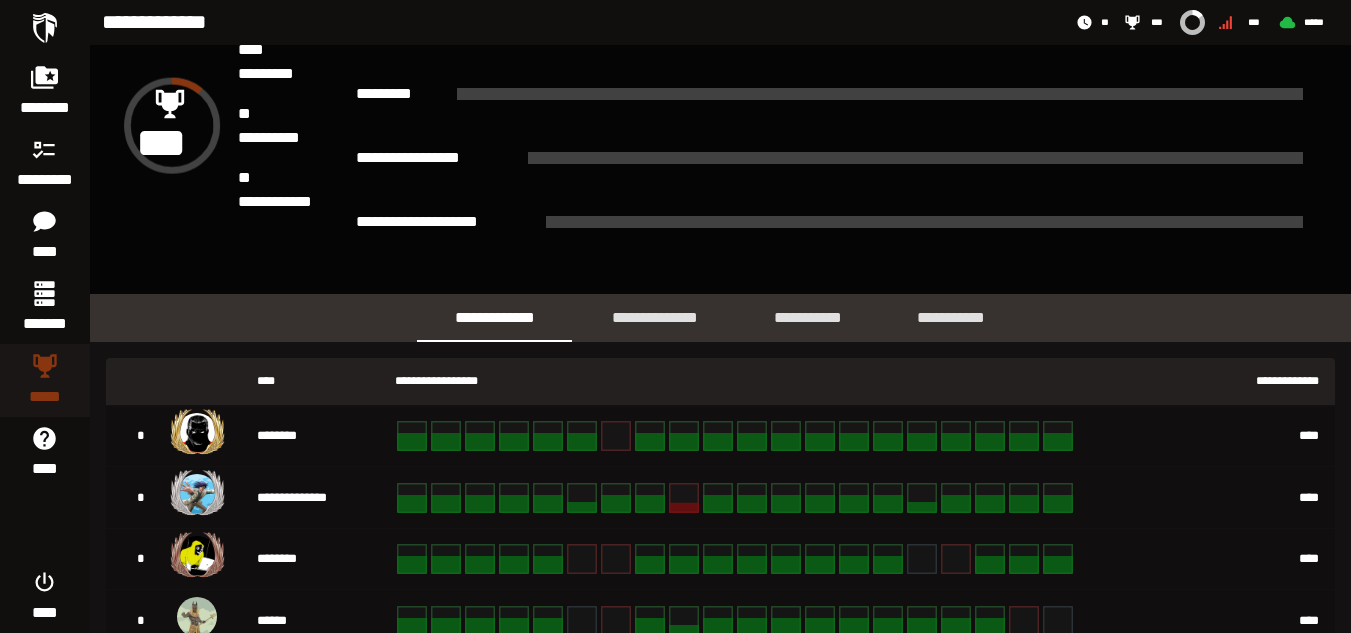 scroll, scrollTop: 573, scrollLeft: 0, axis: vertical 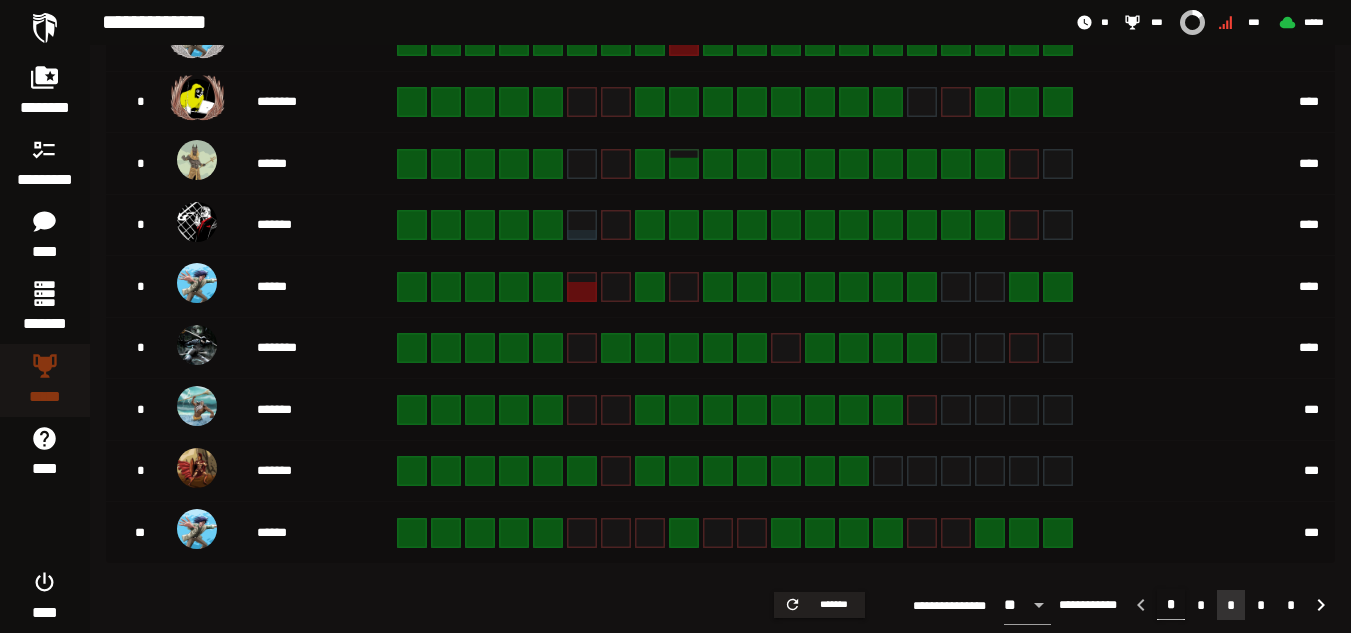 click on "*" at bounding box center (1231, 605) 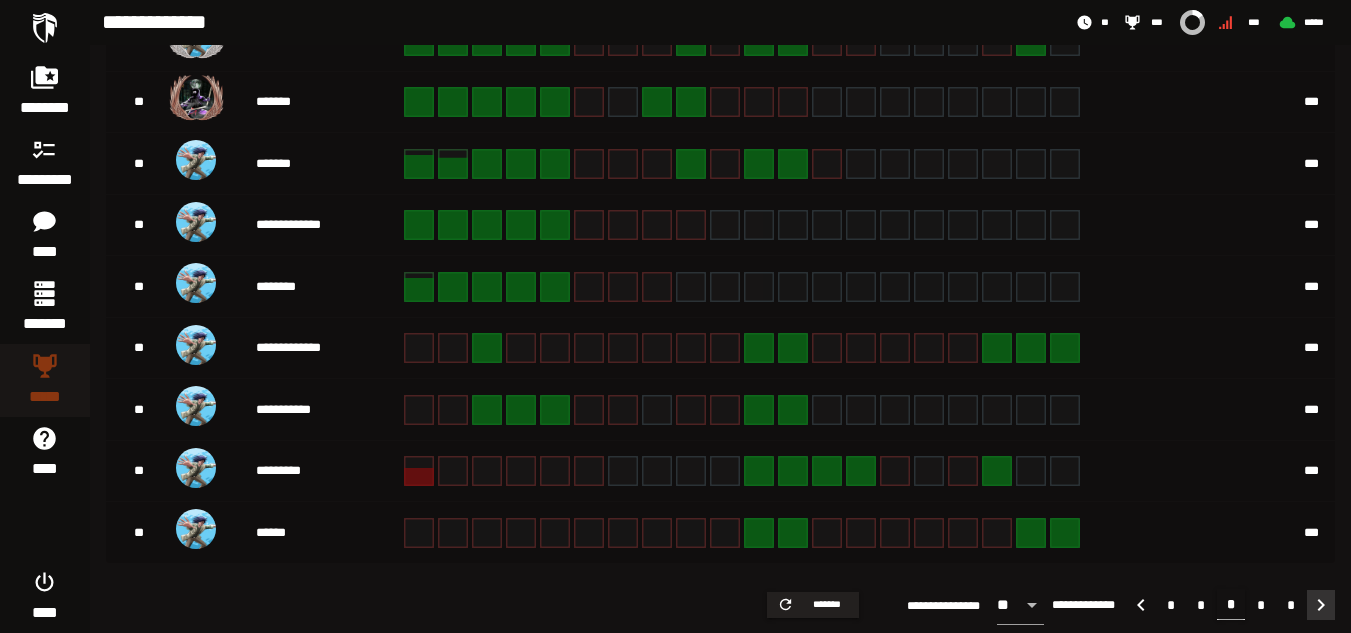 click 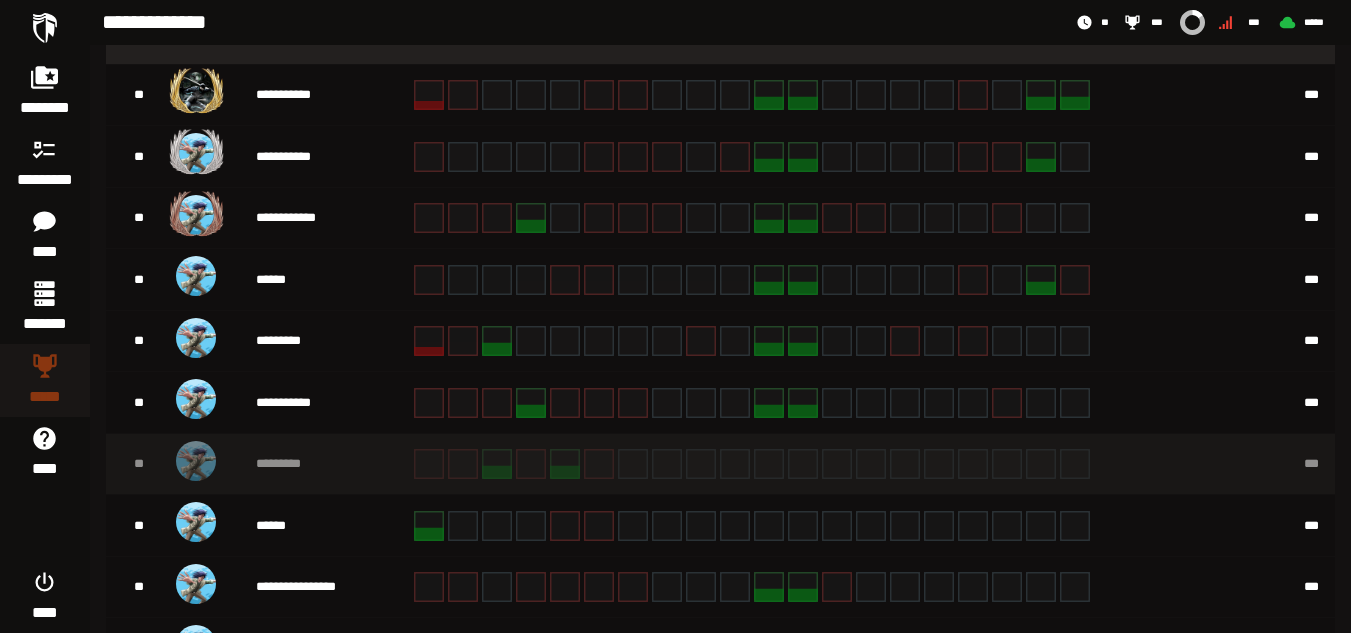 scroll, scrollTop: 573, scrollLeft: 0, axis: vertical 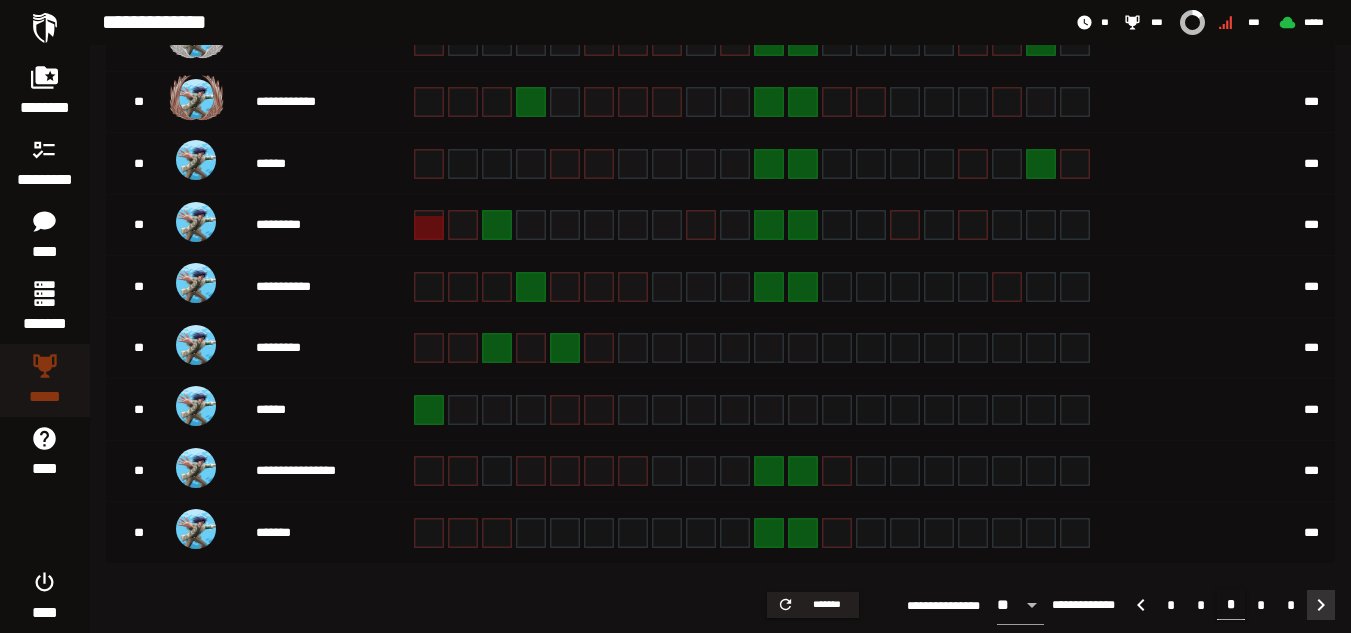 click 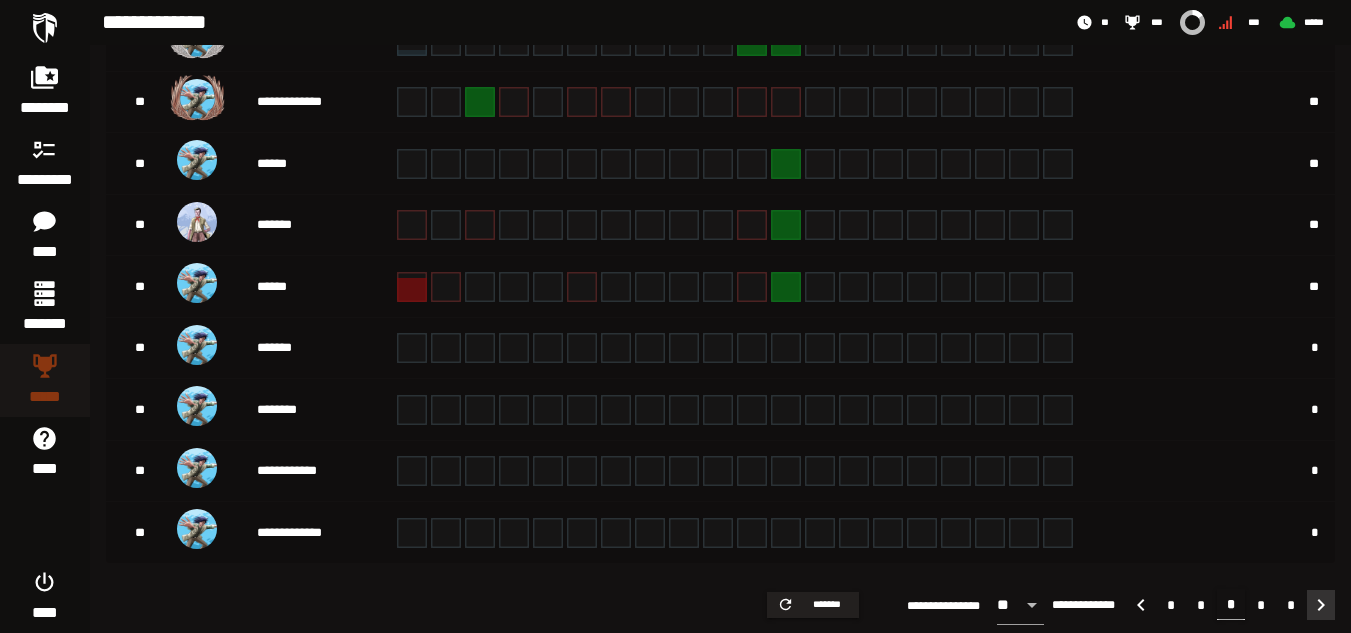 click 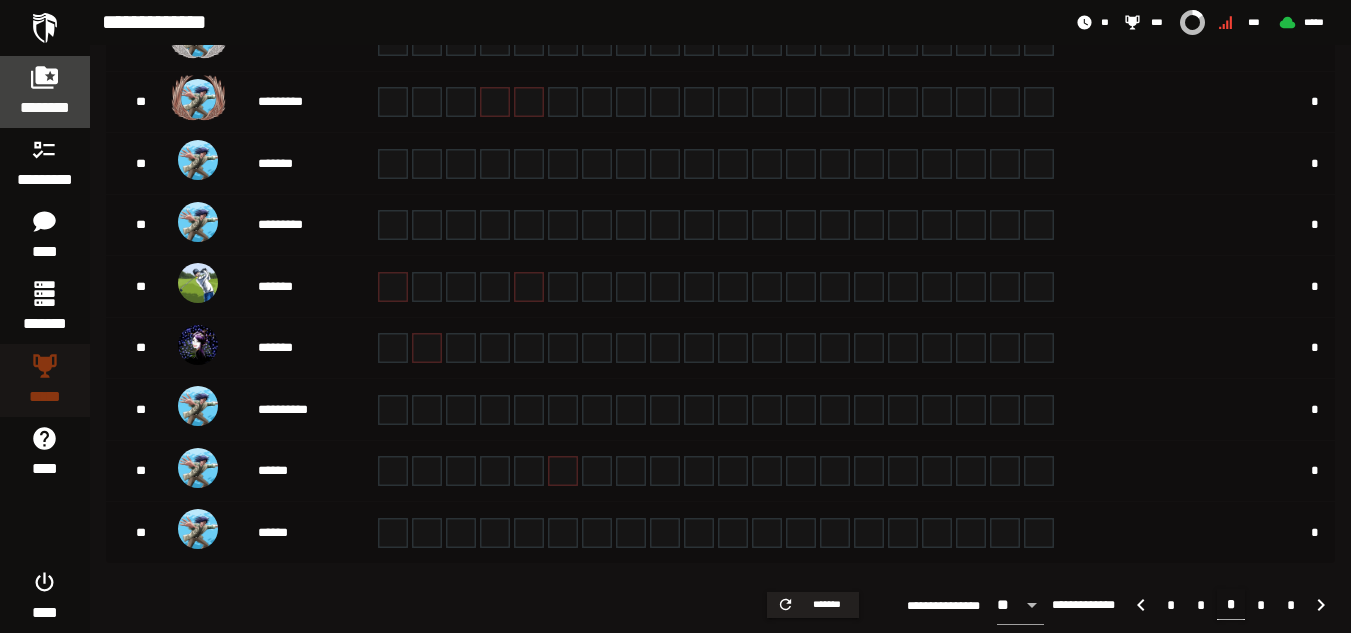 click 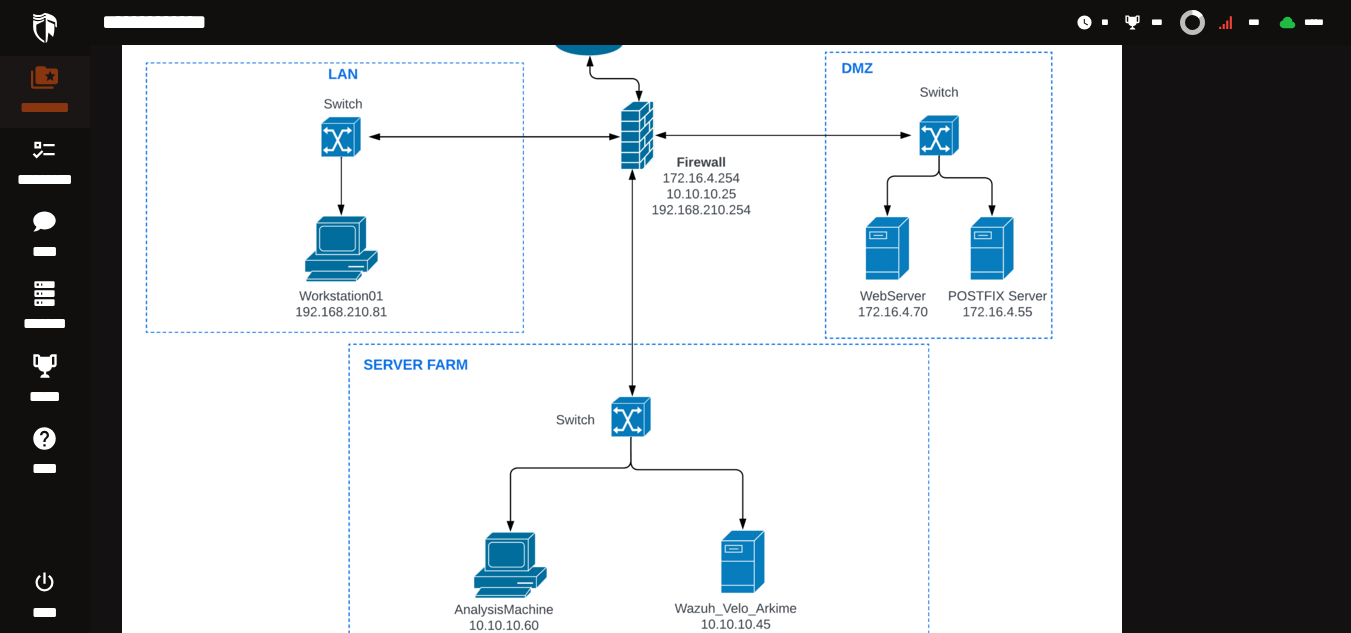 scroll, scrollTop: 1357, scrollLeft: 0, axis: vertical 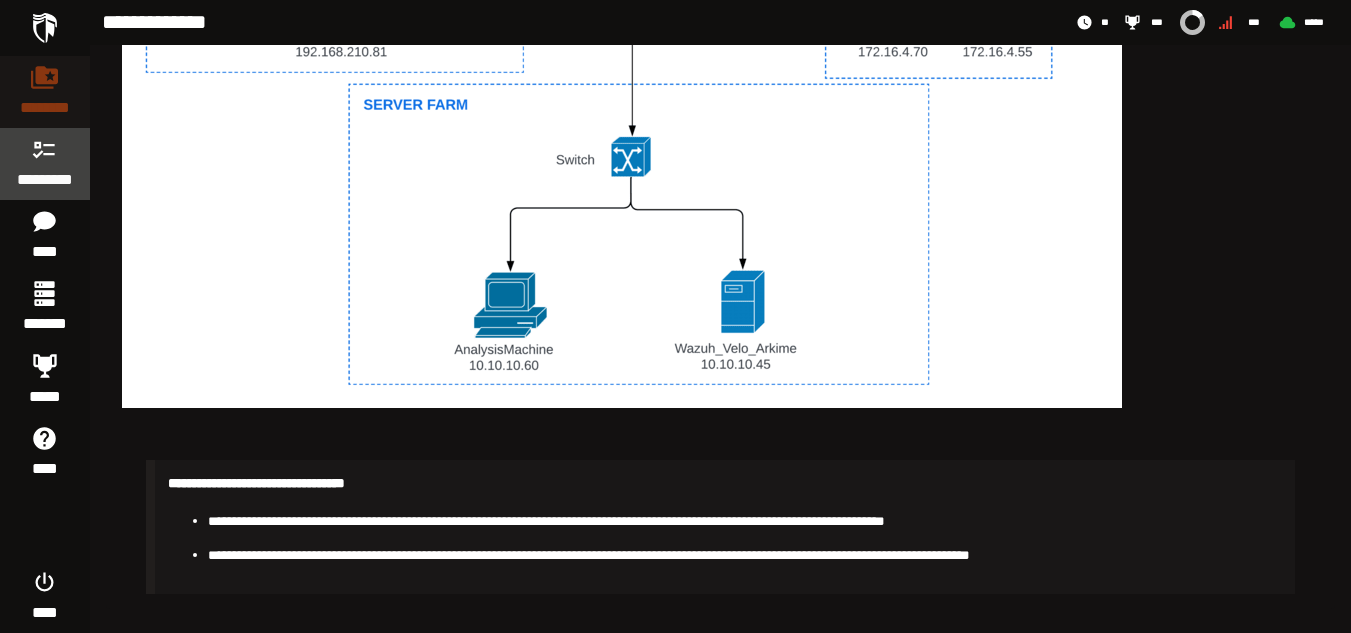 click 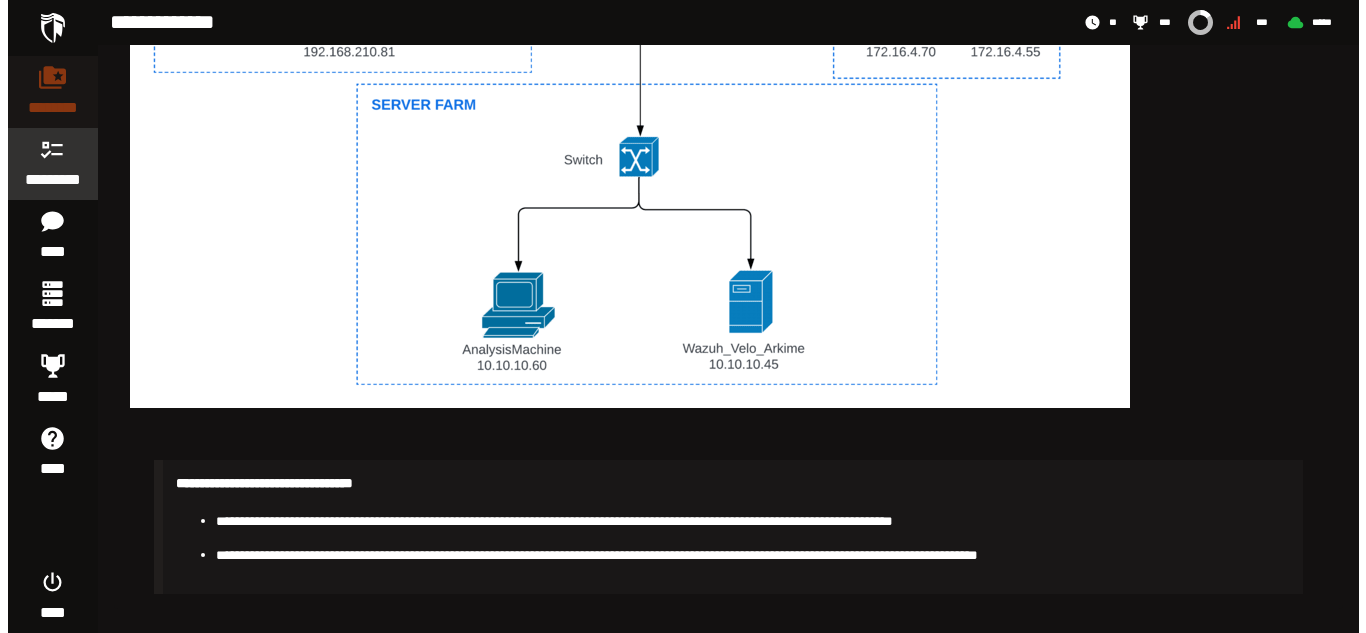 scroll, scrollTop: 0, scrollLeft: 0, axis: both 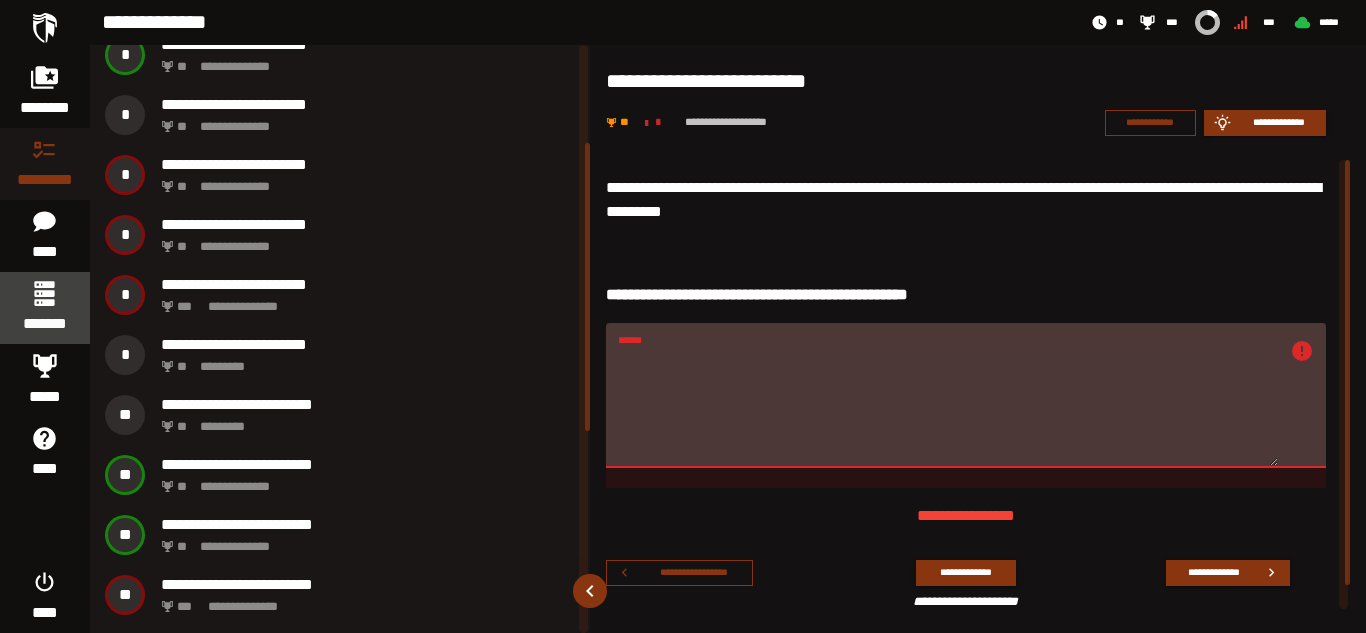 click on "*******" at bounding box center (44, 324) 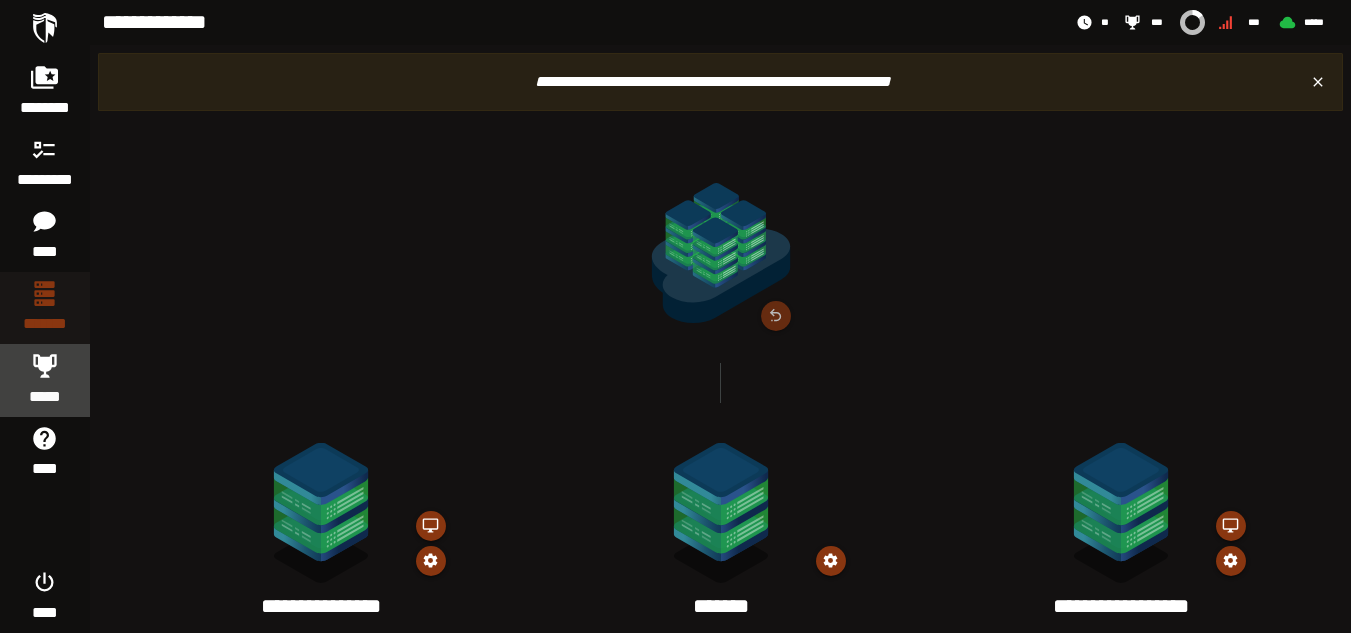 click on "*****" at bounding box center [45, 397] 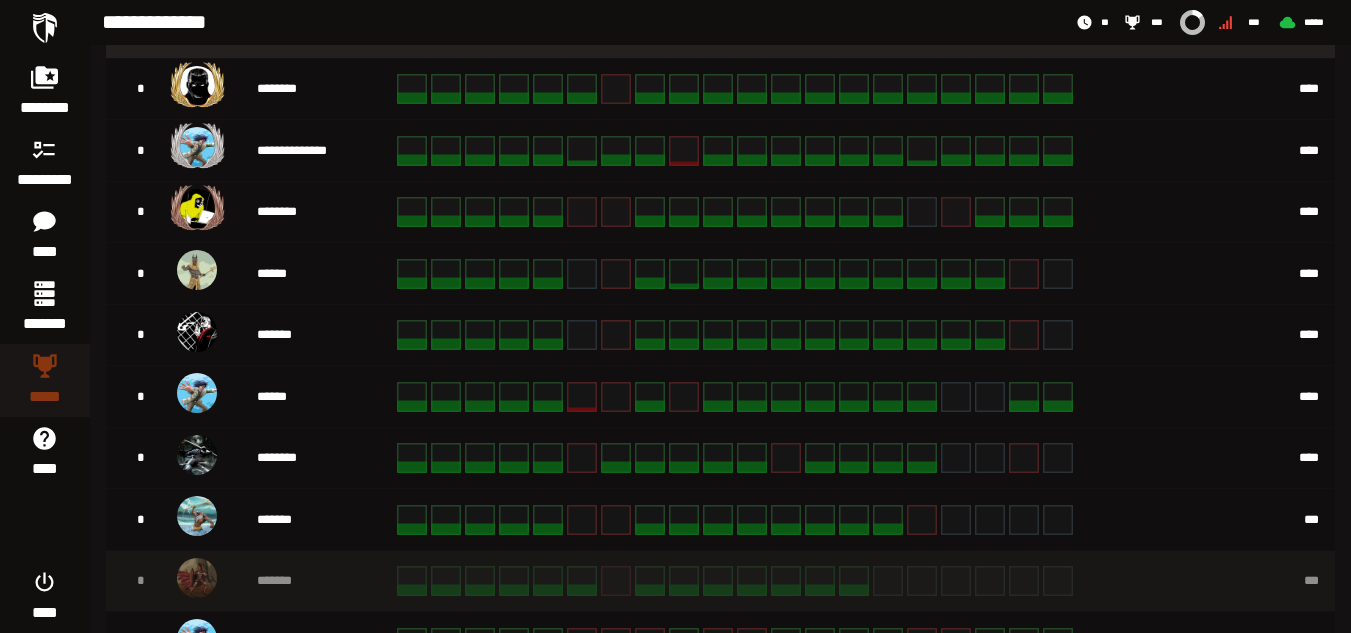 scroll, scrollTop: 573, scrollLeft: 0, axis: vertical 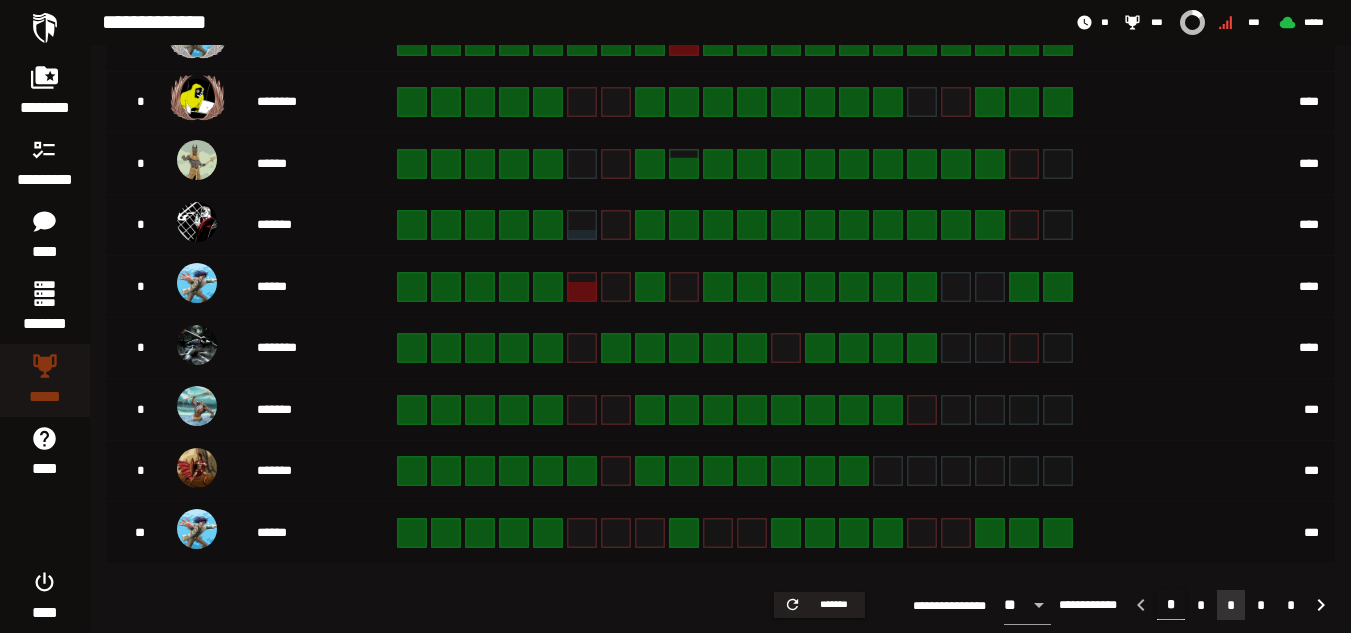 click on "*" at bounding box center (1231, 605) 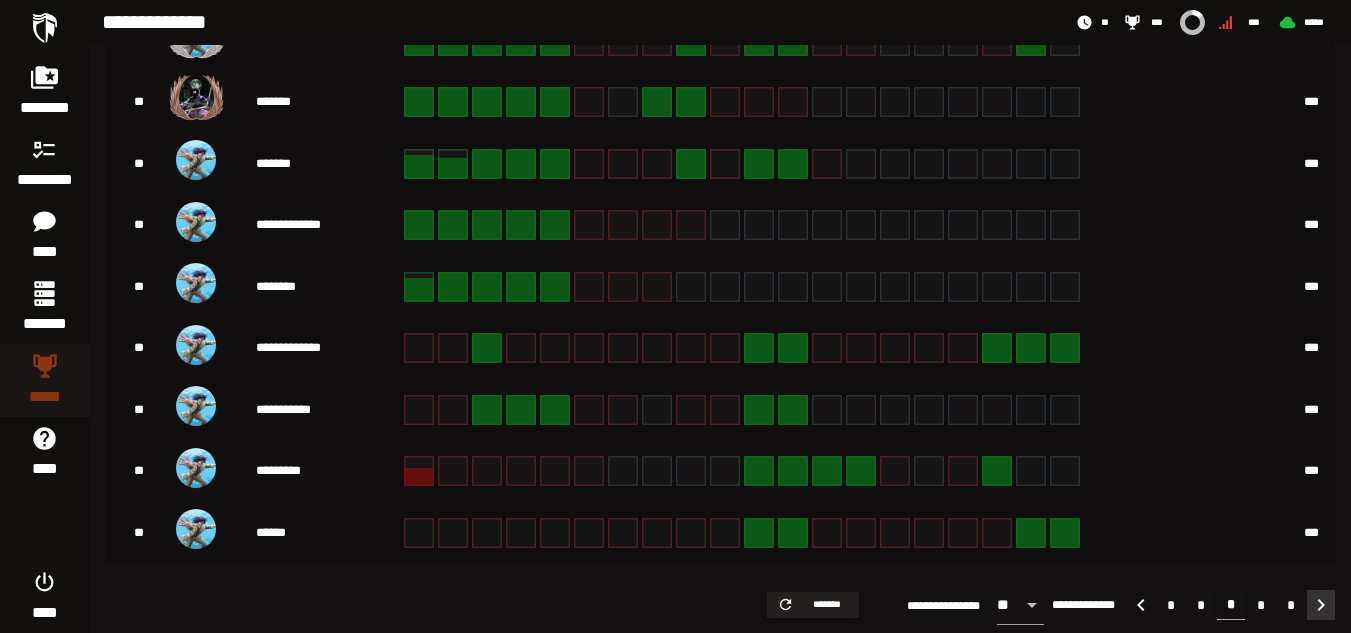 click 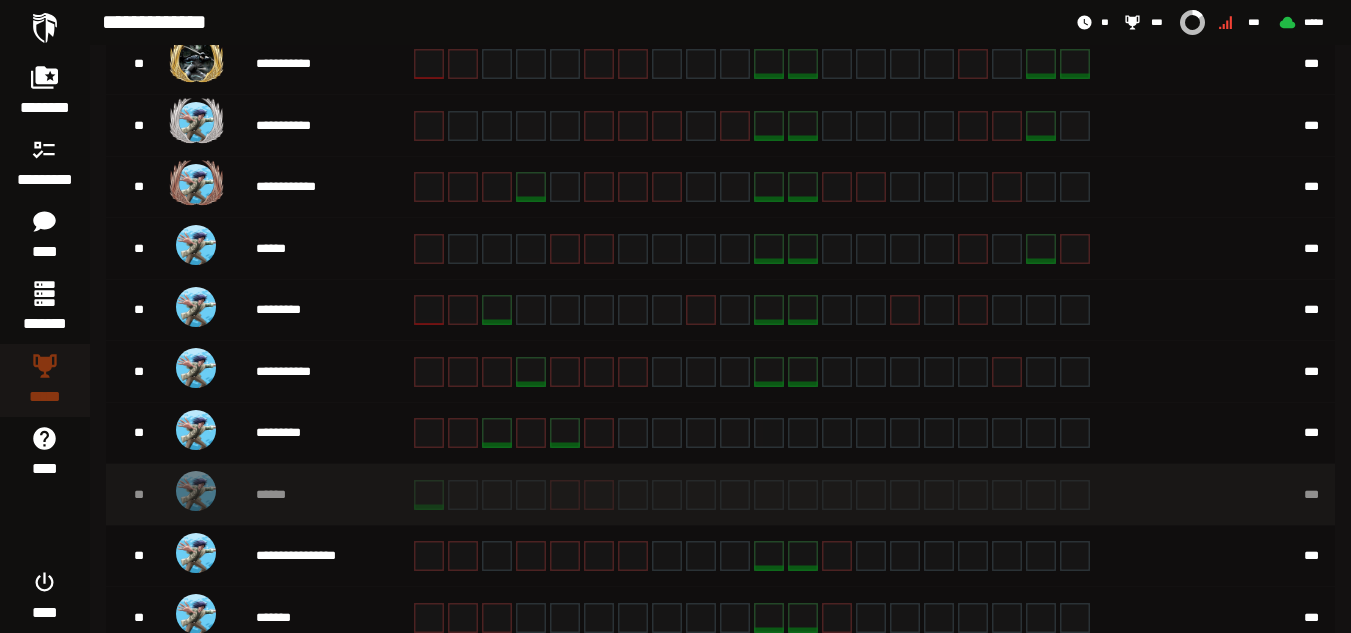 scroll, scrollTop: 373, scrollLeft: 0, axis: vertical 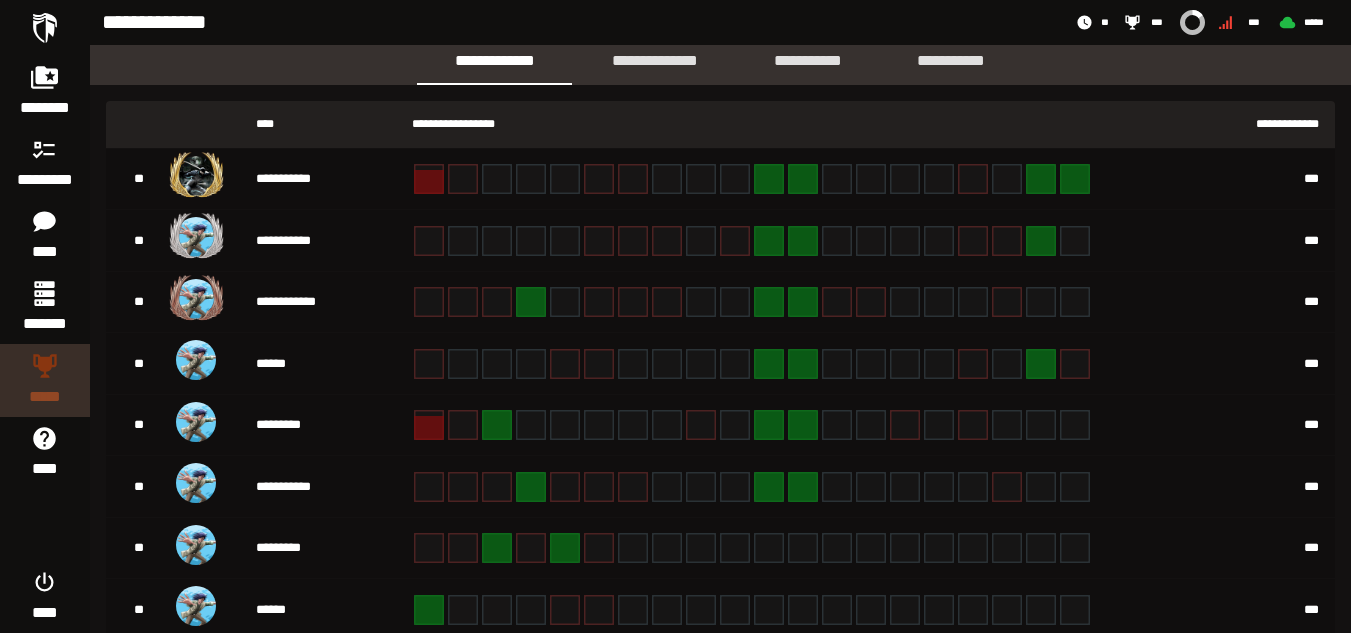 click on "*****" at bounding box center (45, 397) 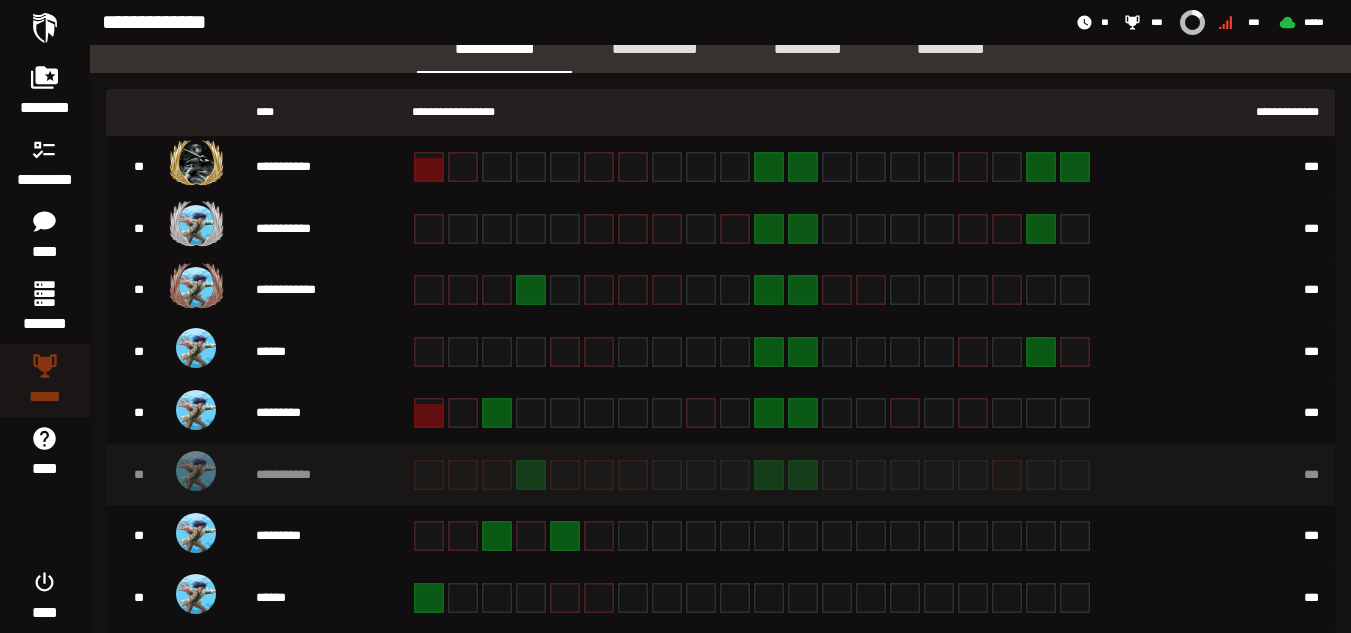 scroll, scrollTop: 573, scrollLeft: 0, axis: vertical 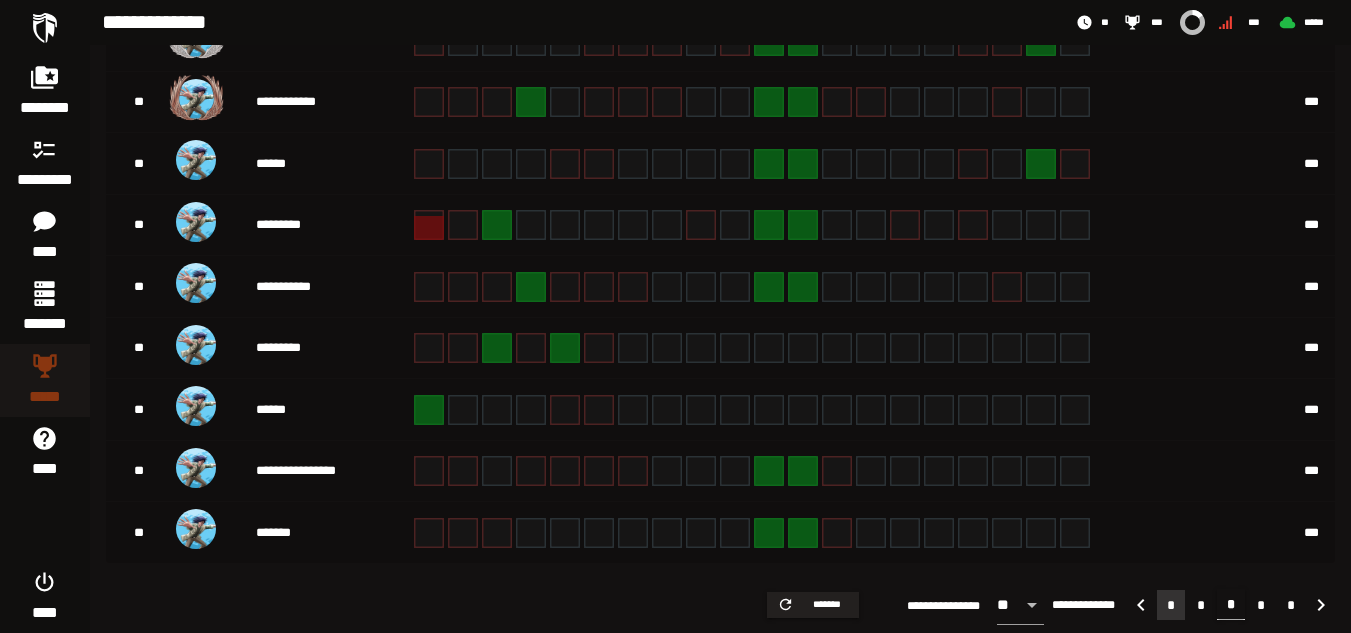click on "*" at bounding box center (1171, 605) 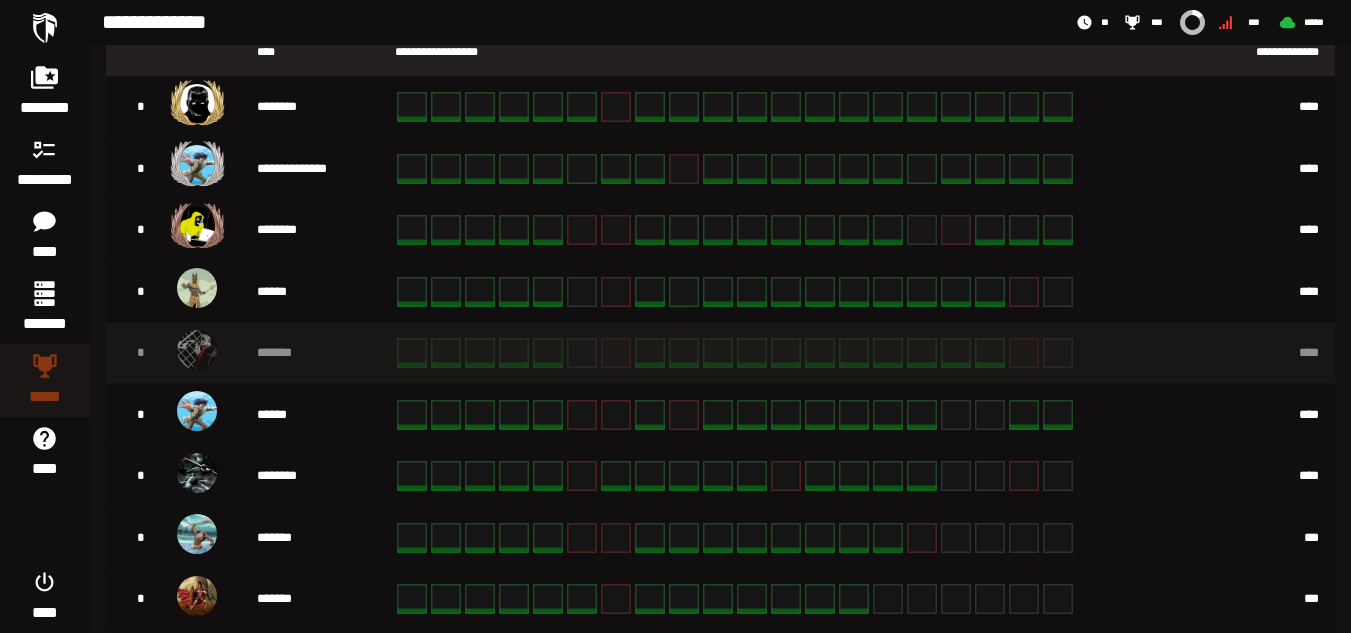 scroll, scrollTop: 573, scrollLeft: 0, axis: vertical 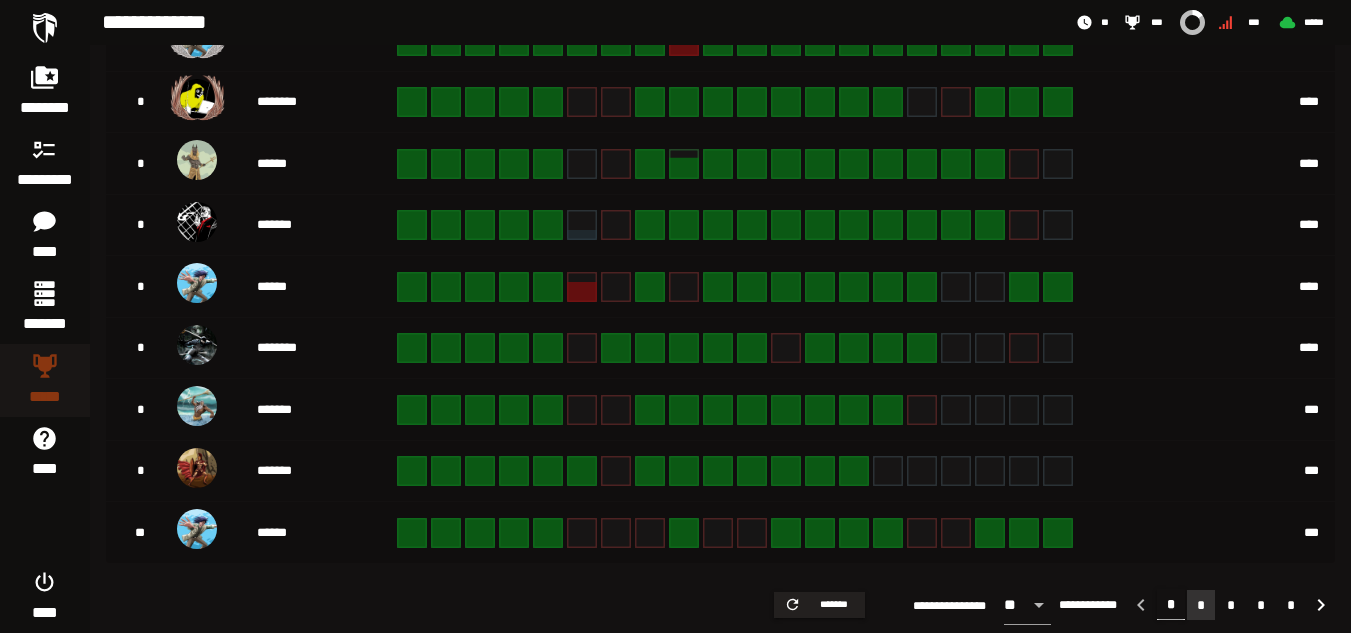 click on "*" at bounding box center [1201, 605] 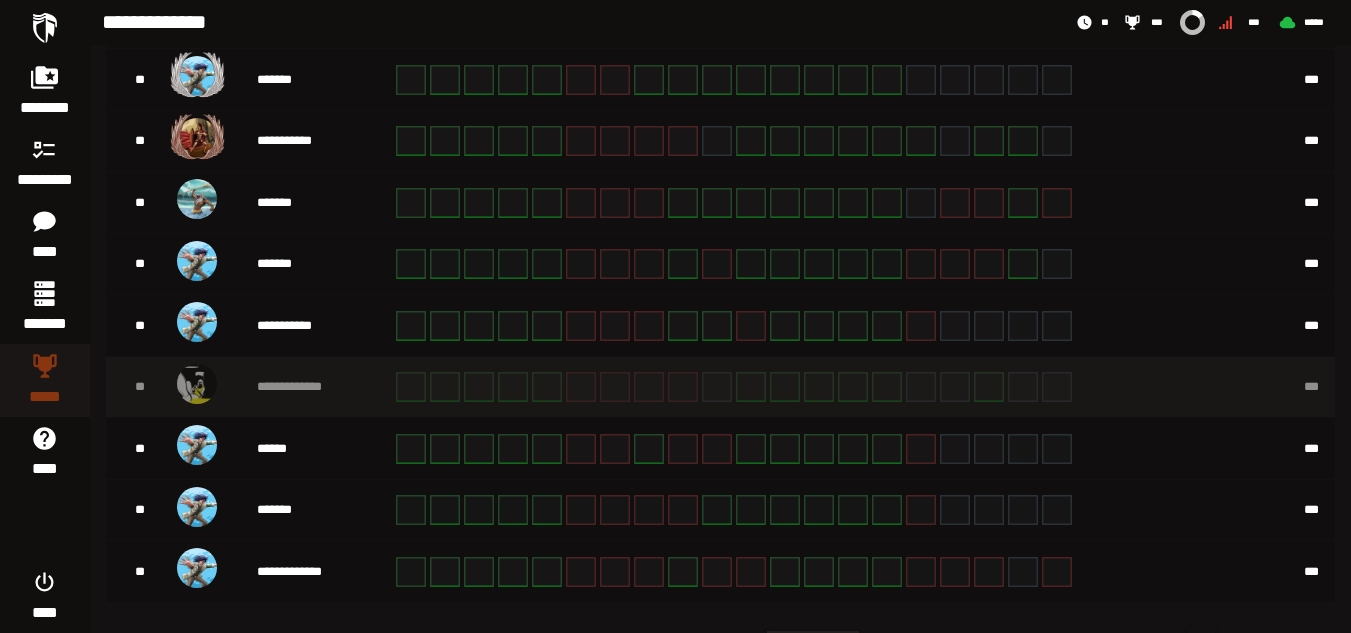 scroll, scrollTop: 573, scrollLeft: 0, axis: vertical 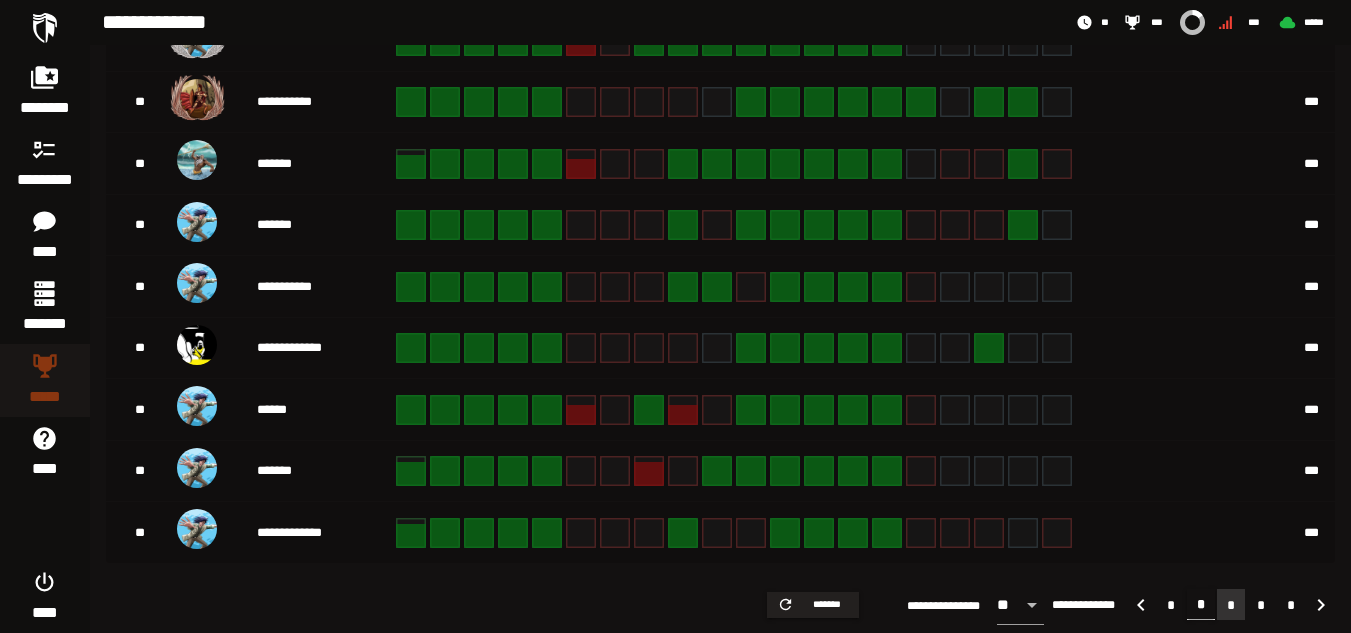 click on "*" at bounding box center [1231, 605] 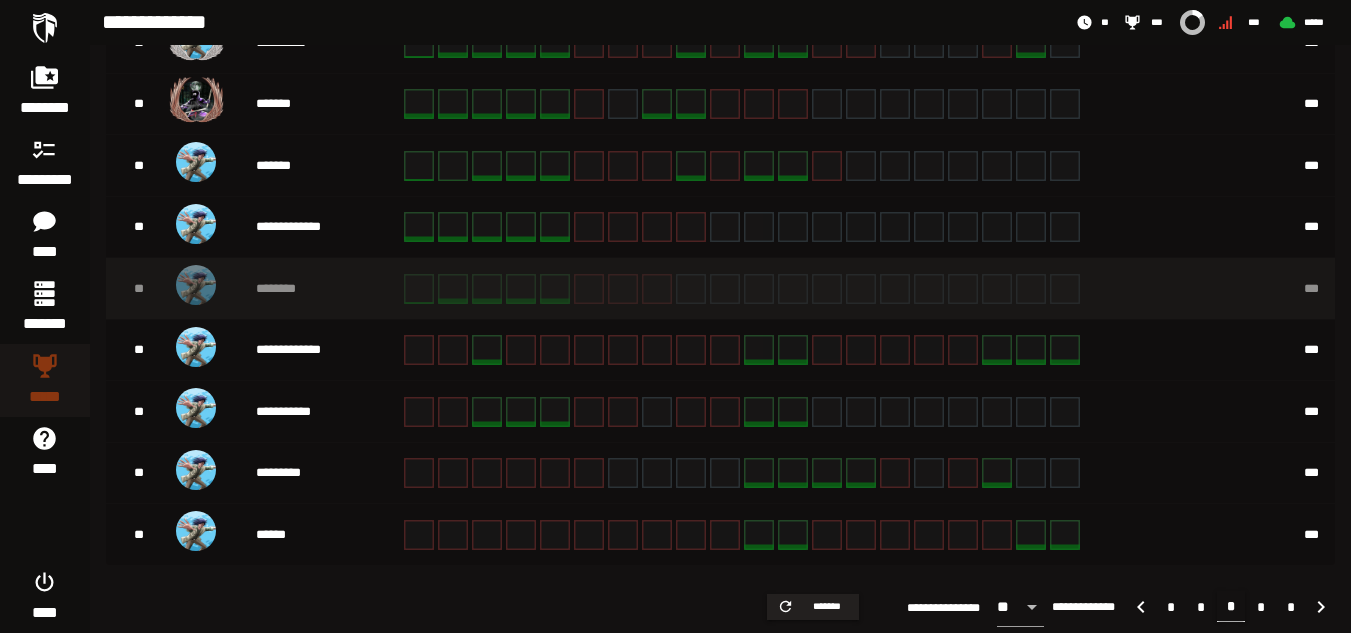 scroll, scrollTop: 573, scrollLeft: 0, axis: vertical 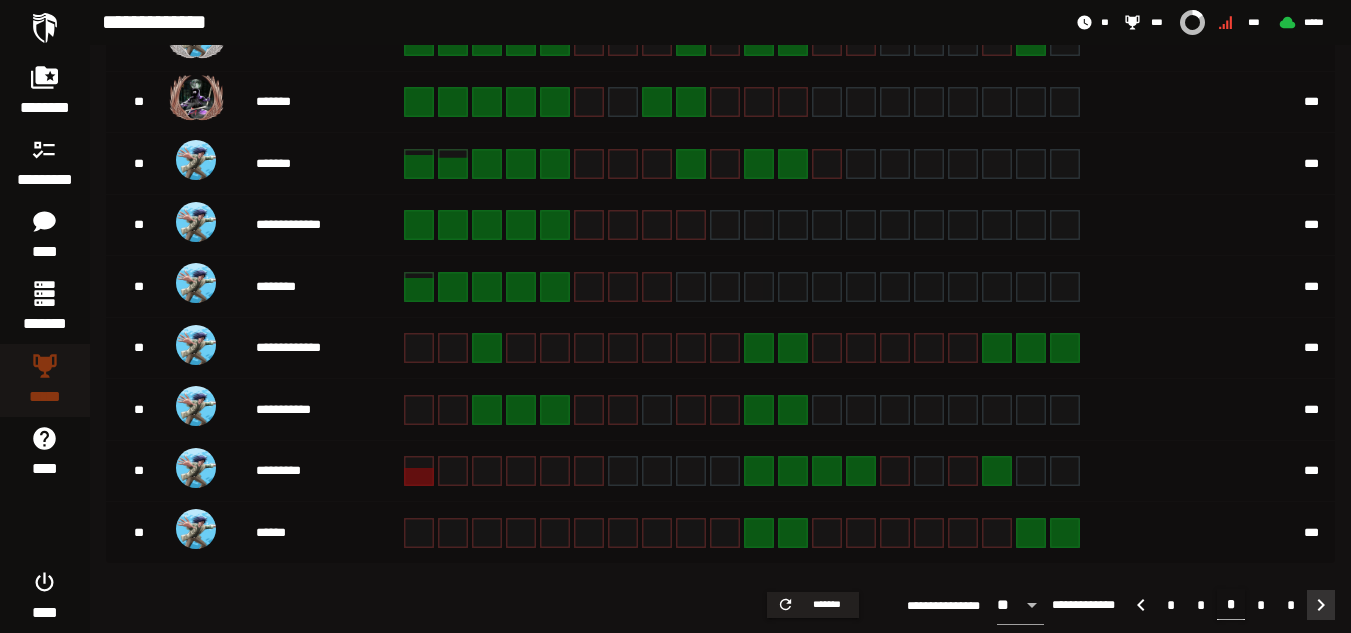 click 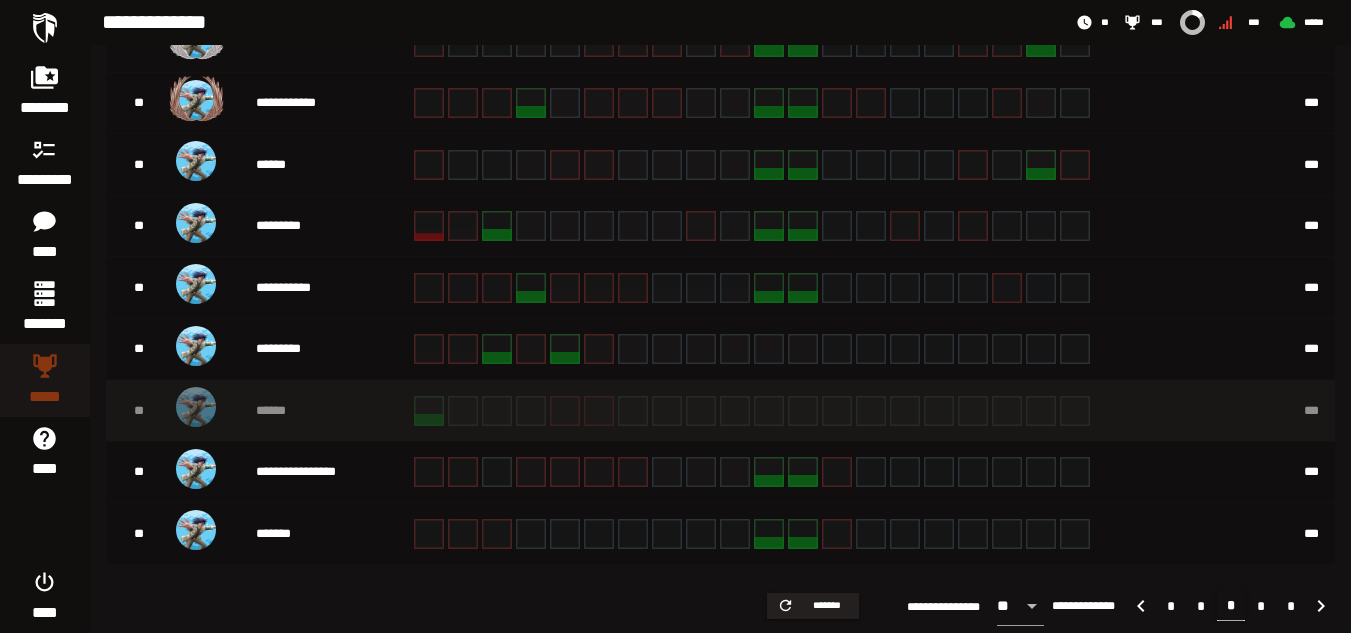 scroll, scrollTop: 573, scrollLeft: 0, axis: vertical 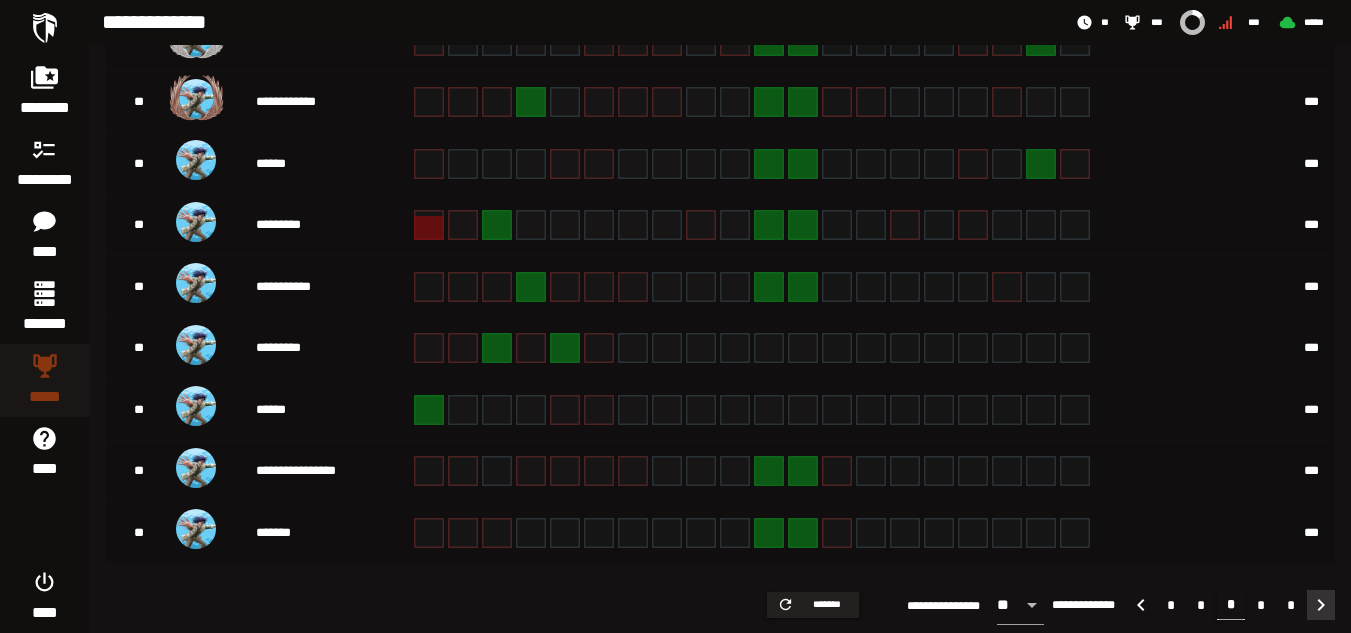 click 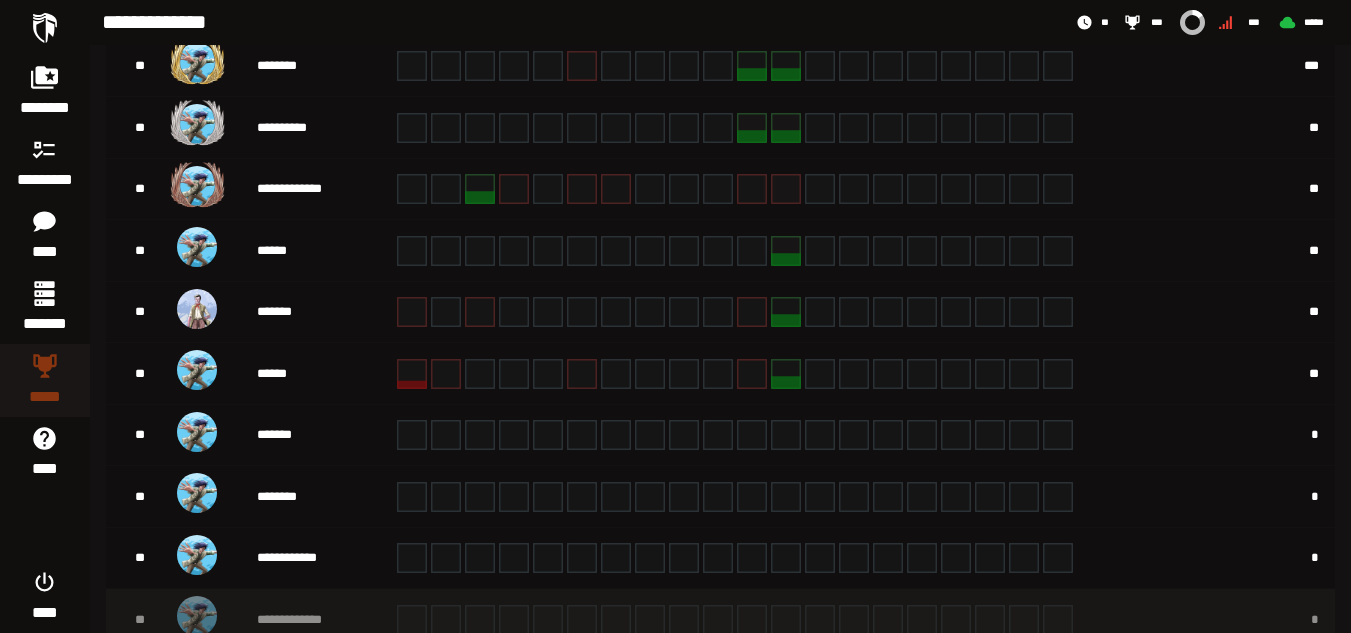 scroll, scrollTop: 573, scrollLeft: 0, axis: vertical 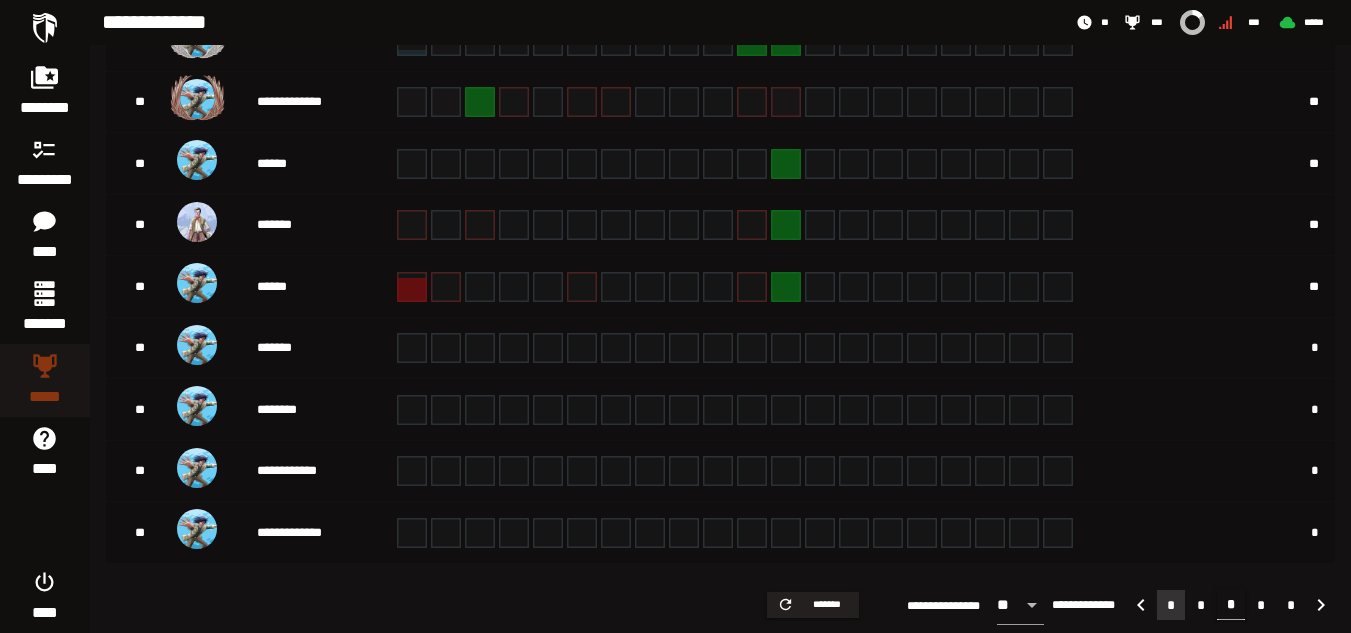 click on "*" at bounding box center (1171, 605) 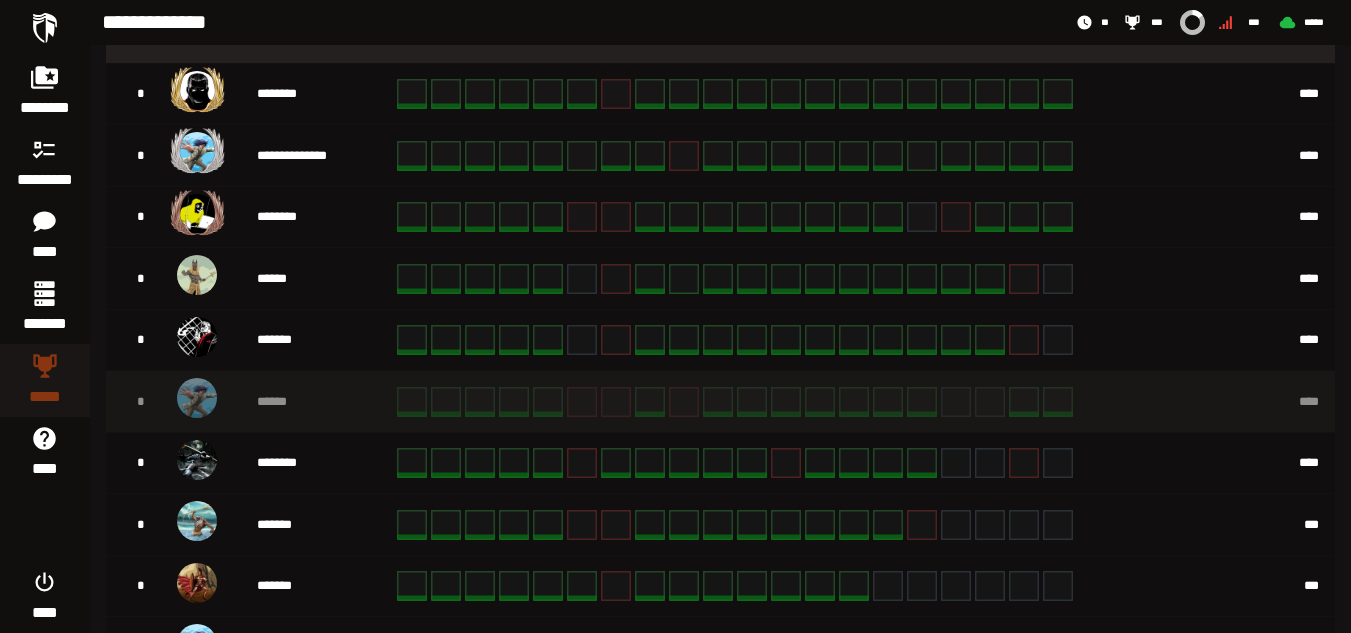 scroll, scrollTop: 573, scrollLeft: 0, axis: vertical 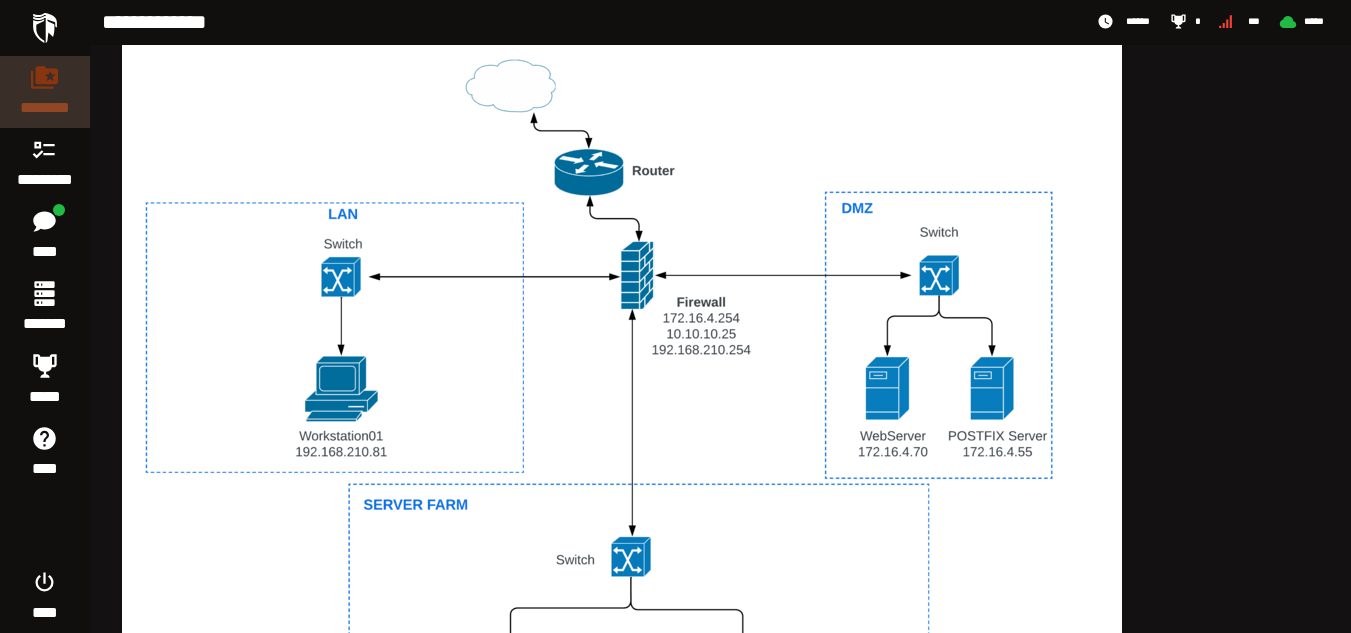 click on "********" at bounding box center [45, 92] 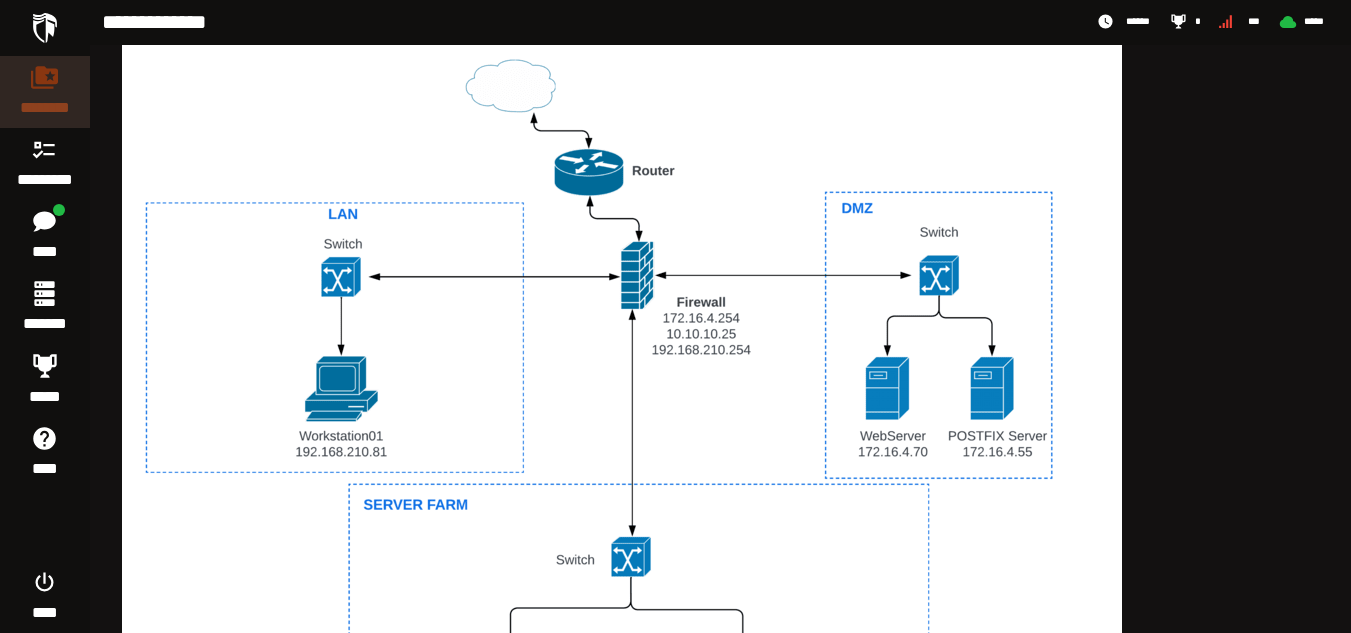 scroll, scrollTop: 0, scrollLeft: 0, axis: both 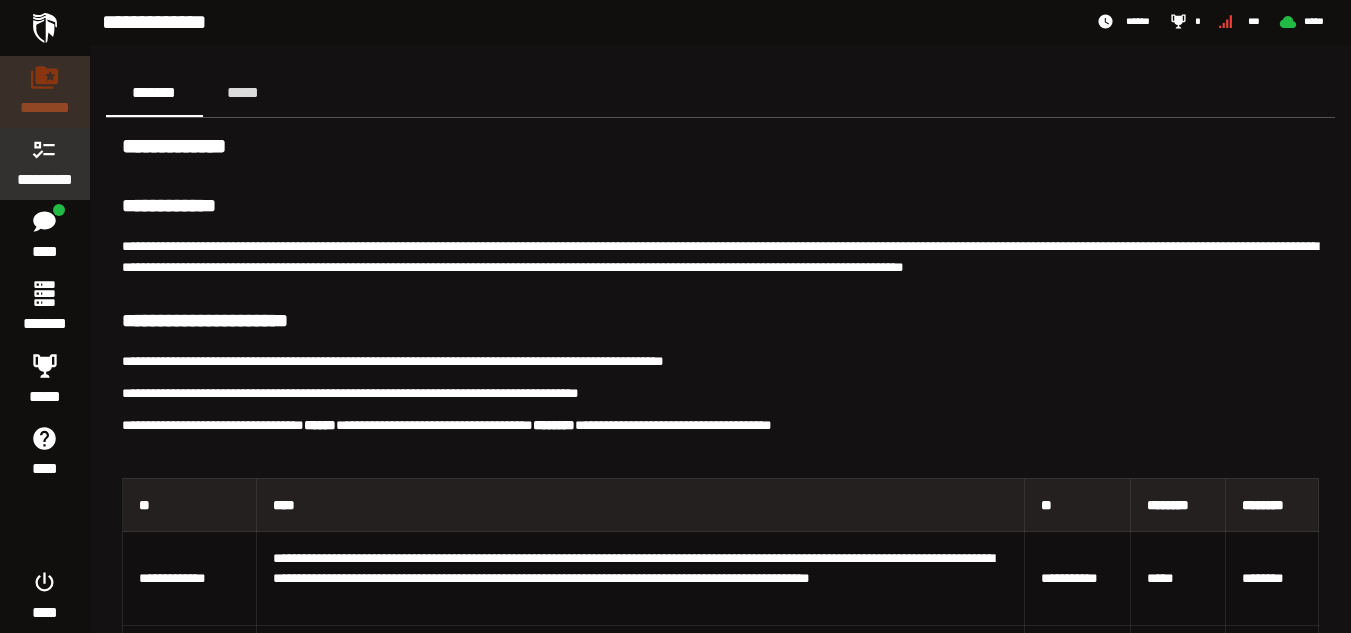 click on "******** ********* **** ******* ***** **** ****" 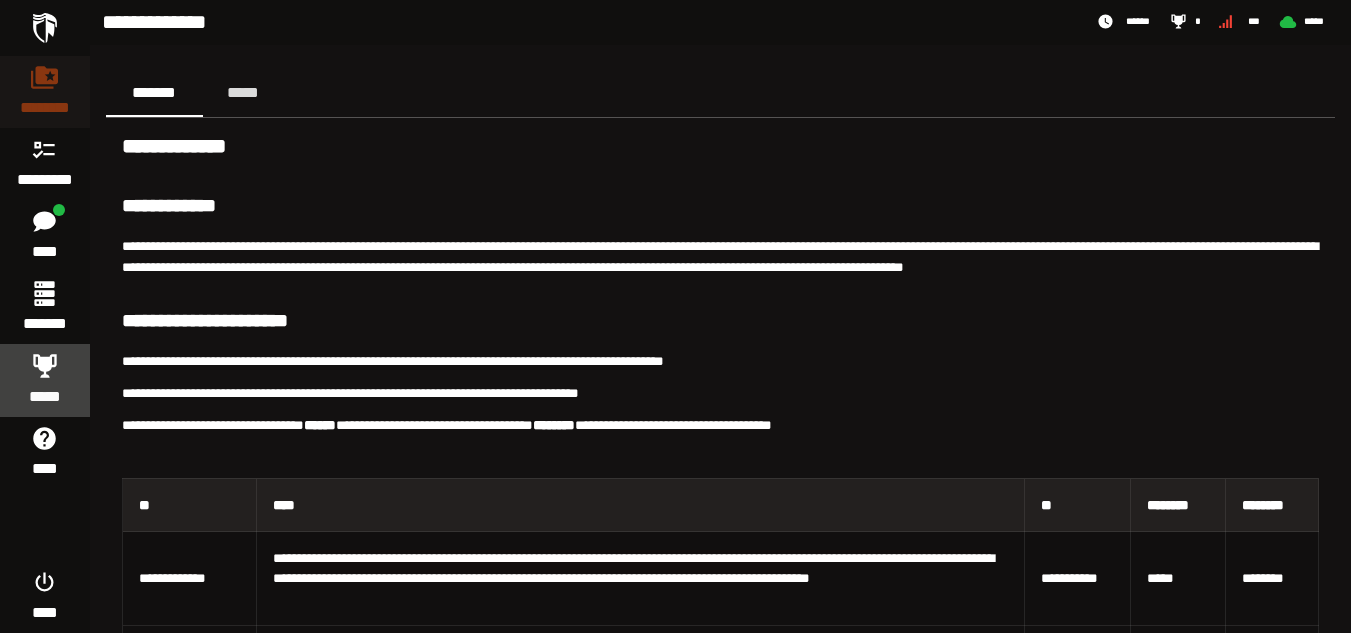click on "*****" at bounding box center (45, 380) 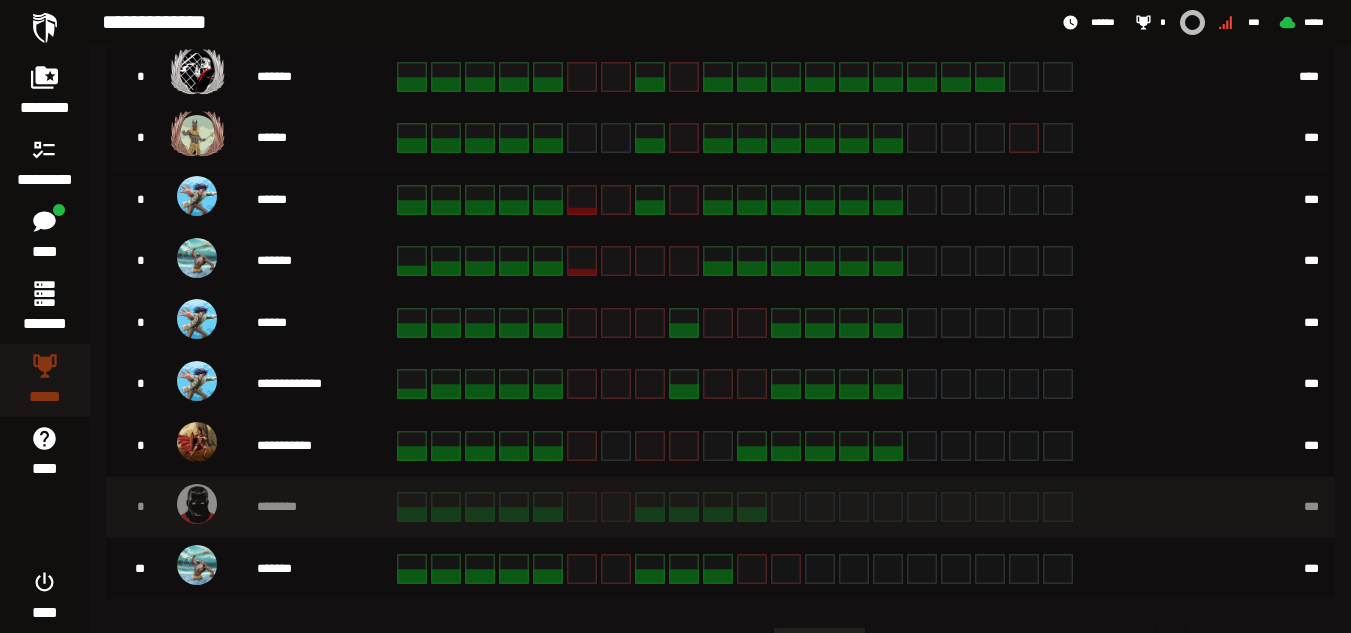 scroll, scrollTop: 573, scrollLeft: 0, axis: vertical 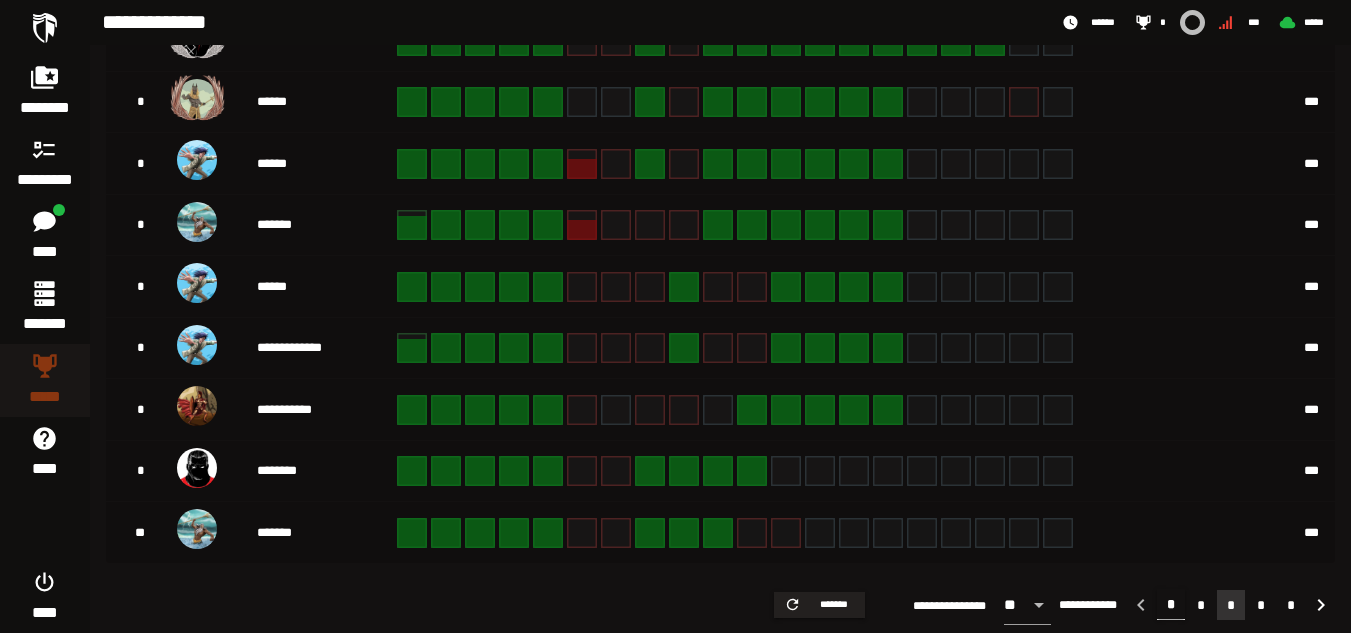 click on "*" at bounding box center [1231, 605] 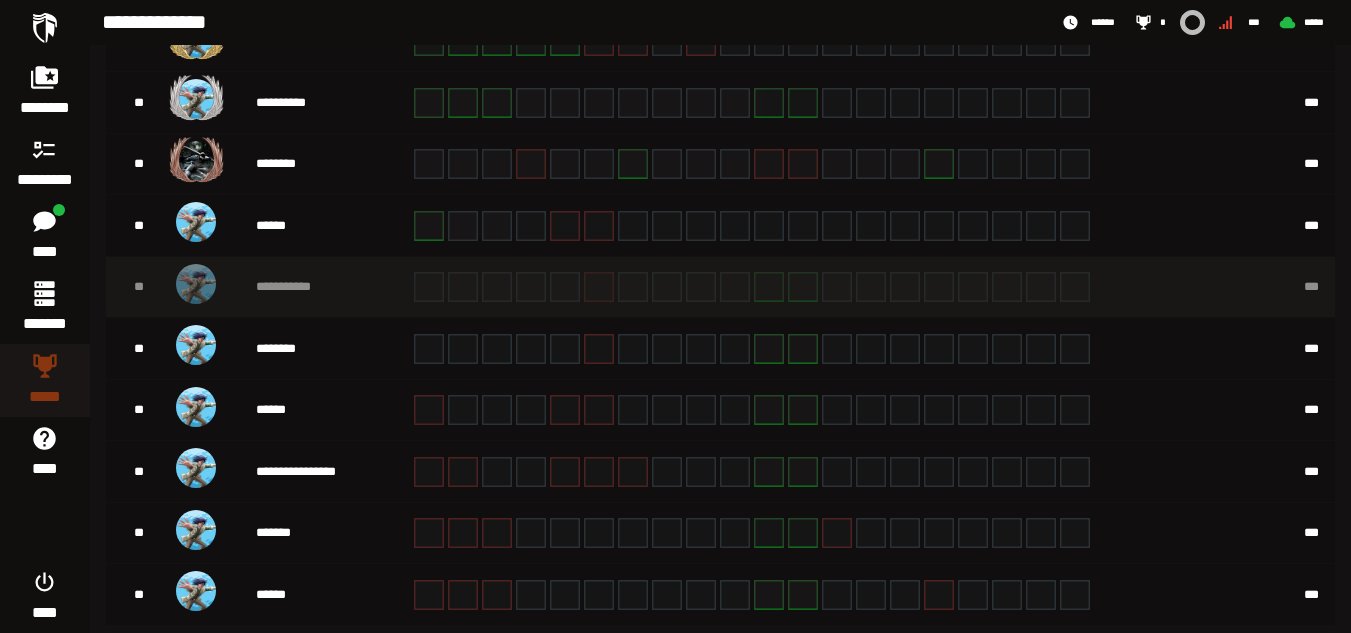 scroll, scrollTop: 573, scrollLeft: 0, axis: vertical 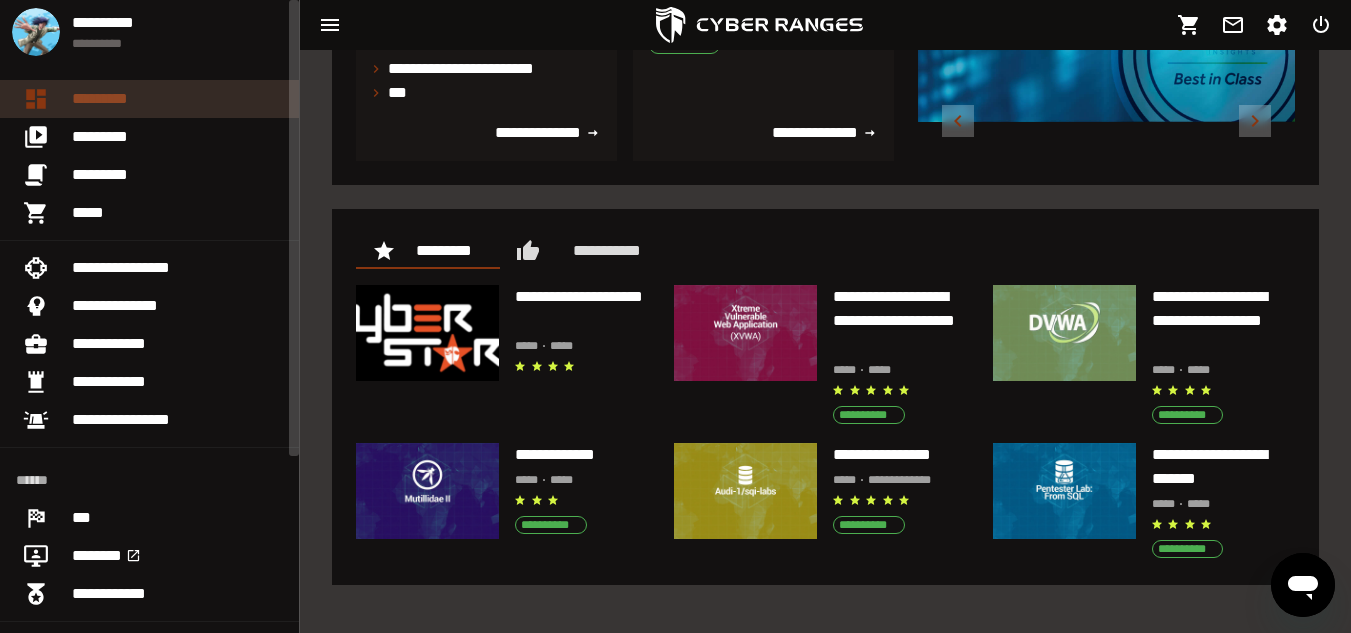 click on "*********" at bounding box center [177, 99] 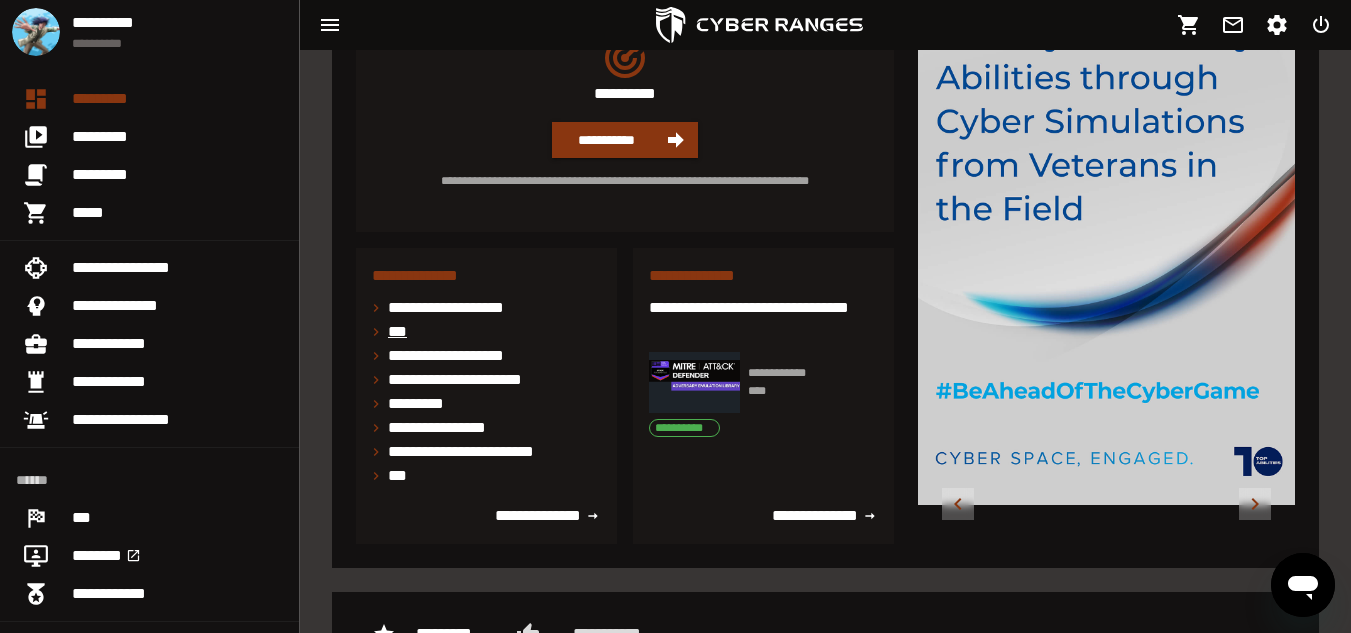 scroll, scrollTop: 200, scrollLeft: 0, axis: vertical 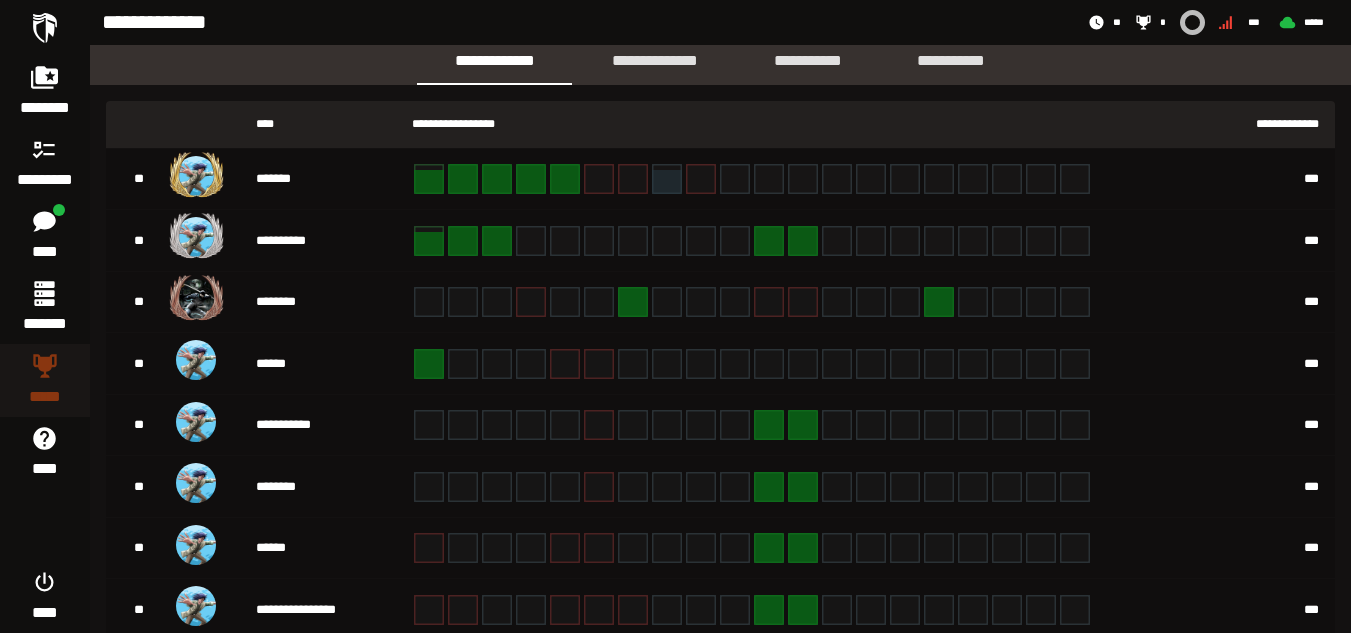 click on "********" at bounding box center (45, 92) 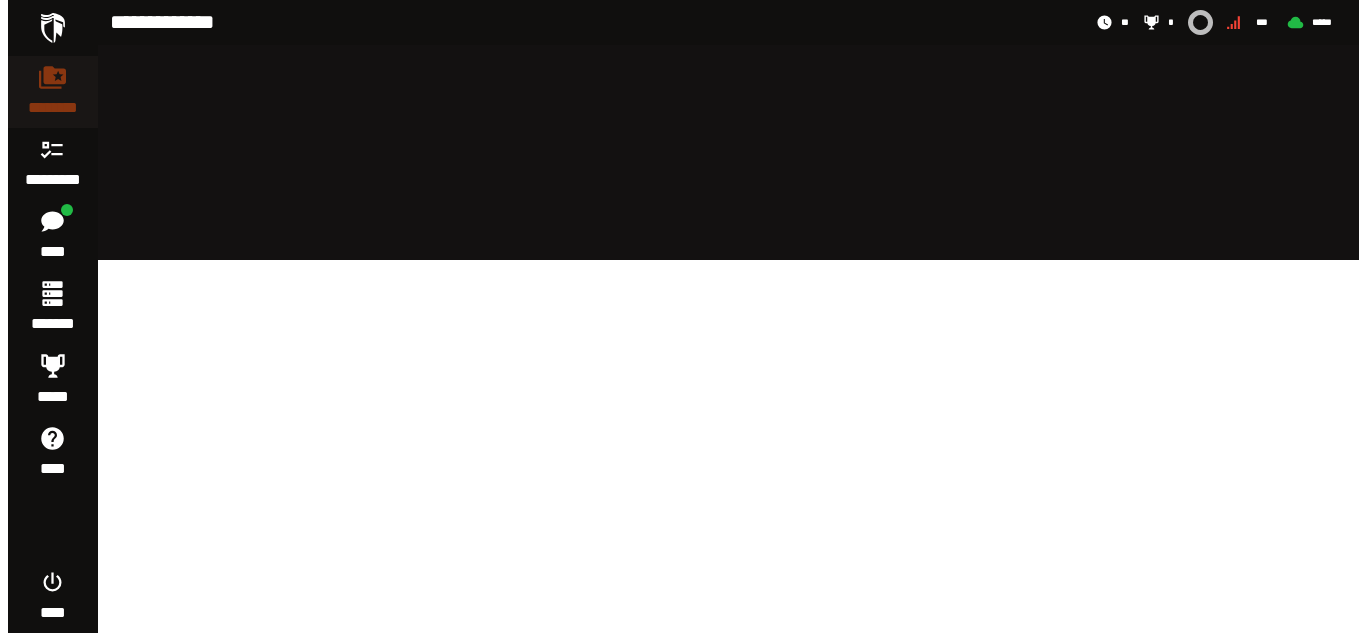 scroll, scrollTop: 0, scrollLeft: 0, axis: both 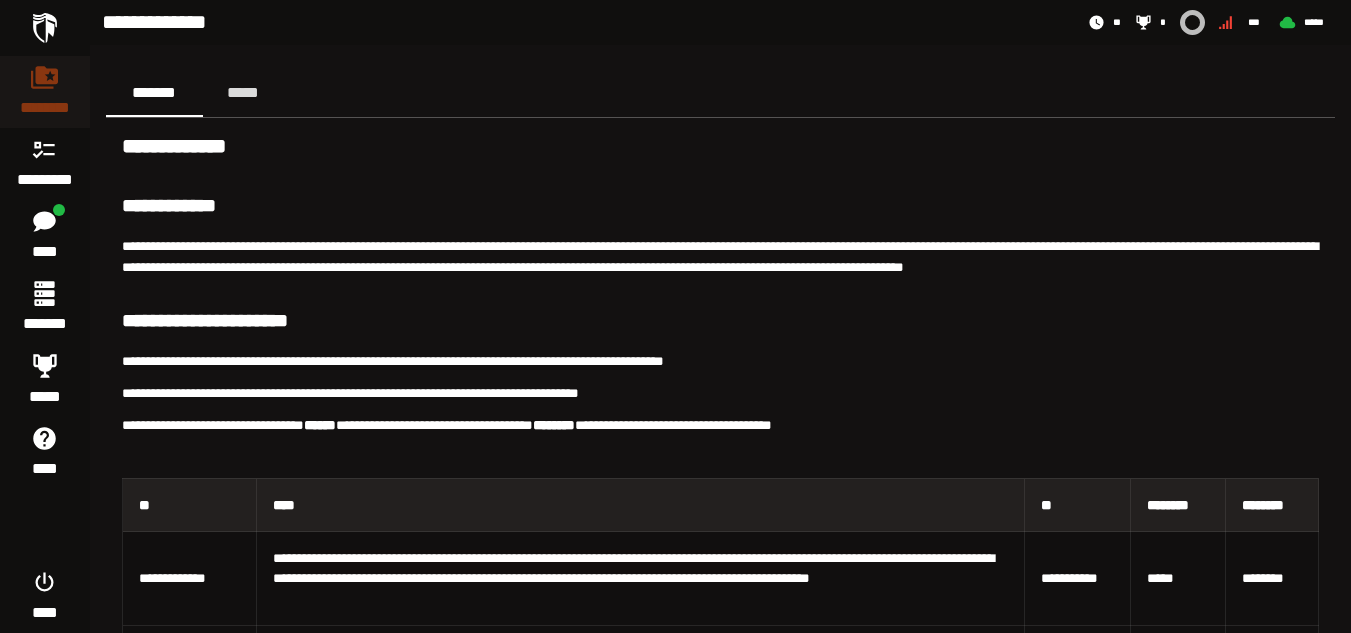 click at bounding box center (45, 28) 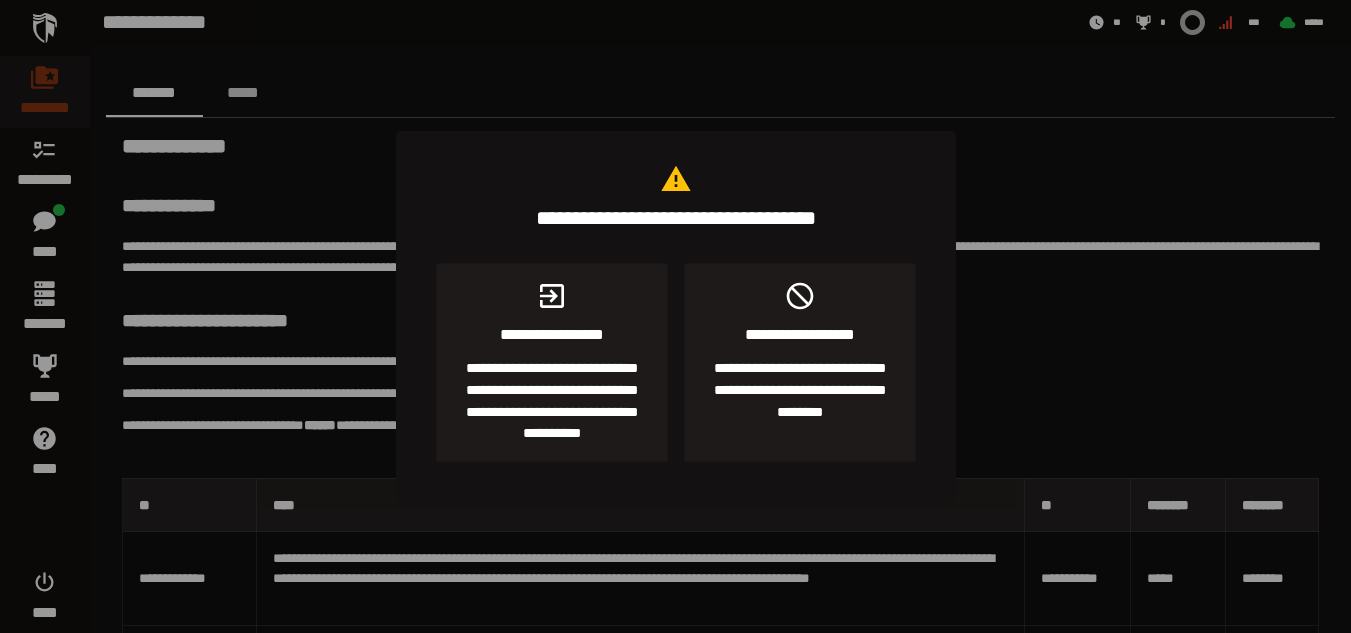 click at bounding box center [675, 316] 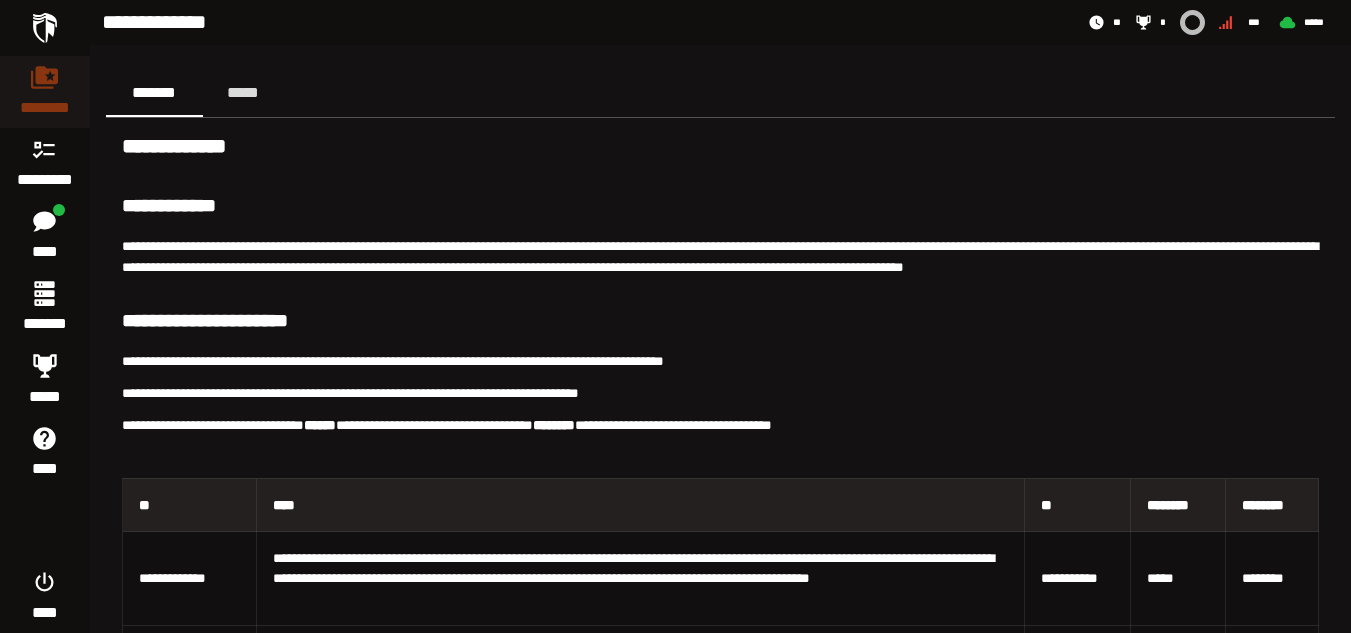 click at bounding box center (45, 28) 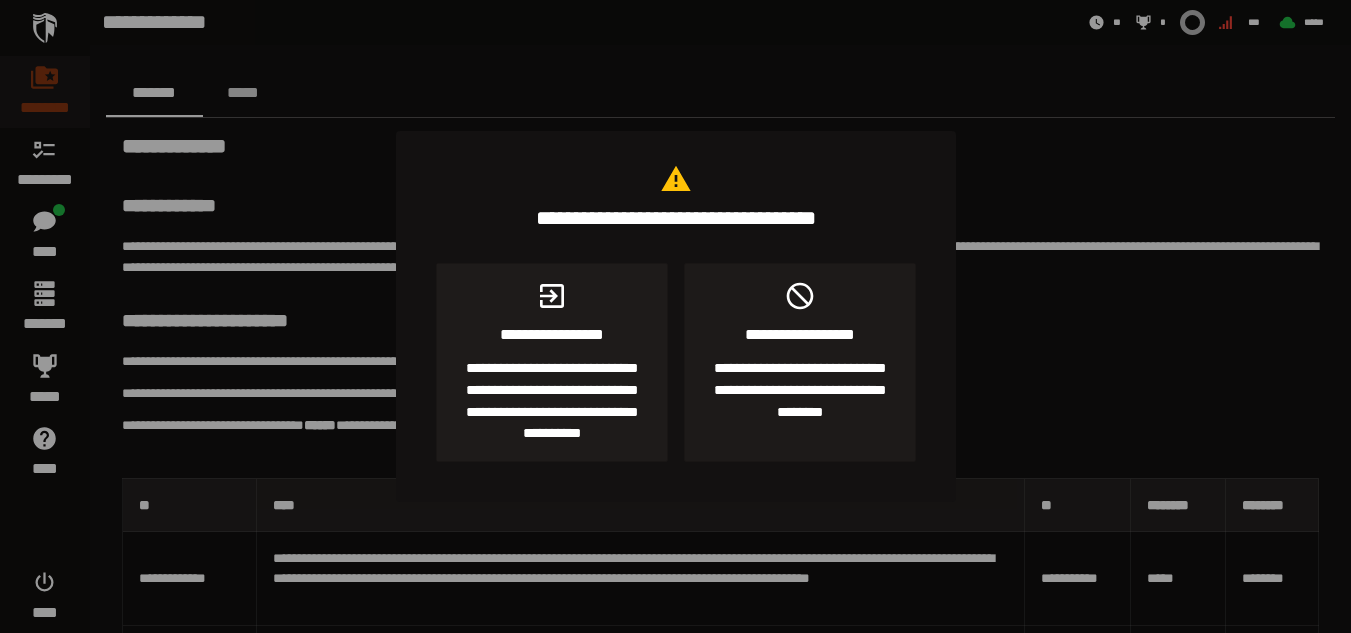 click on "**********" 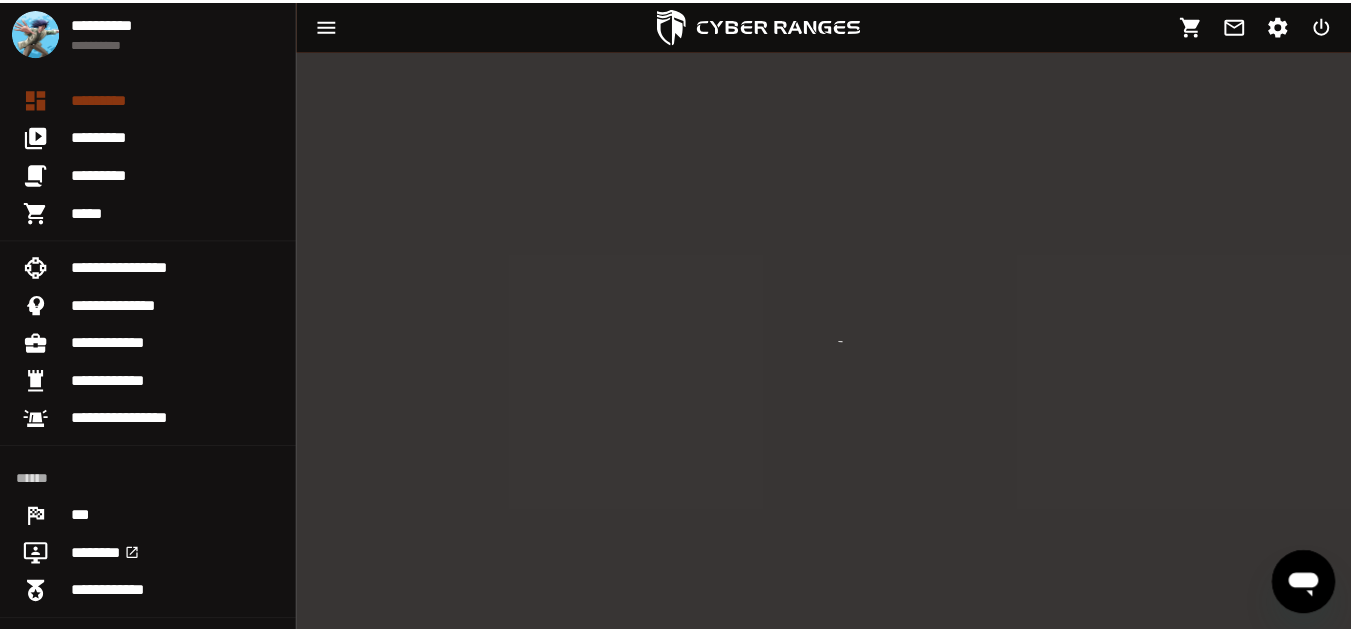scroll, scrollTop: 0, scrollLeft: 0, axis: both 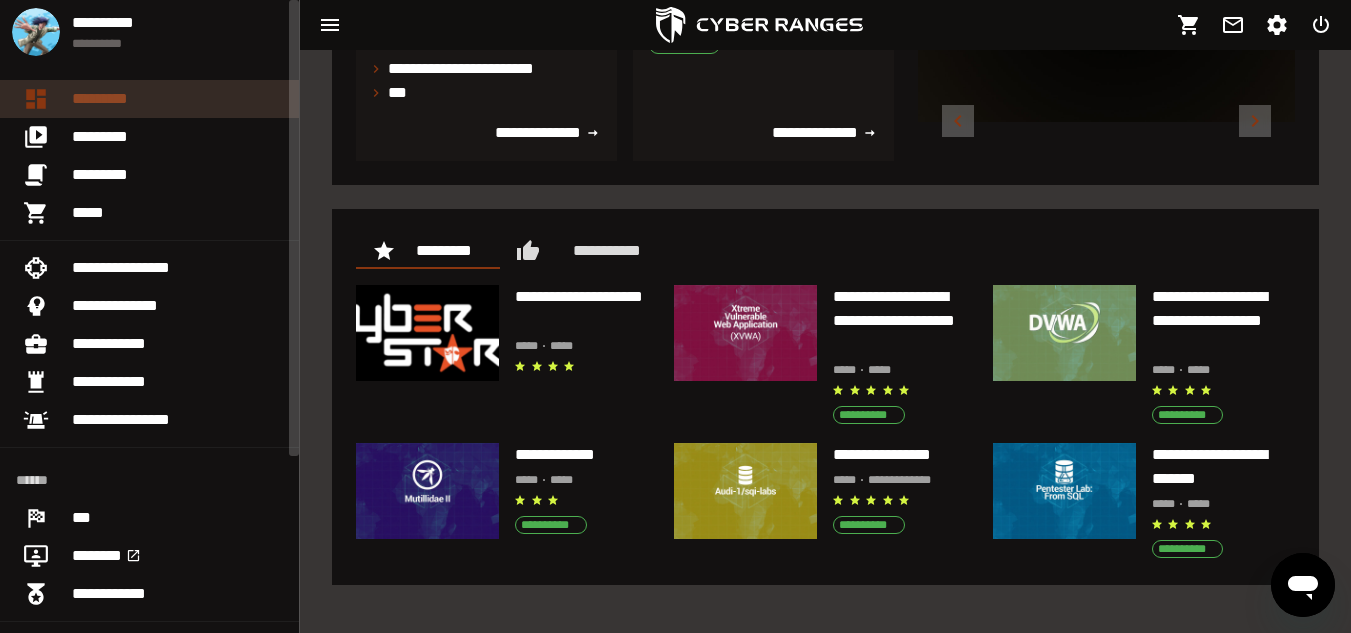 click on "*********" at bounding box center [177, 99] 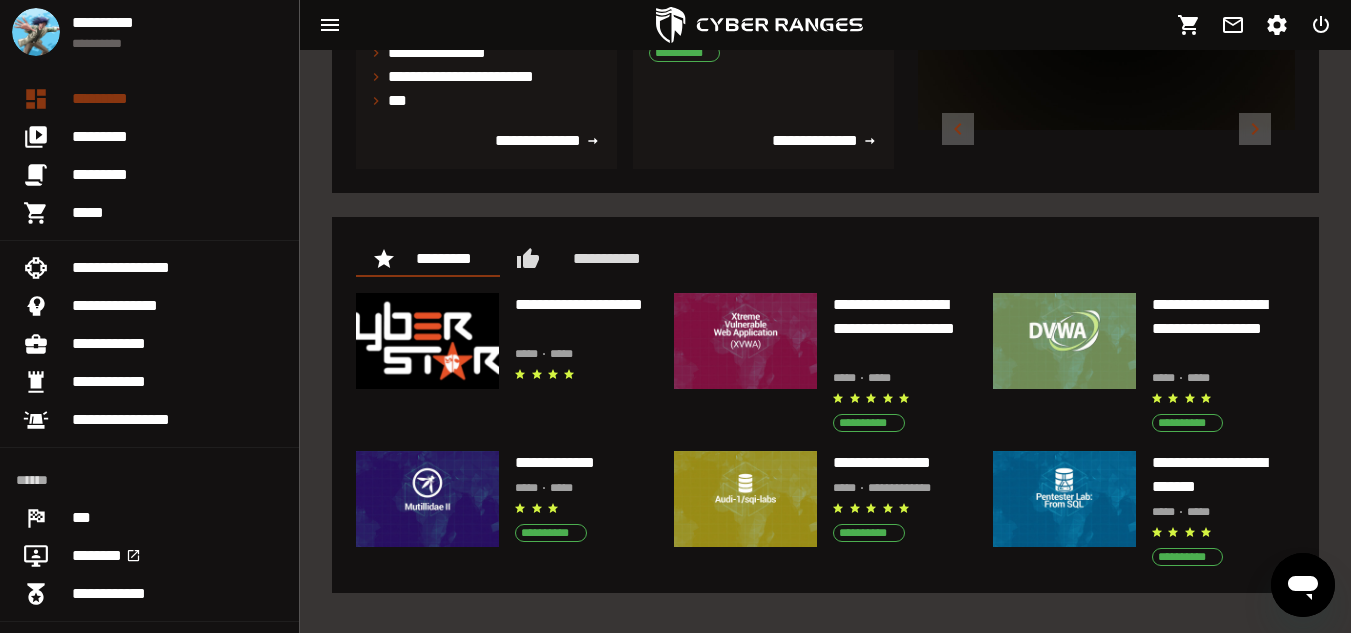 scroll, scrollTop: 581, scrollLeft: 0, axis: vertical 